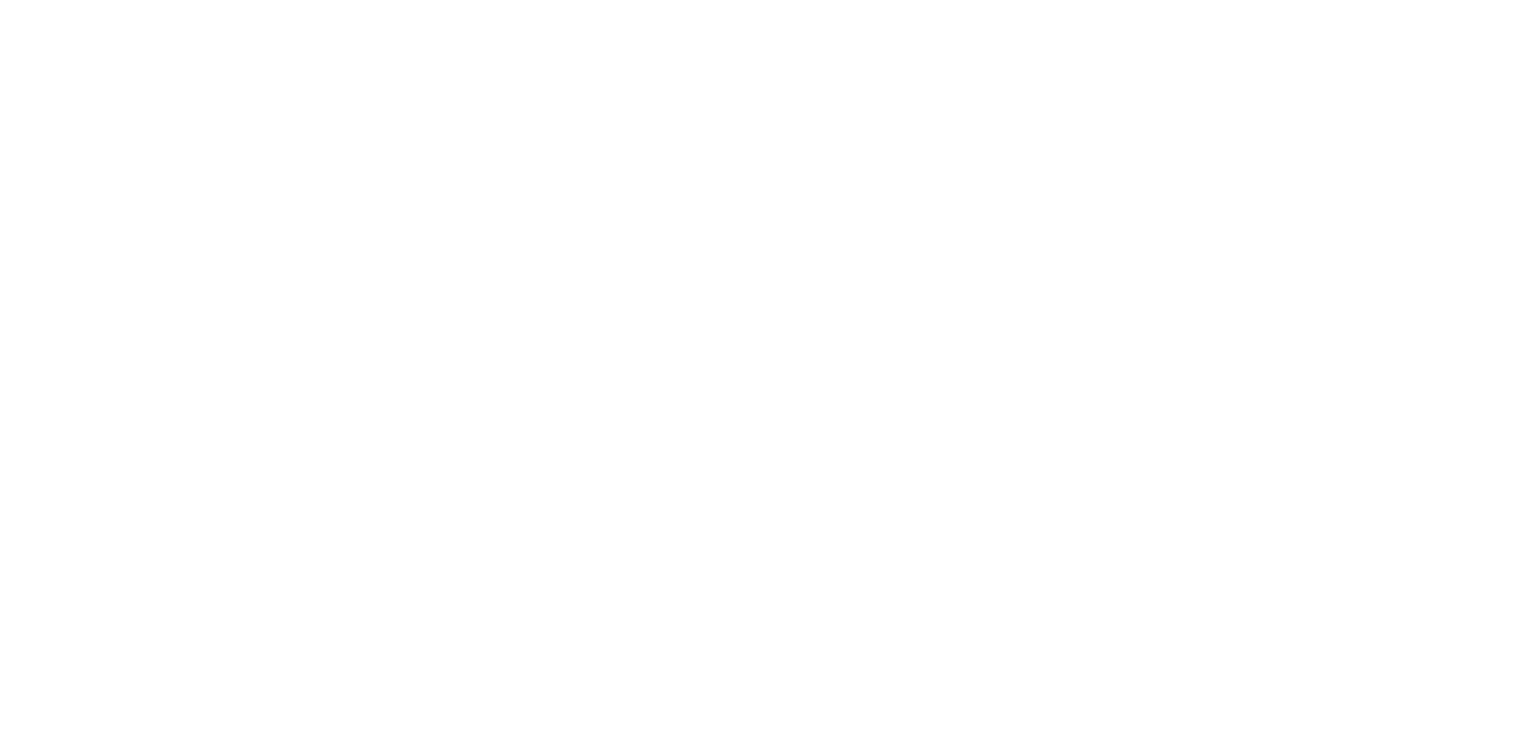 scroll, scrollTop: 0, scrollLeft: 0, axis: both 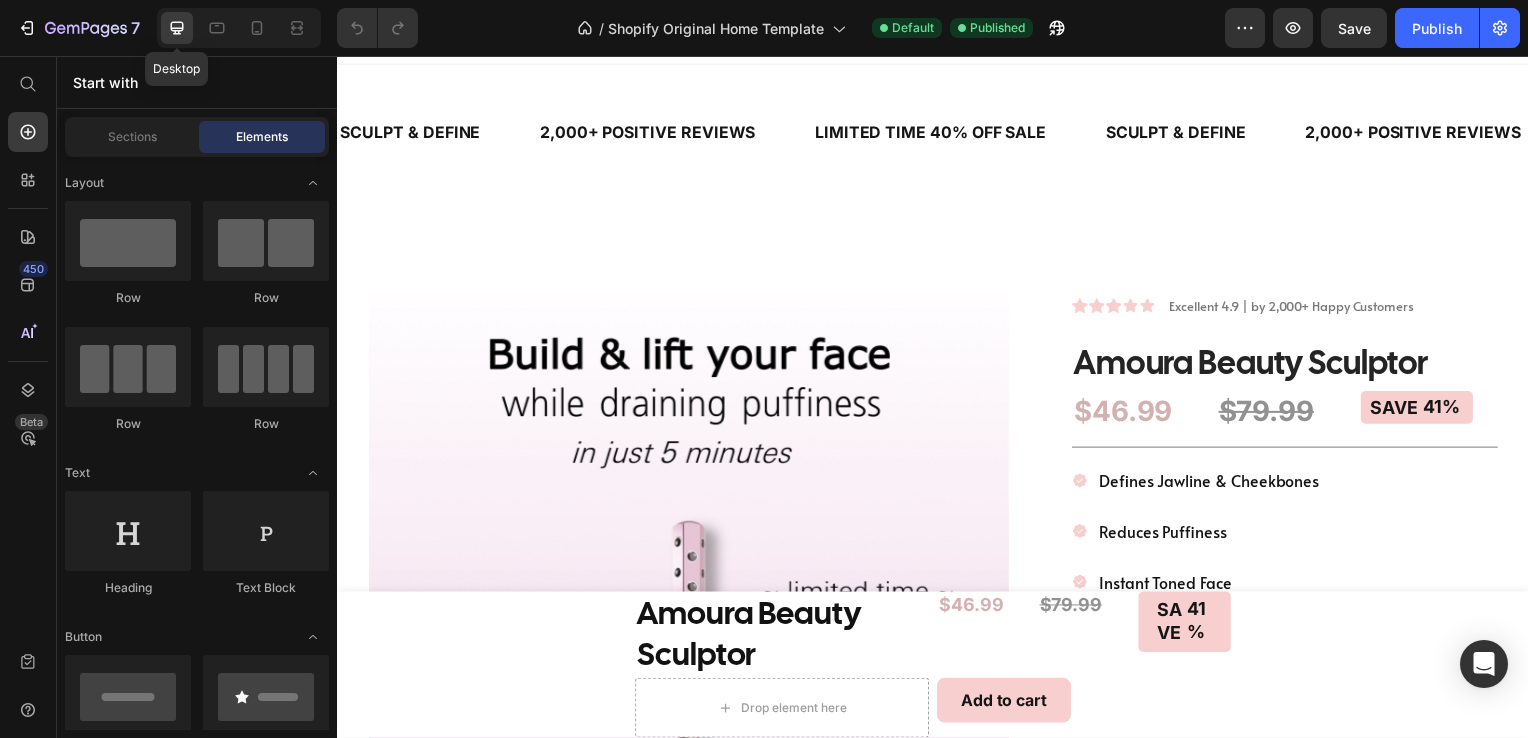 click 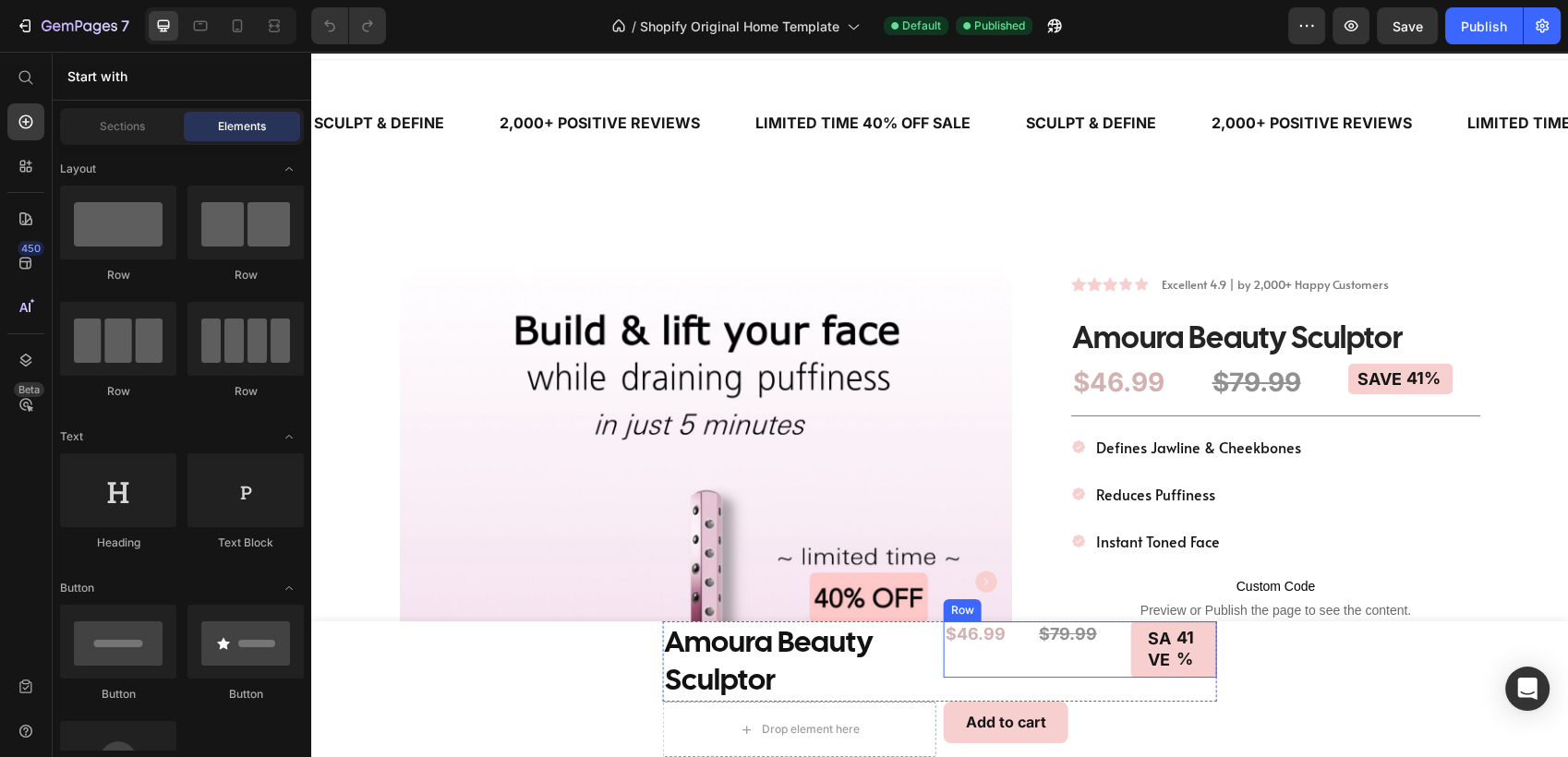 click on "$79.99 Product Price" at bounding box center [1080, 649] 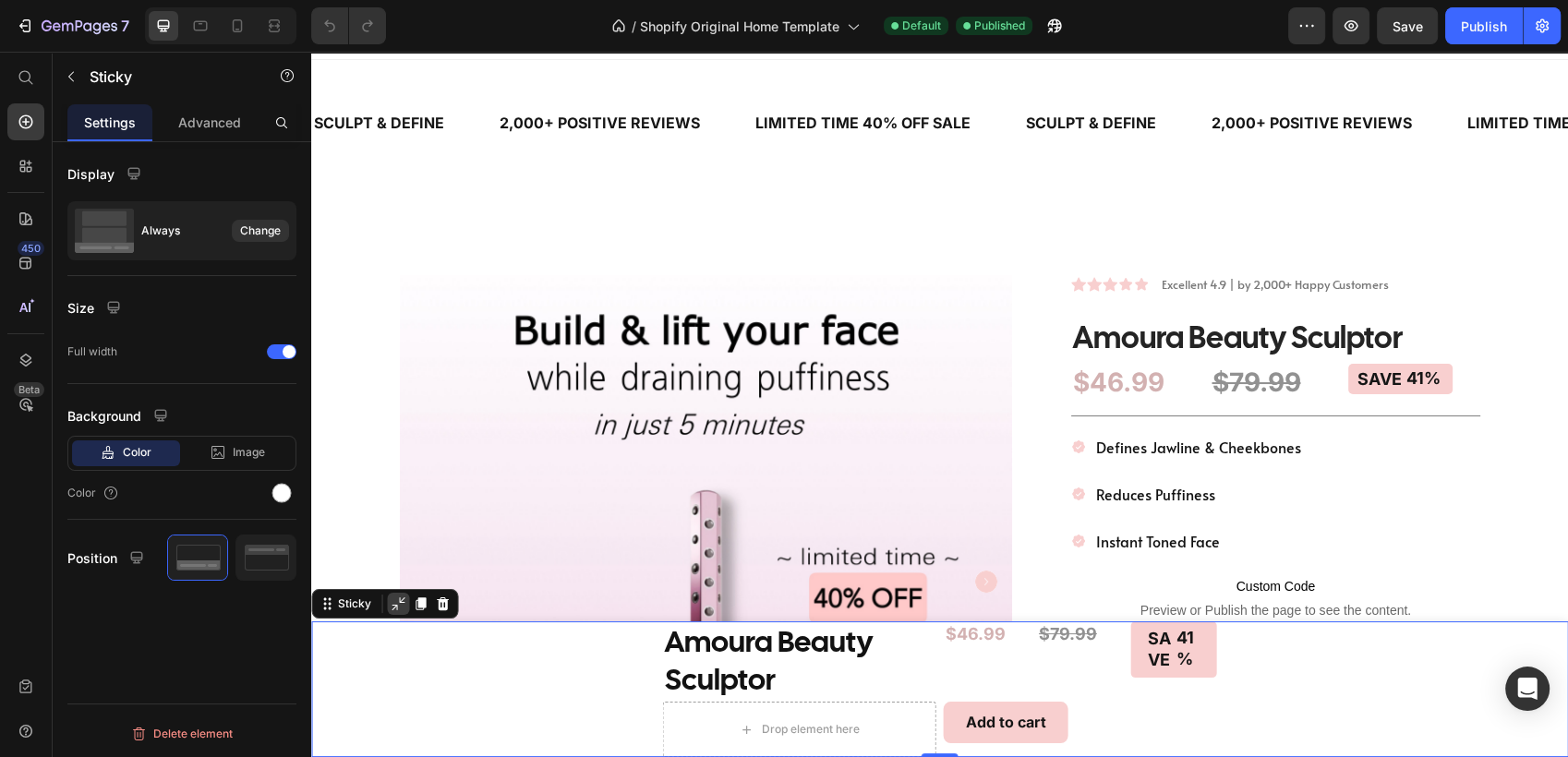 click 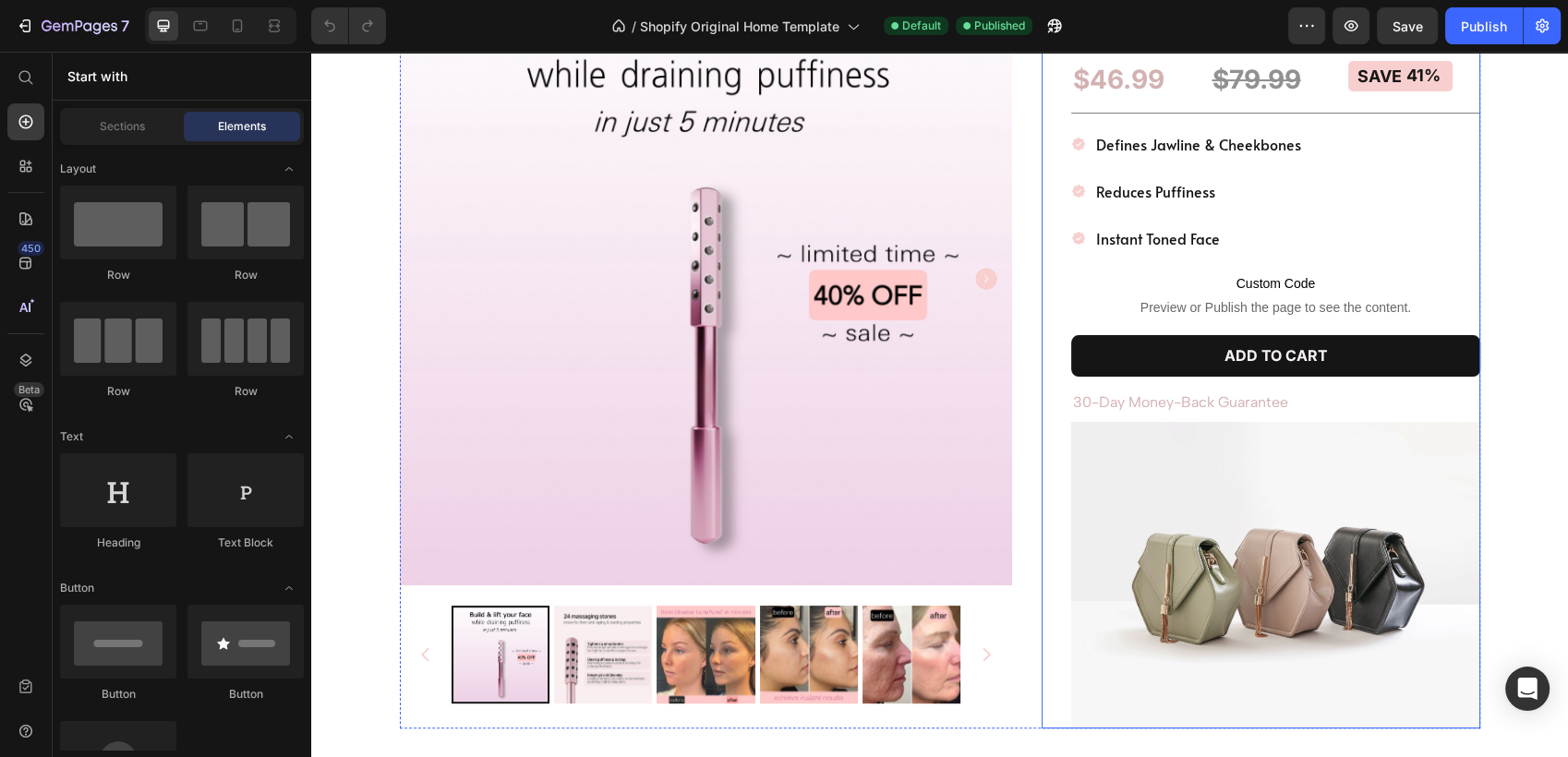 scroll, scrollTop: 332, scrollLeft: 0, axis: vertical 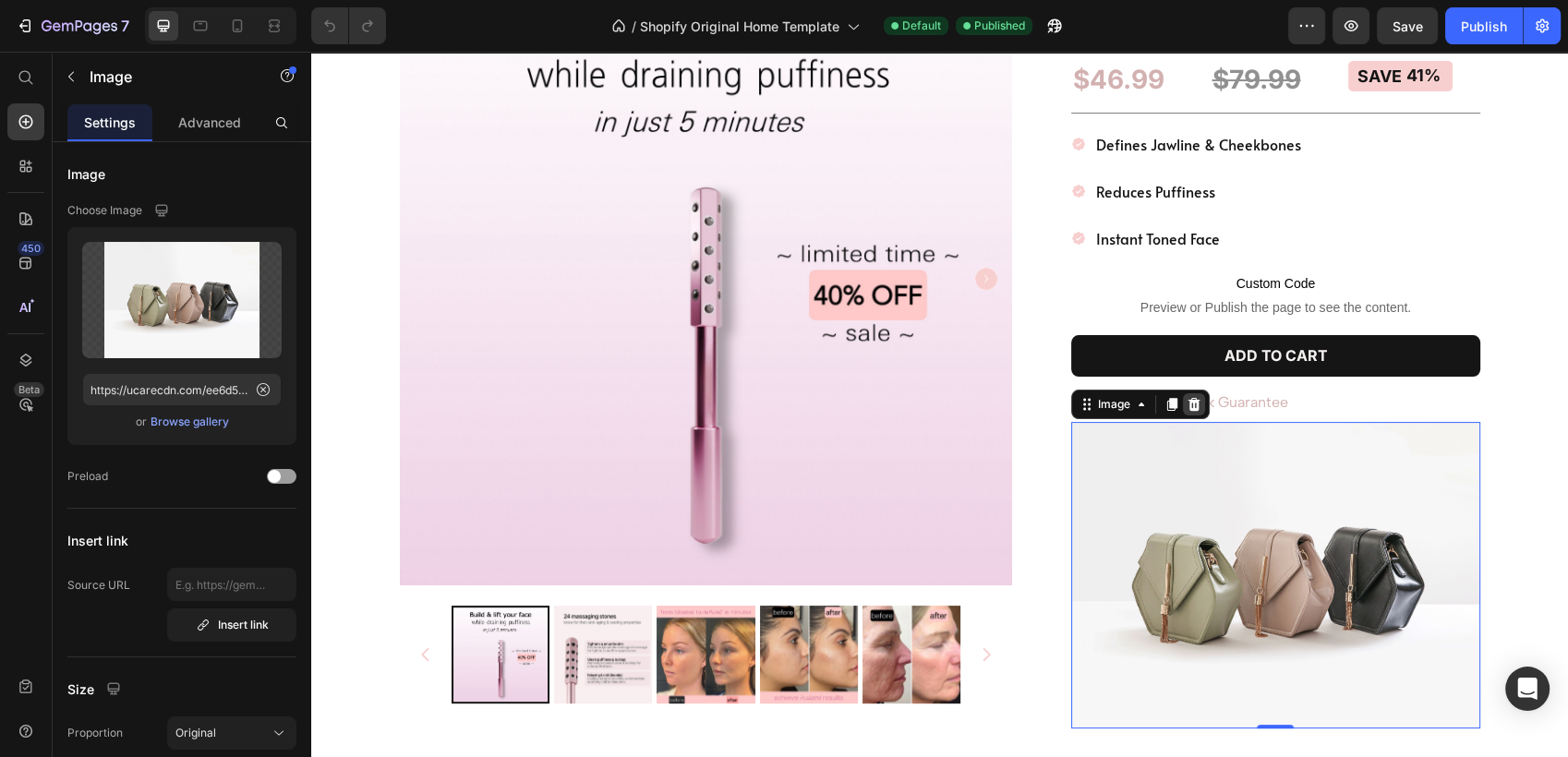 click 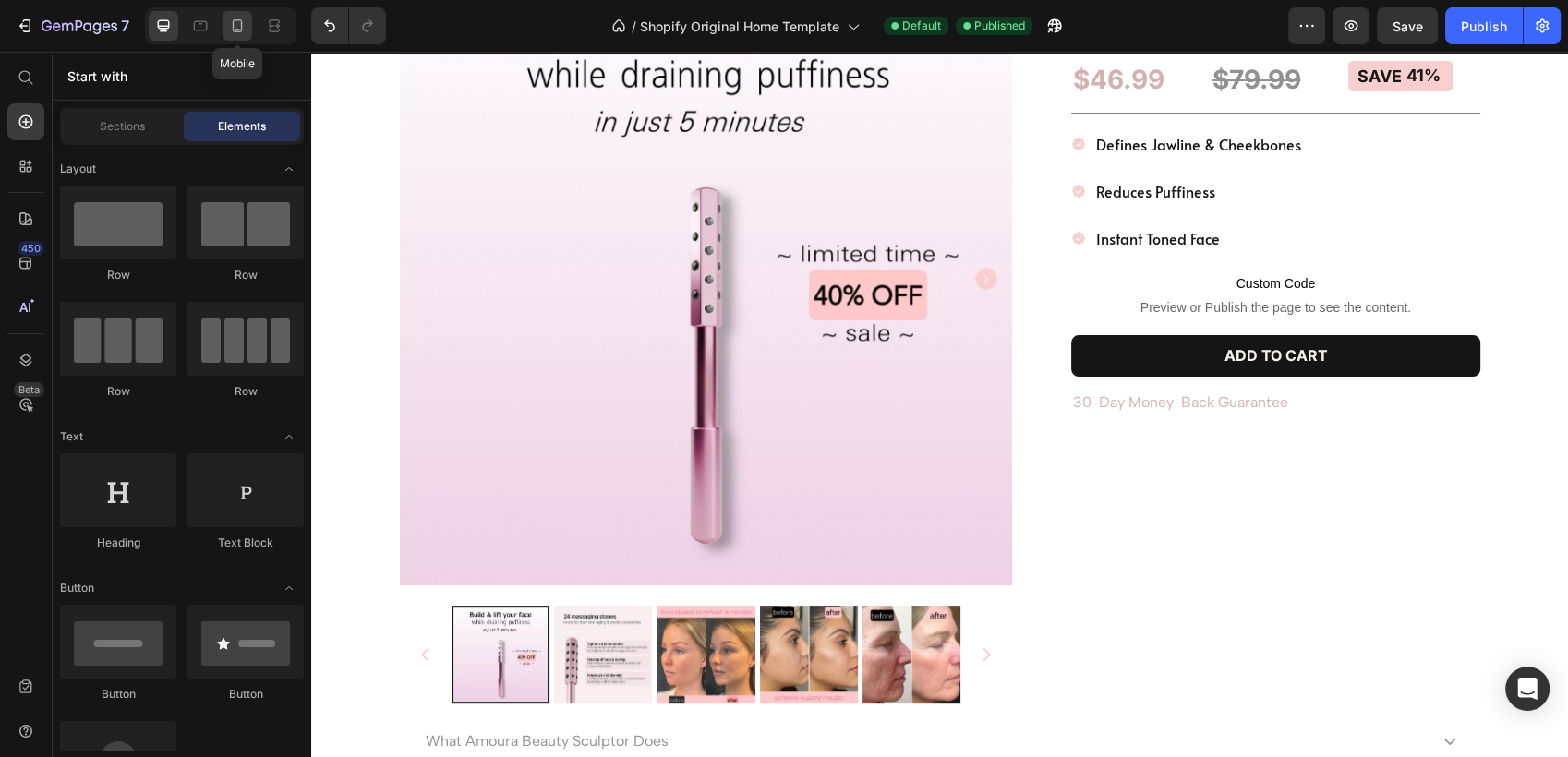 click 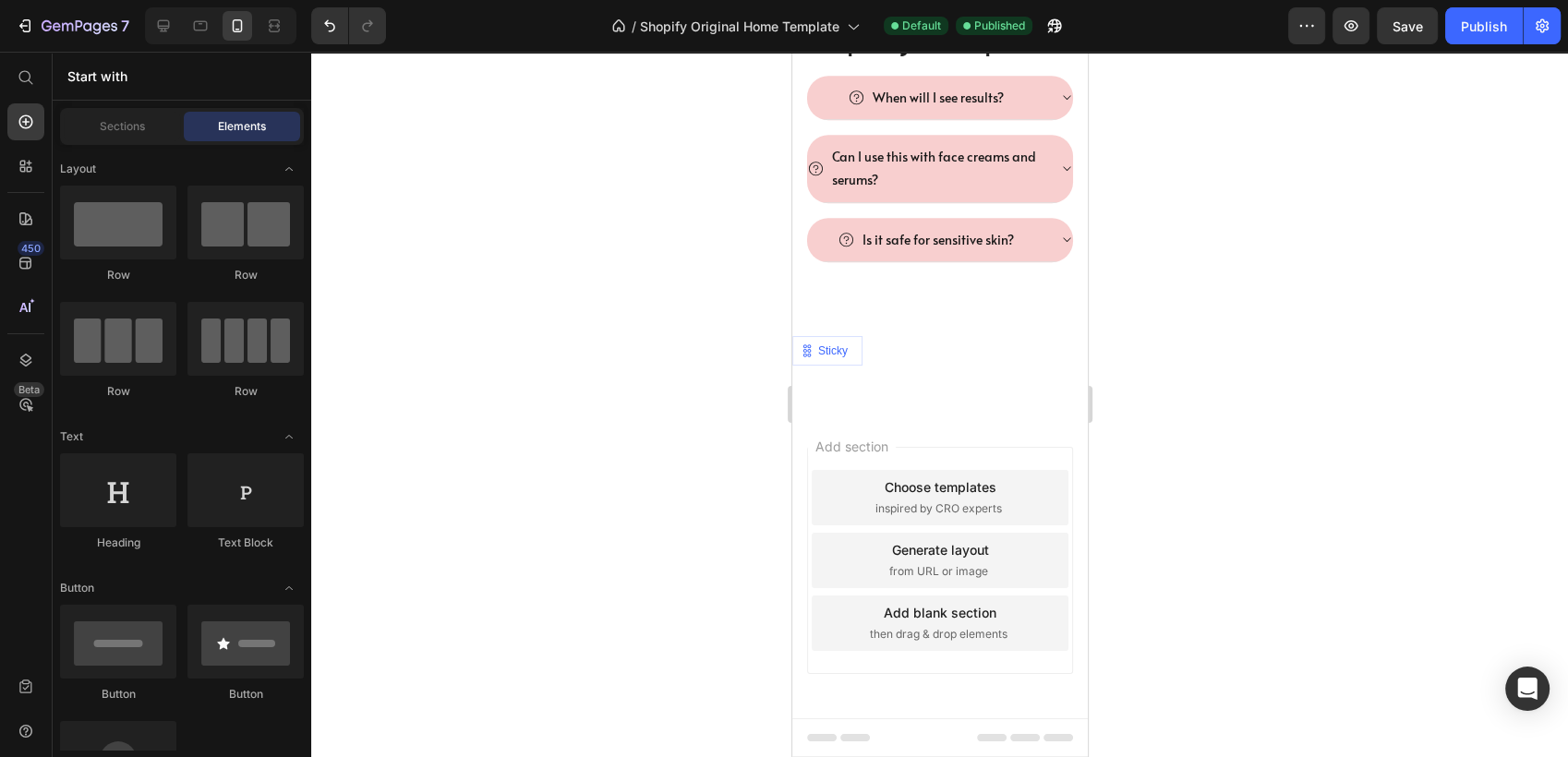 scroll, scrollTop: 1414, scrollLeft: 0, axis: vertical 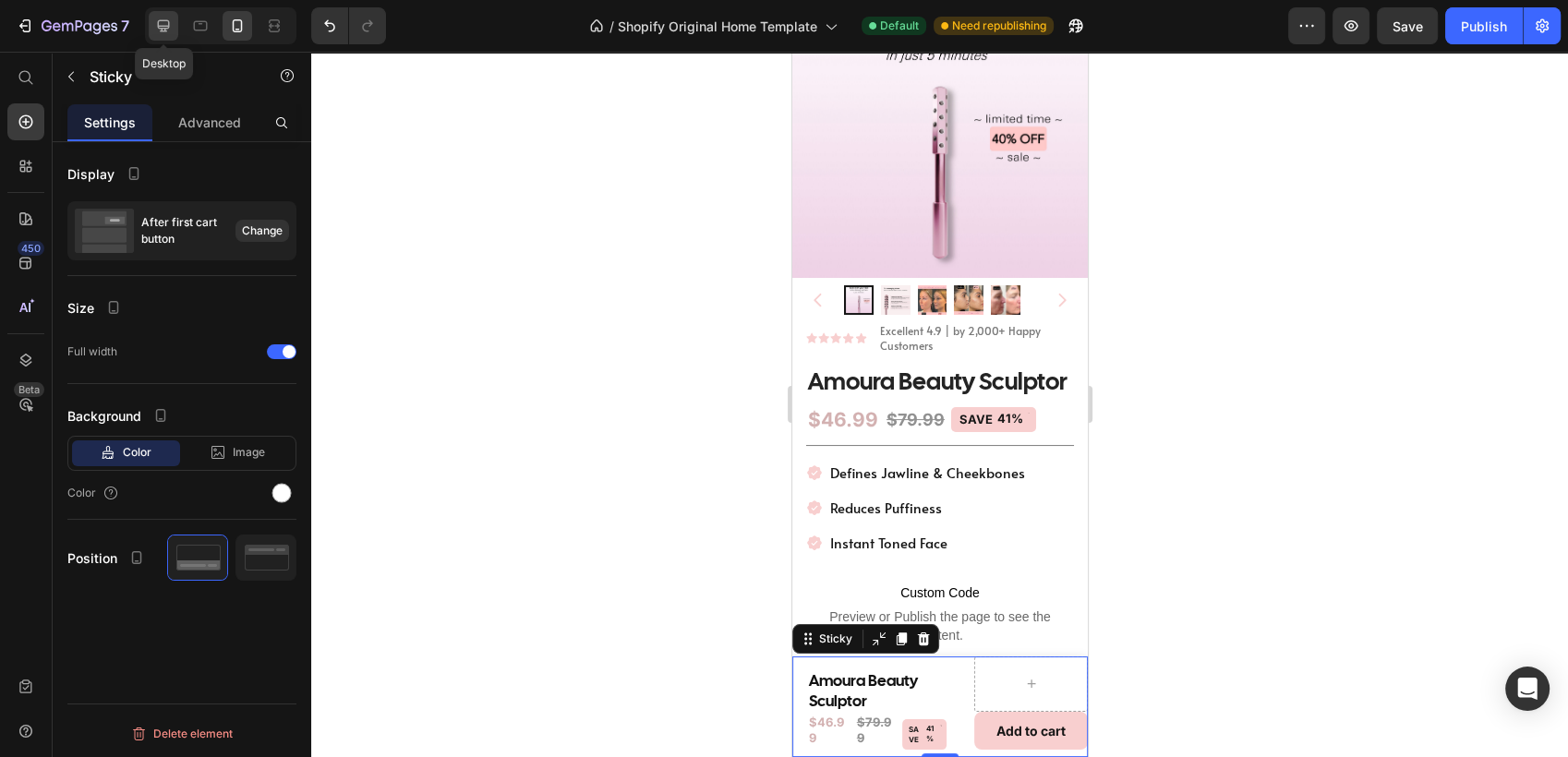 click 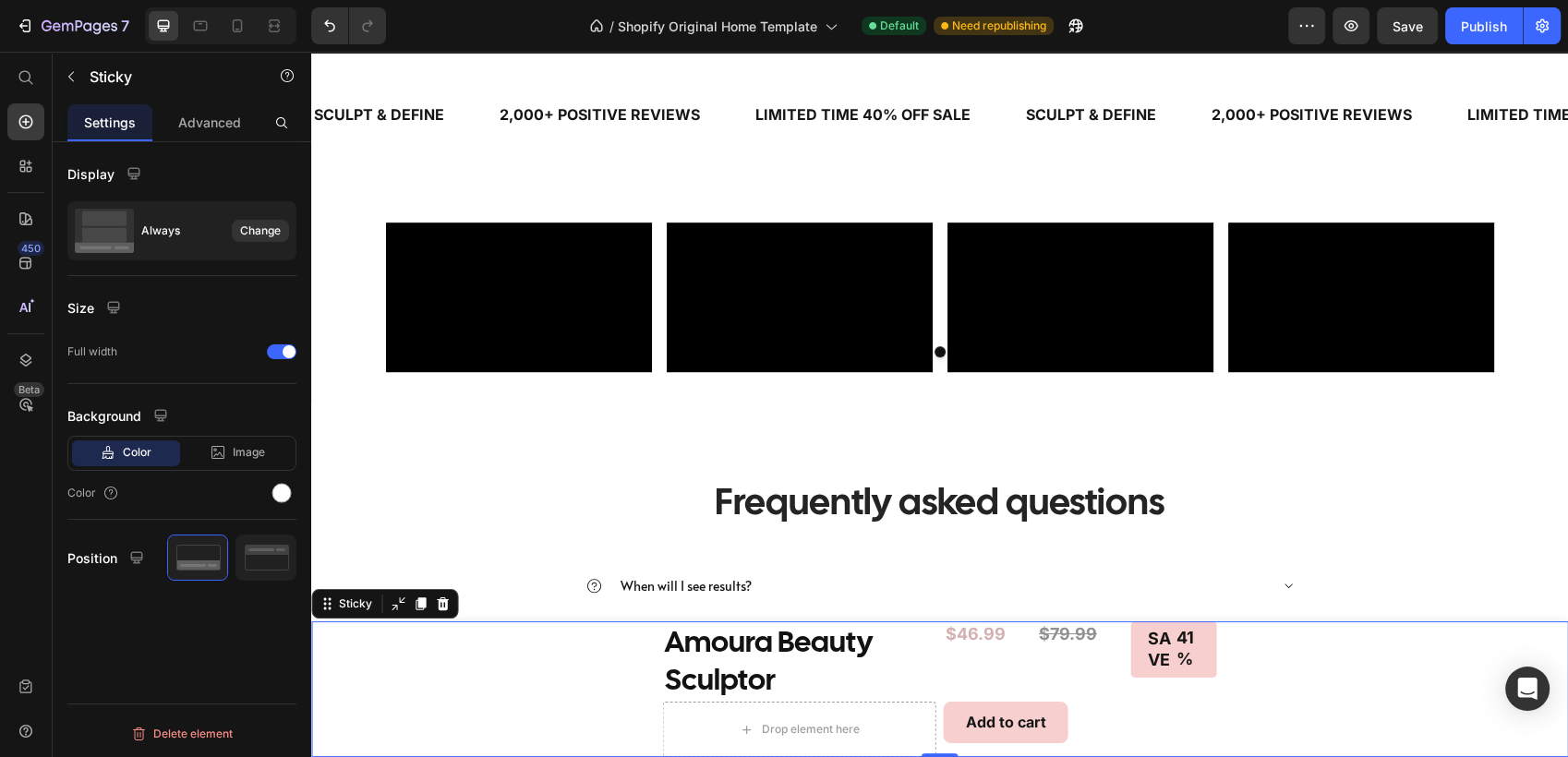 scroll, scrollTop: 1220, scrollLeft: 0, axis: vertical 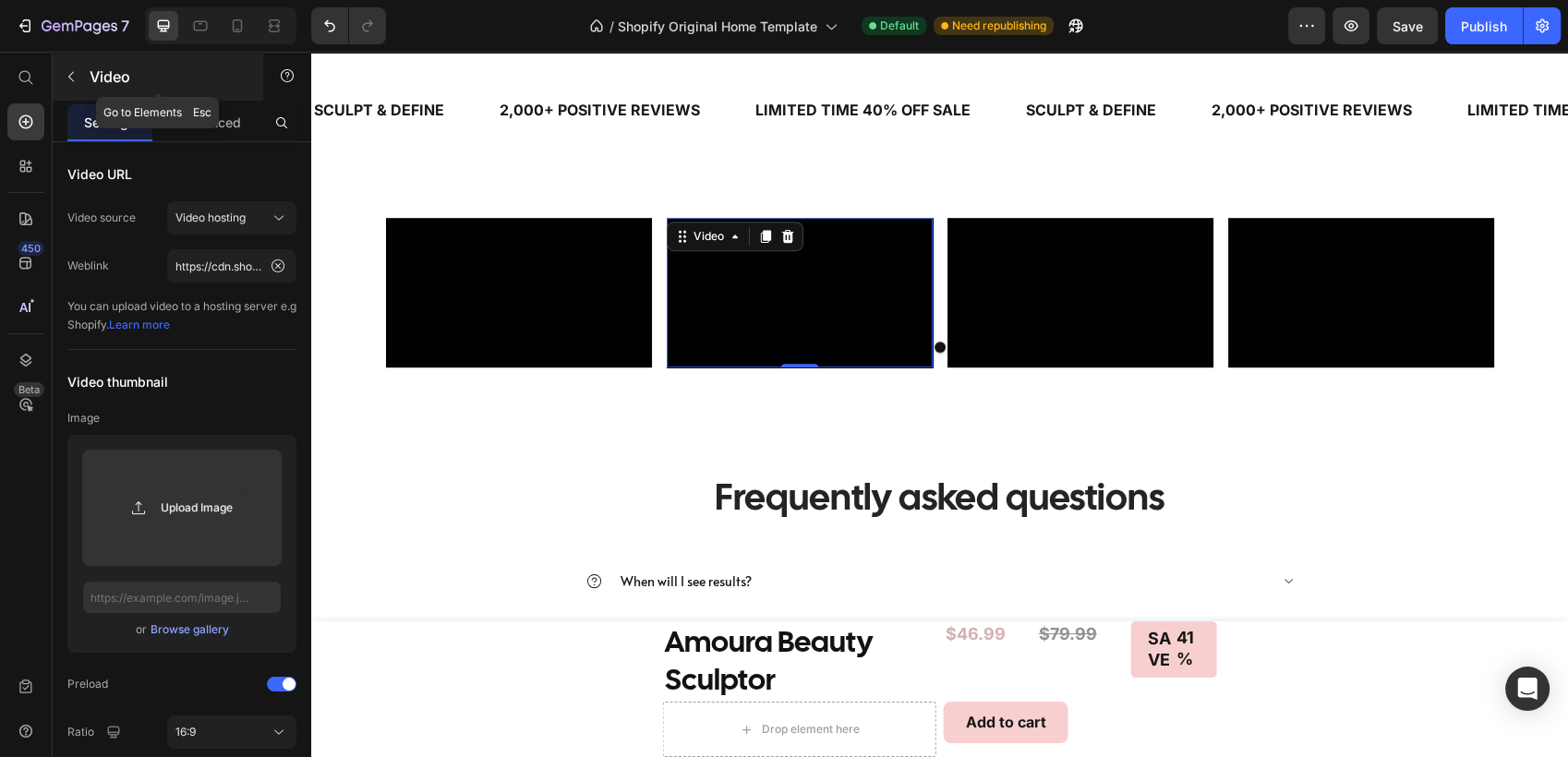 click at bounding box center [71, 77] 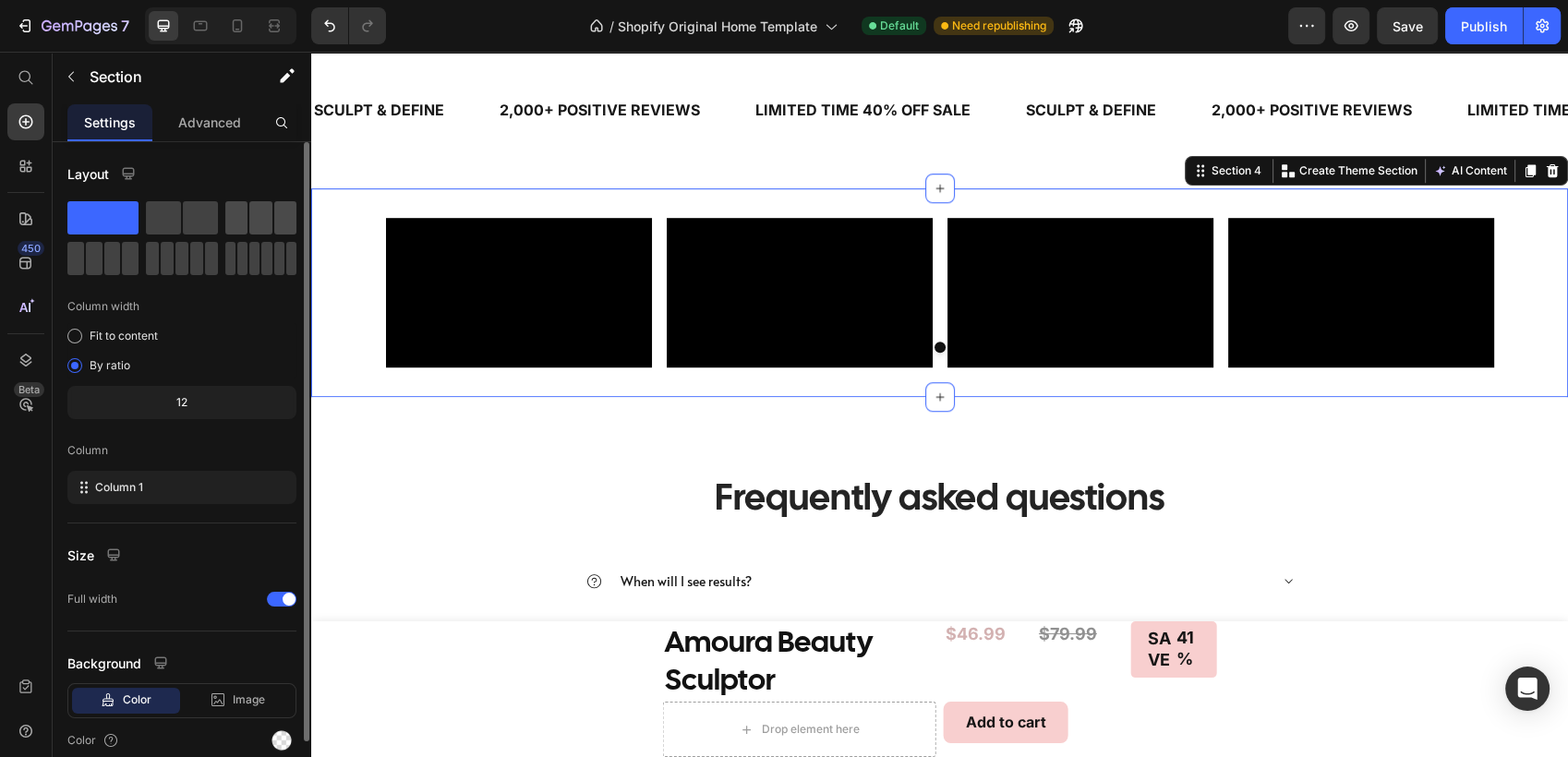 click 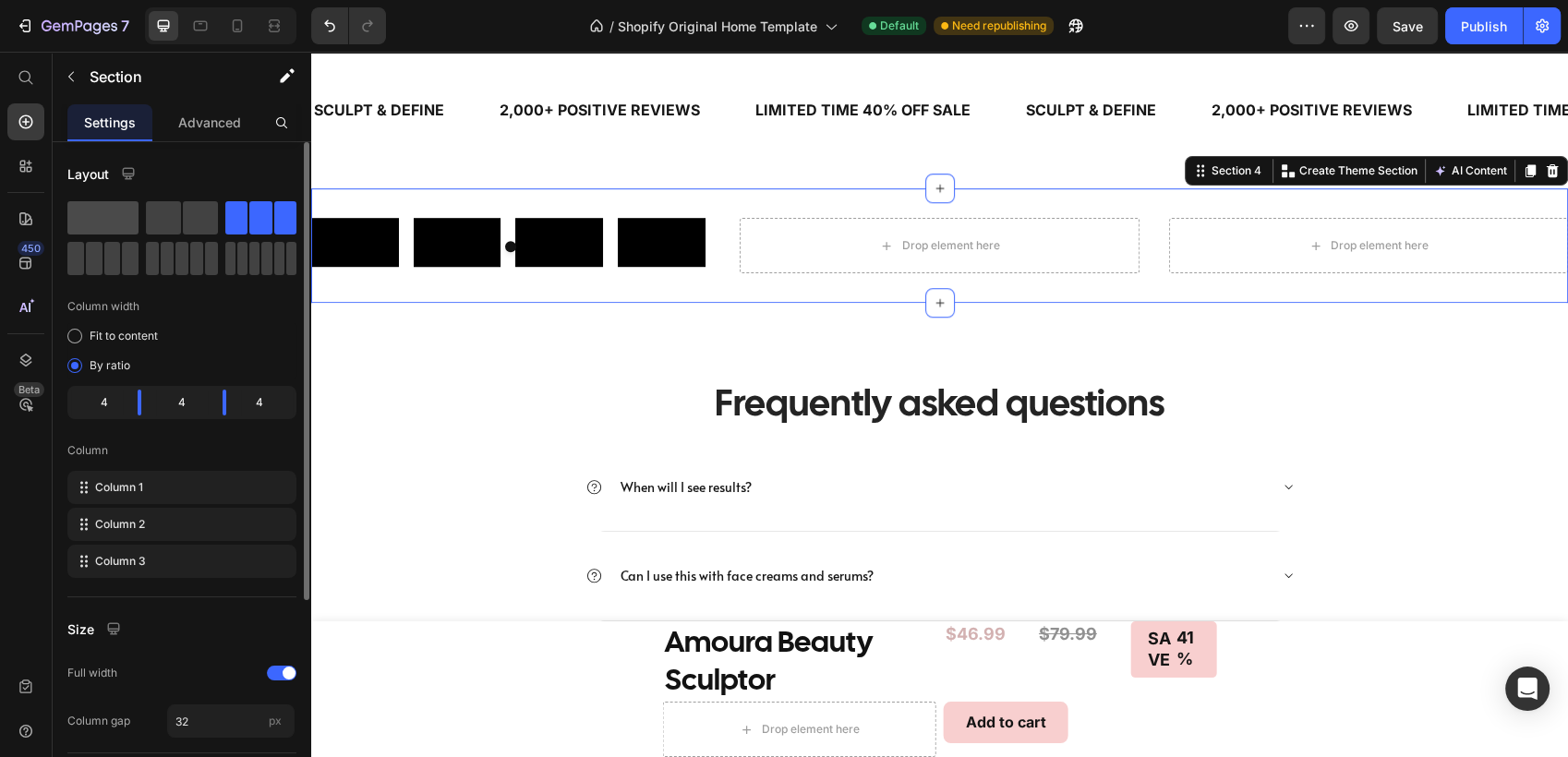 click 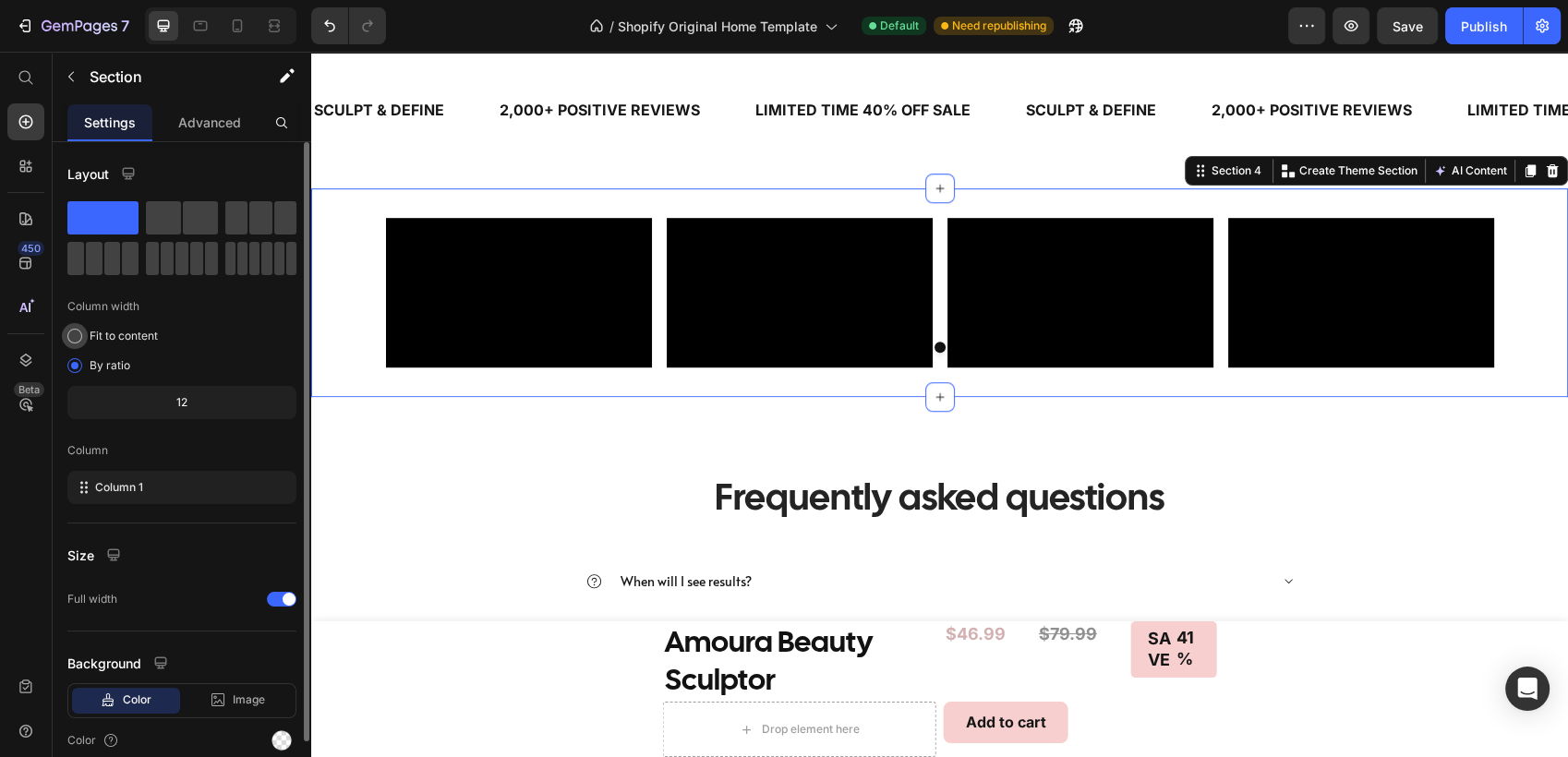 click on "Fit to content" at bounding box center [124, 336] 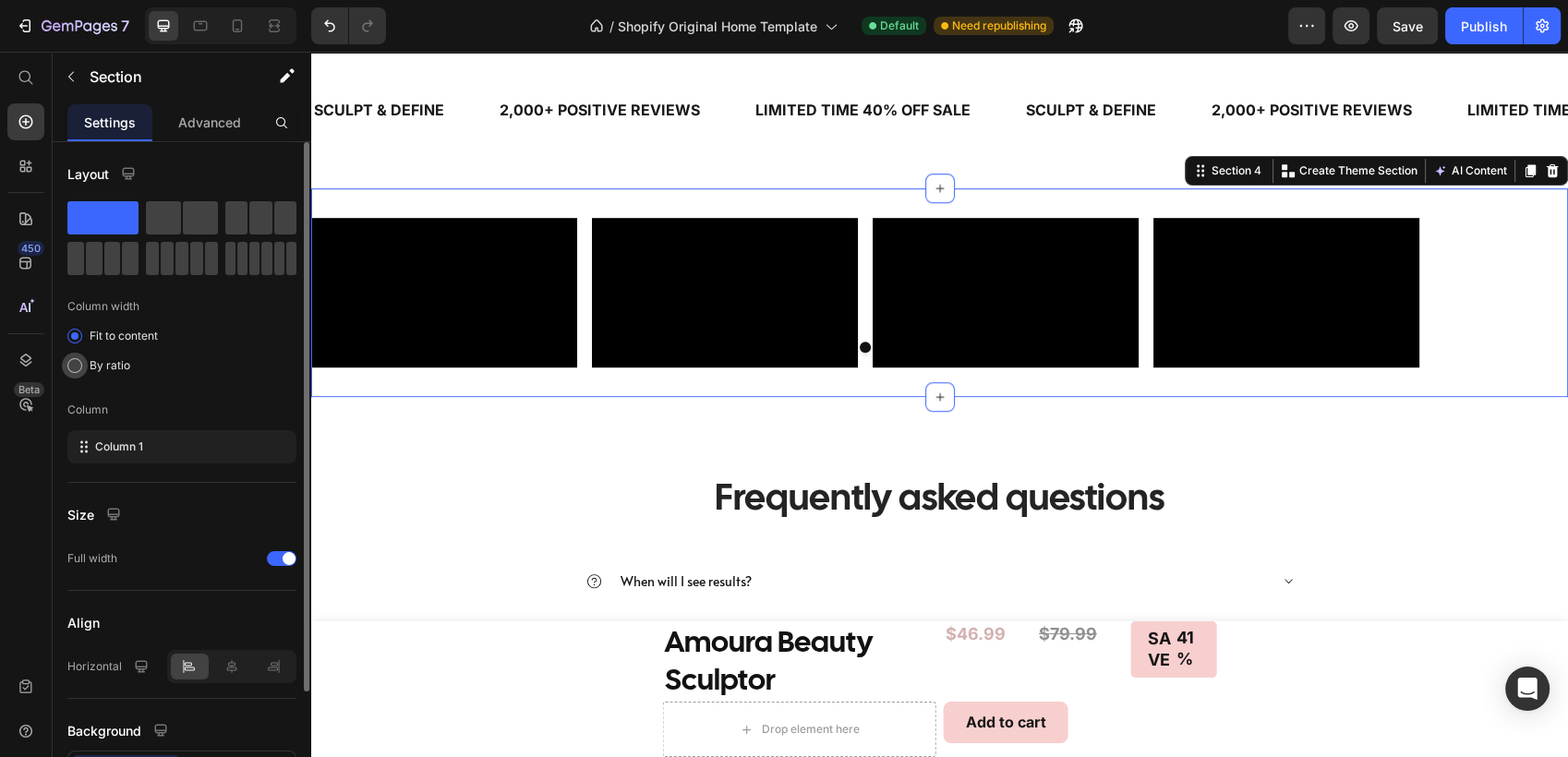 click on "By ratio" at bounding box center (110, 366) 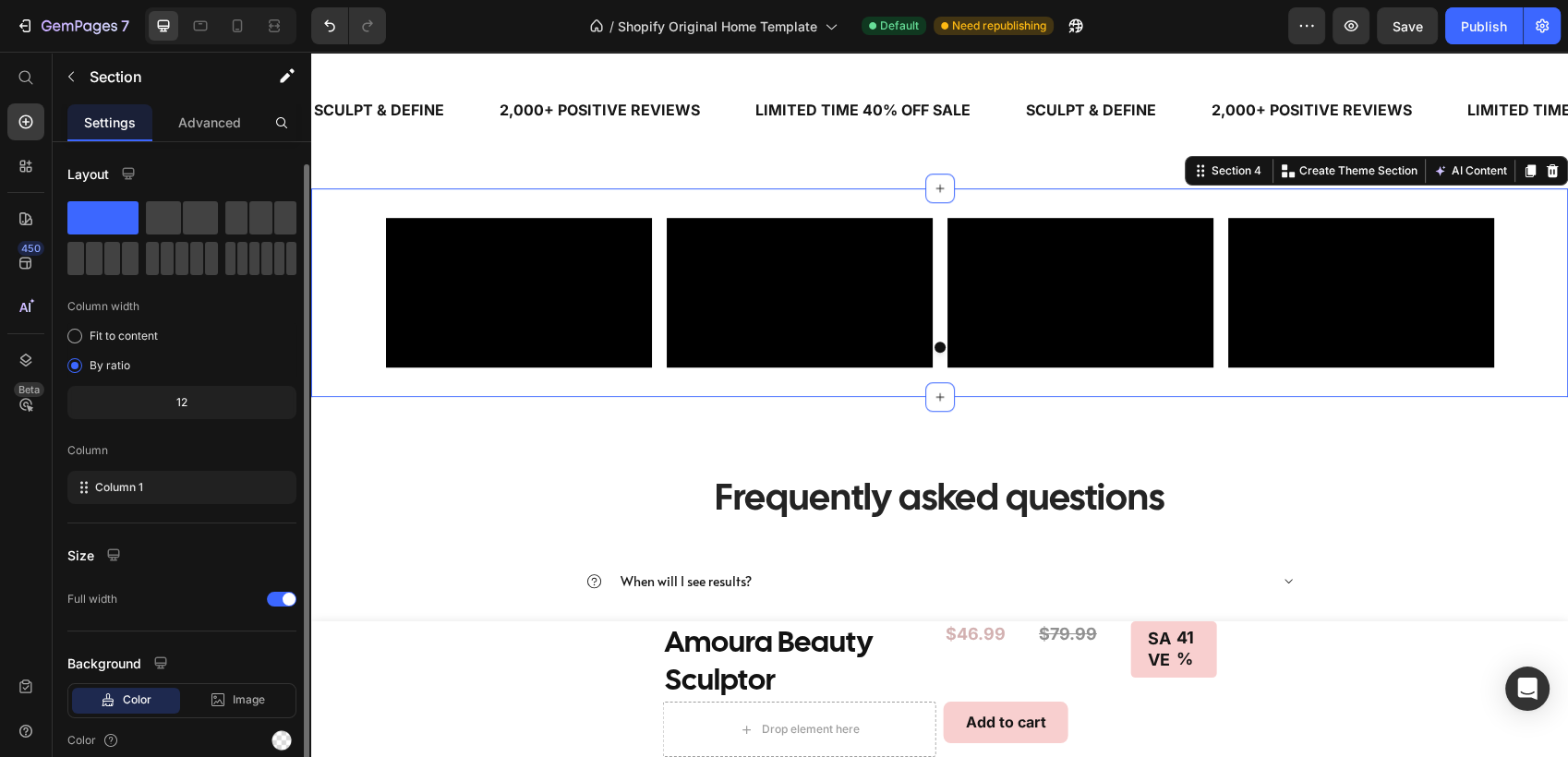 scroll, scrollTop: 77, scrollLeft: 0, axis: vertical 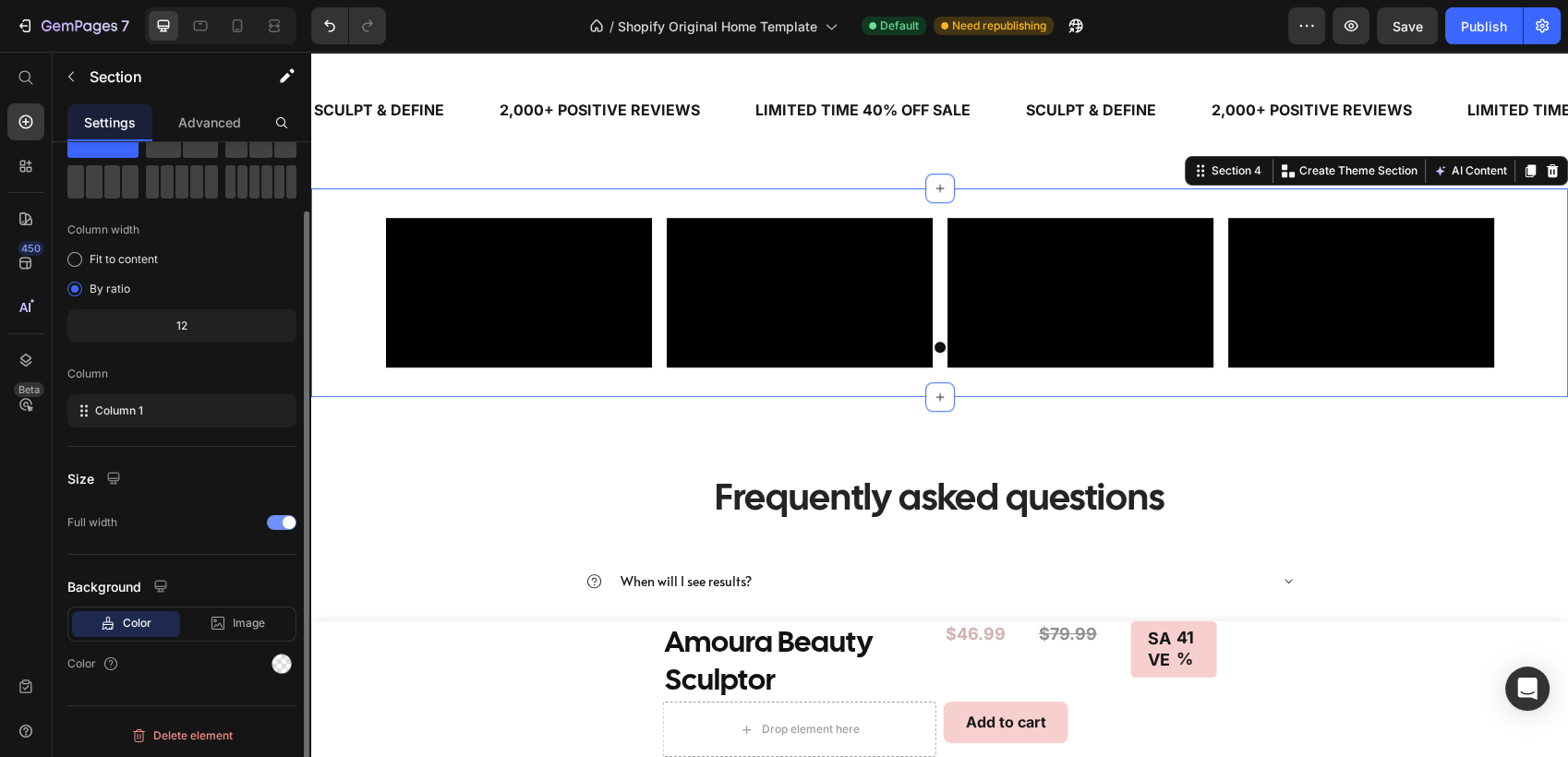 click at bounding box center (282, 523) 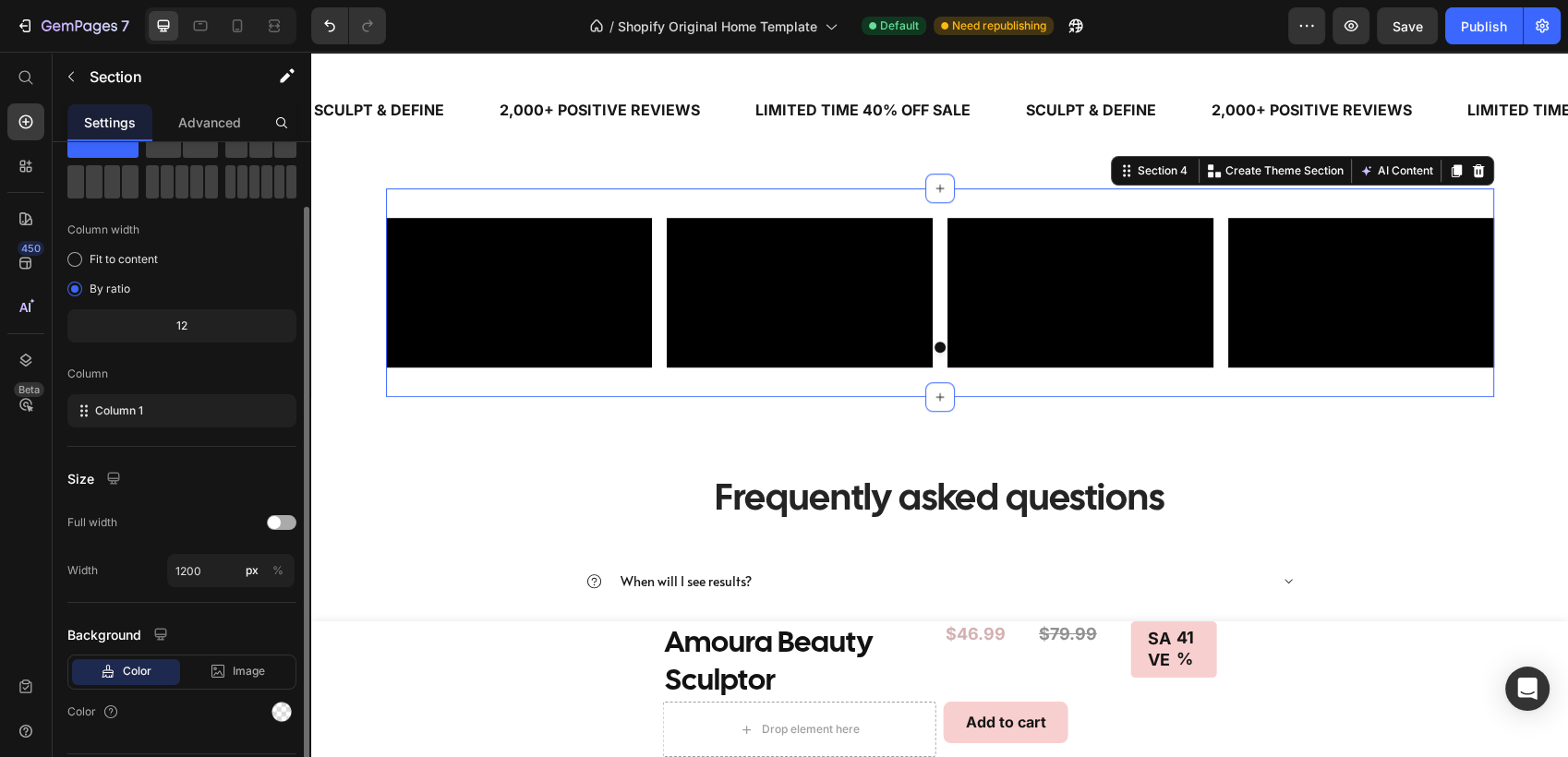 click at bounding box center [274, 523] 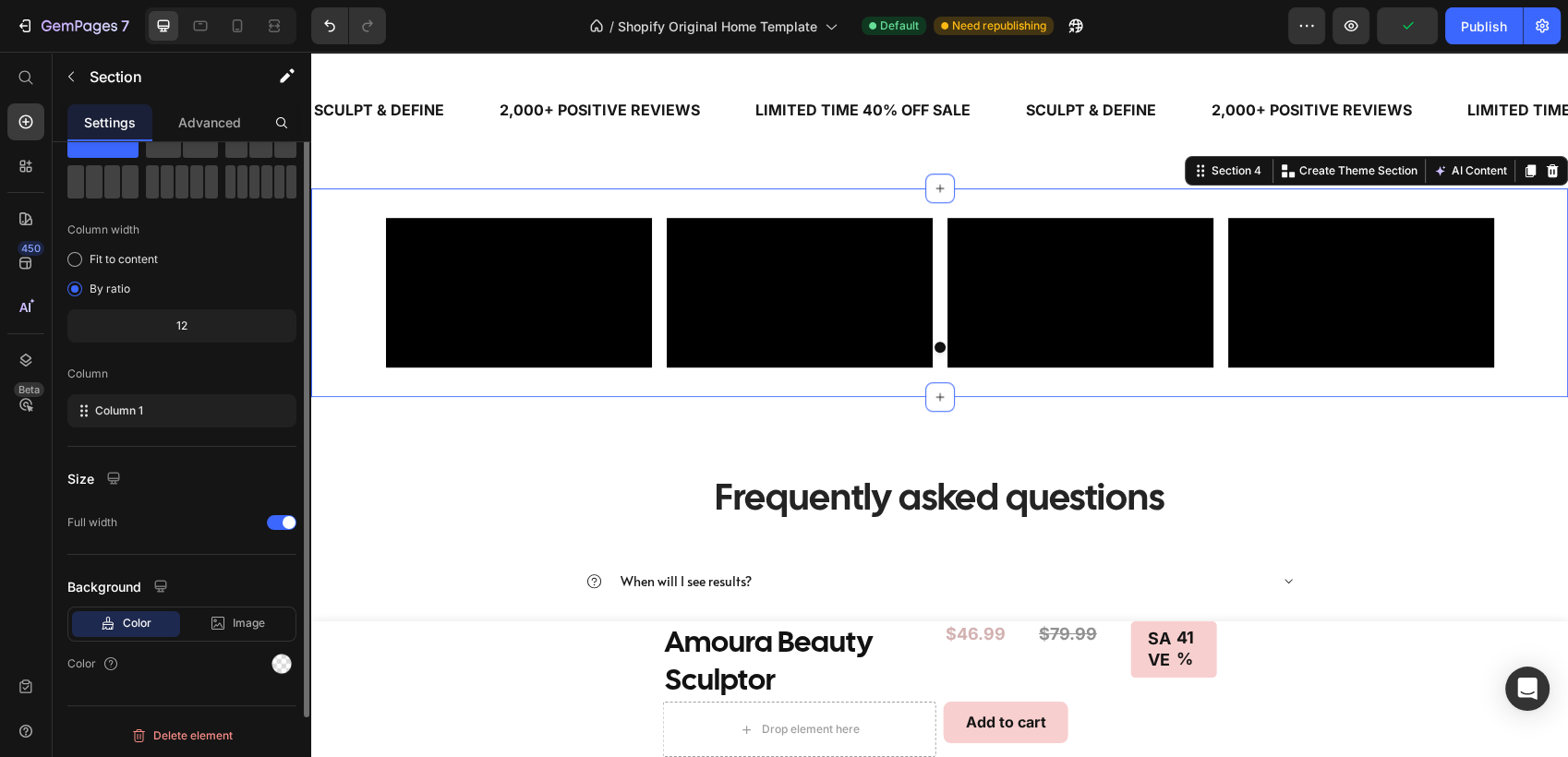 scroll, scrollTop: 0, scrollLeft: 0, axis: both 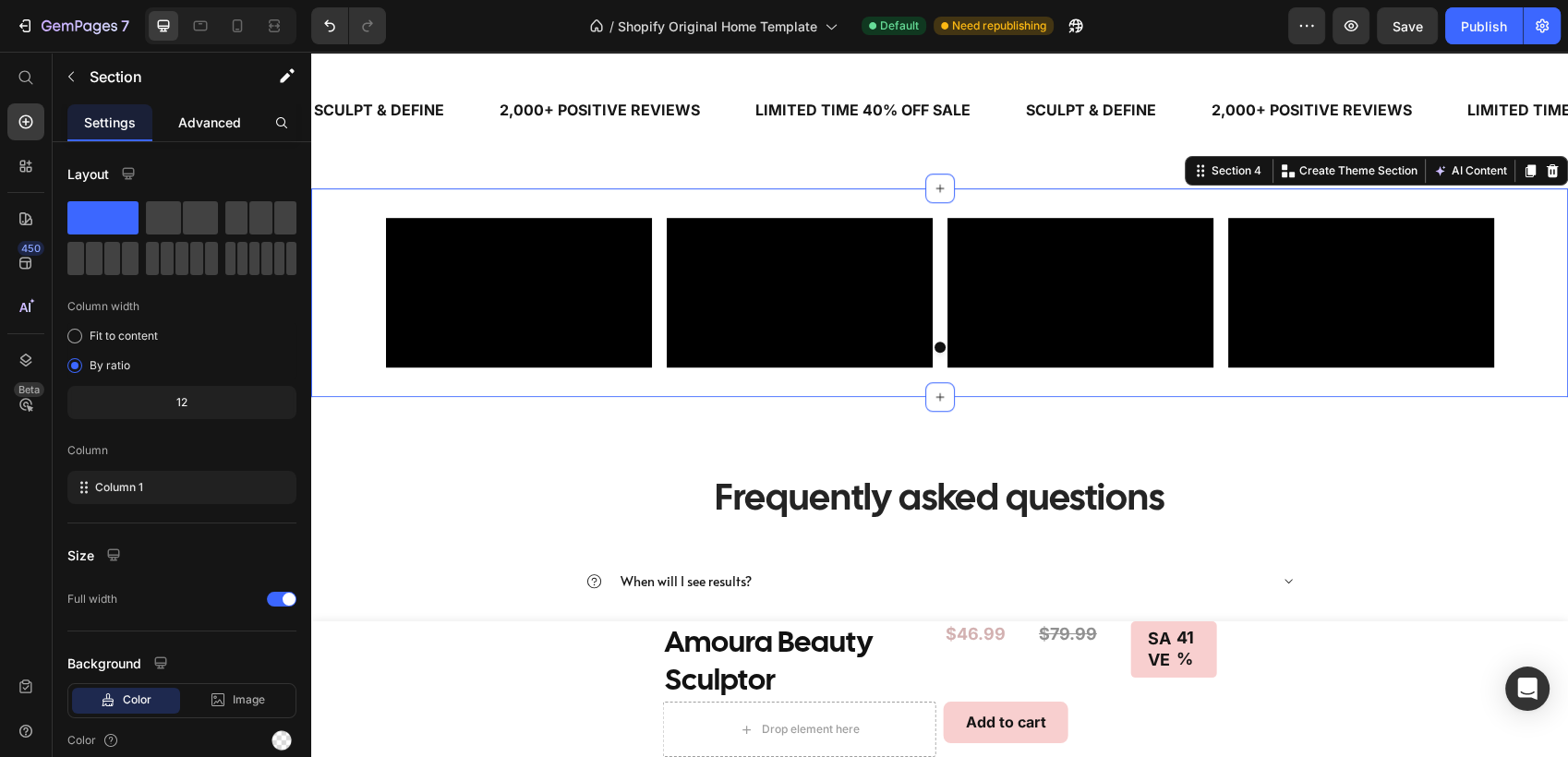 click on "Advanced" 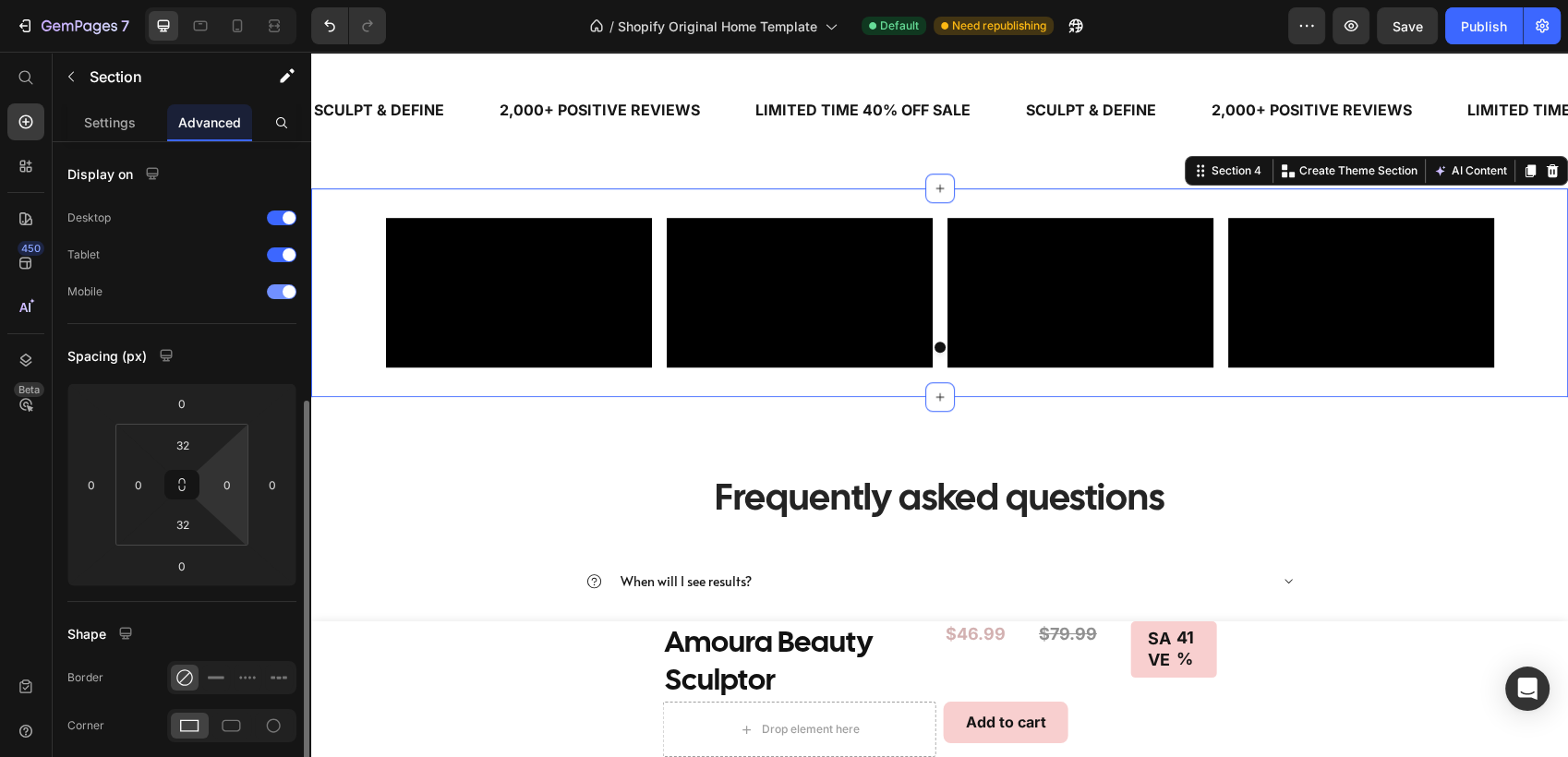 scroll, scrollTop: 190, scrollLeft: 0, axis: vertical 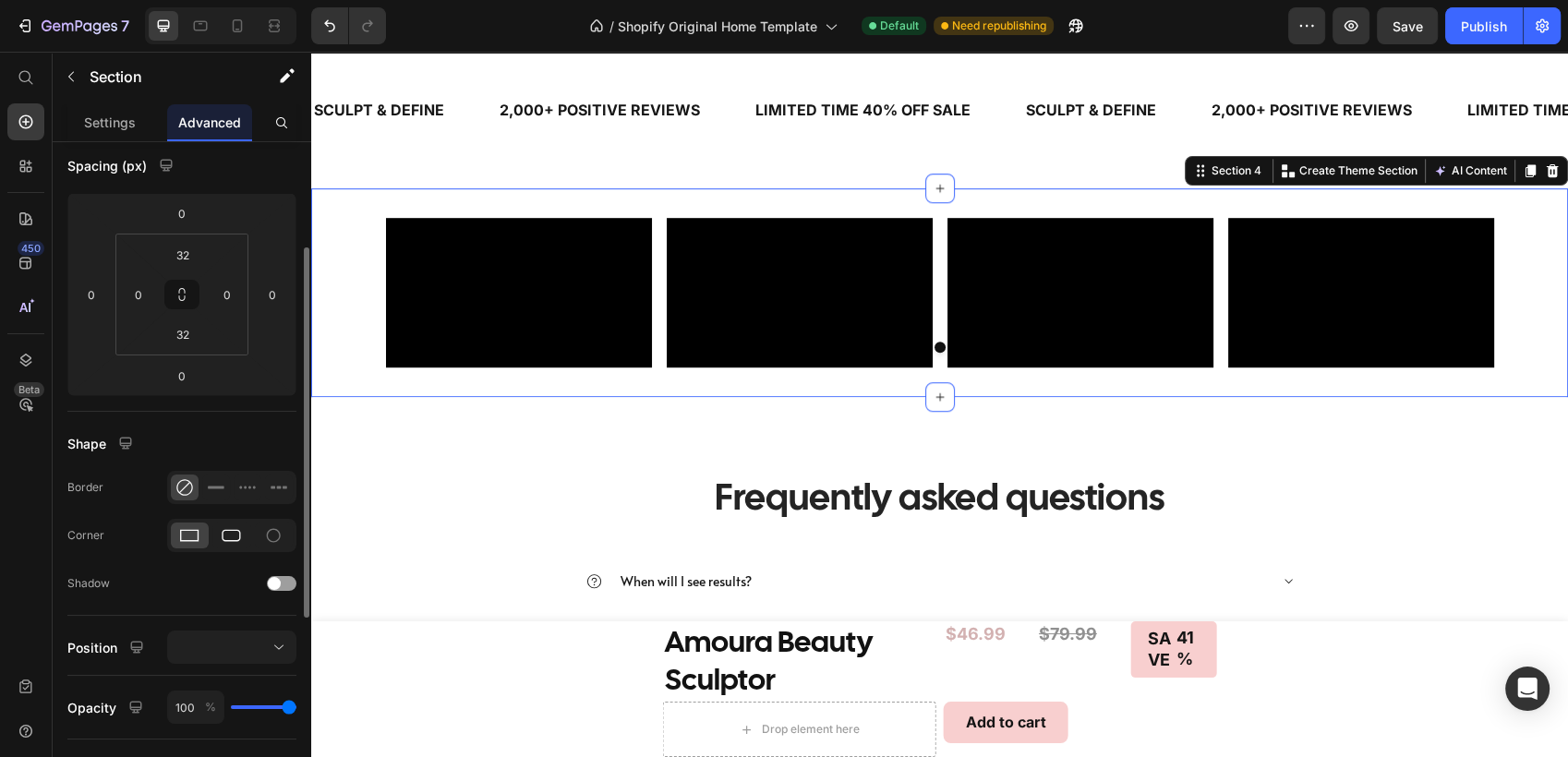 click 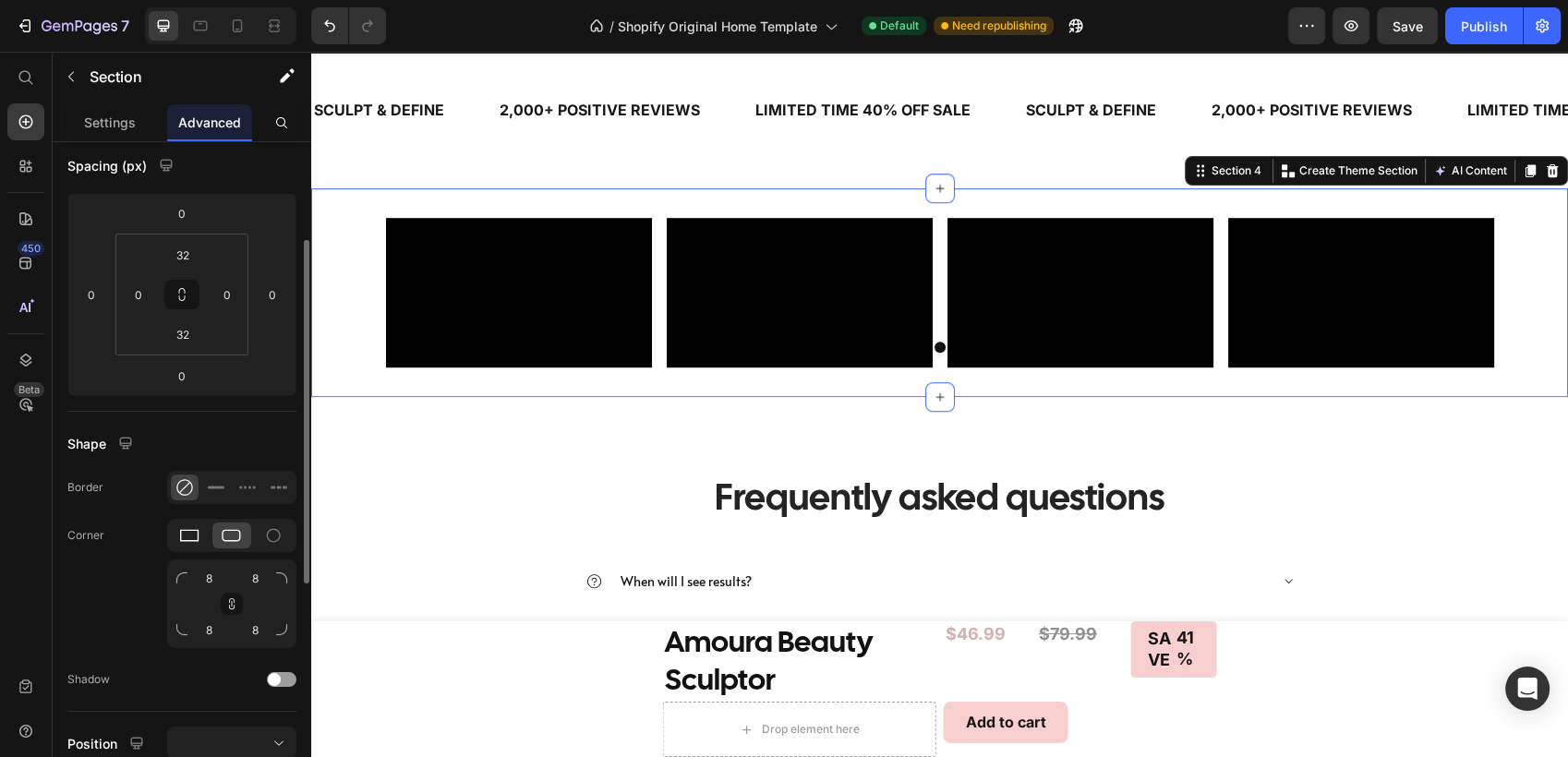 click 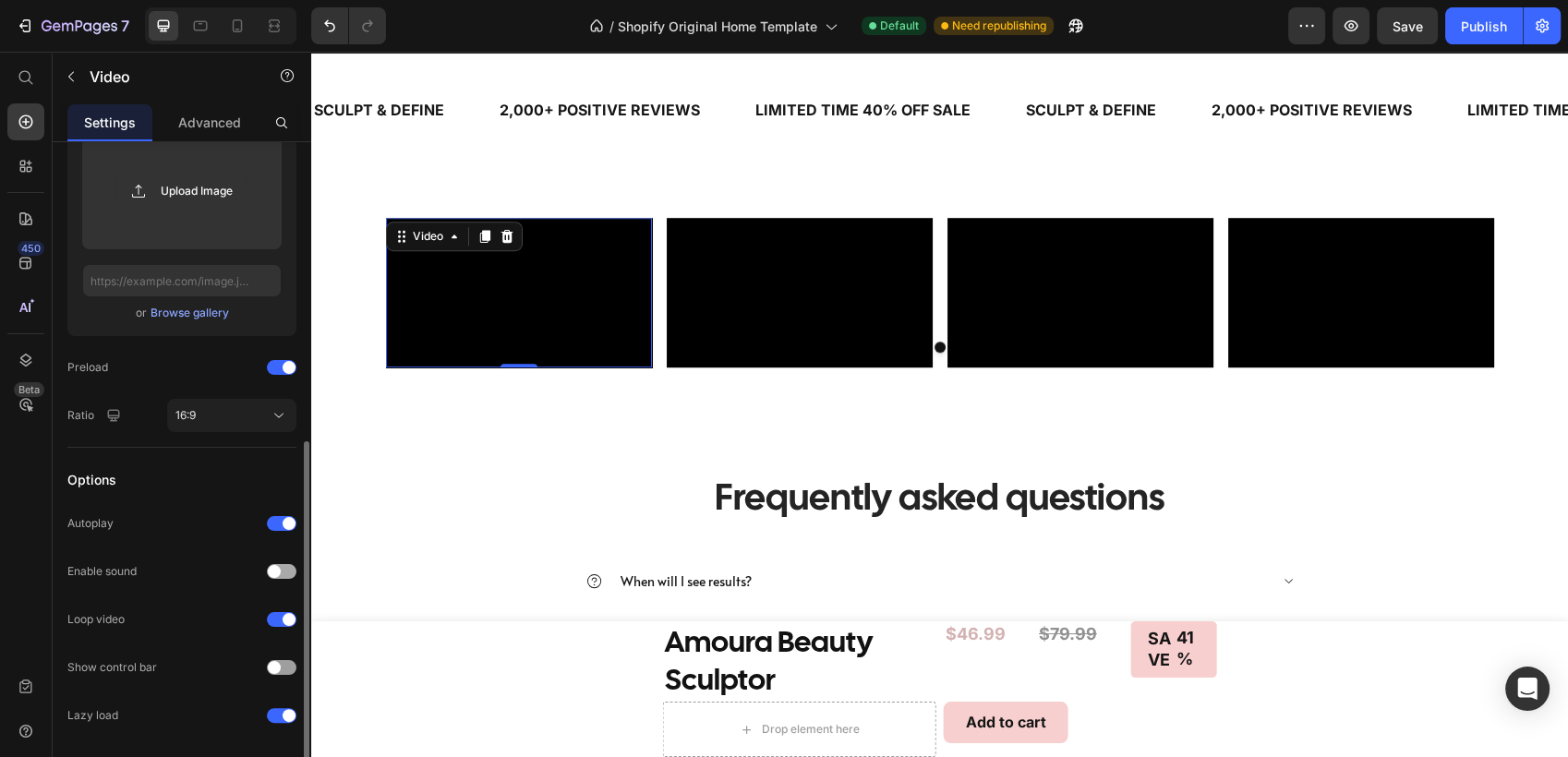scroll, scrollTop: 375, scrollLeft: 0, axis: vertical 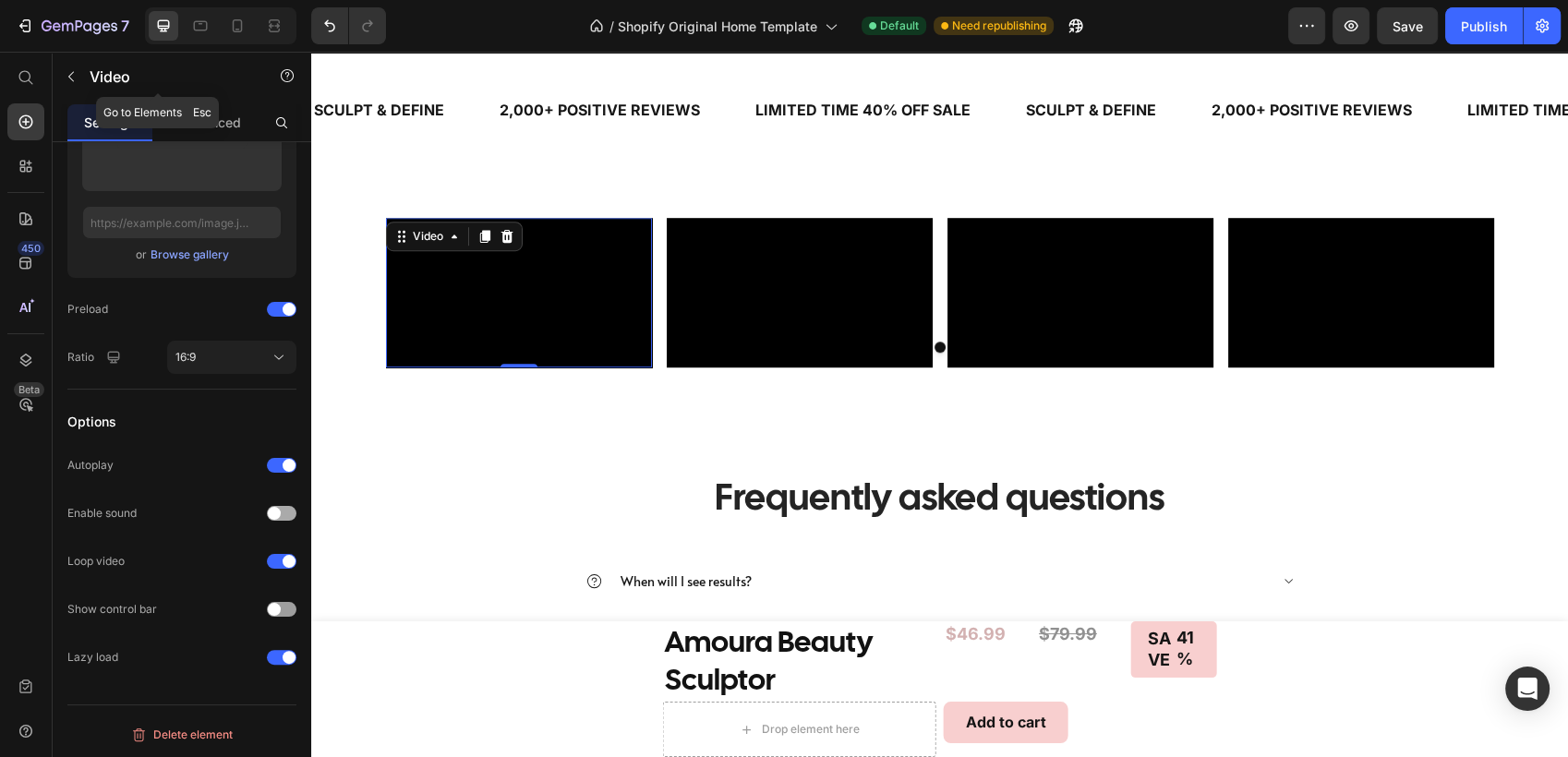 click on "Video" 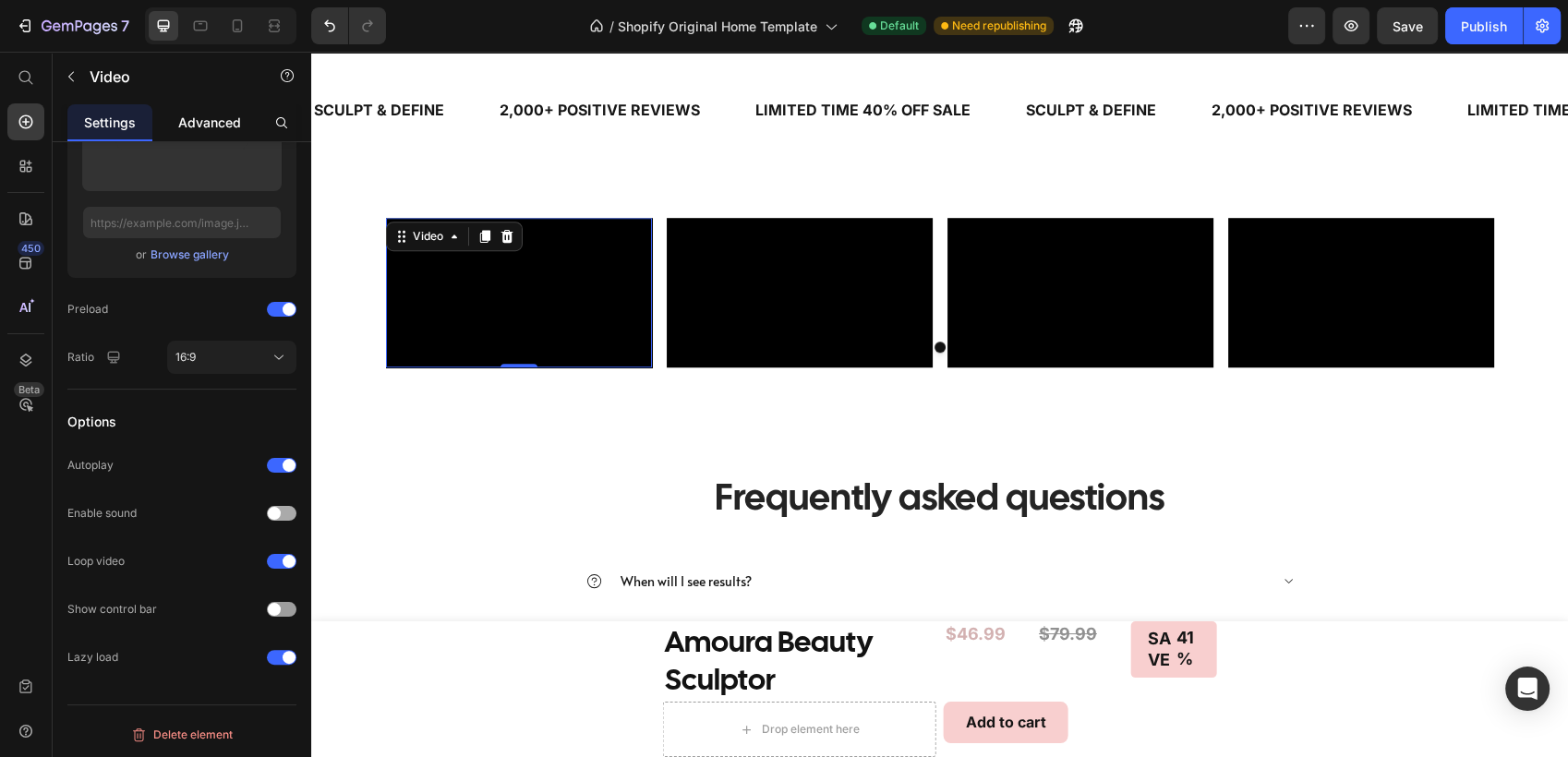 click on "Advanced" 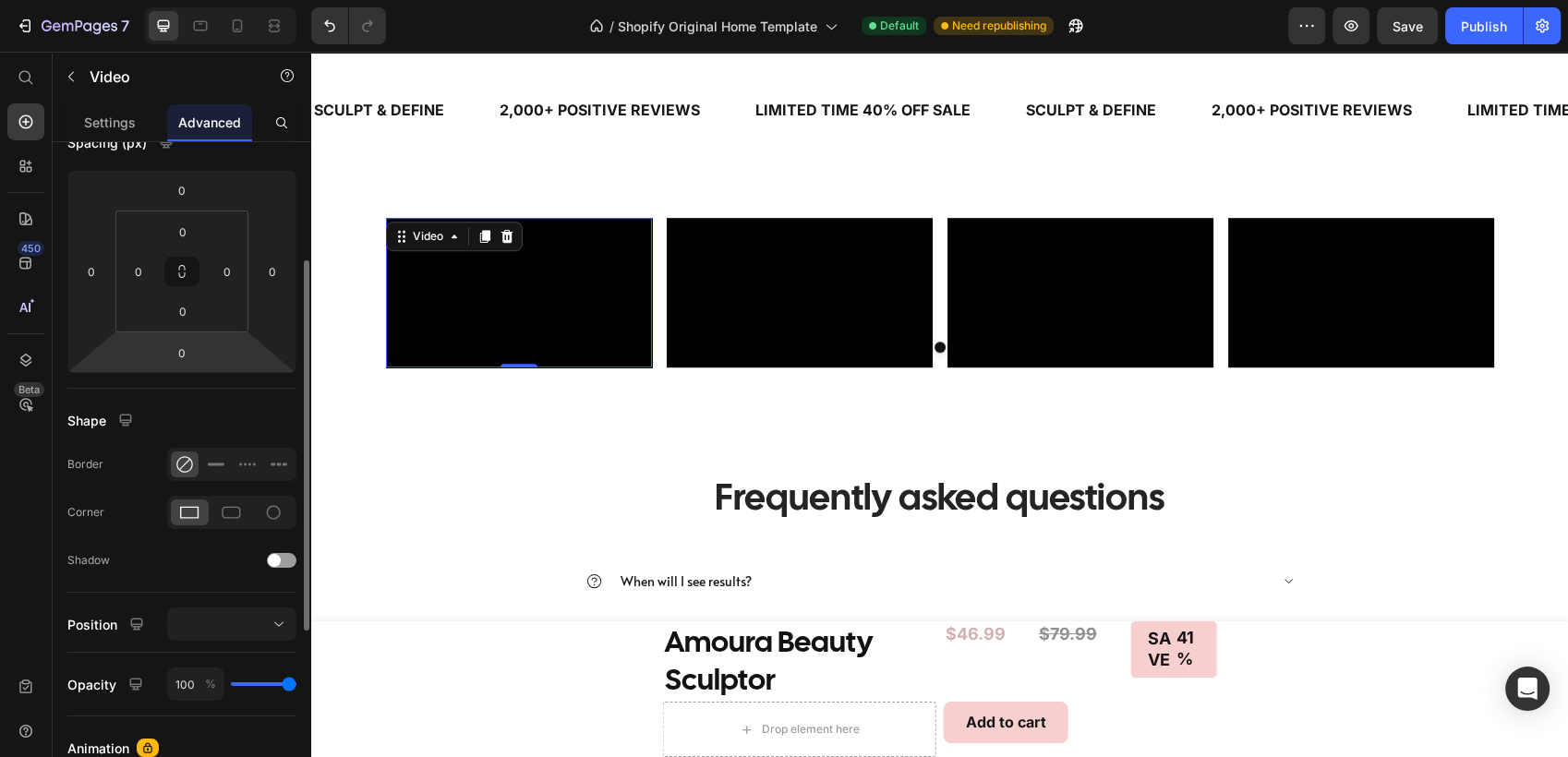 scroll, scrollTop: 243, scrollLeft: 0, axis: vertical 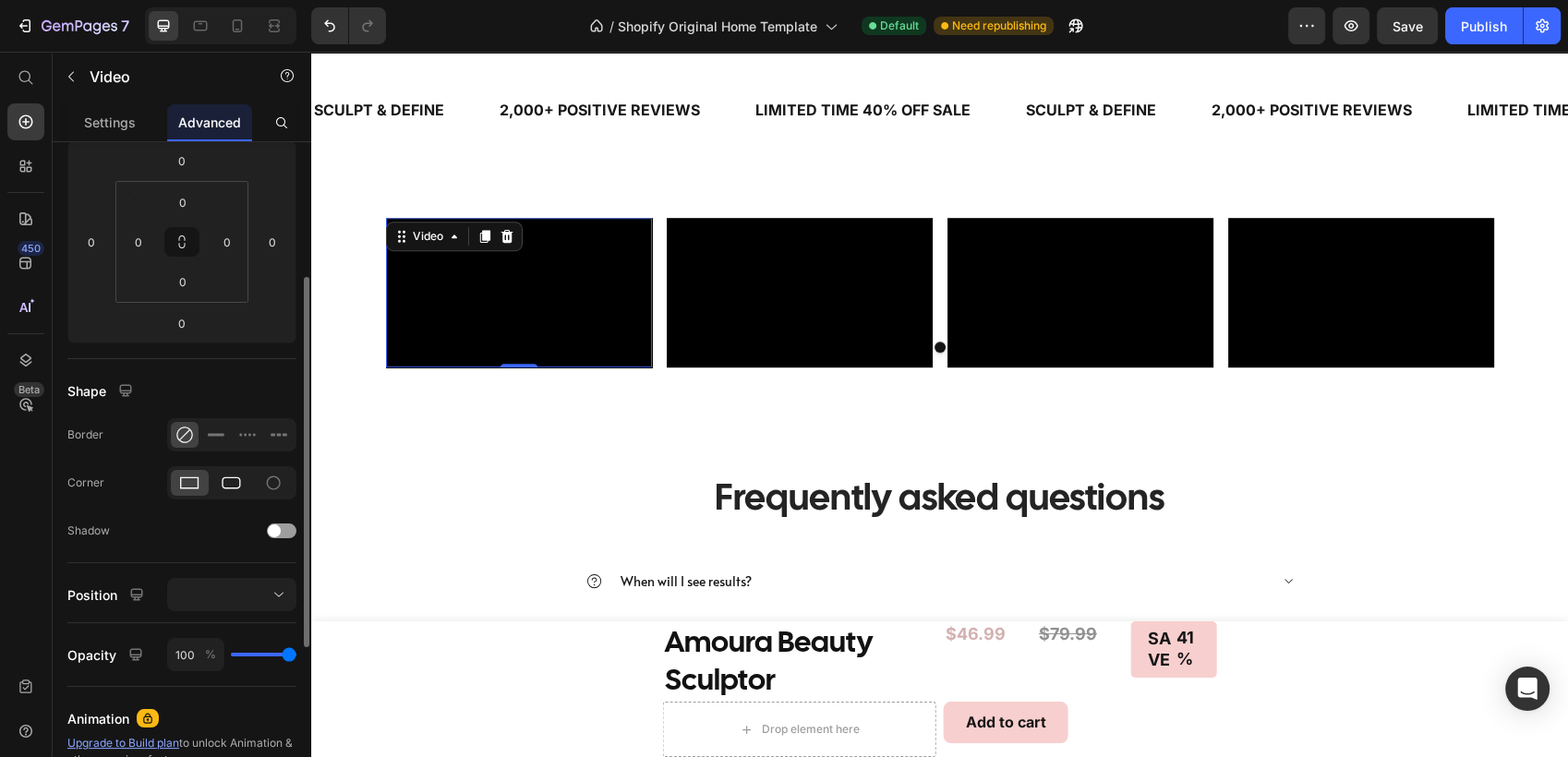 click 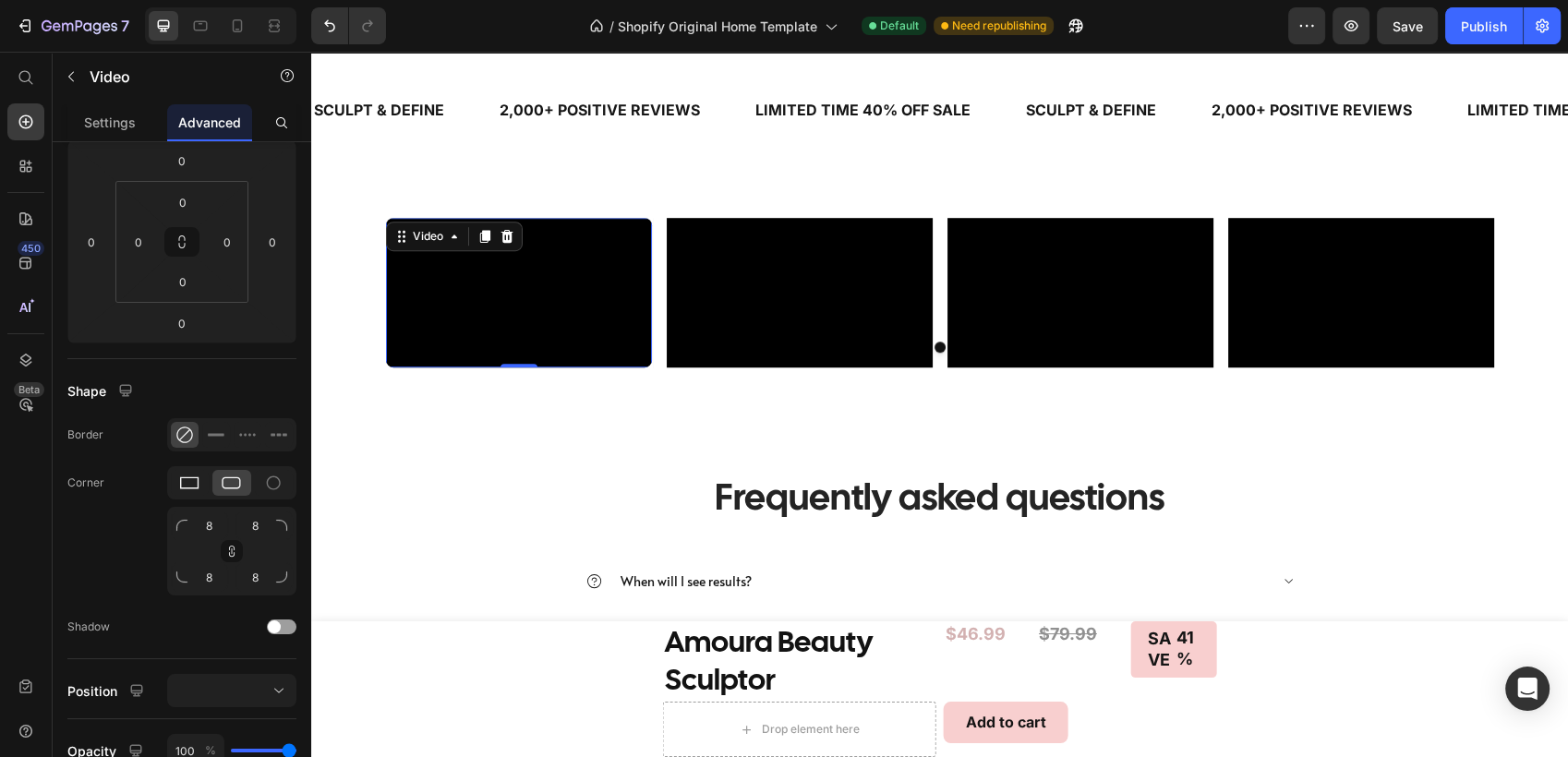click 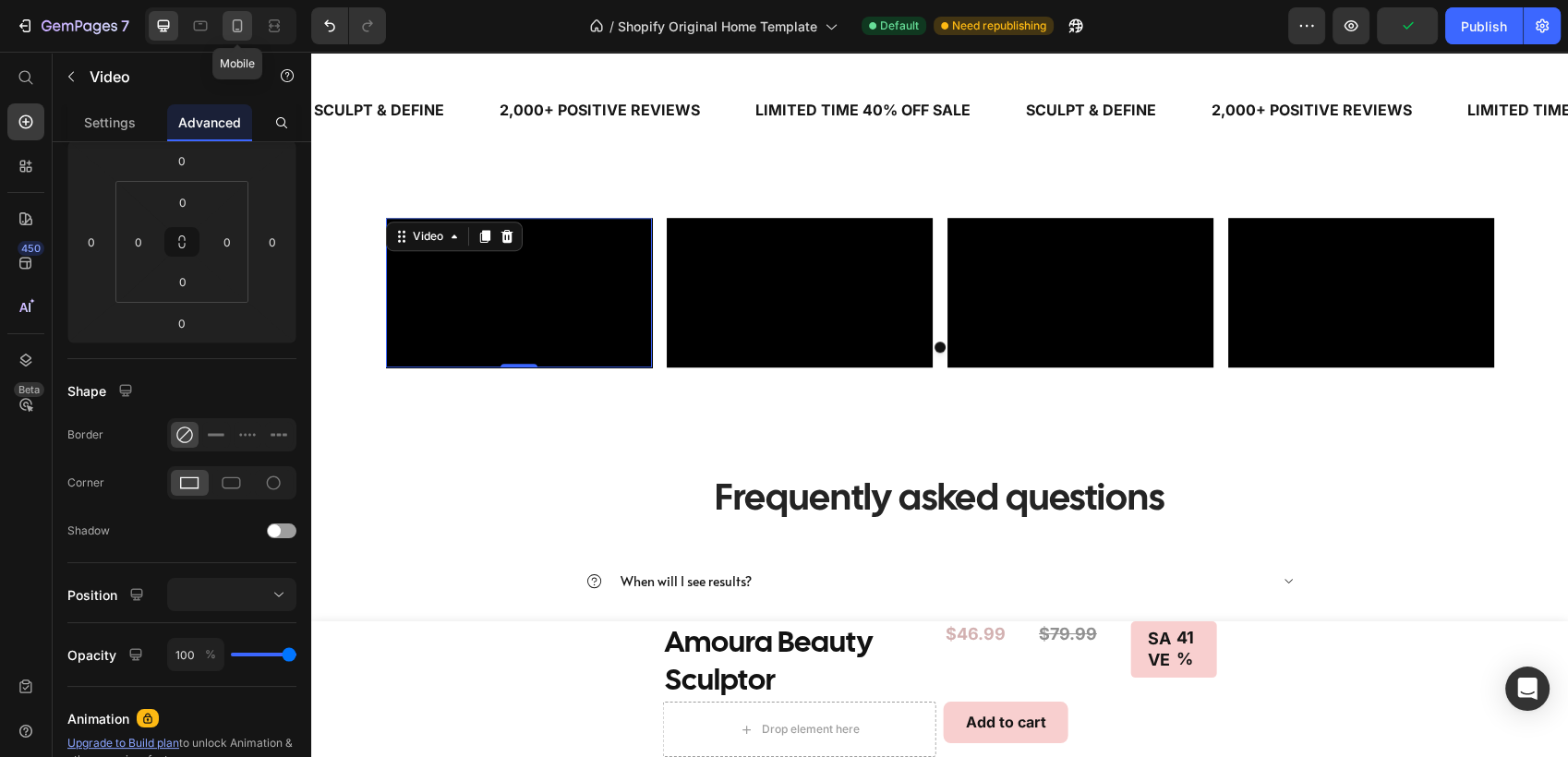 click 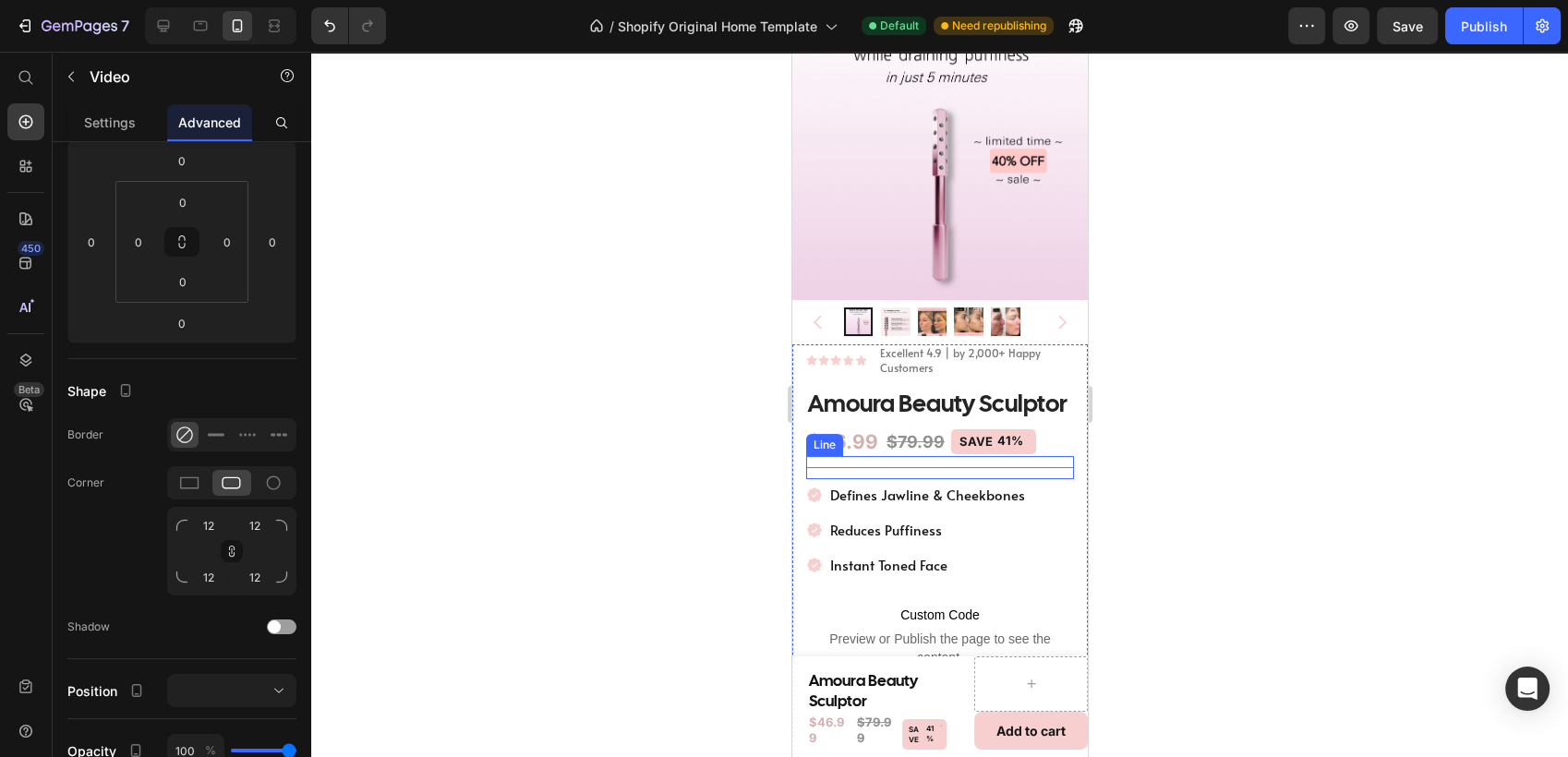 scroll, scrollTop: 137, scrollLeft: 0, axis: vertical 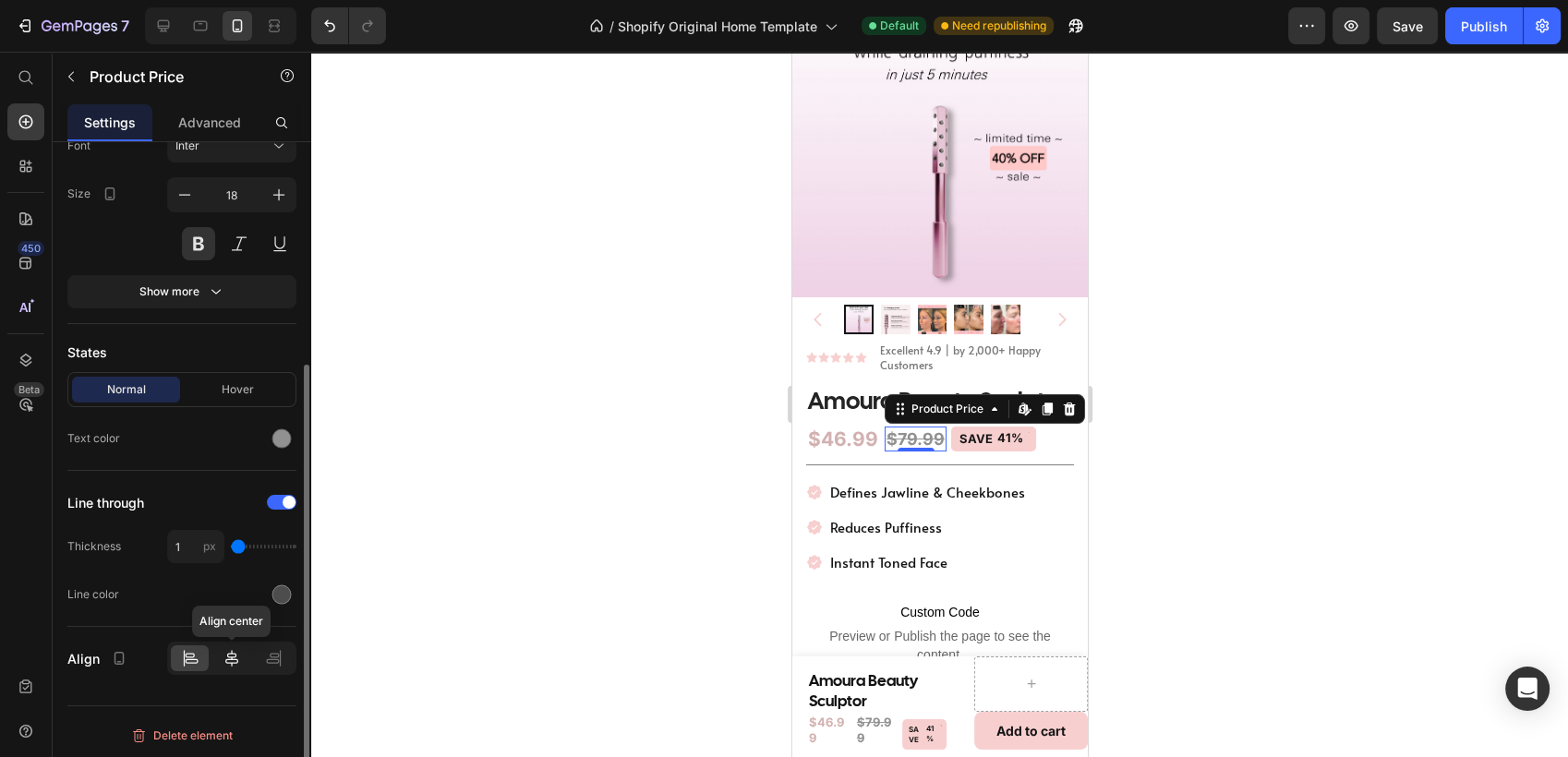 click 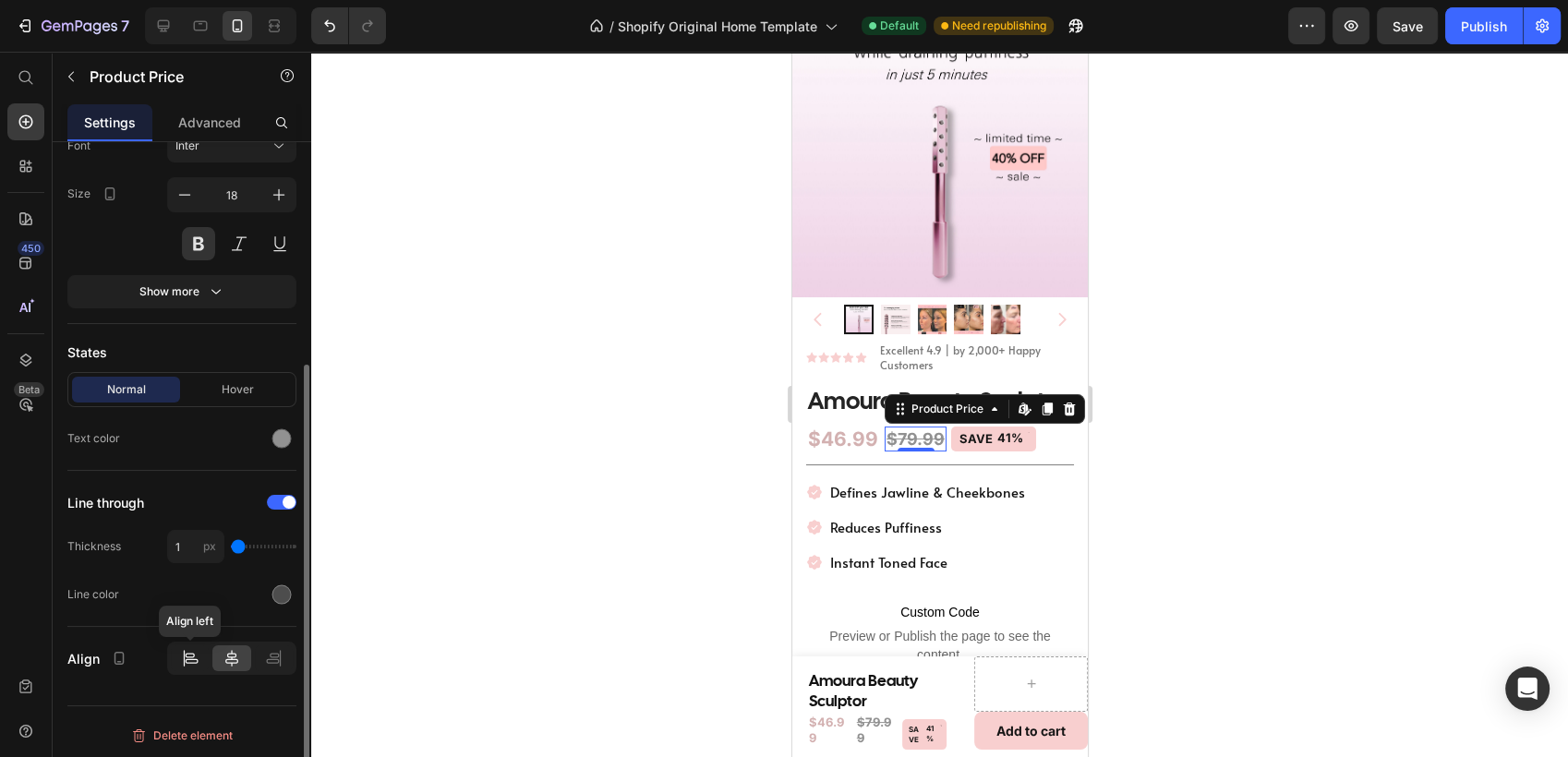 click 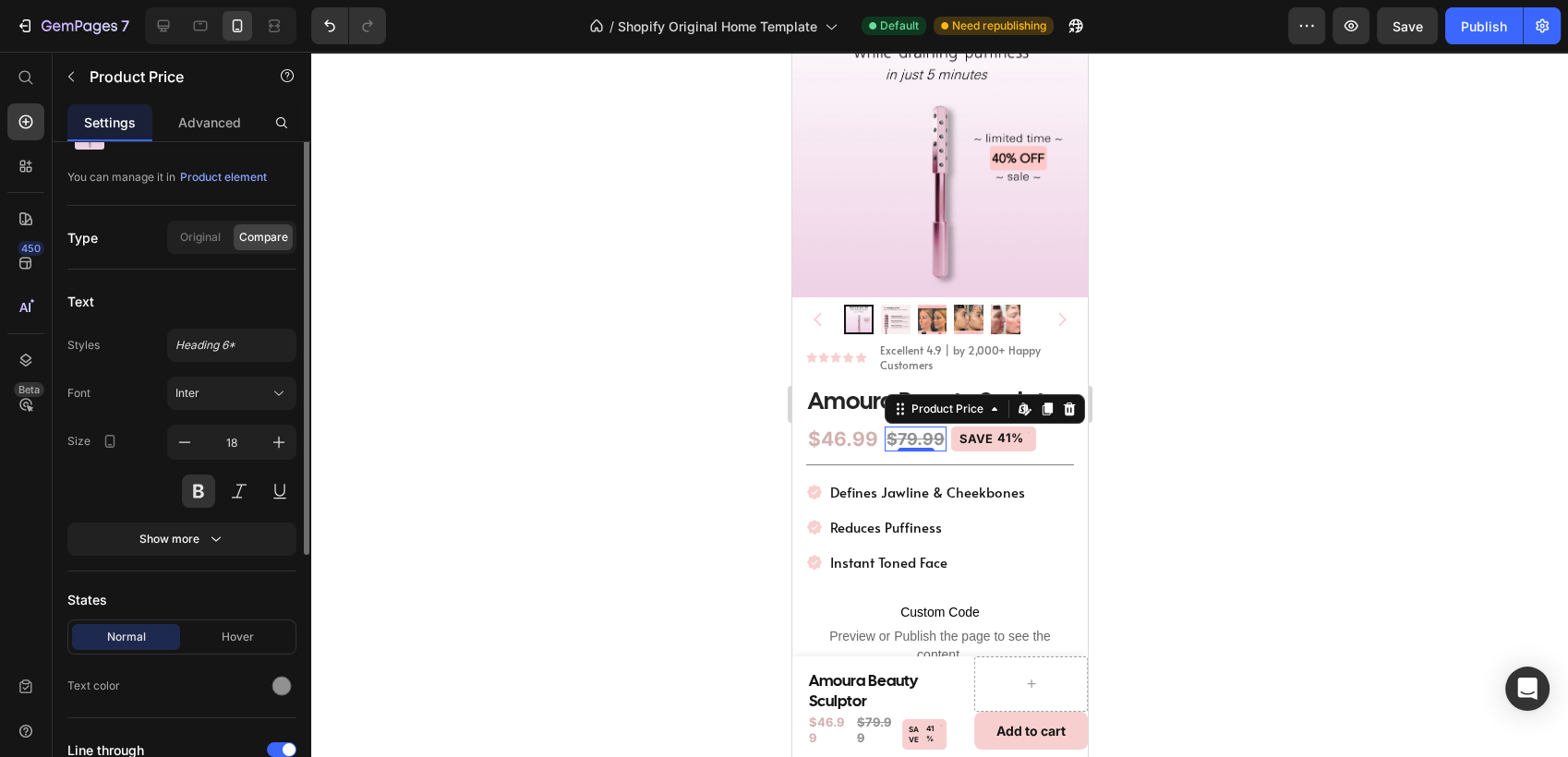 scroll, scrollTop: 0, scrollLeft: 0, axis: both 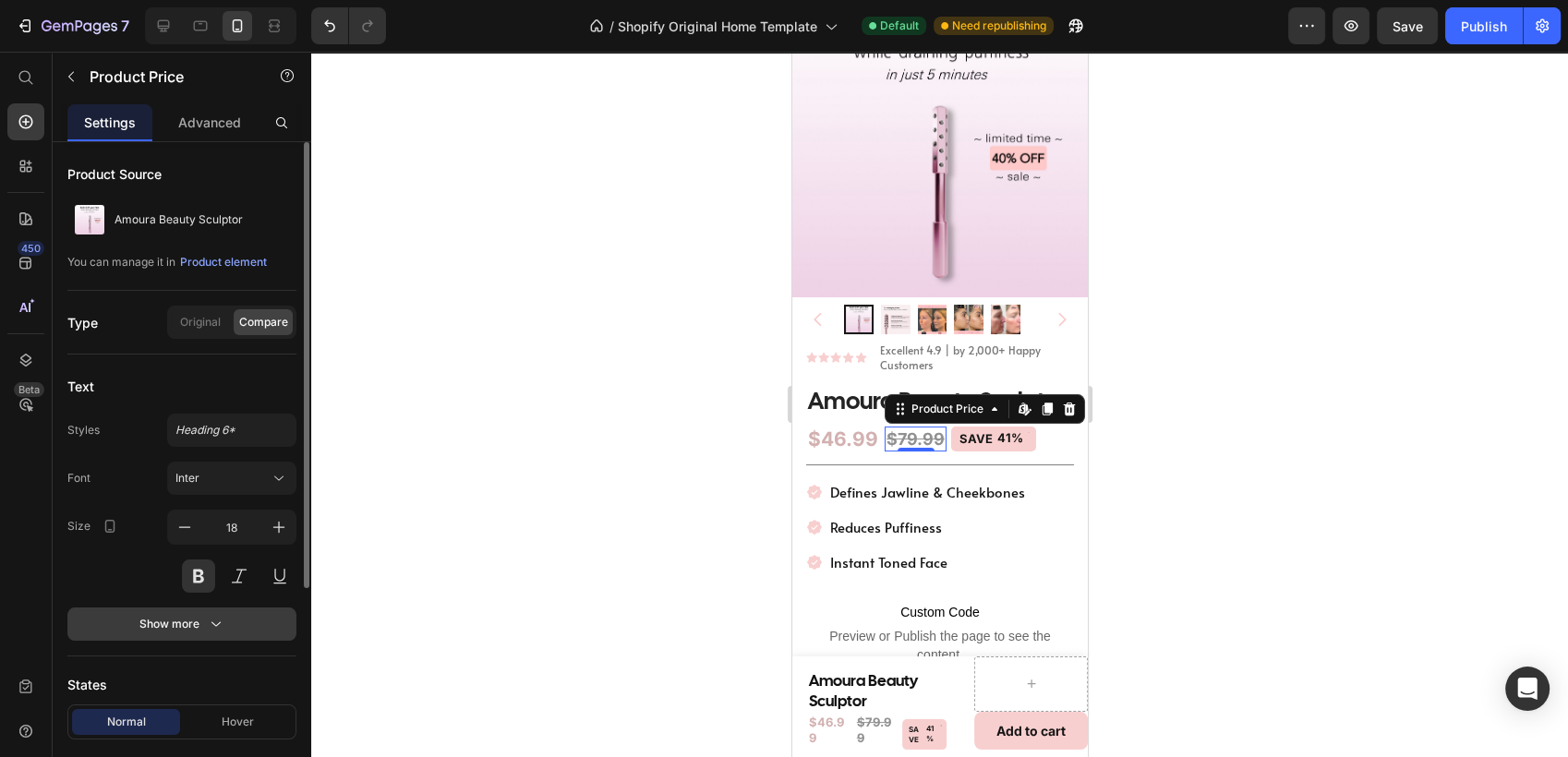 click on "Show more" at bounding box center [182, 624] 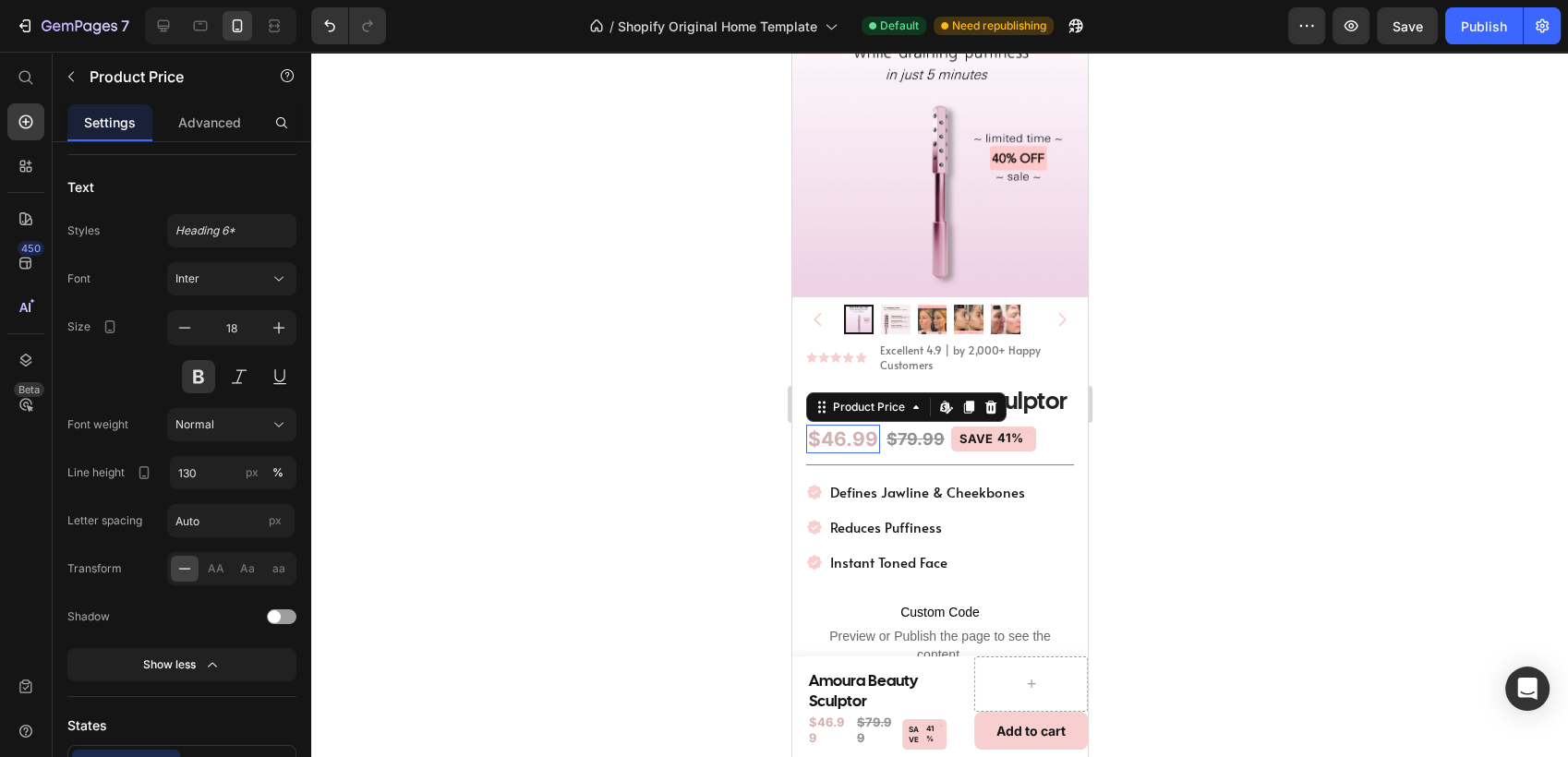 scroll, scrollTop: 176, scrollLeft: 0, axis: vertical 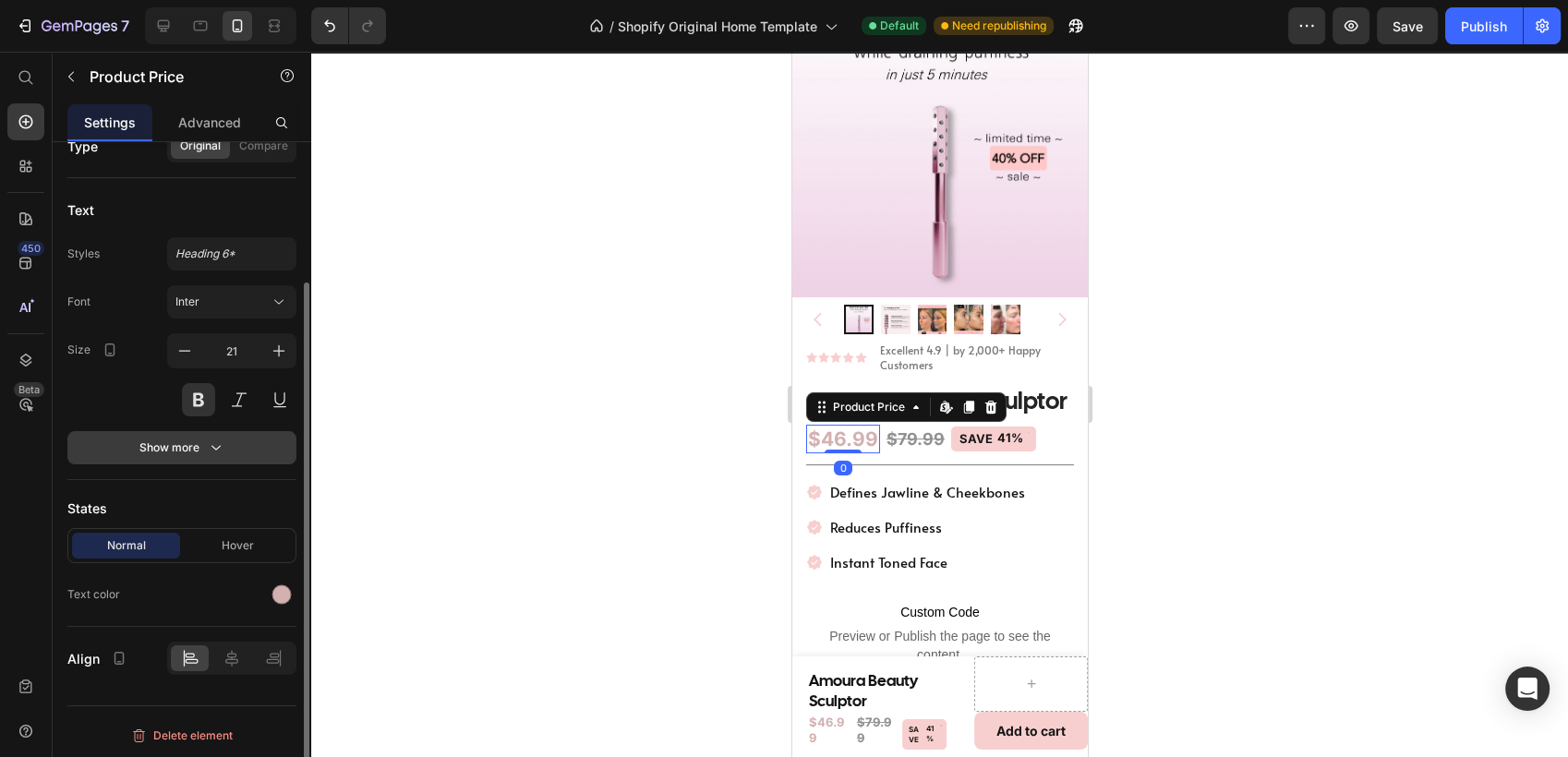 click on "Show more" at bounding box center (182, 448) 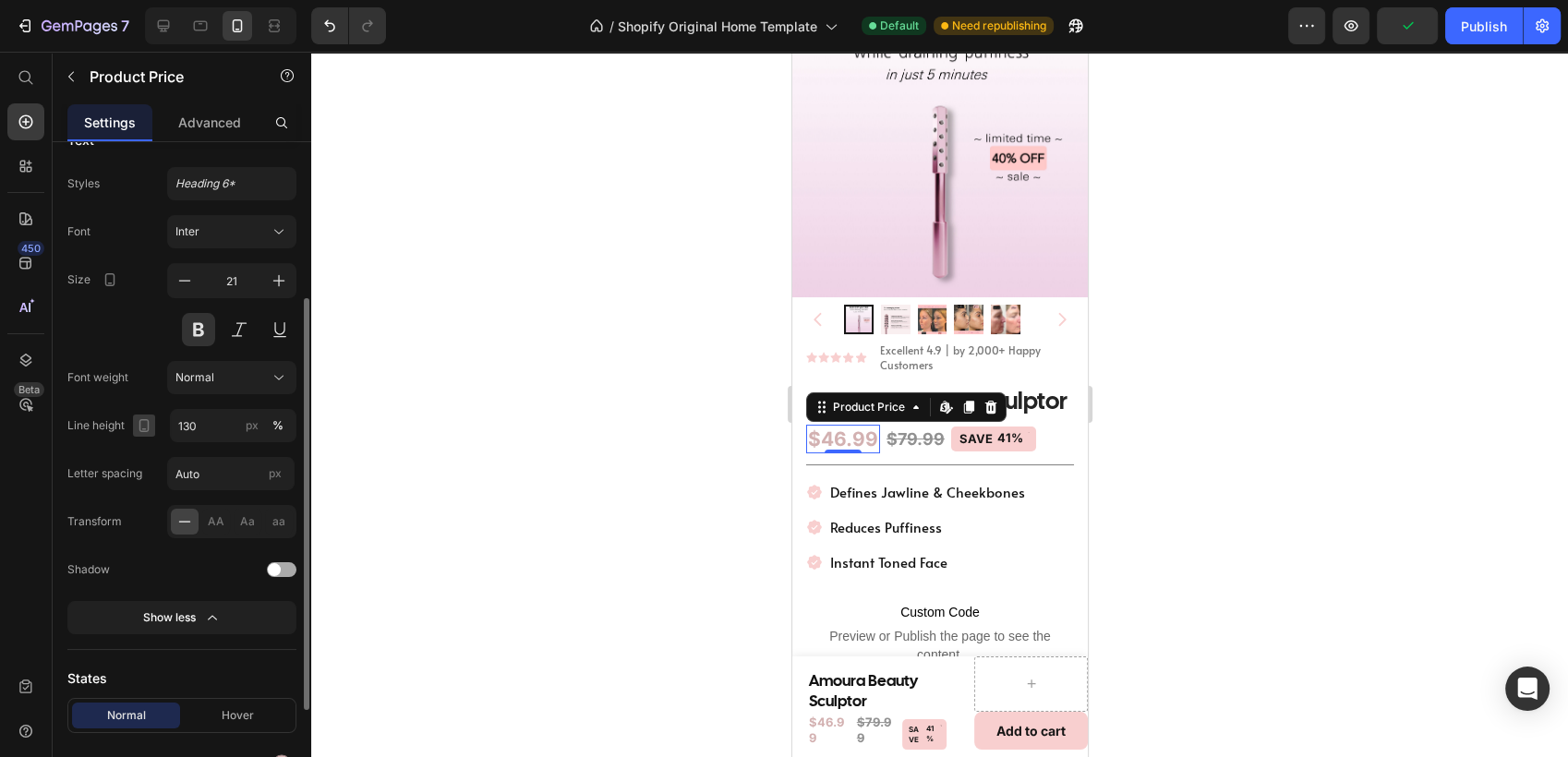 scroll, scrollTop: 249, scrollLeft: 0, axis: vertical 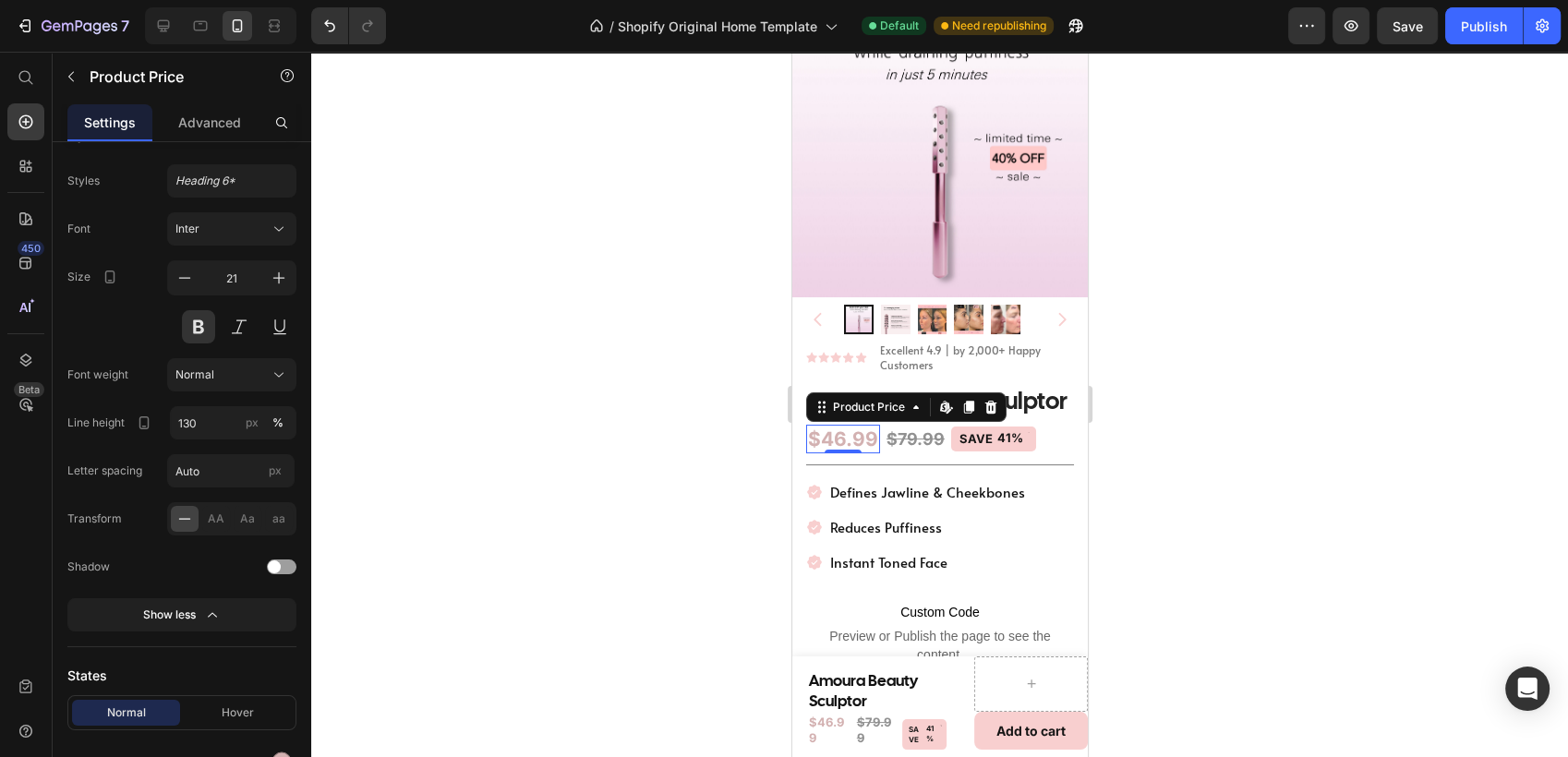 click 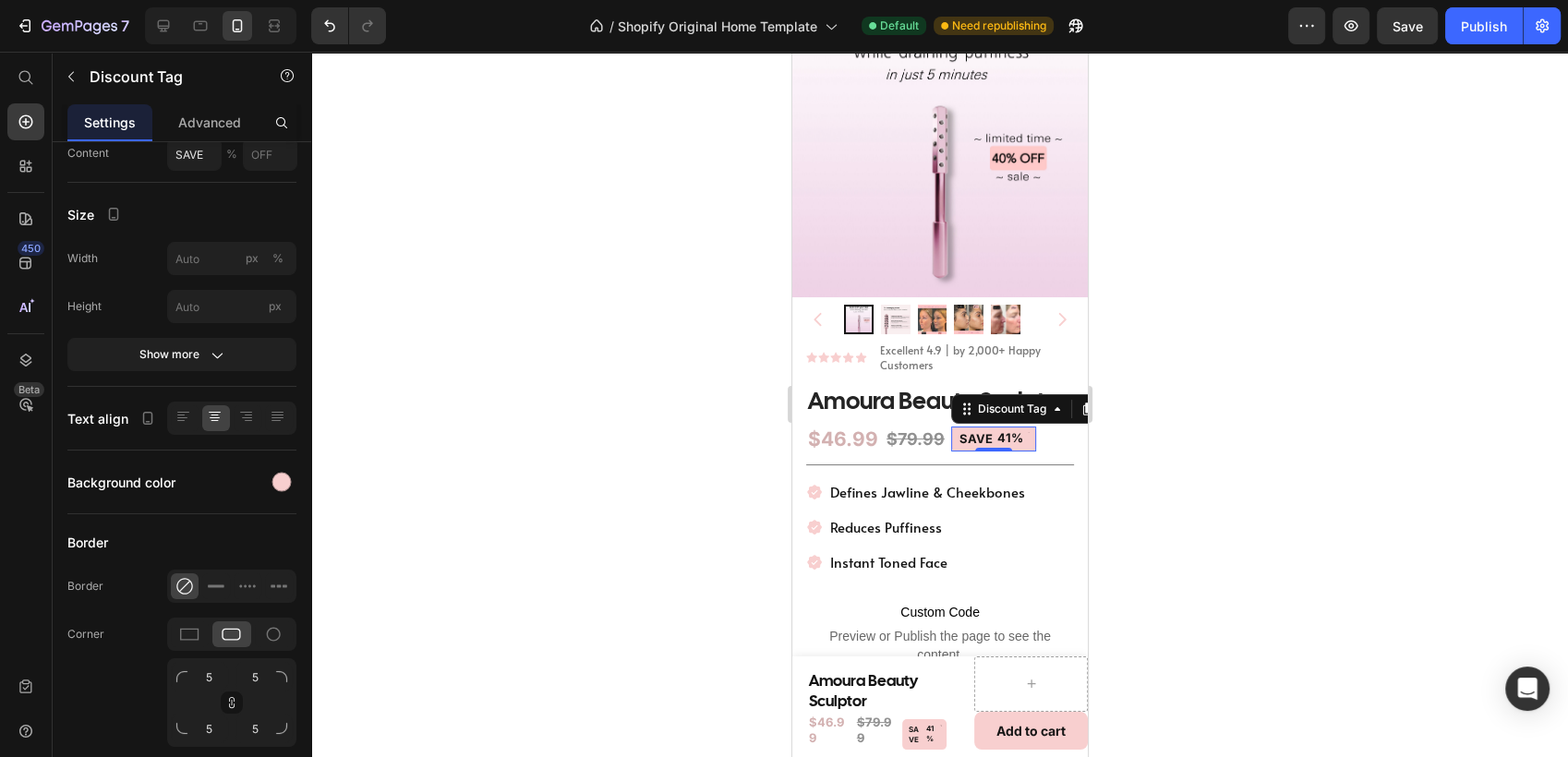 click on "SAVE 41%" at bounding box center [993, 439] 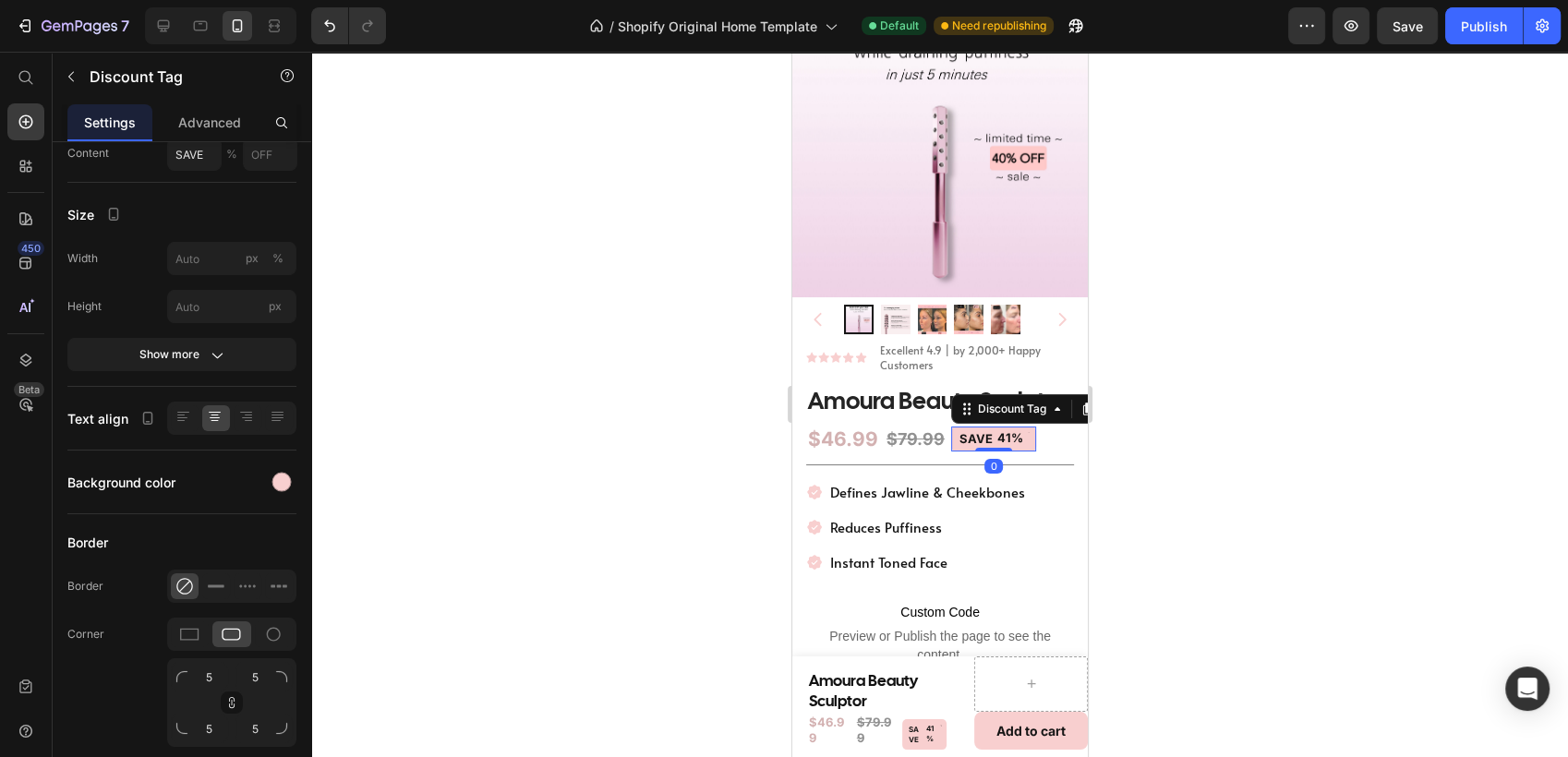 scroll, scrollTop: 0, scrollLeft: 0, axis: both 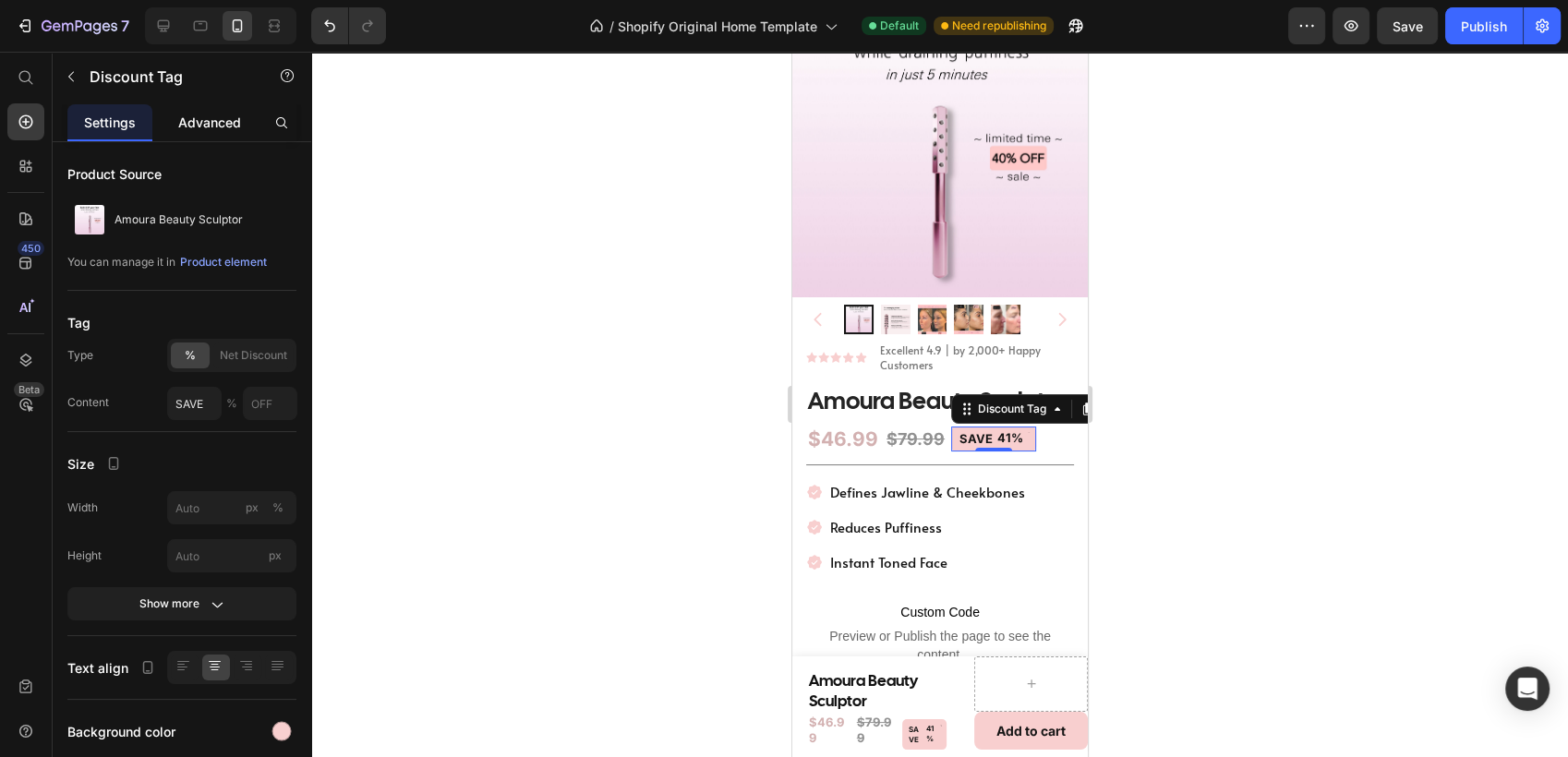click on "Advanced" at bounding box center (210, 122) 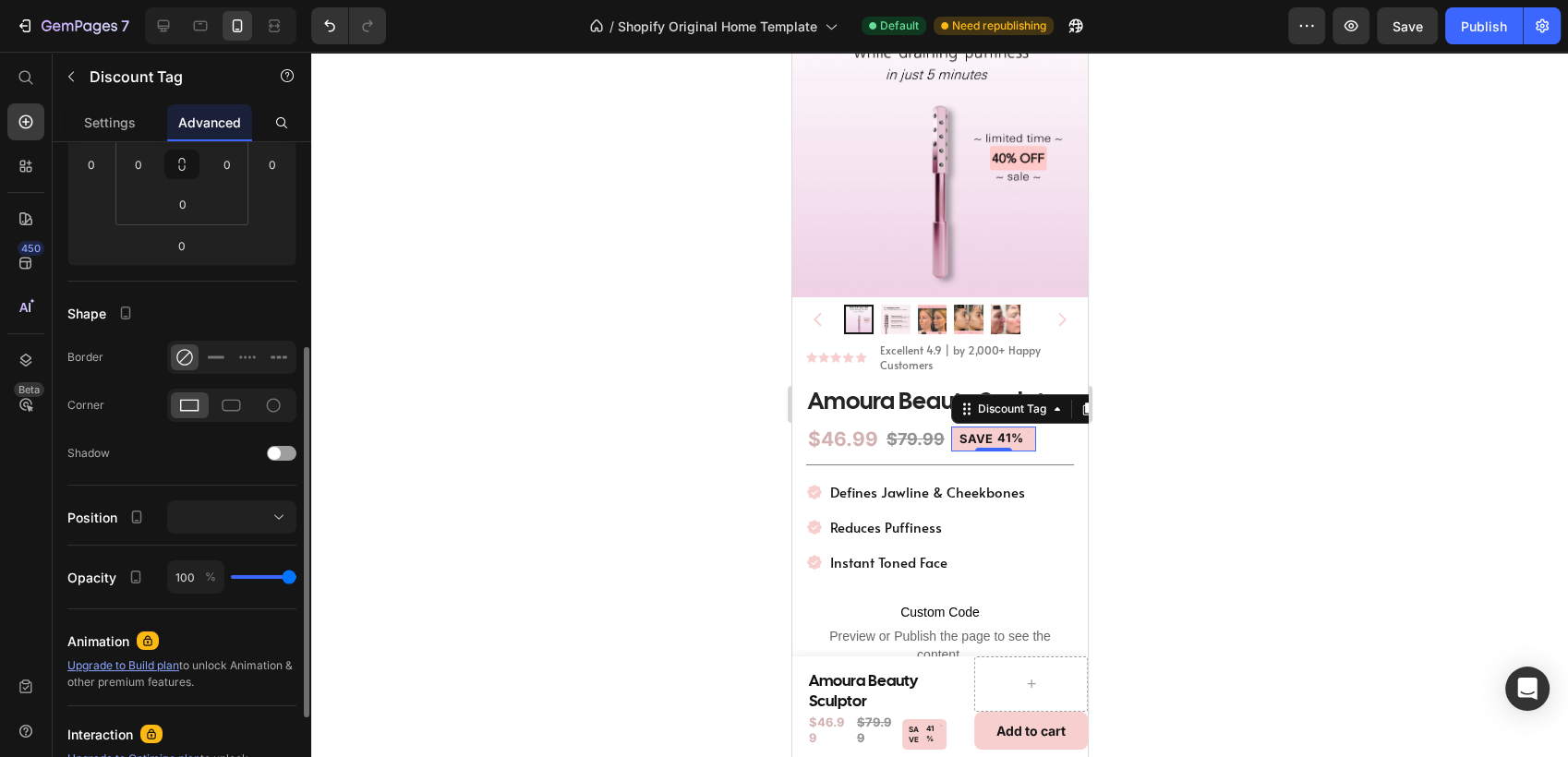 scroll, scrollTop: 340, scrollLeft: 0, axis: vertical 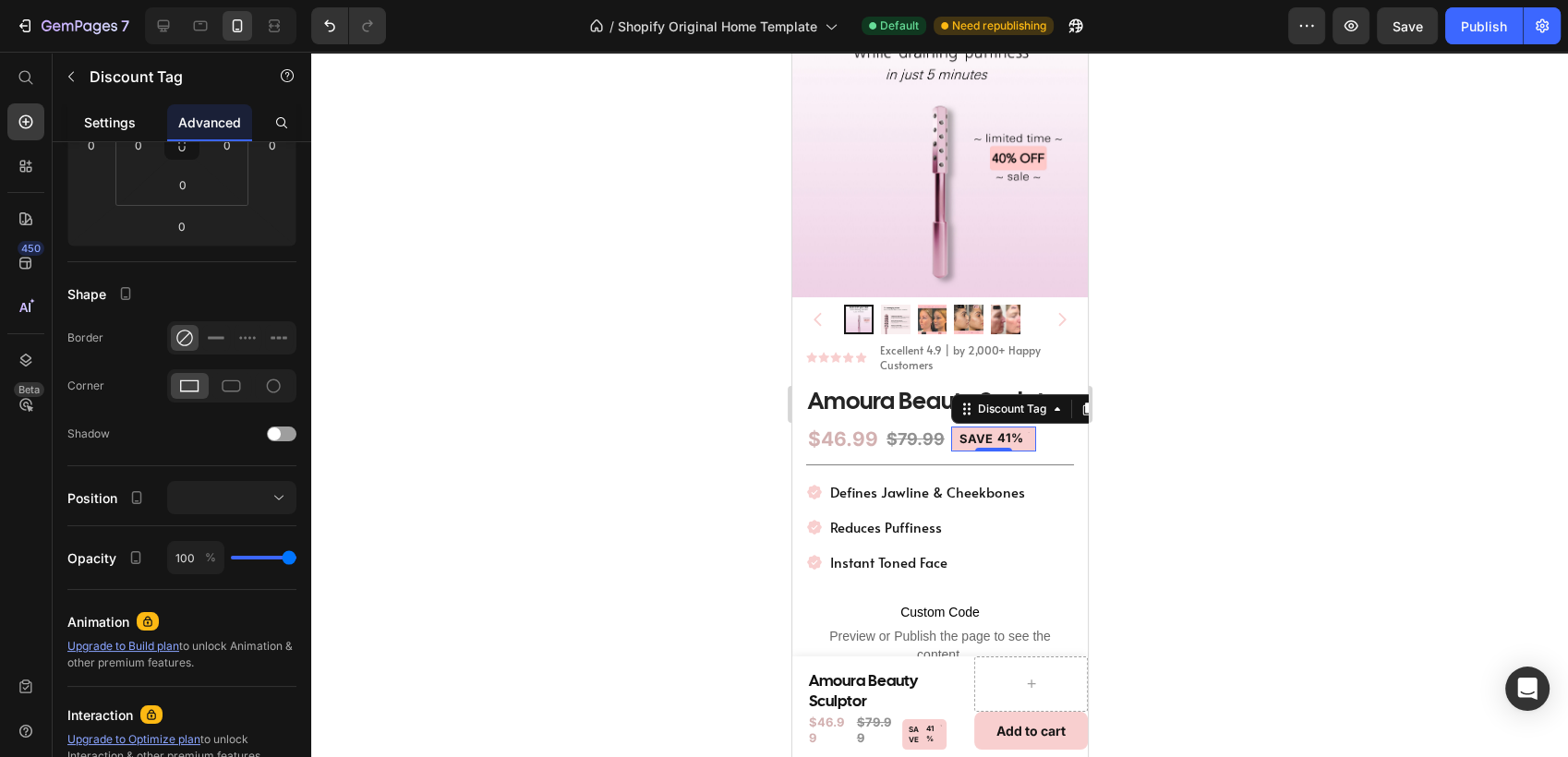 click on "Settings" at bounding box center (110, 122) 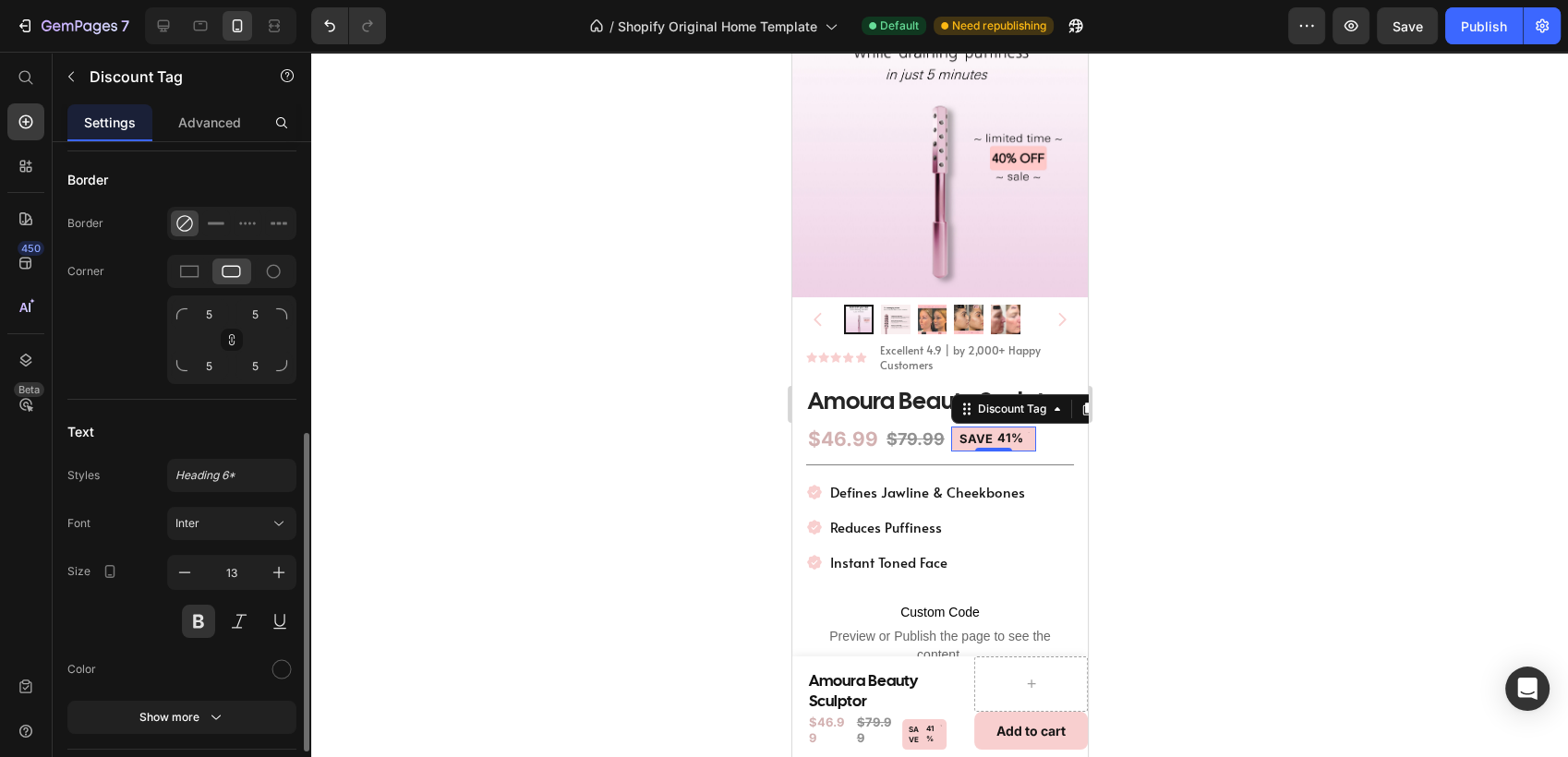 scroll, scrollTop: 613, scrollLeft: 0, axis: vertical 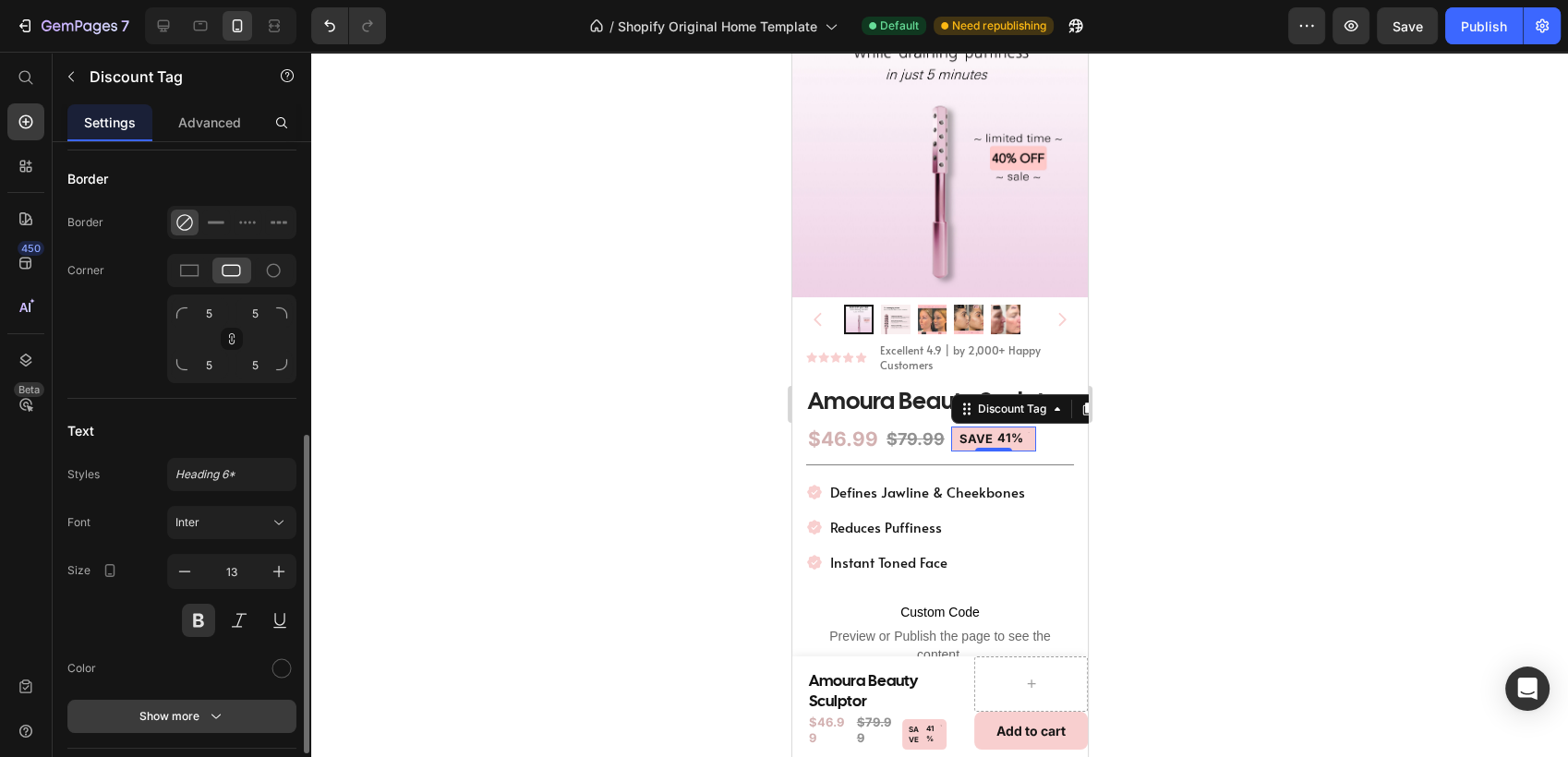 drag, startPoint x: 187, startPoint y: 692, endPoint x: 187, endPoint y: 708, distance: 16 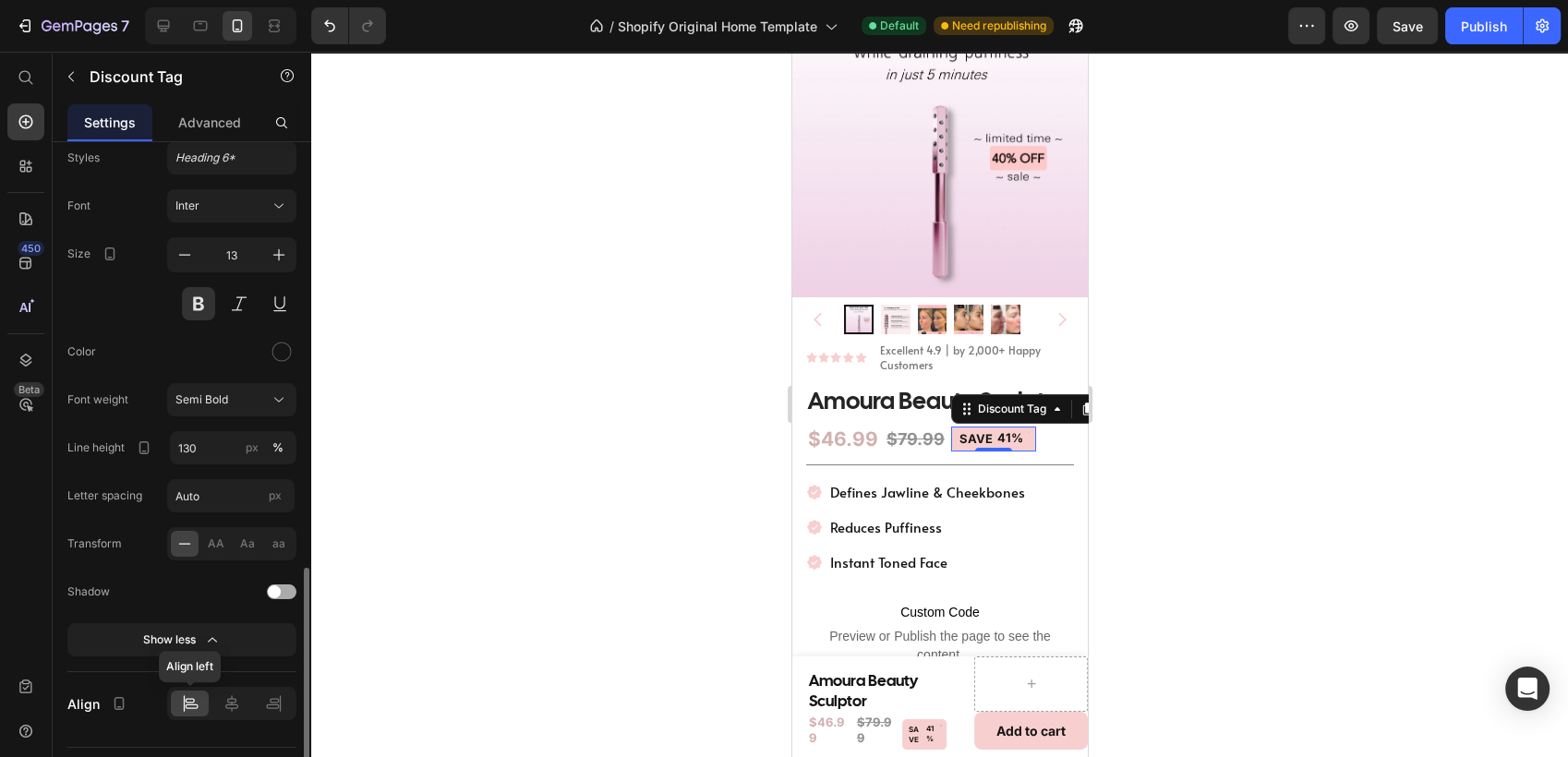 scroll, scrollTop: 971, scrollLeft: 0, axis: vertical 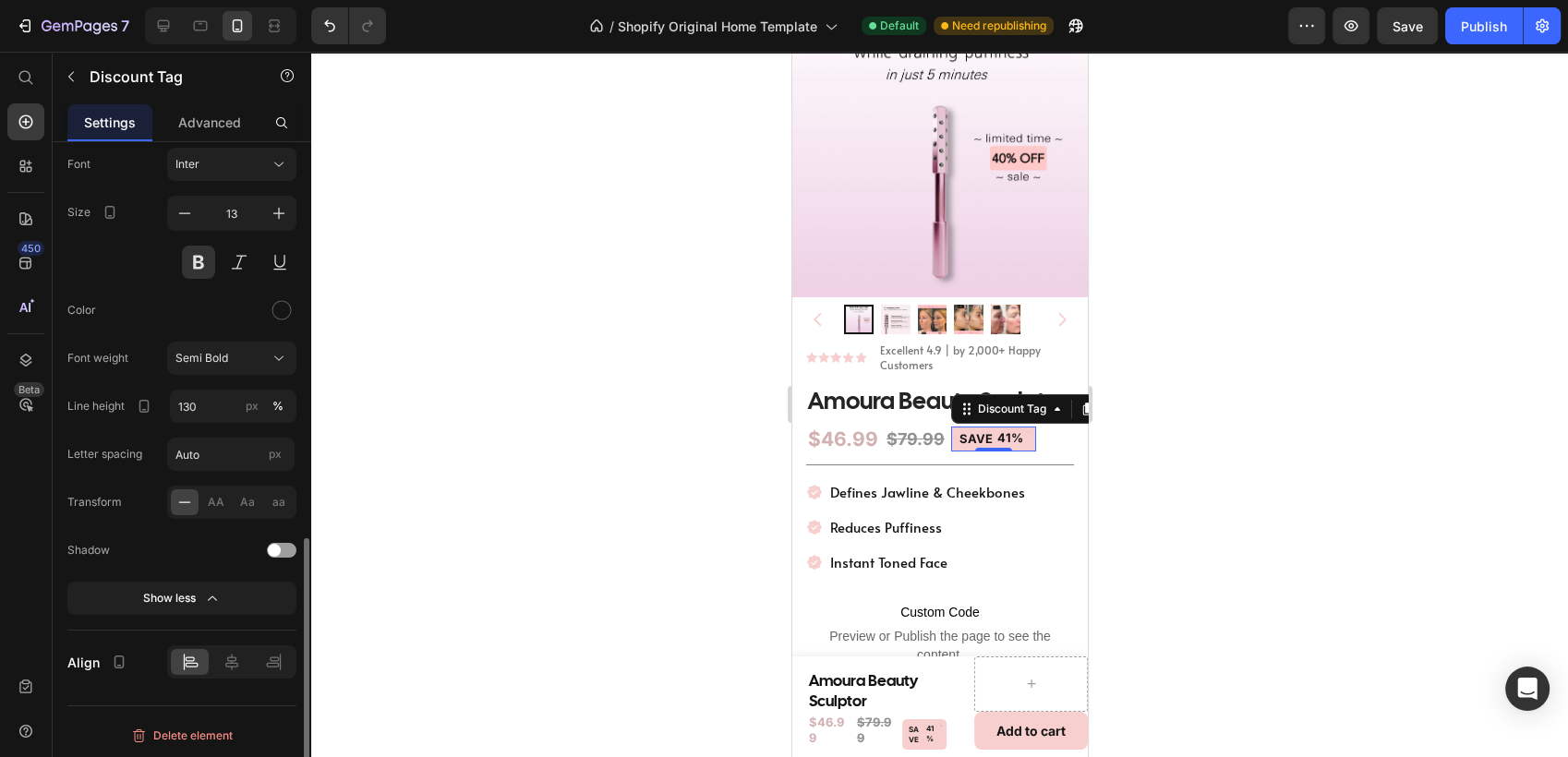 click 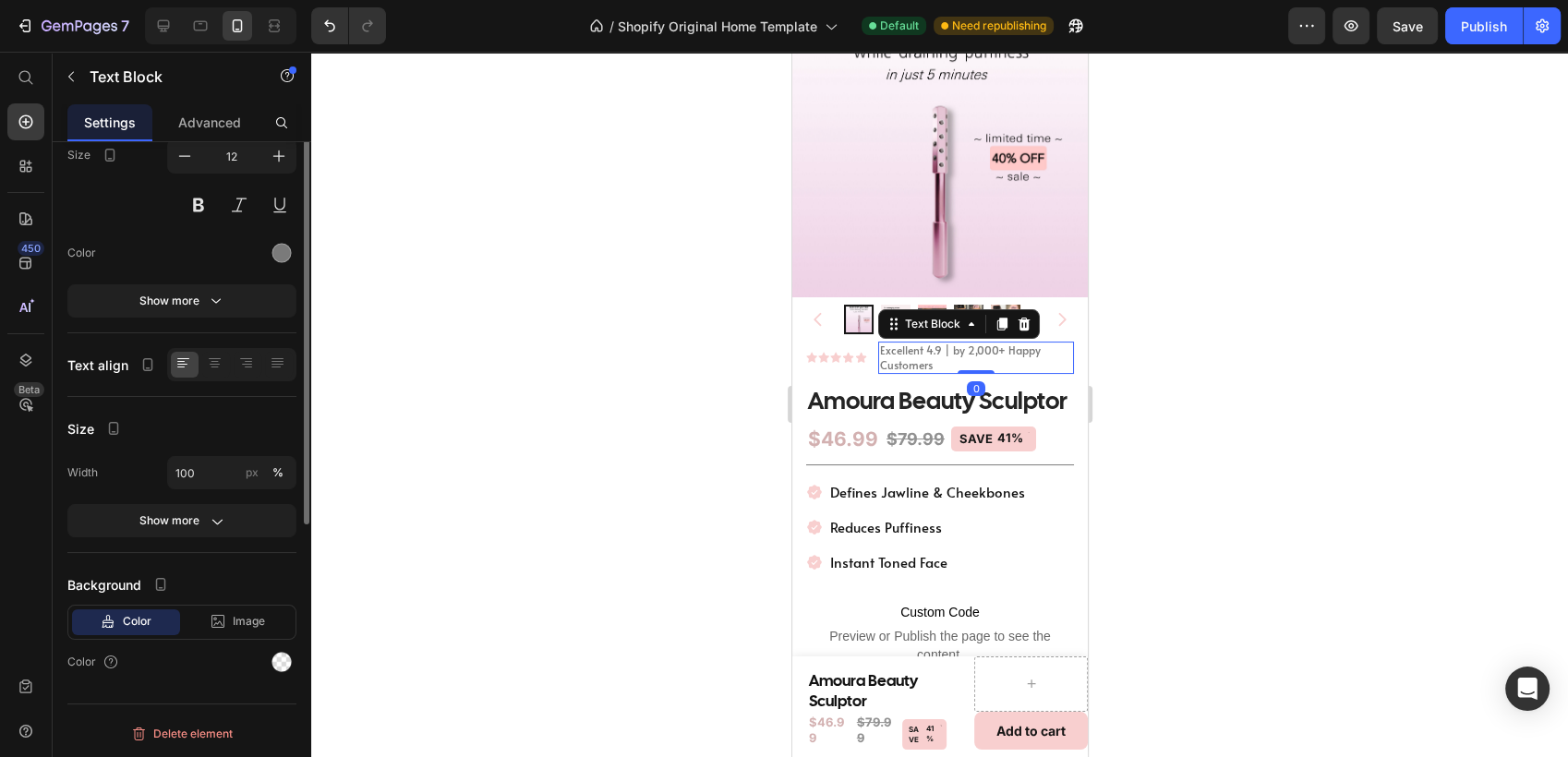 scroll, scrollTop: 0, scrollLeft: 0, axis: both 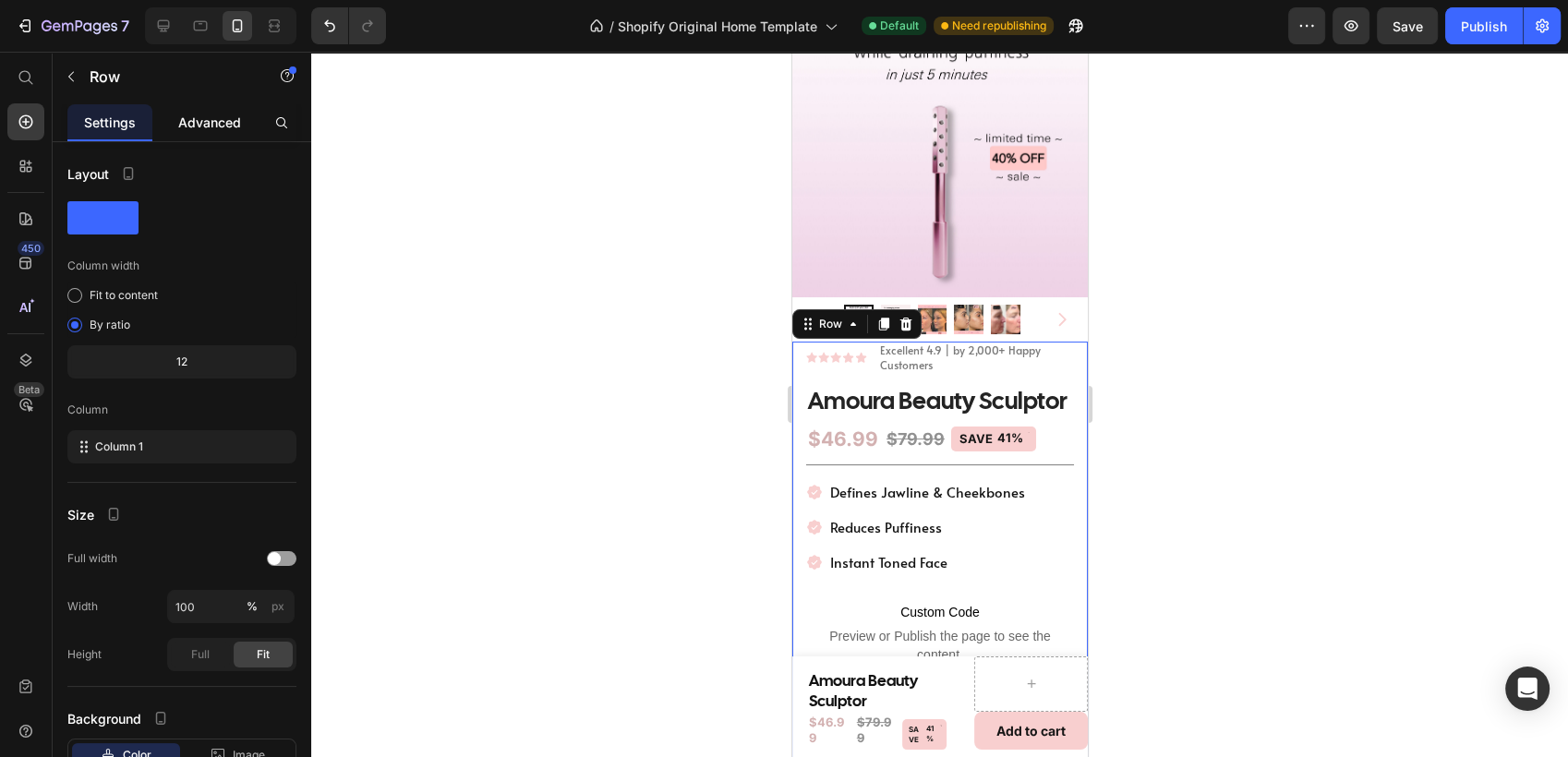click on "Advanced" at bounding box center (210, 122) 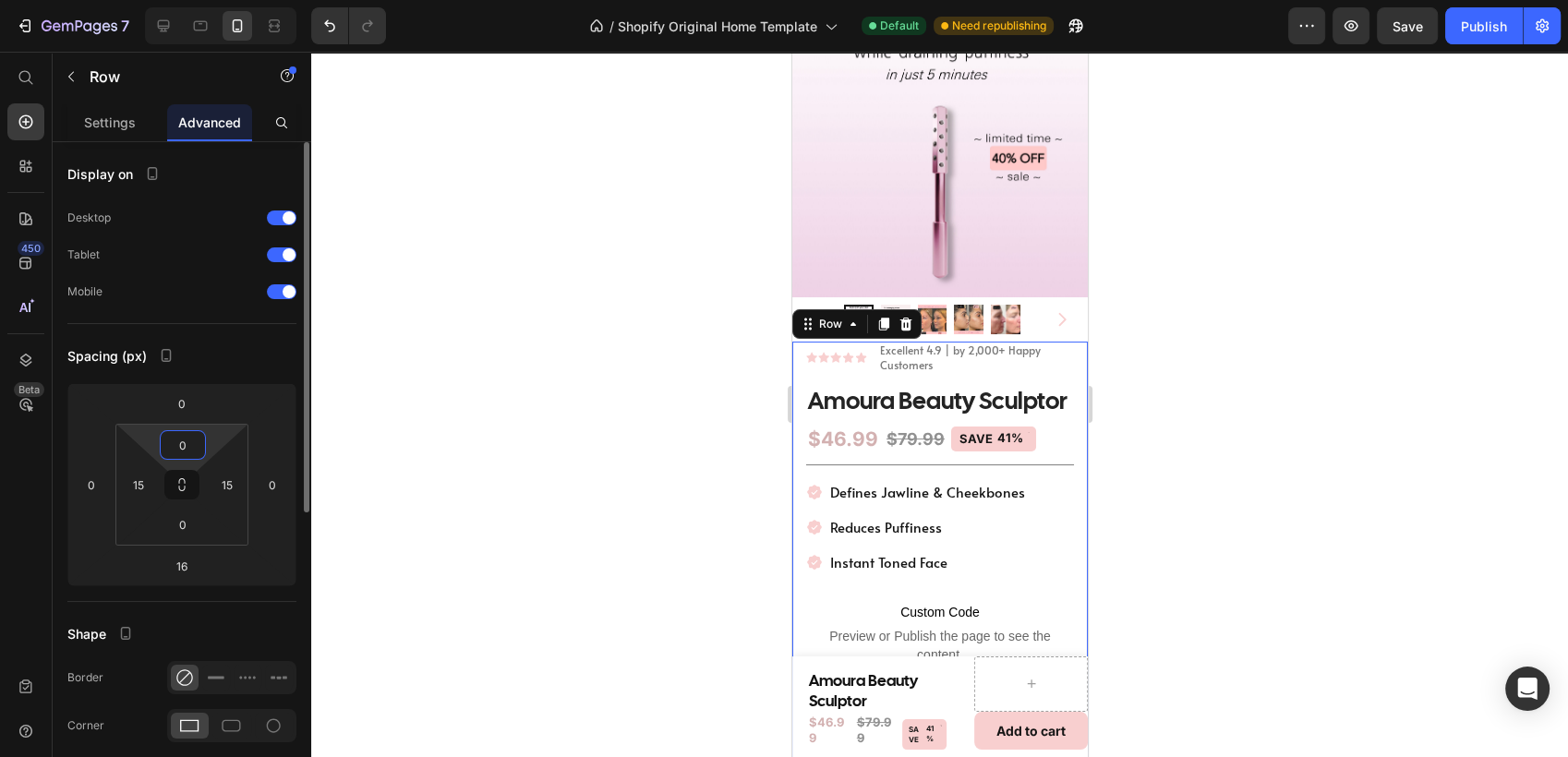 click on "0" at bounding box center [183, 445] 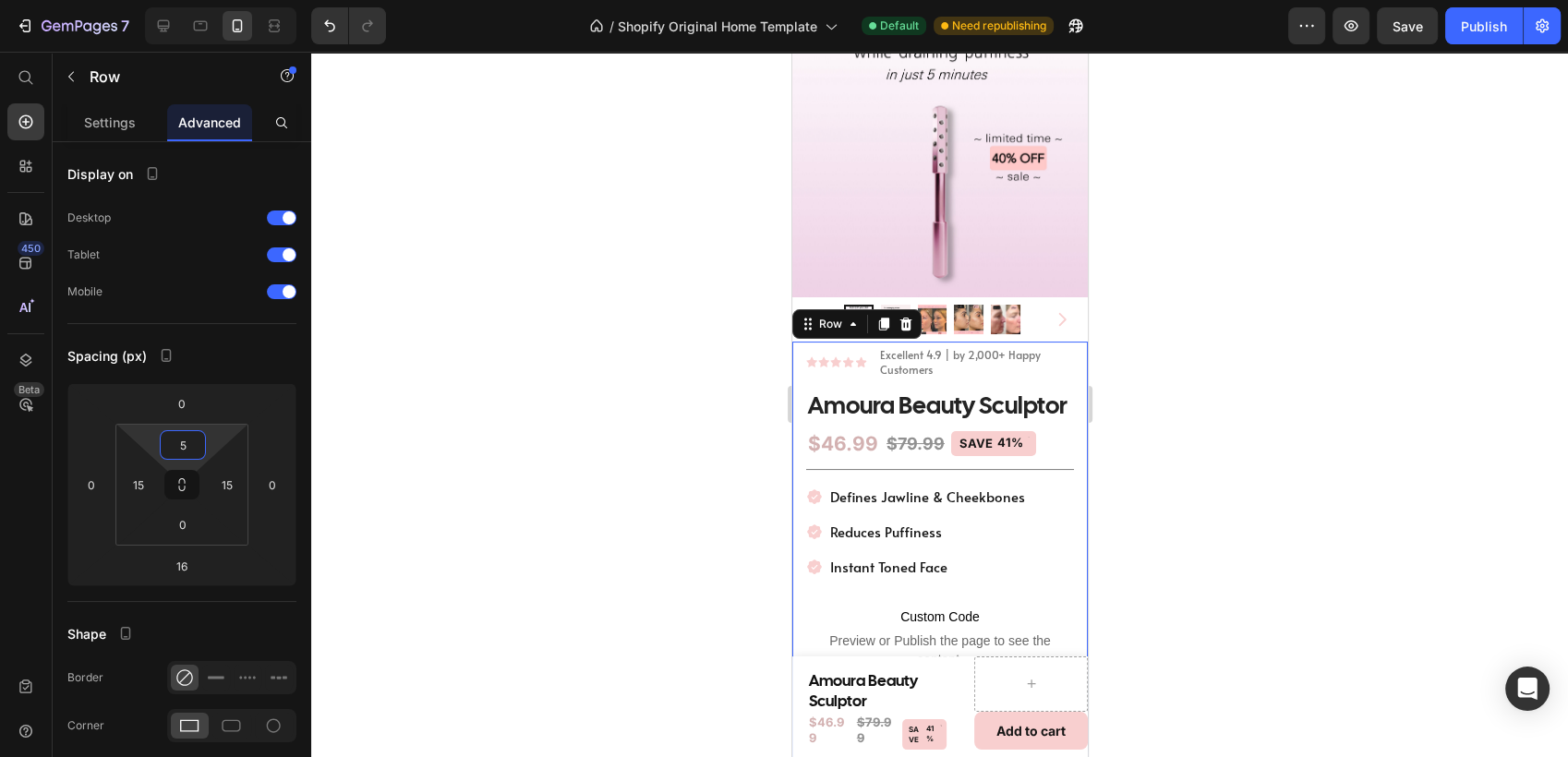 type on "5" 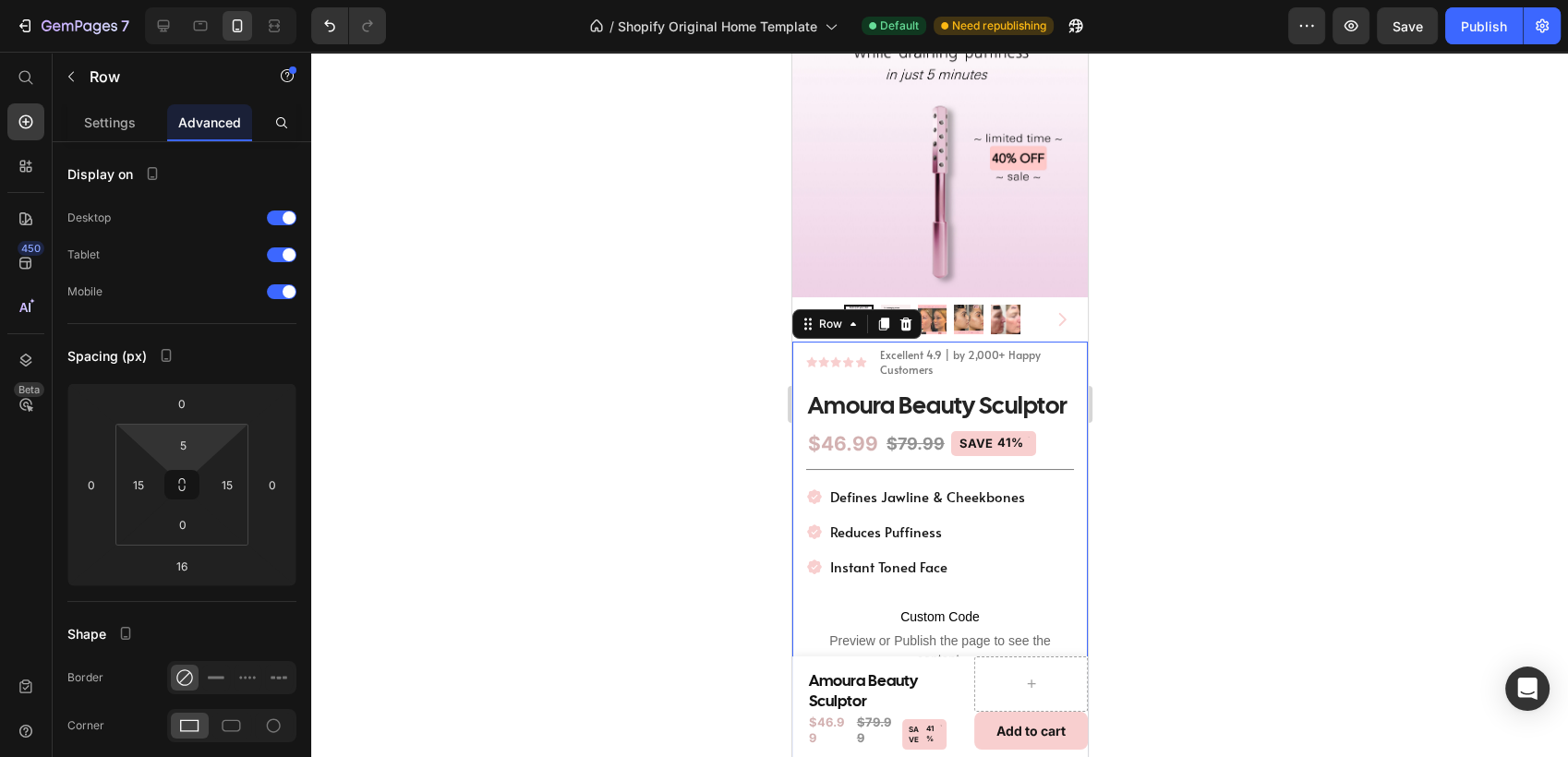 click 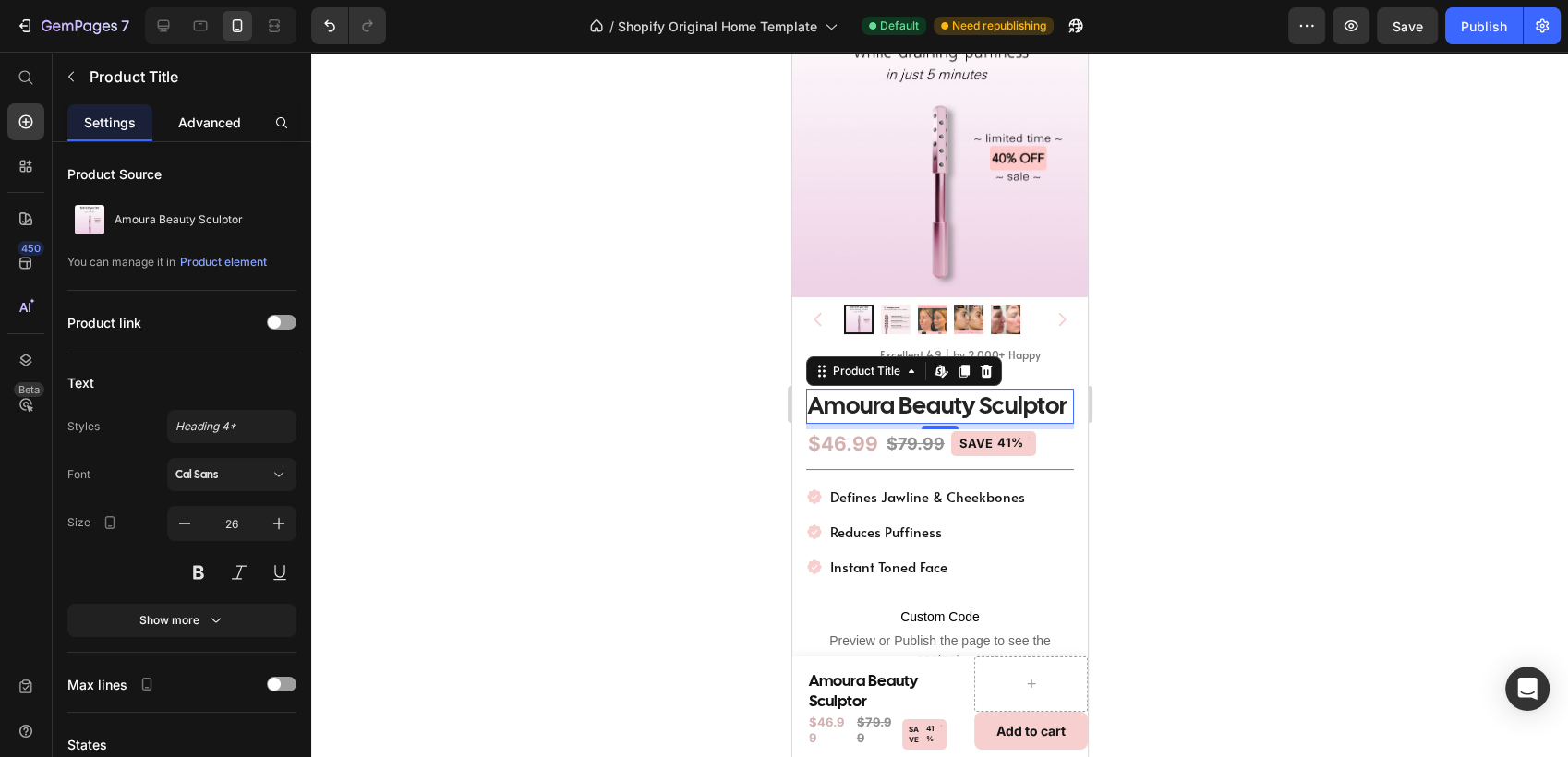 click on "Advanced" 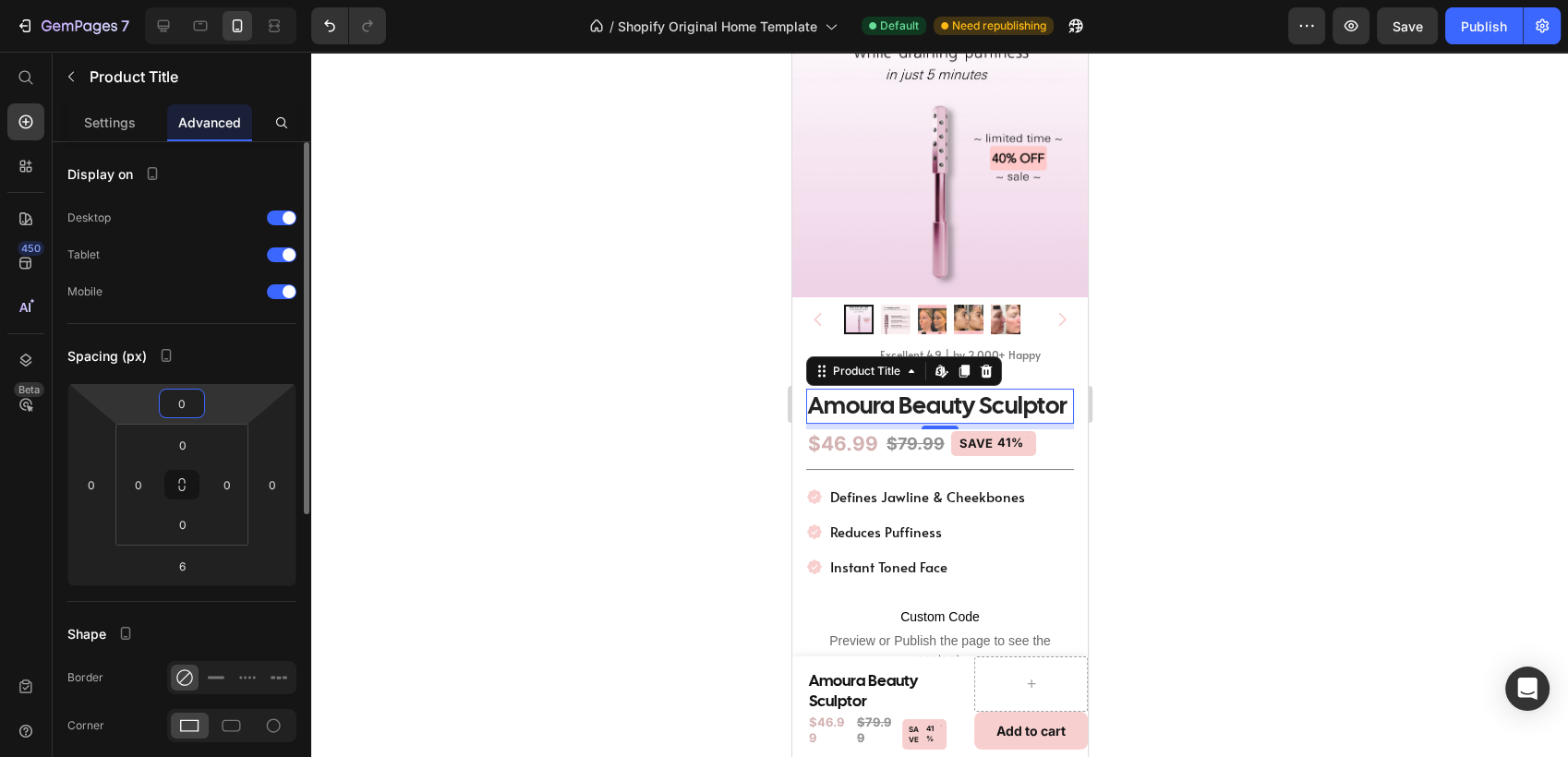 click on "0" at bounding box center (182, 403) 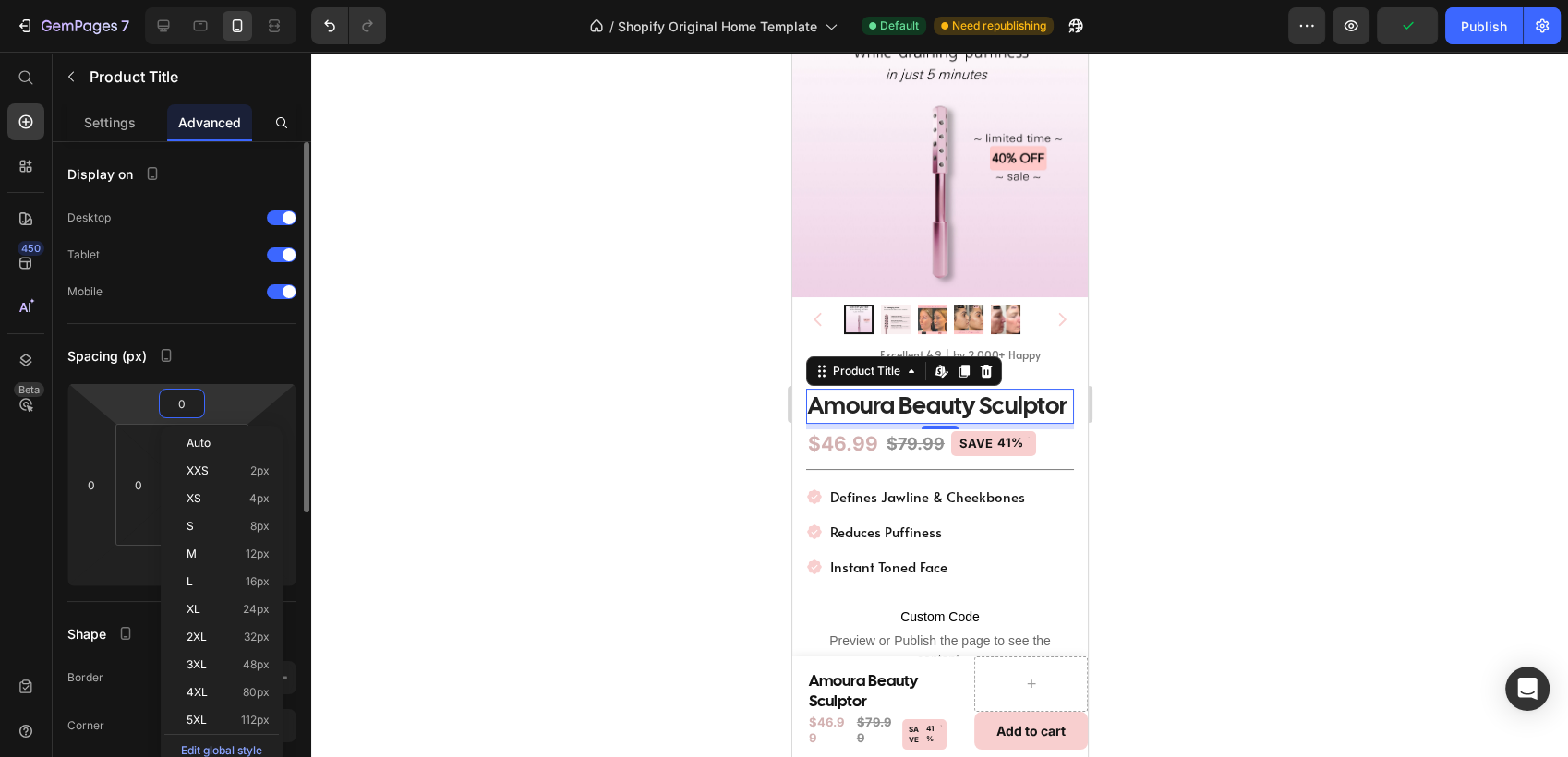 type on "6" 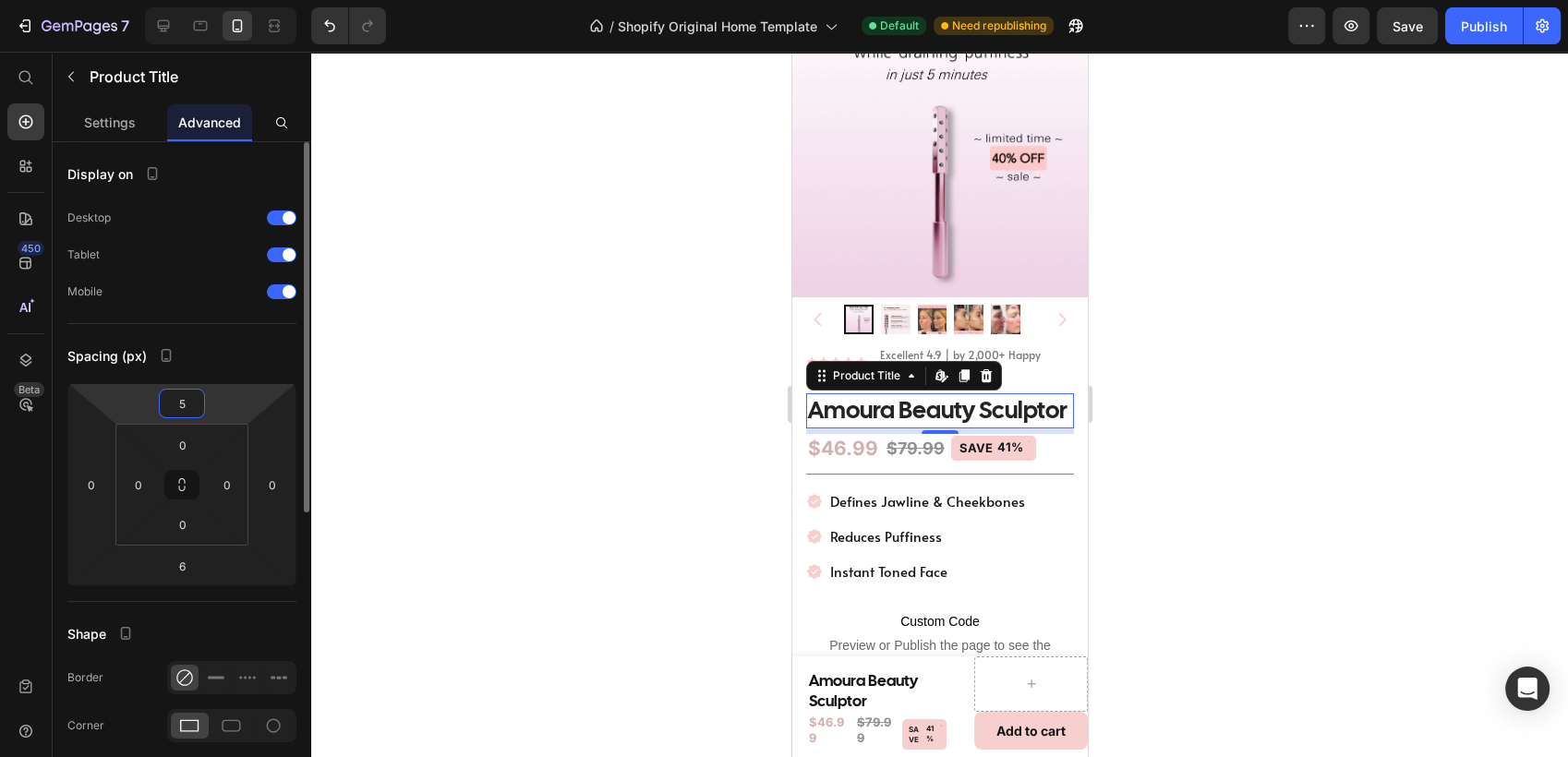 type on "5" 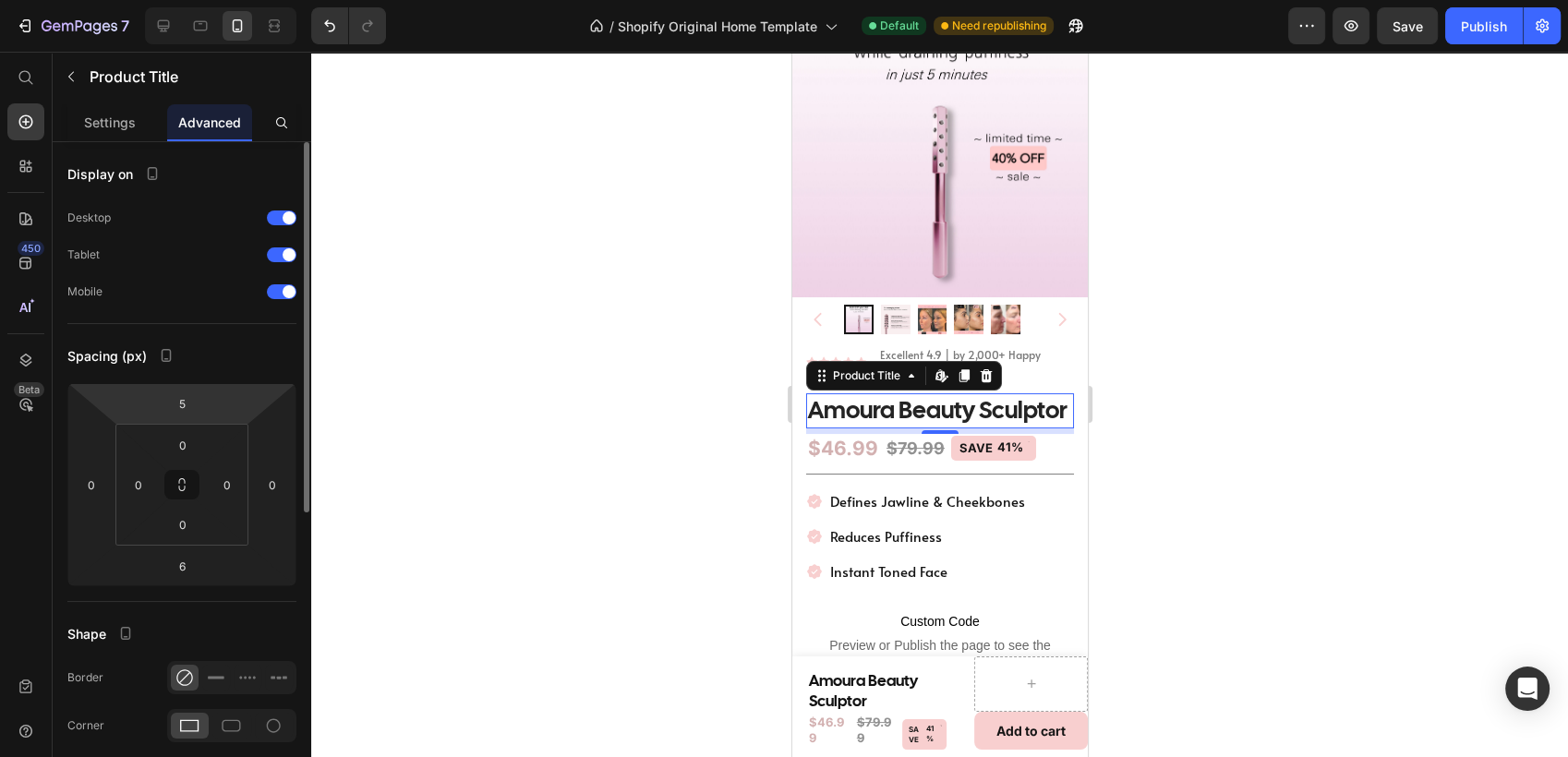 click 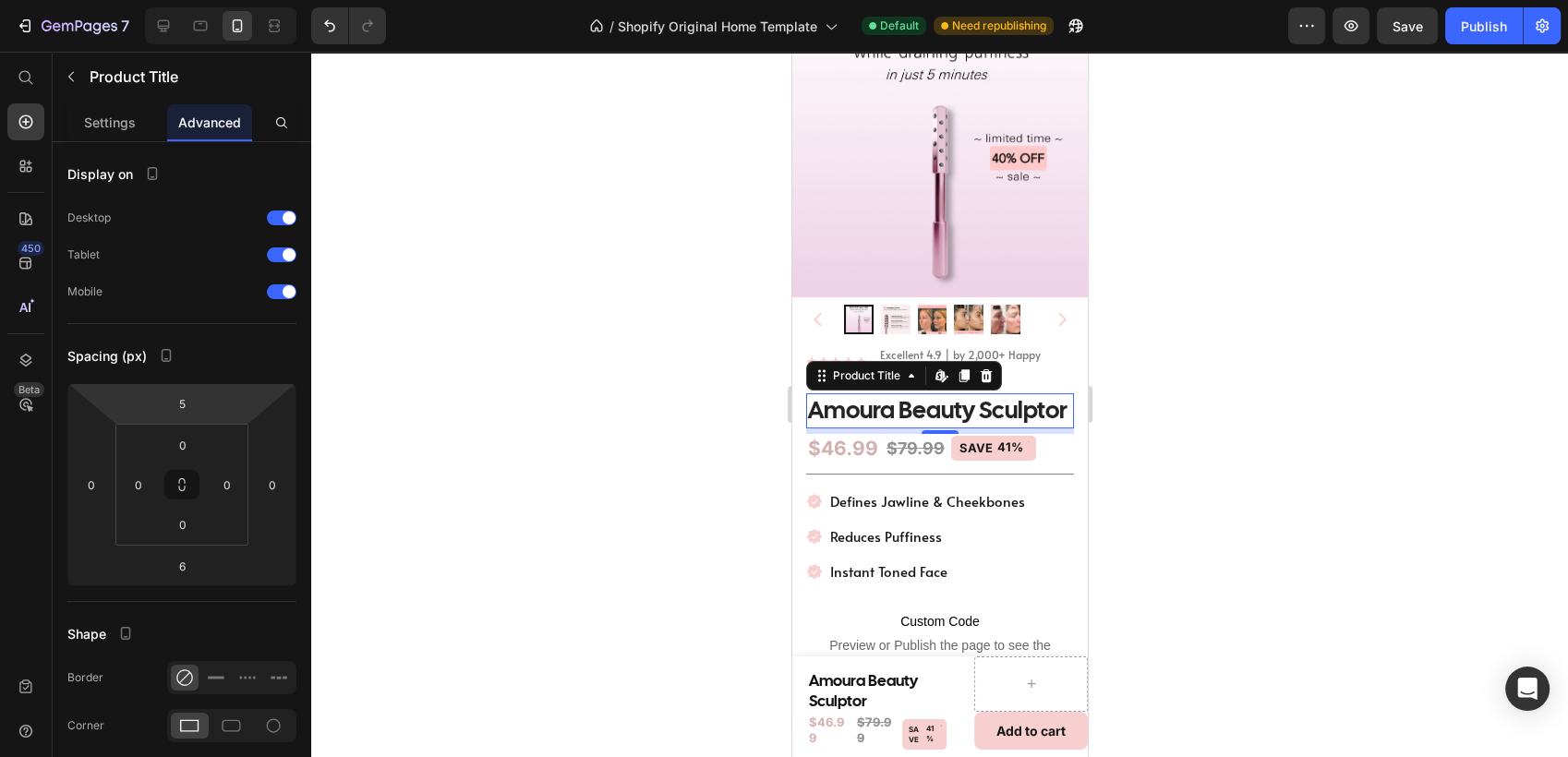 click 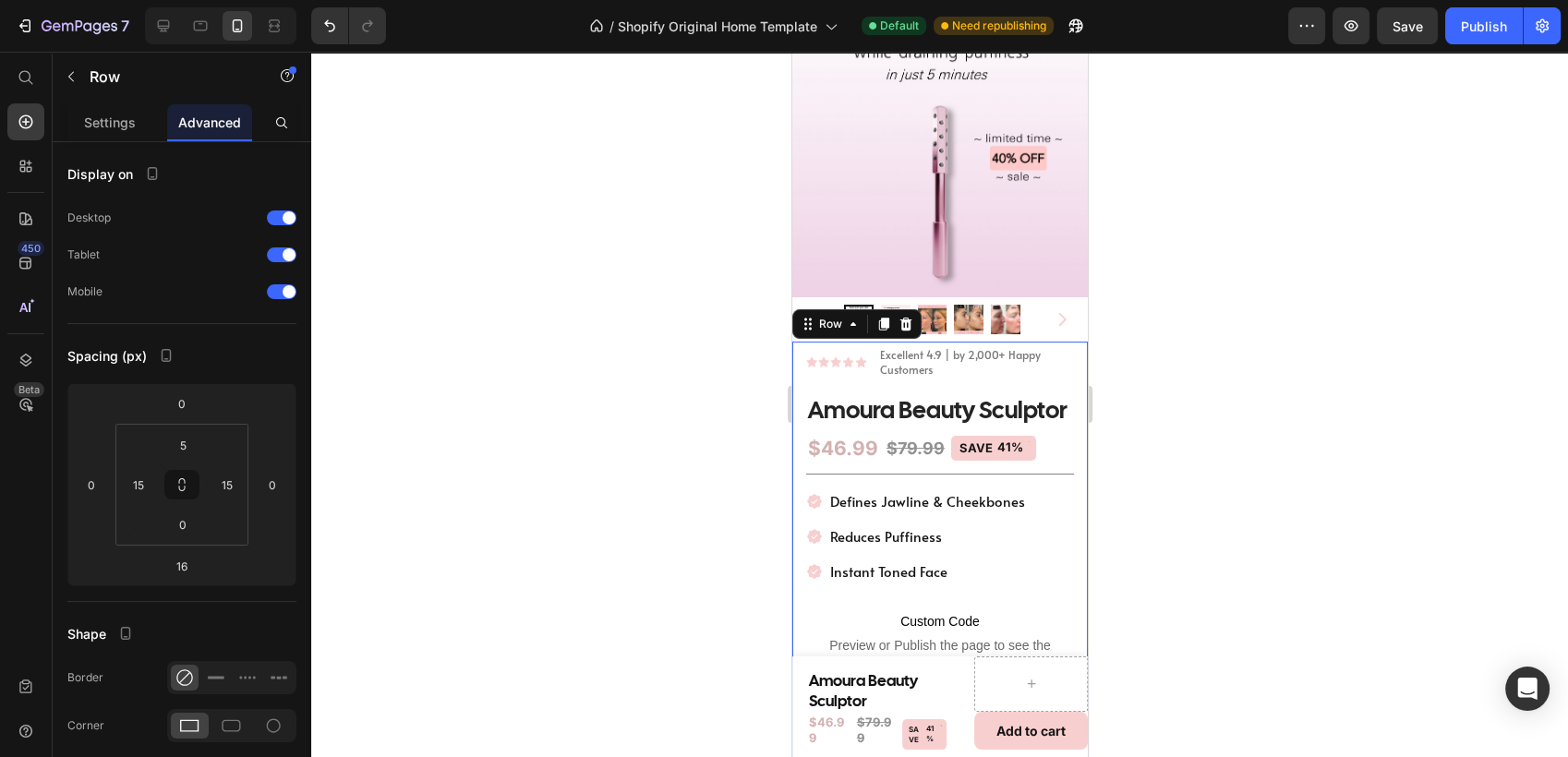 click on "Icon Icon Icon
Icon
Icon Icon List Excellent 4.9 | by 2,000+ Happy Customers Text Block Row Amoura Beauty Sculptor Product Title $46.99 Product Price $79.99 Product Price SAVE 41% Discount Tag Row                Title Line
Defines Jawline & Cheekbones
Reduces Puffiness
Instant Toned Face Item List
Custom Code
Preview or Publish the page to see the content. Custom Code ADD TO CART Add to Cart 30-Day Money-Back Guarantee Text Block Row   0" at bounding box center (939, 554) 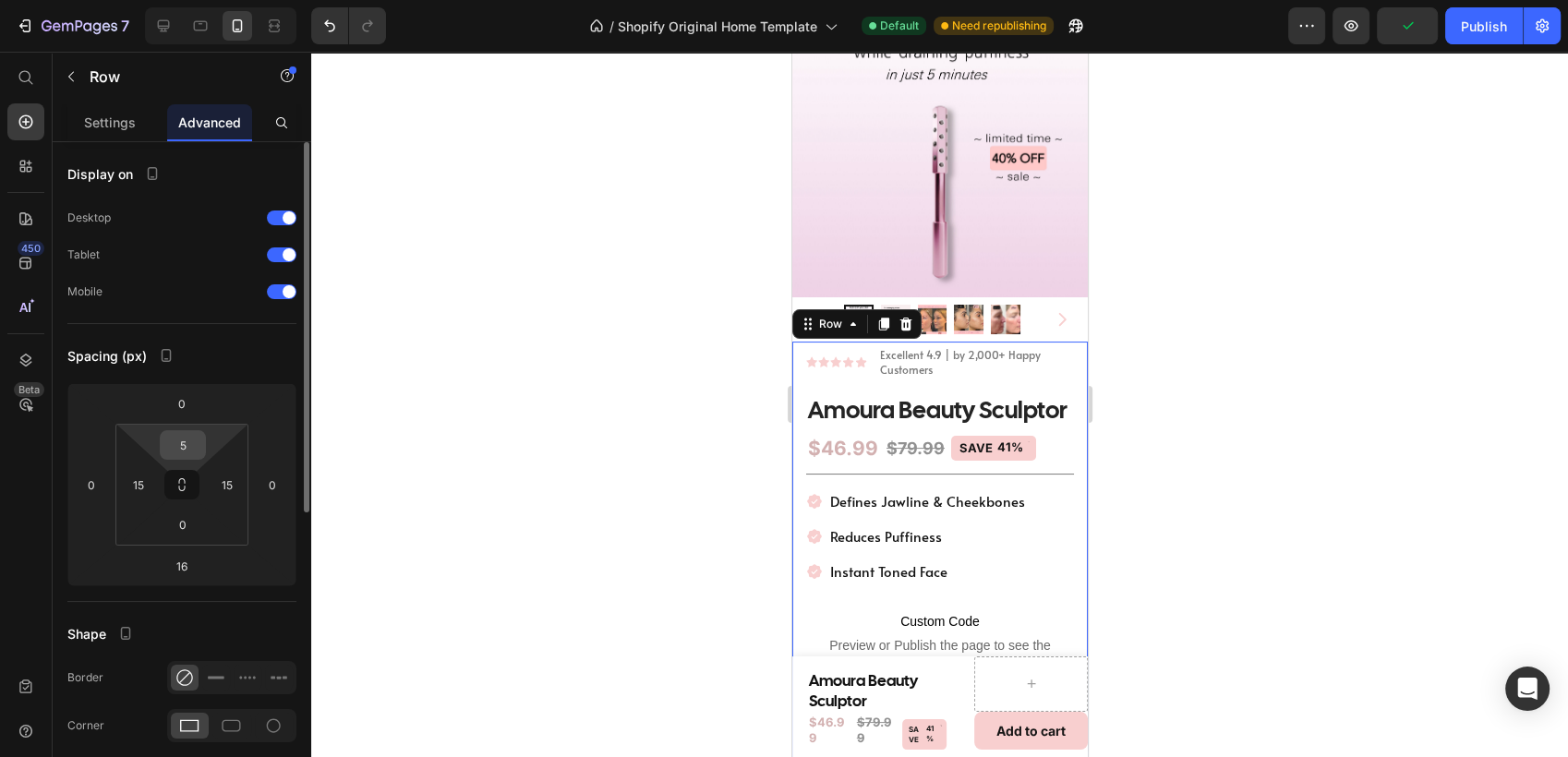 click on "5" at bounding box center [183, 445] 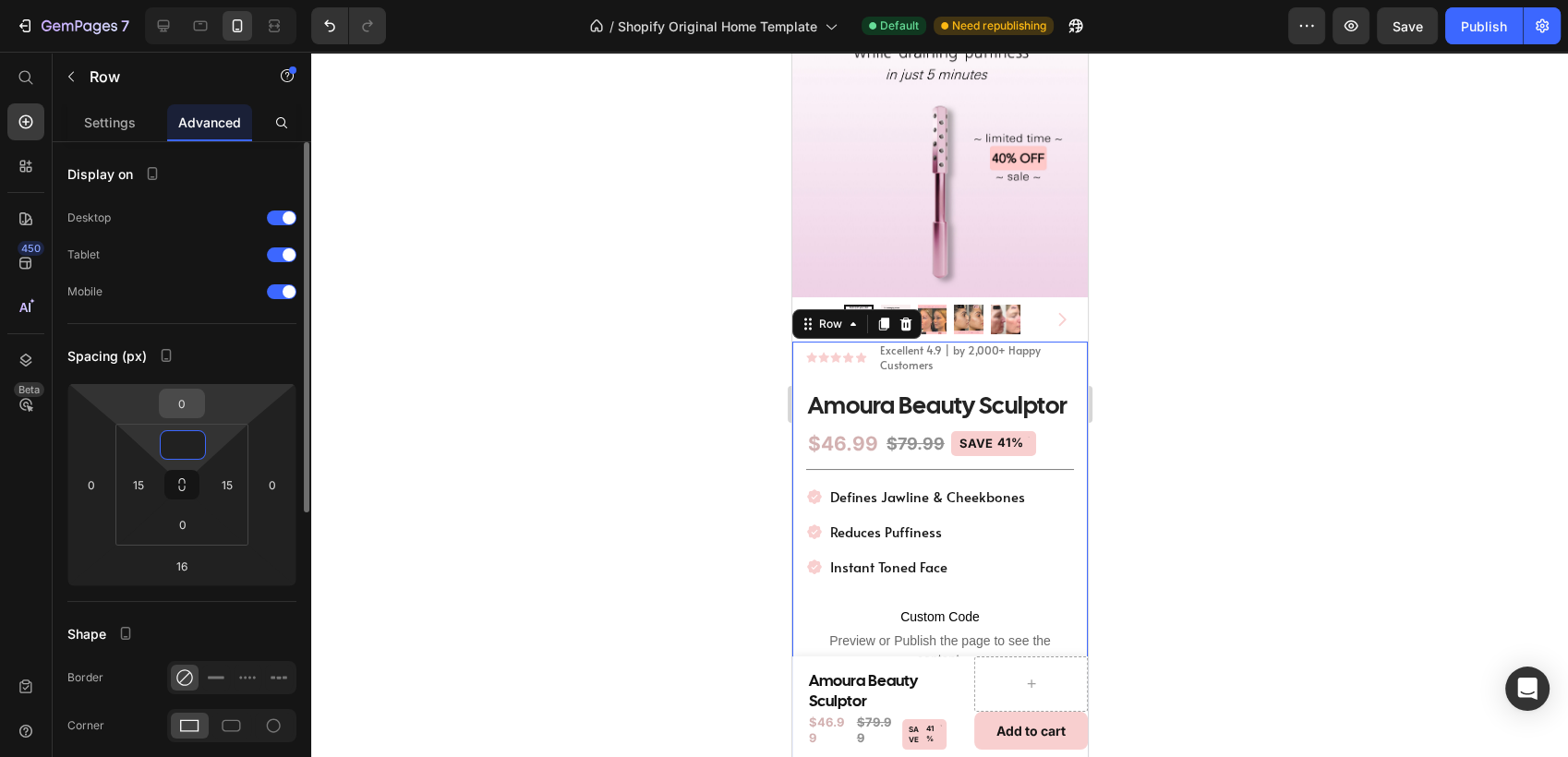 type on "0" 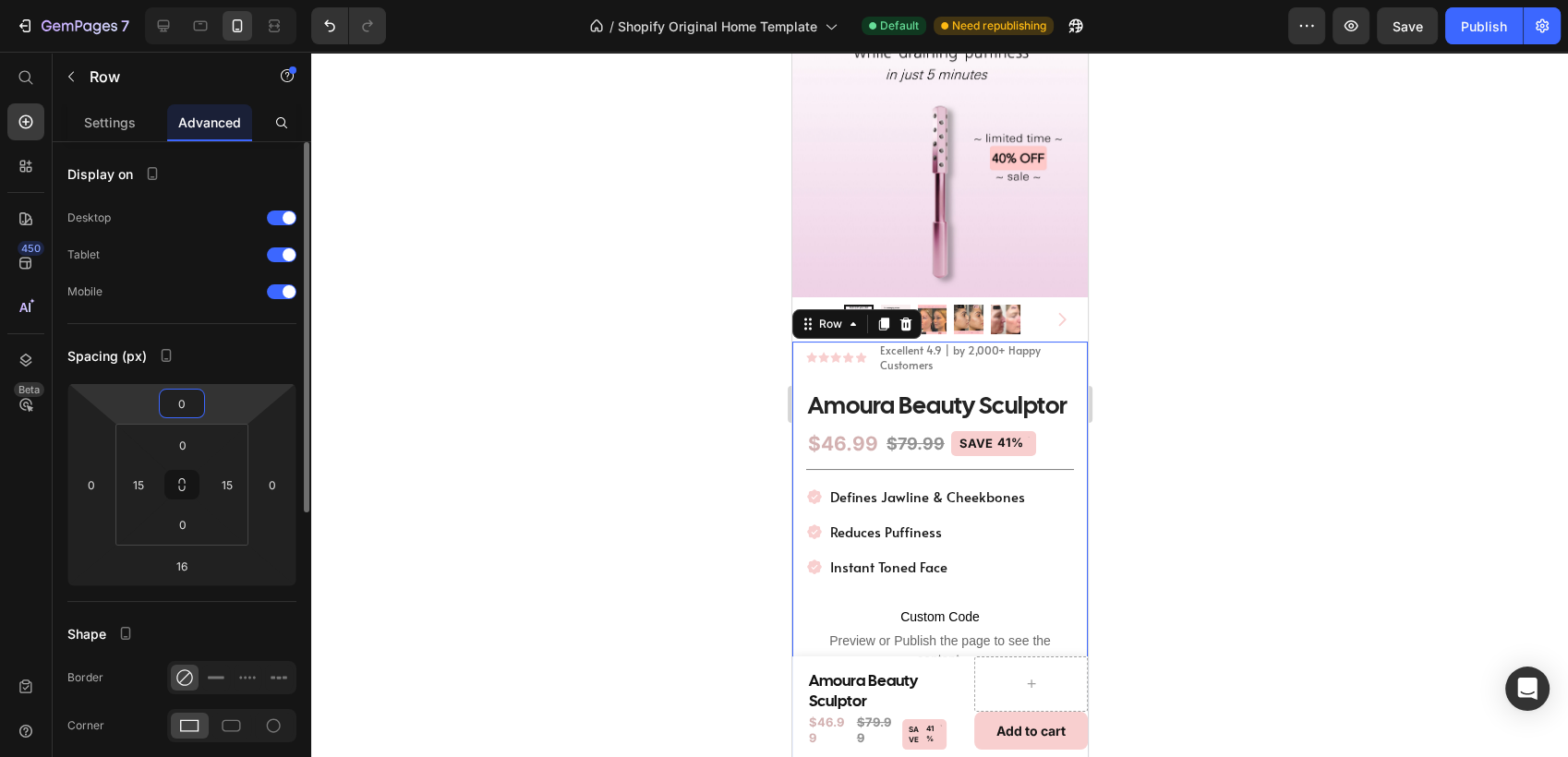 click on "0" at bounding box center (182, 403) 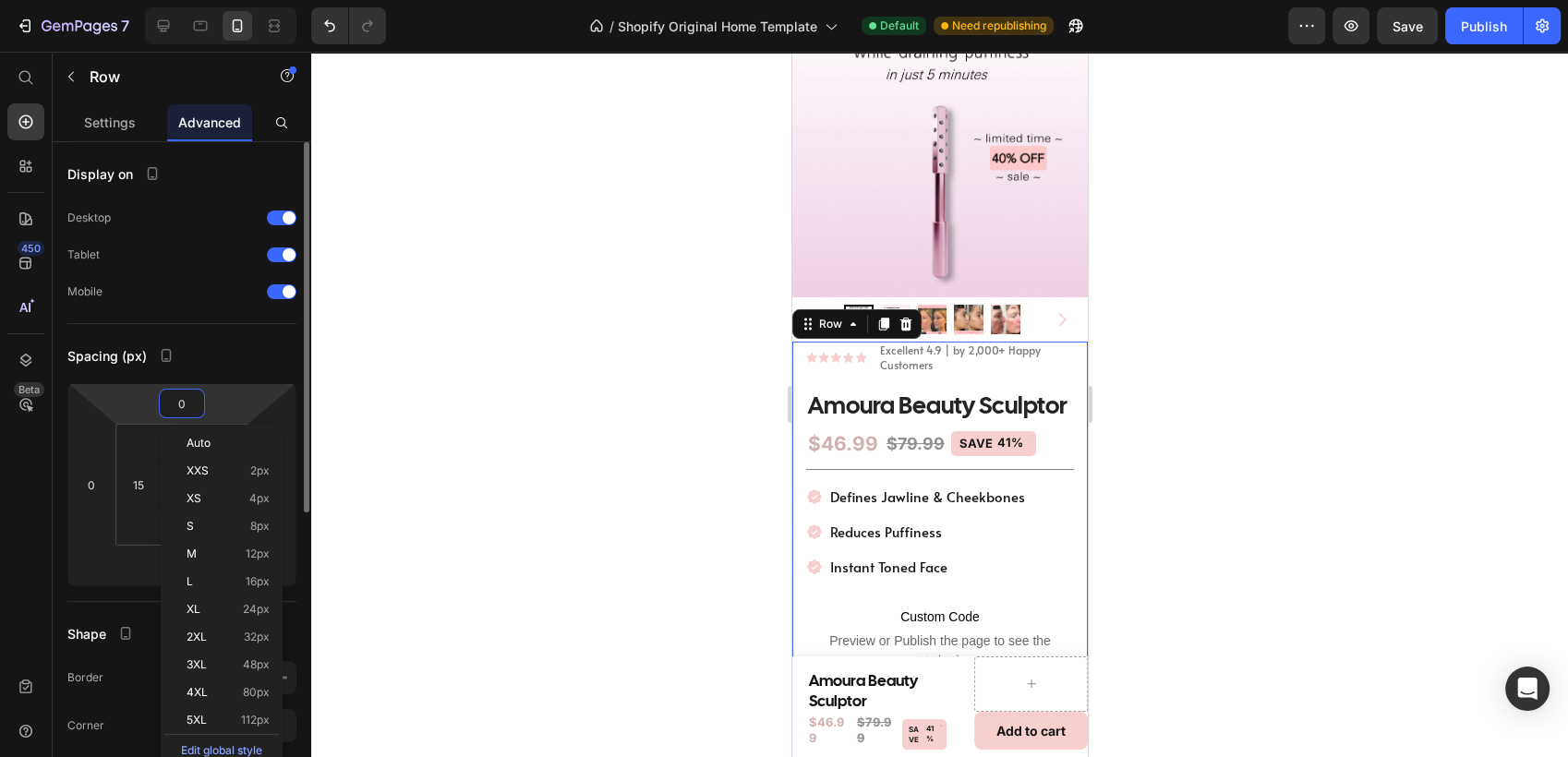 type on "5" 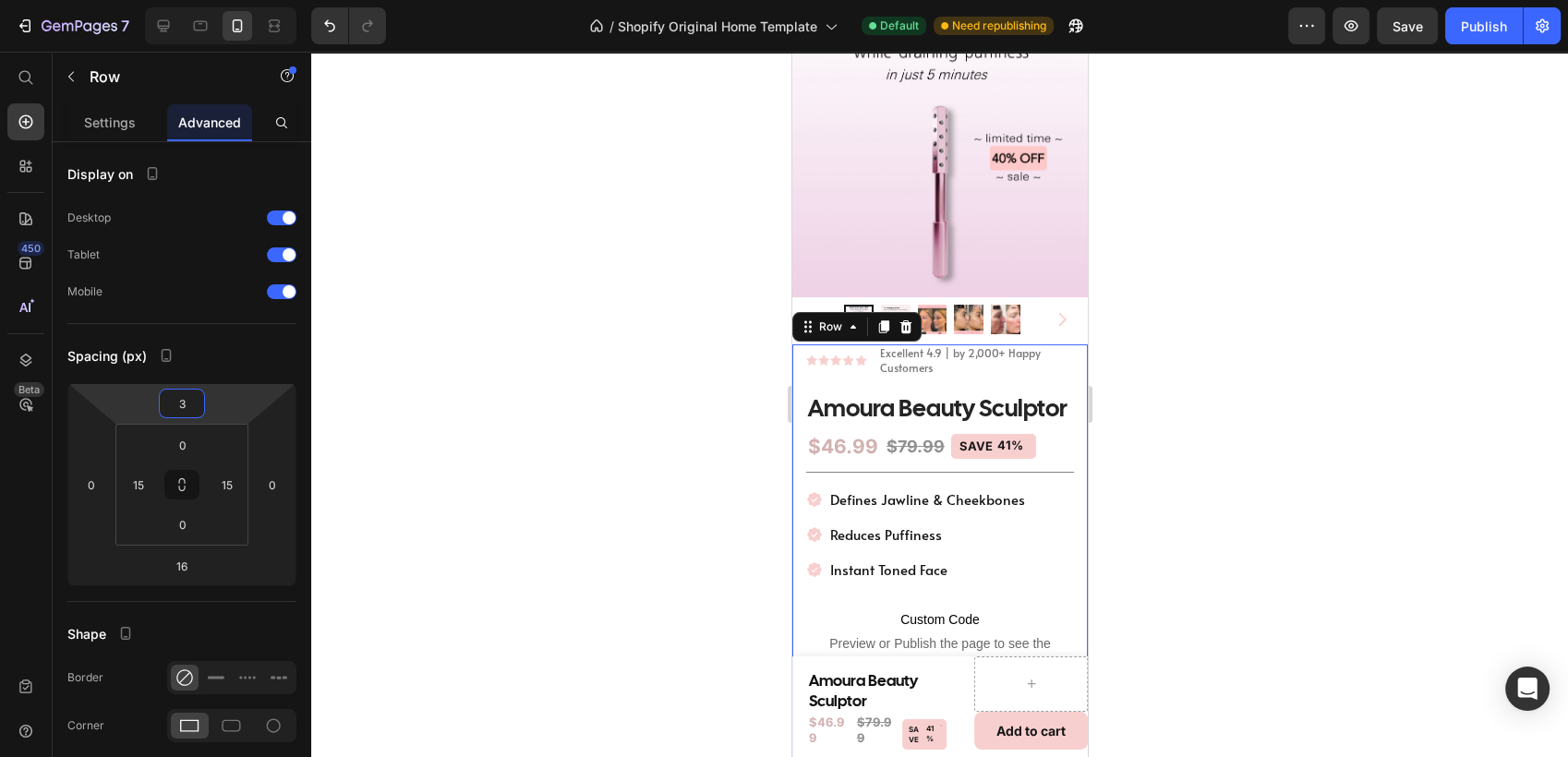 type on "3" 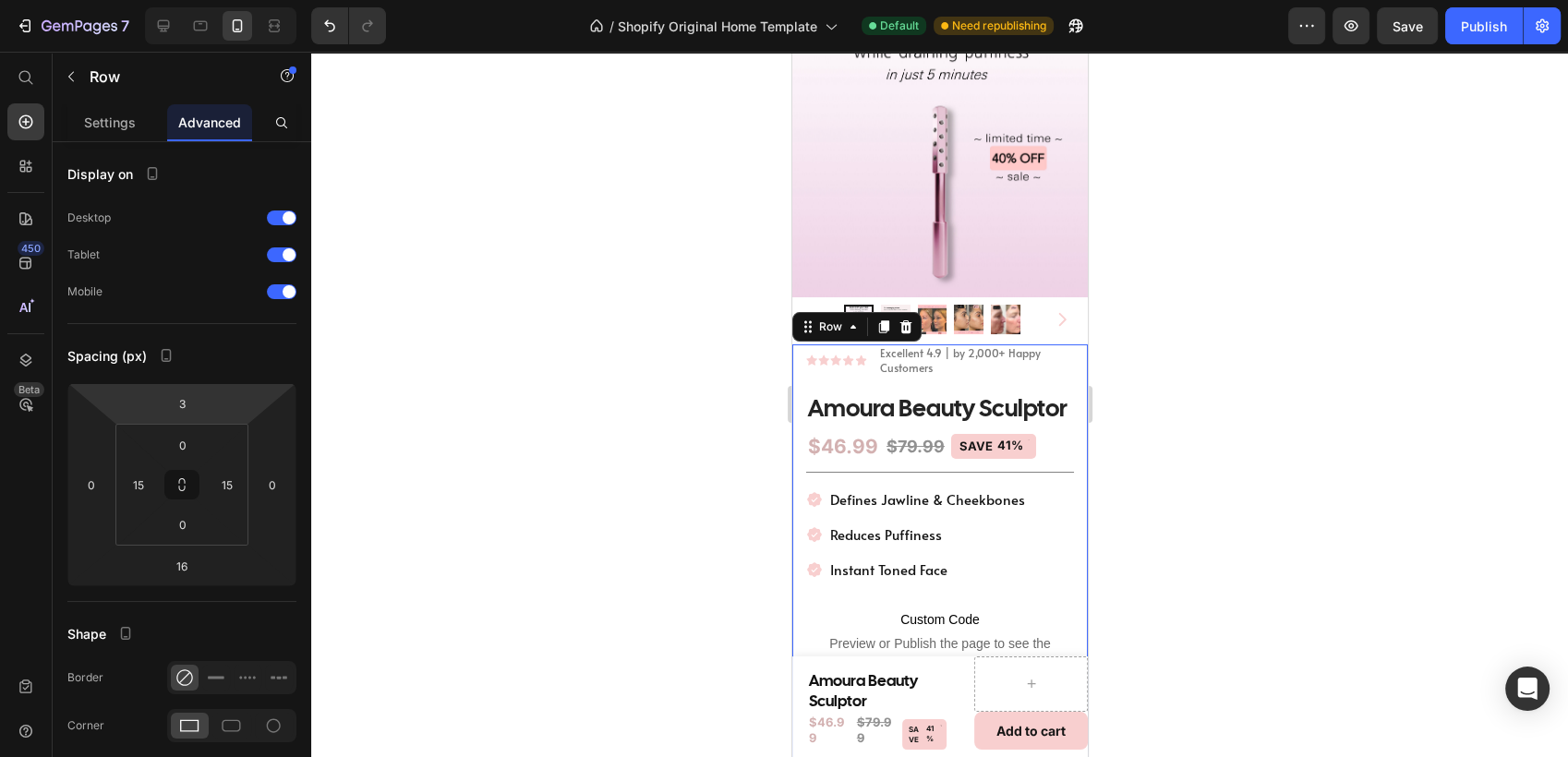 click 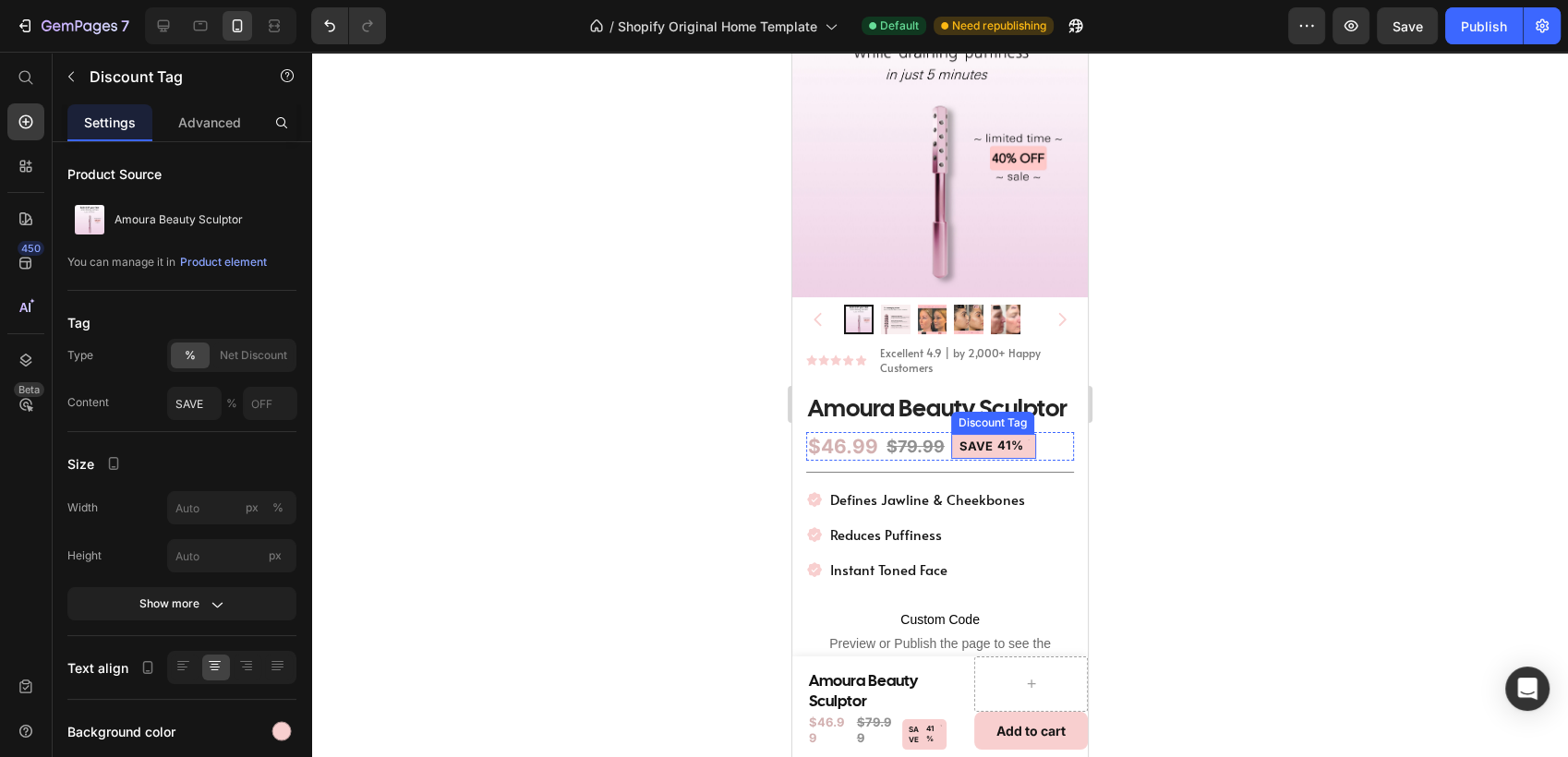 click on "SAVE 41%" at bounding box center [993, 446] 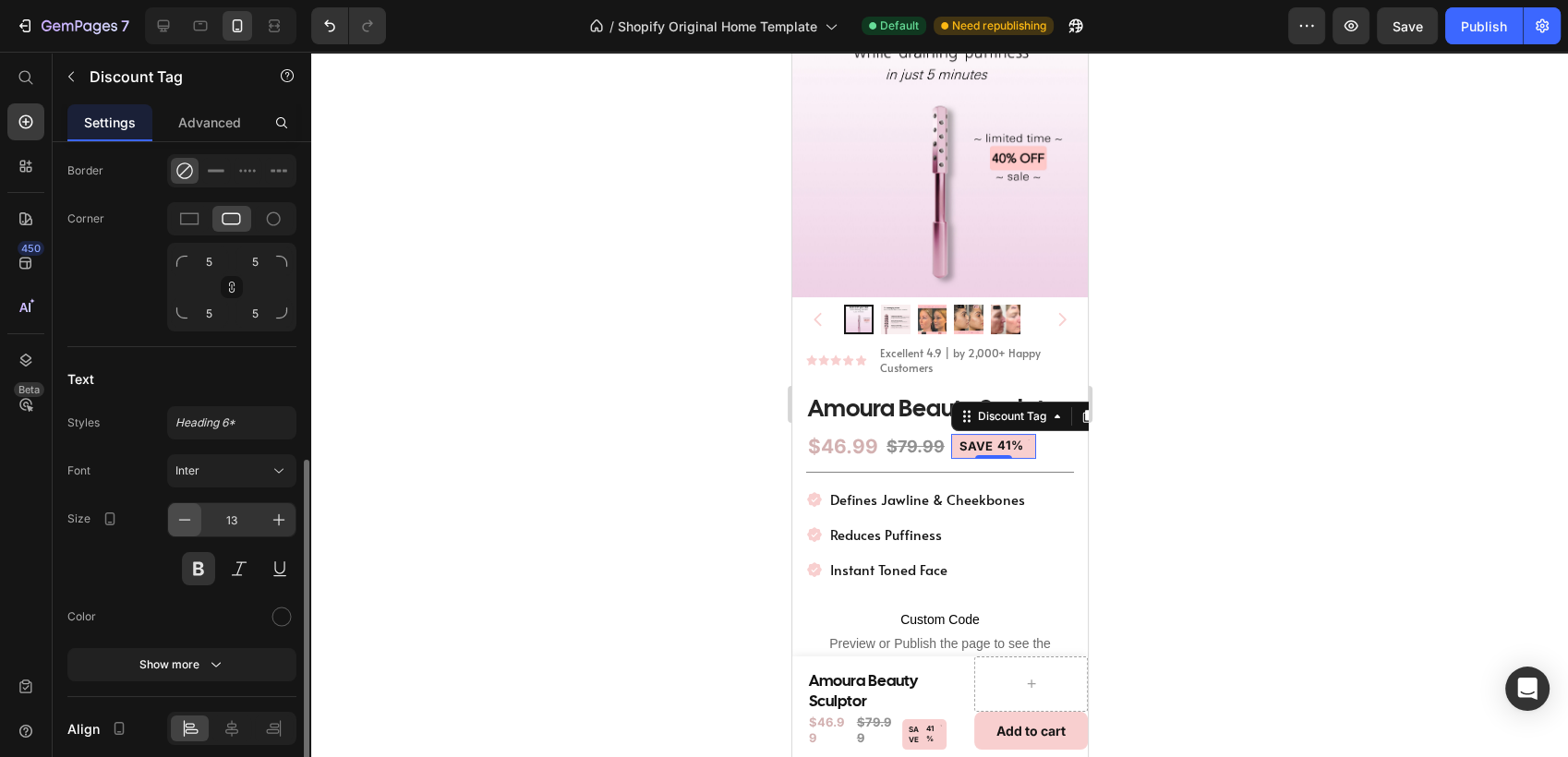 scroll, scrollTop: 665, scrollLeft: 0, axis: vertical 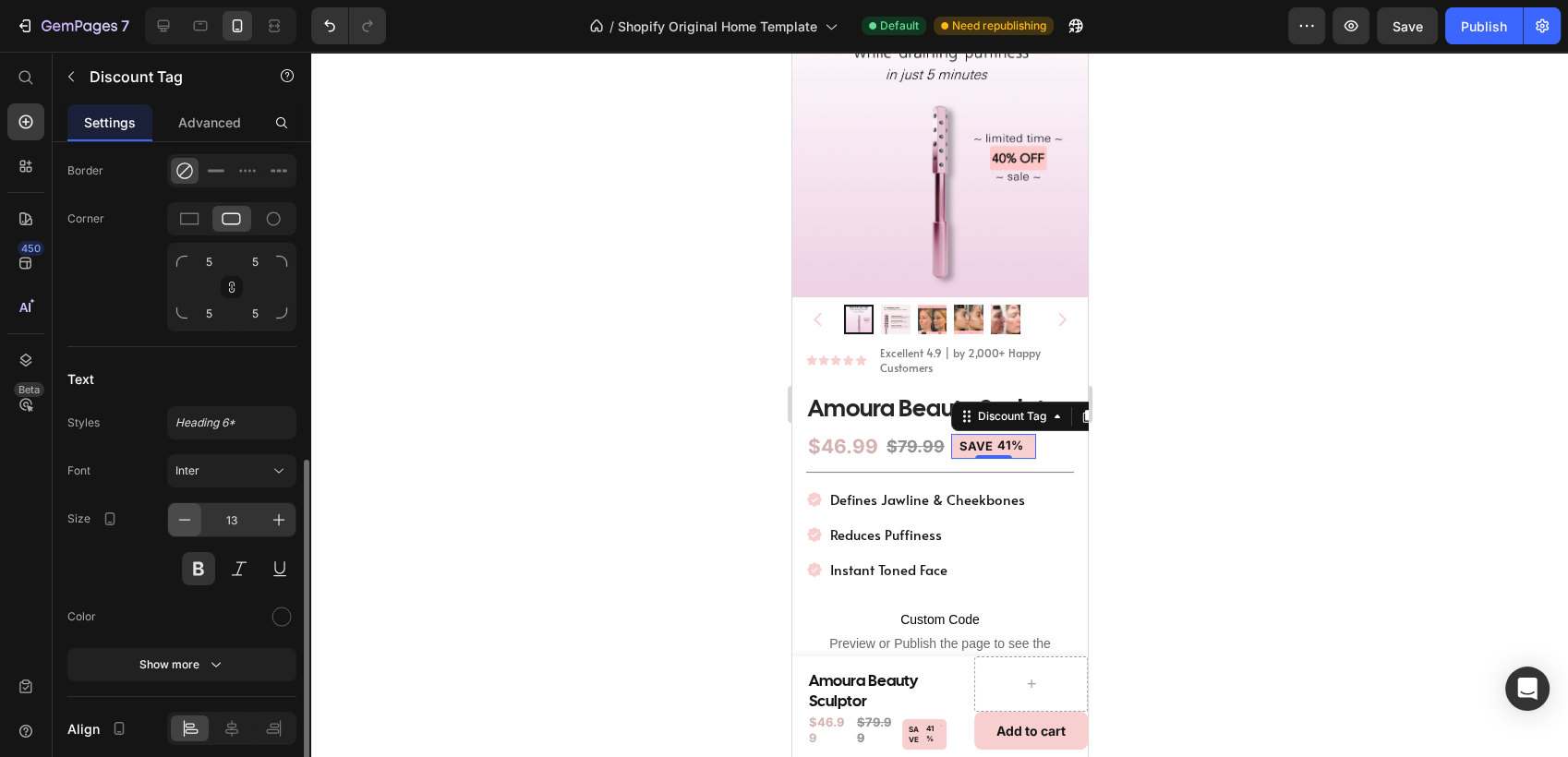click 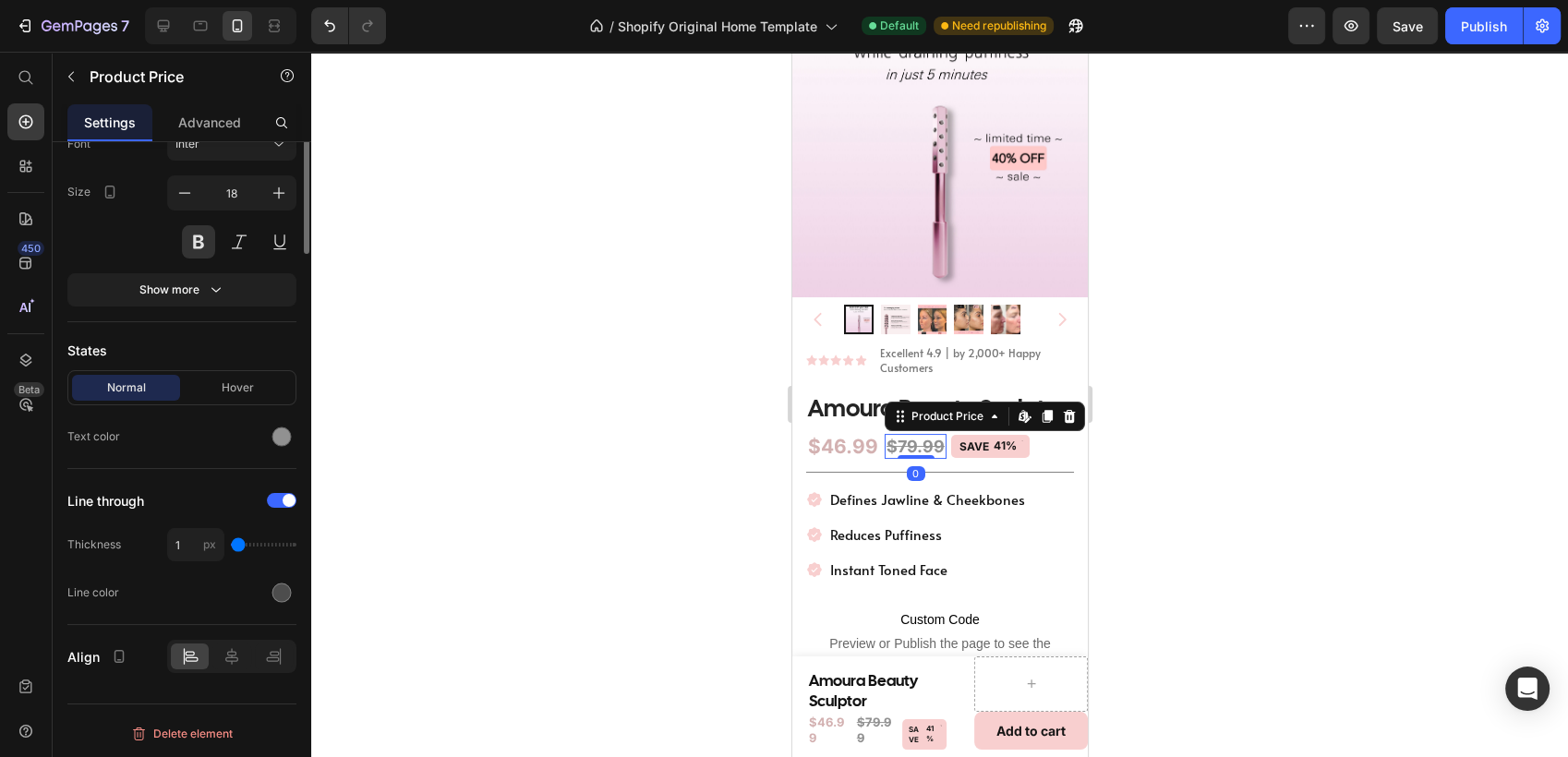 scroll, scrollTop: 0, scrollLeft: 0, axis: both 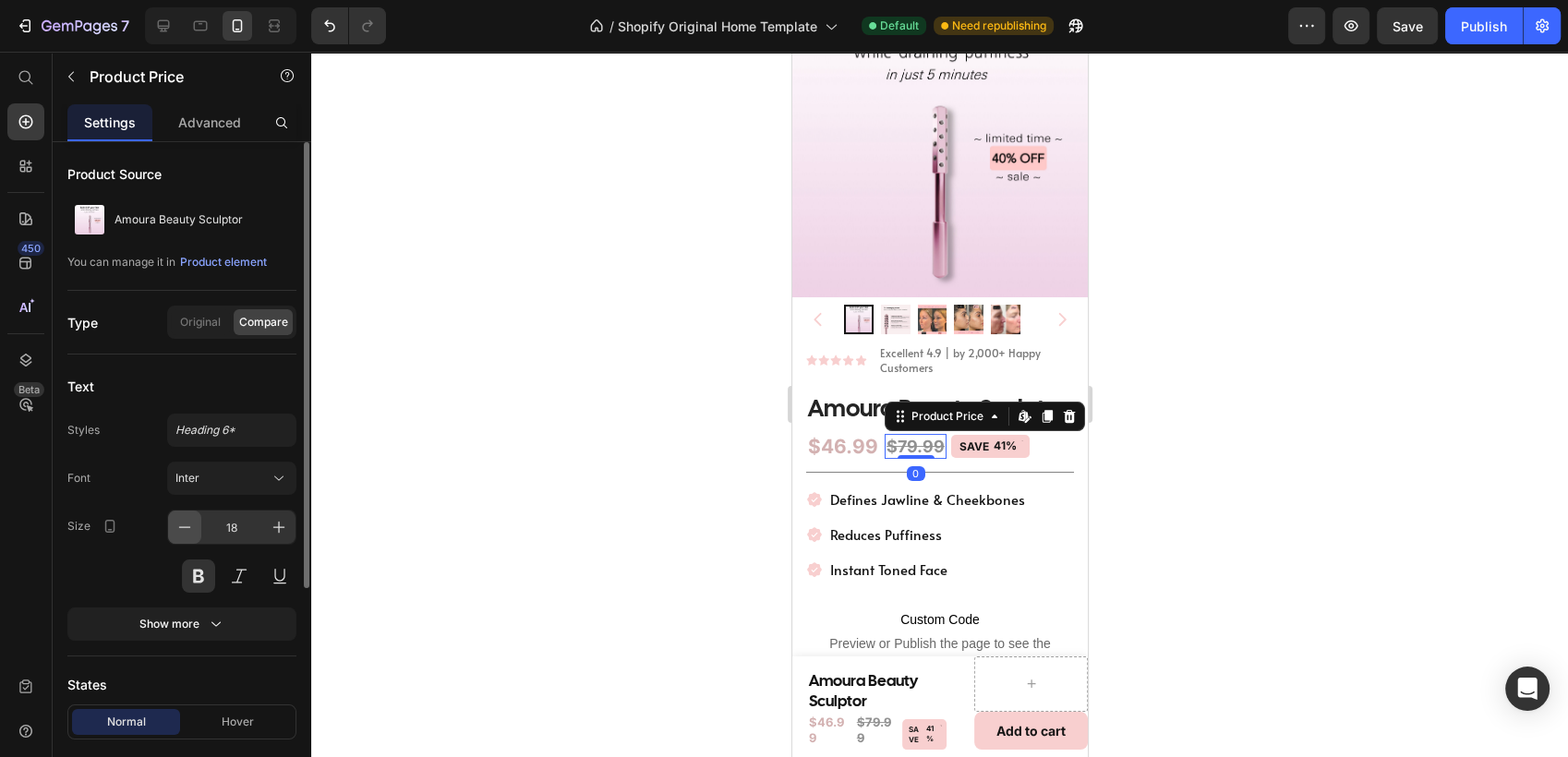 click 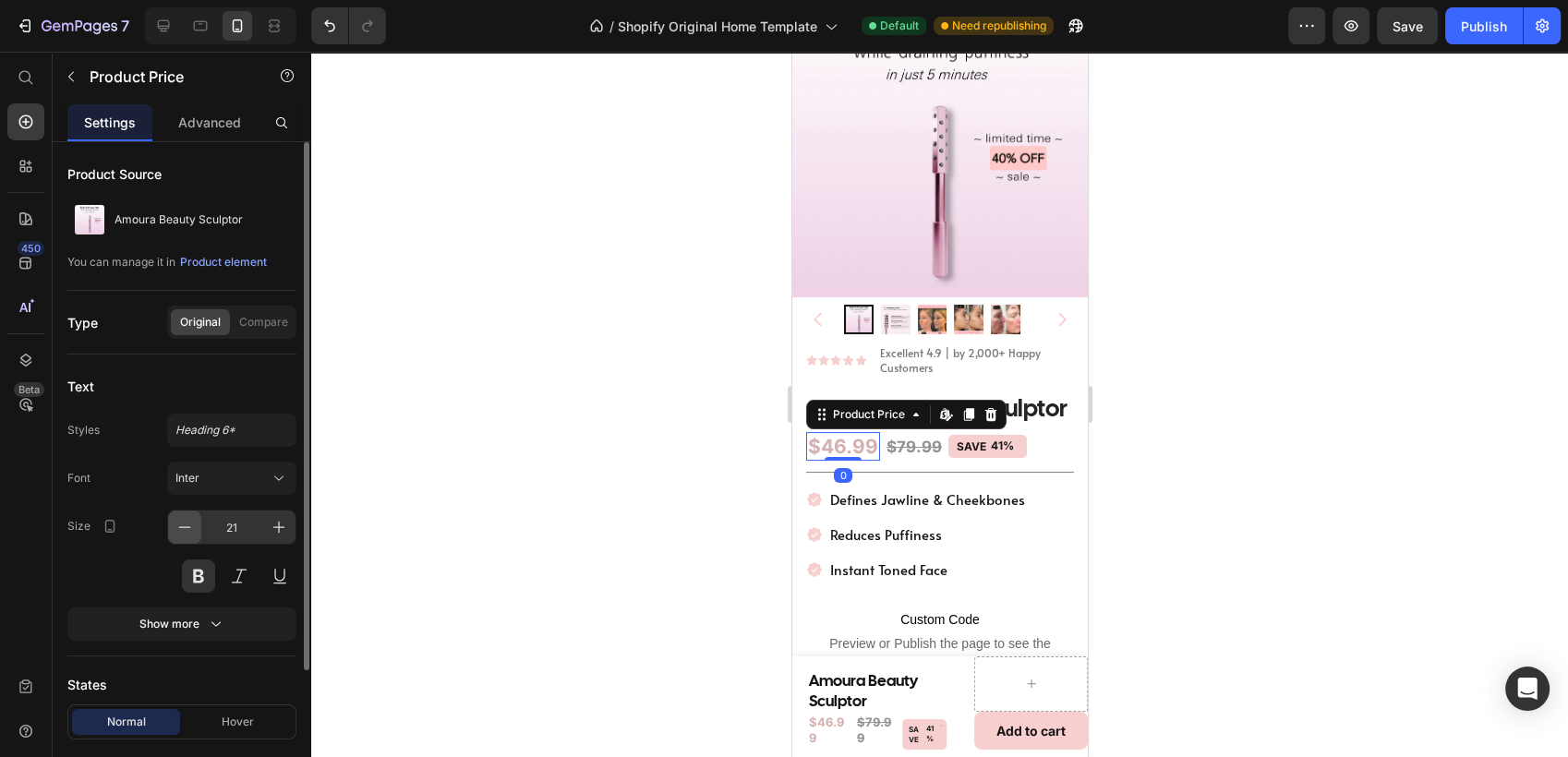 click at bounding box center [185, 527] 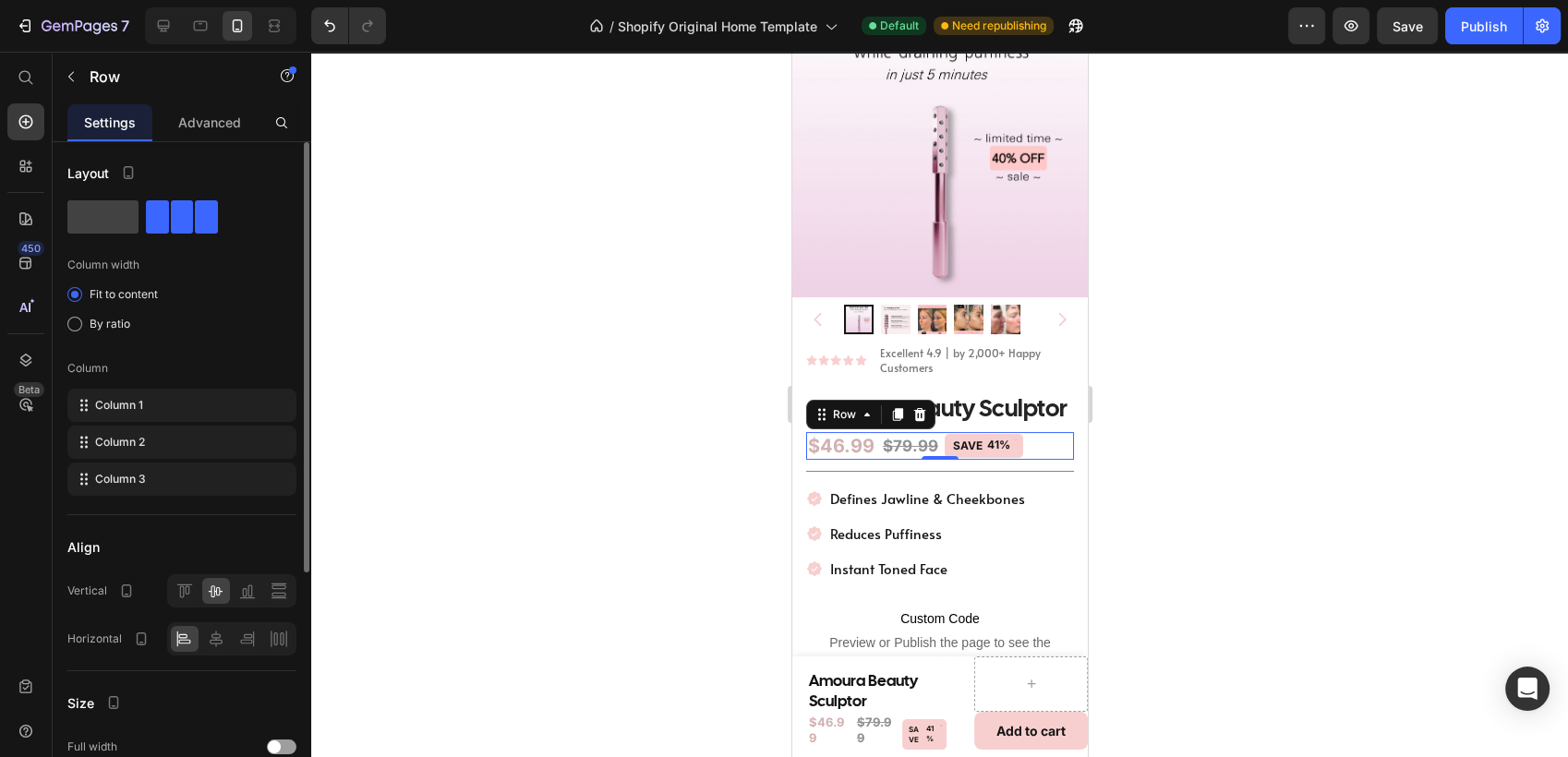 scroll, scrollTop: 2, scrollLeft: 0, axis: vertical 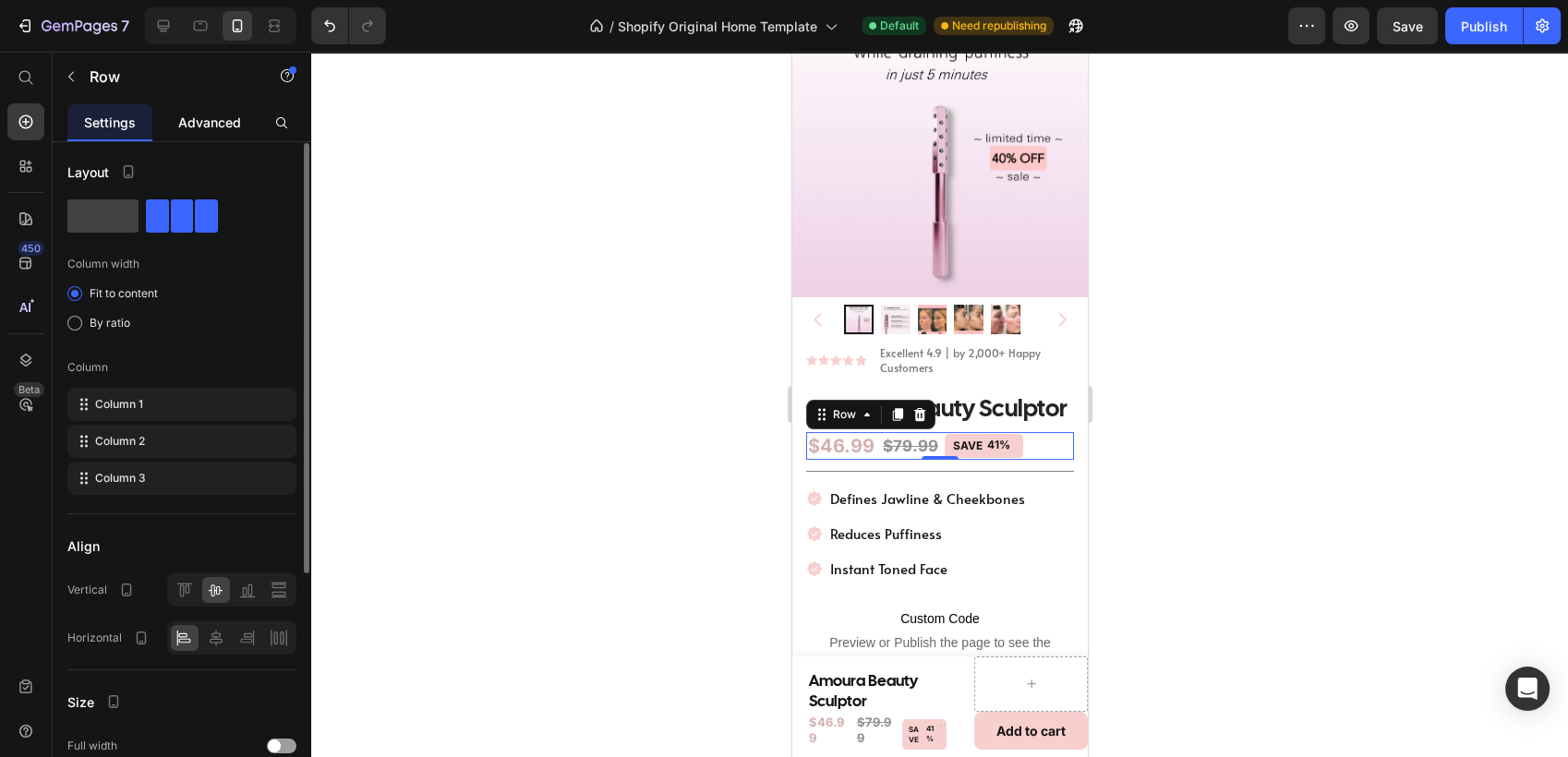 click on "Advanced" 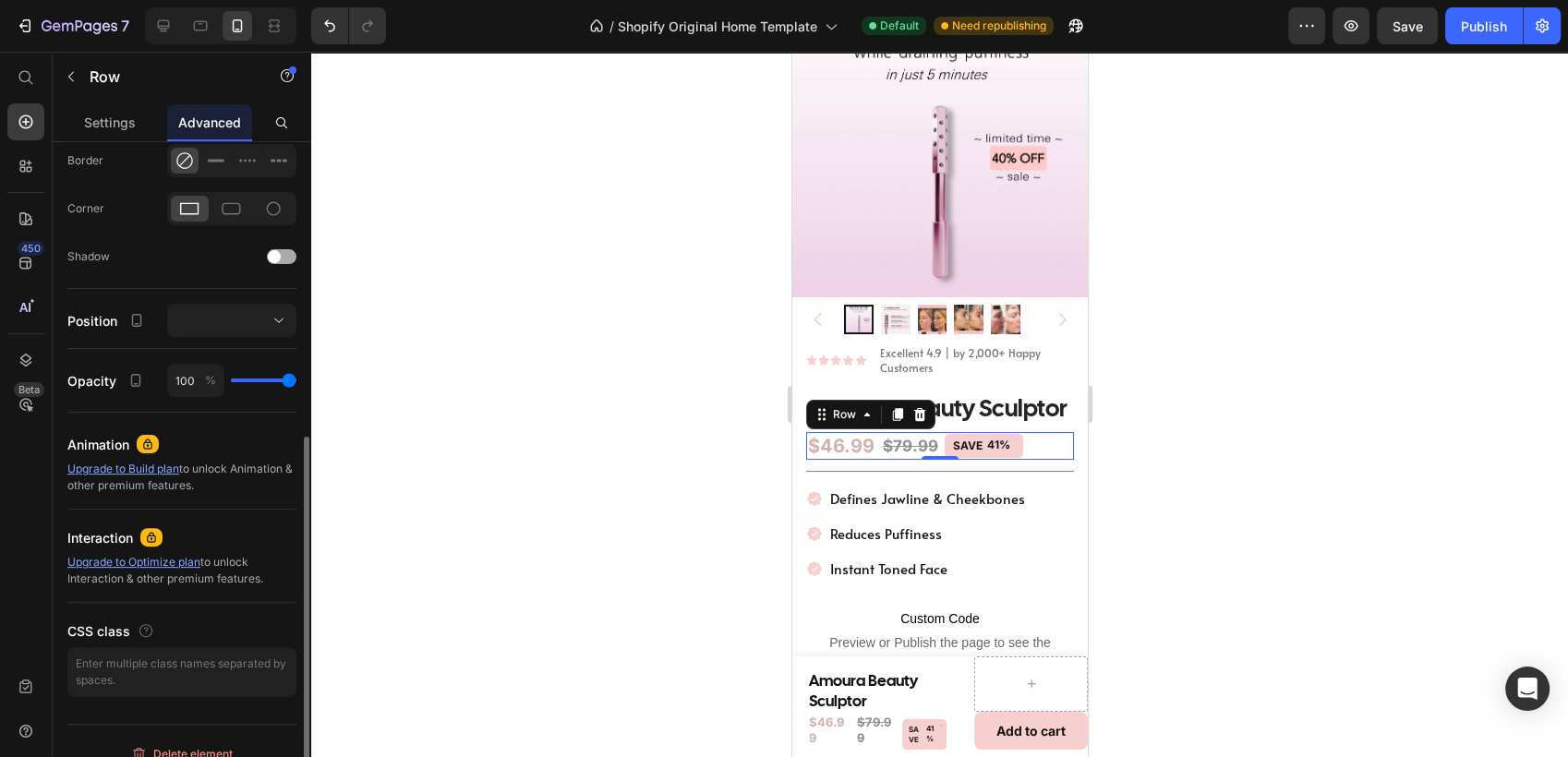 scroll, scrollTop: 523, scrollLeft: 0, axis: vertical 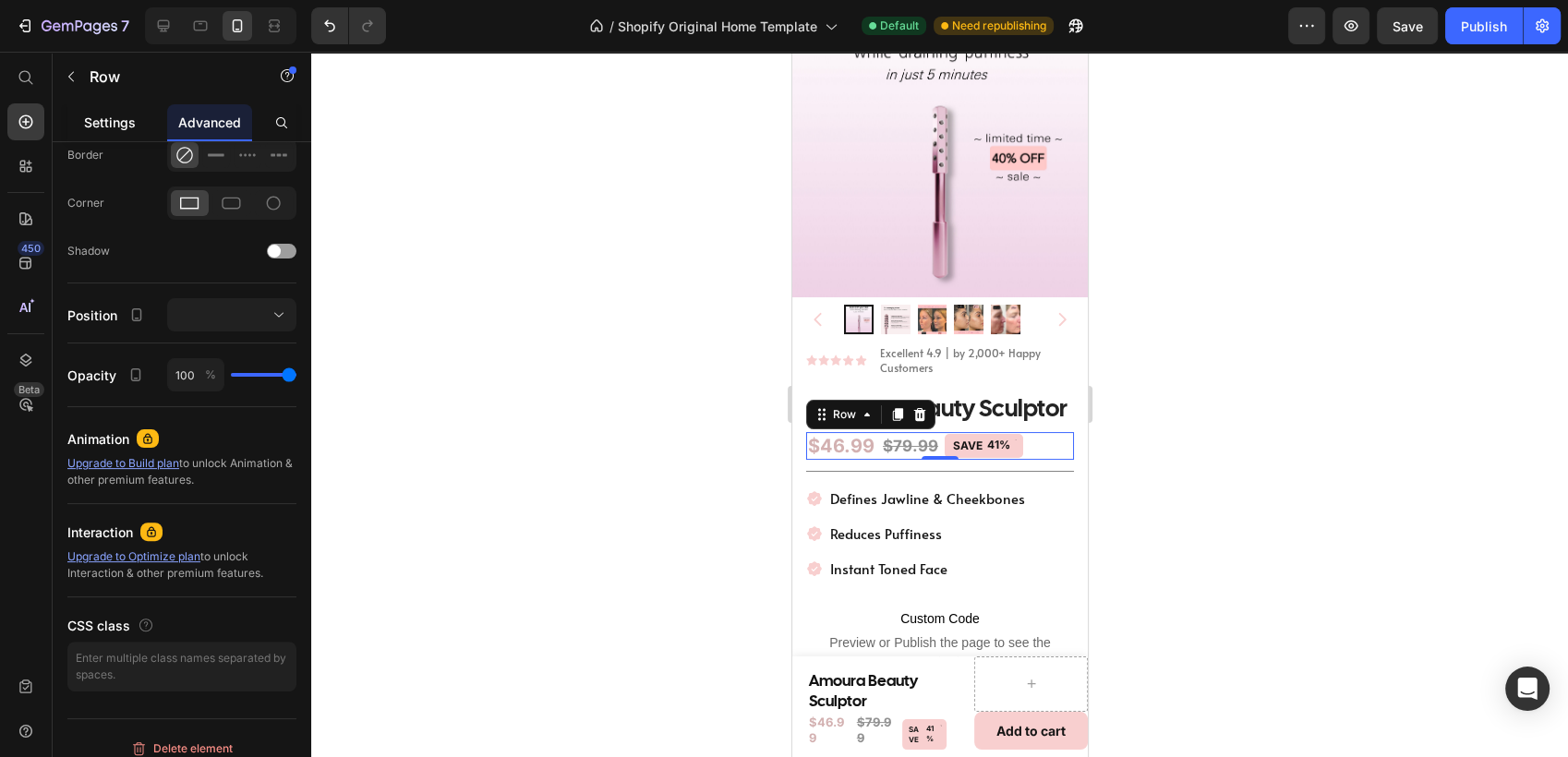 click on "Settings" 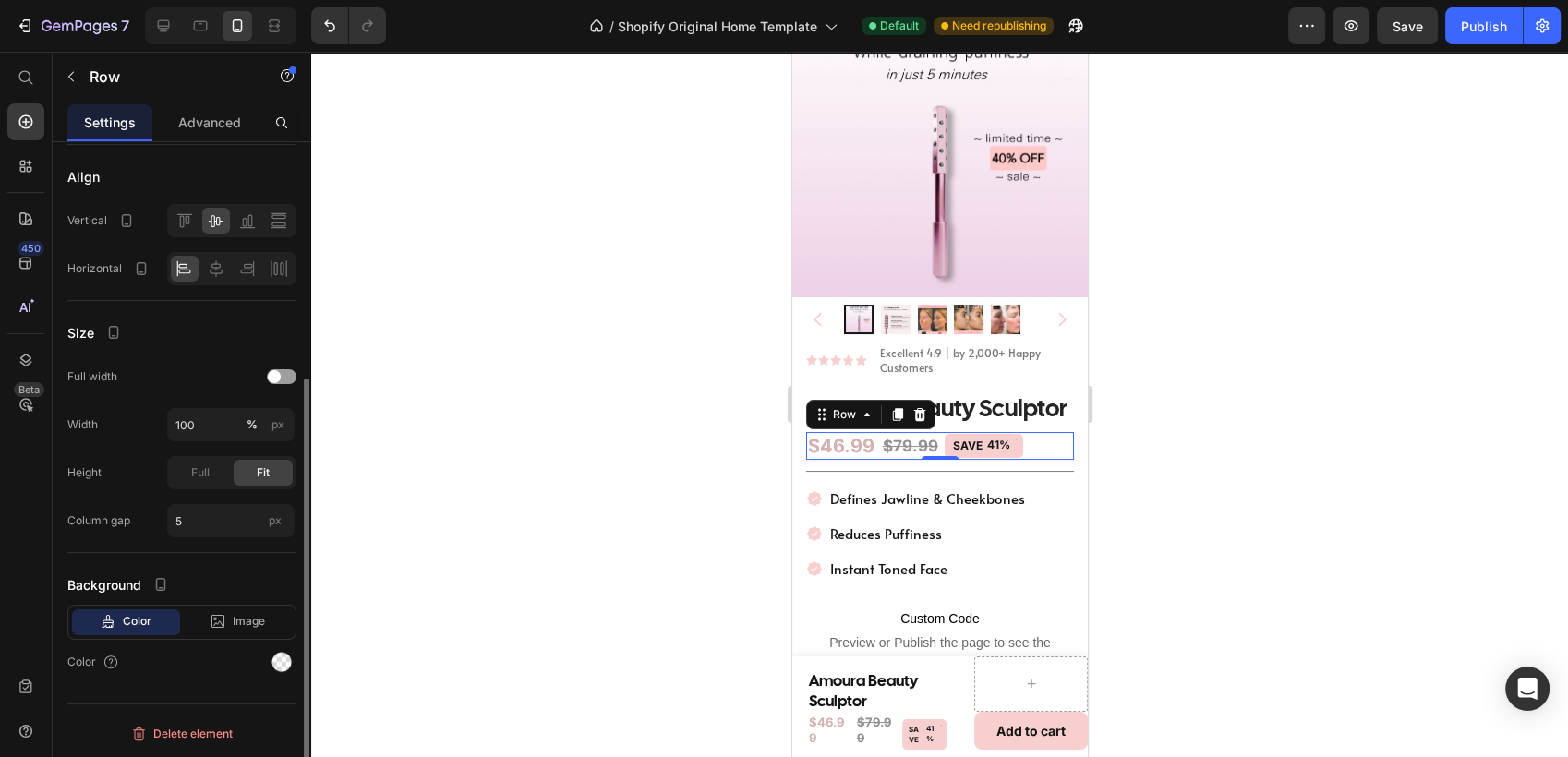 scroll, scrollTop: 0, scrollLeft: 0, axis: both 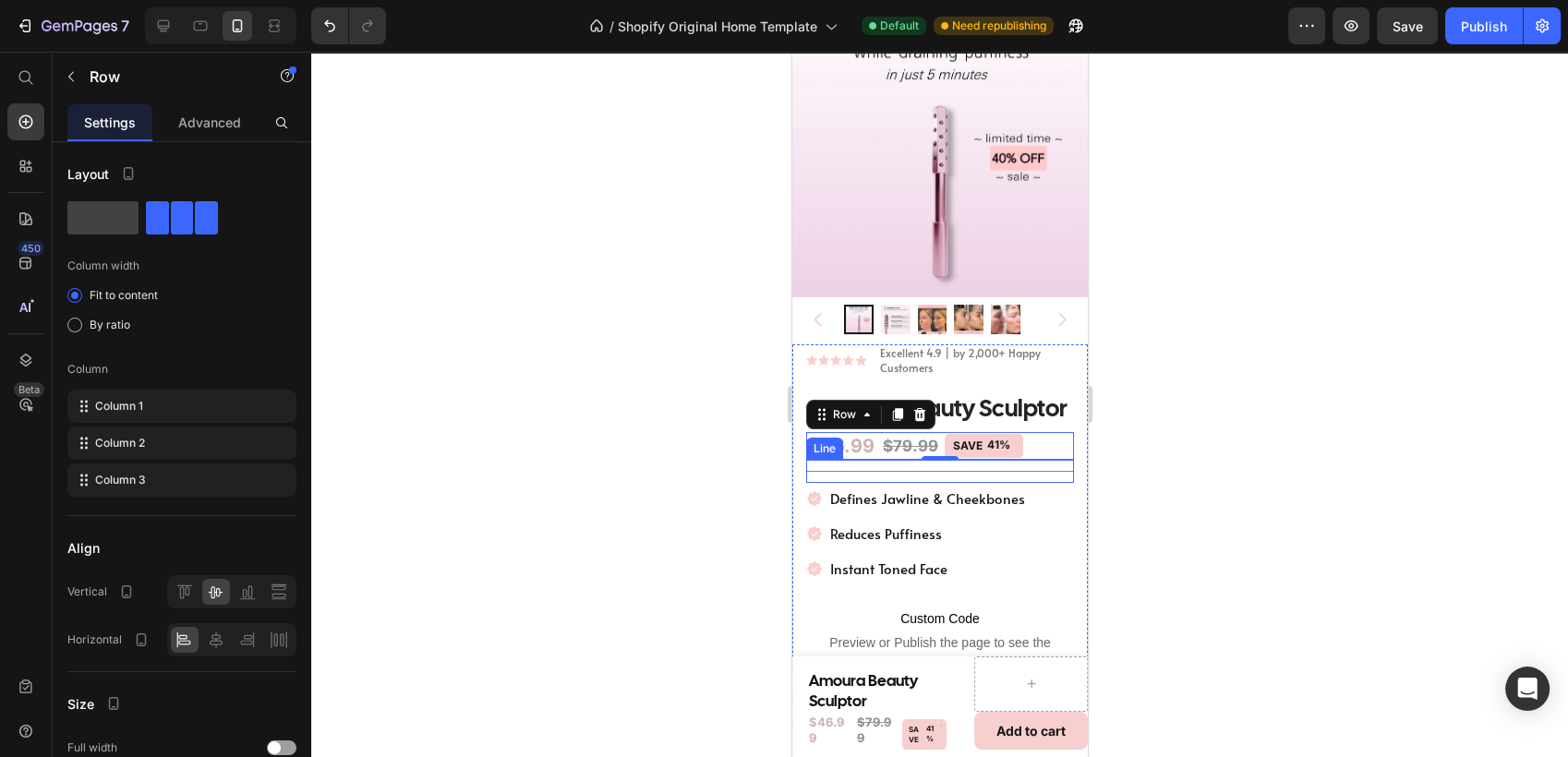 click 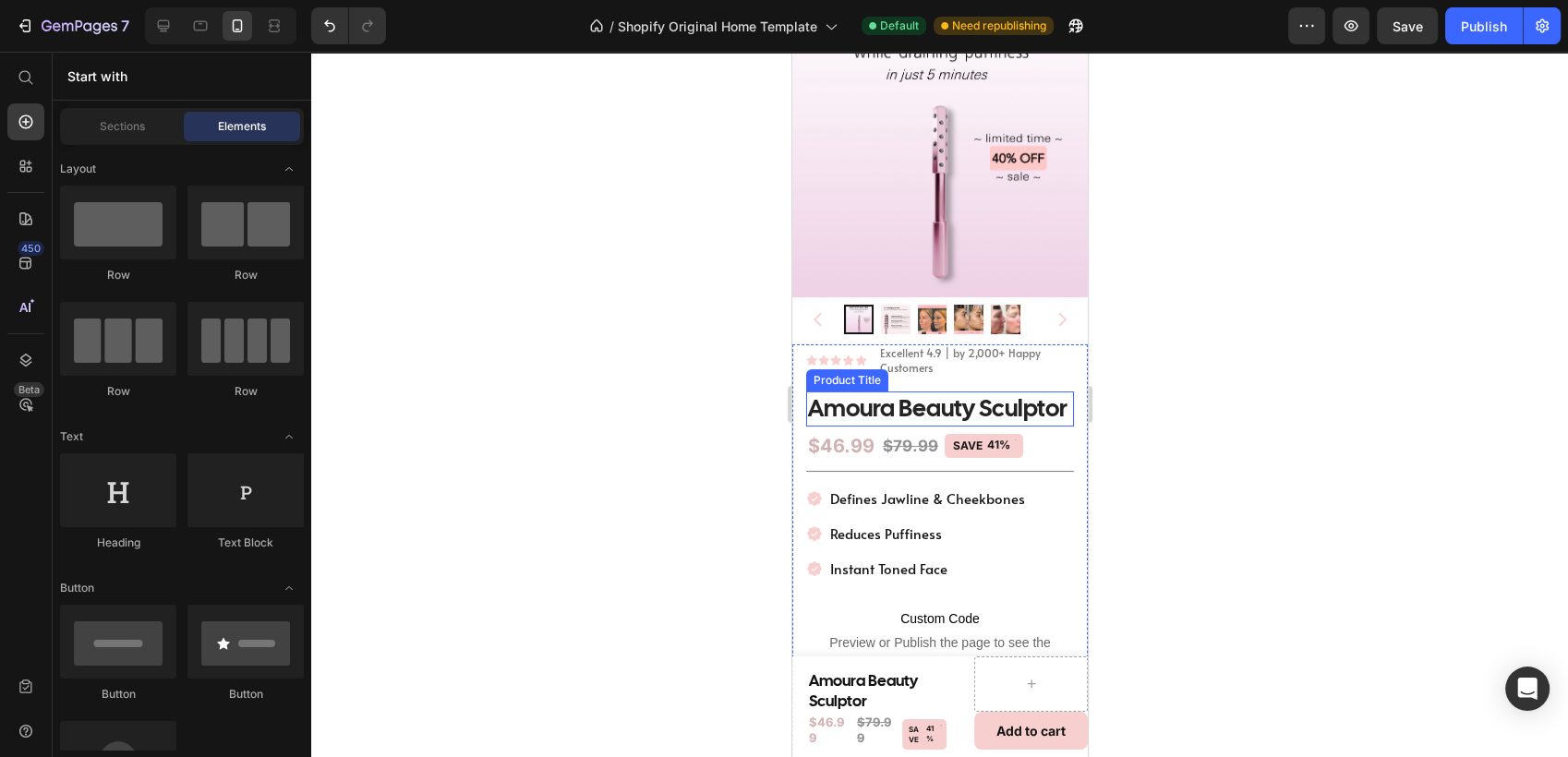 click on "Amoura Beauty Sculptor" at bounding box center [939, 409] 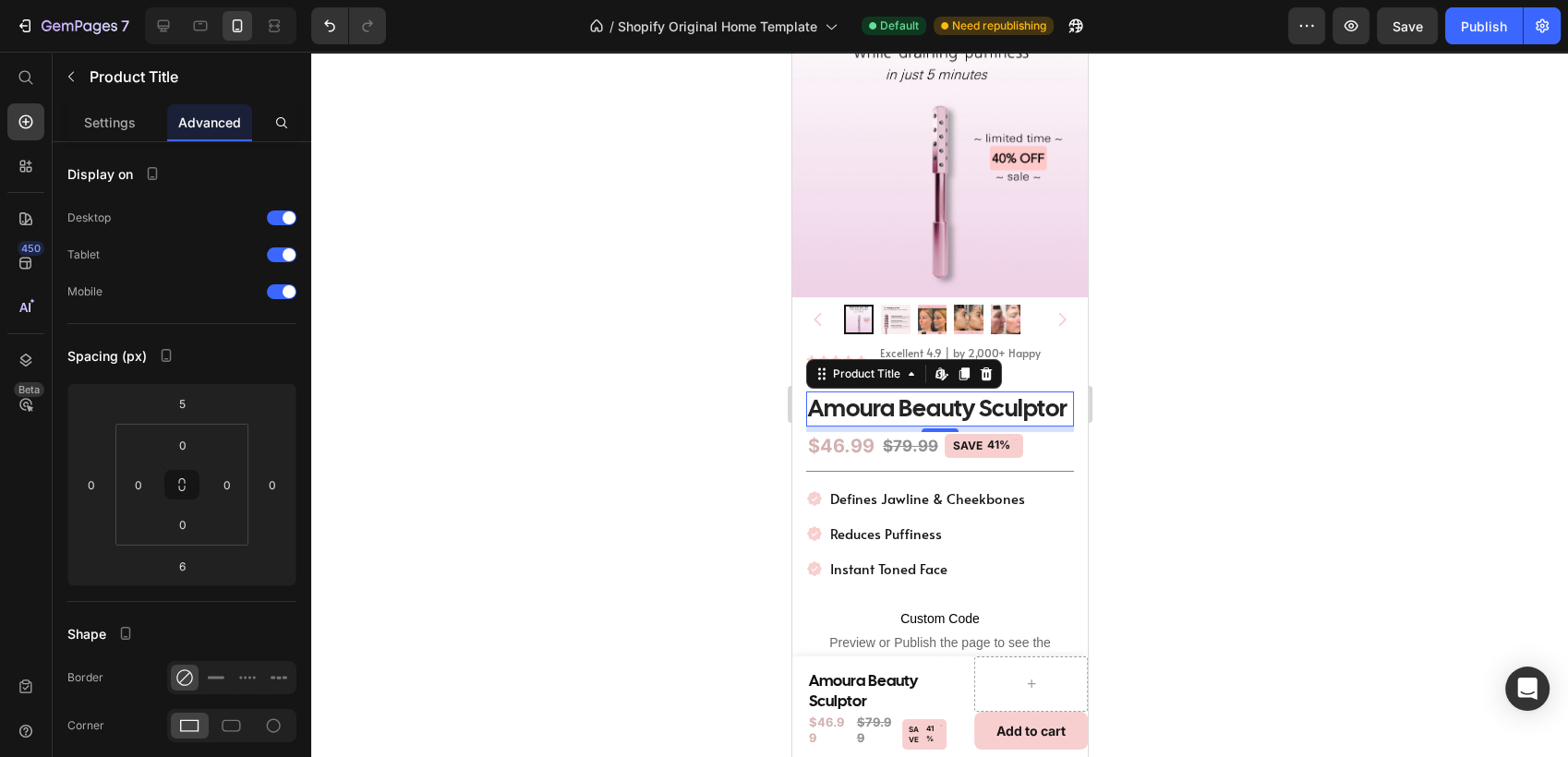 click 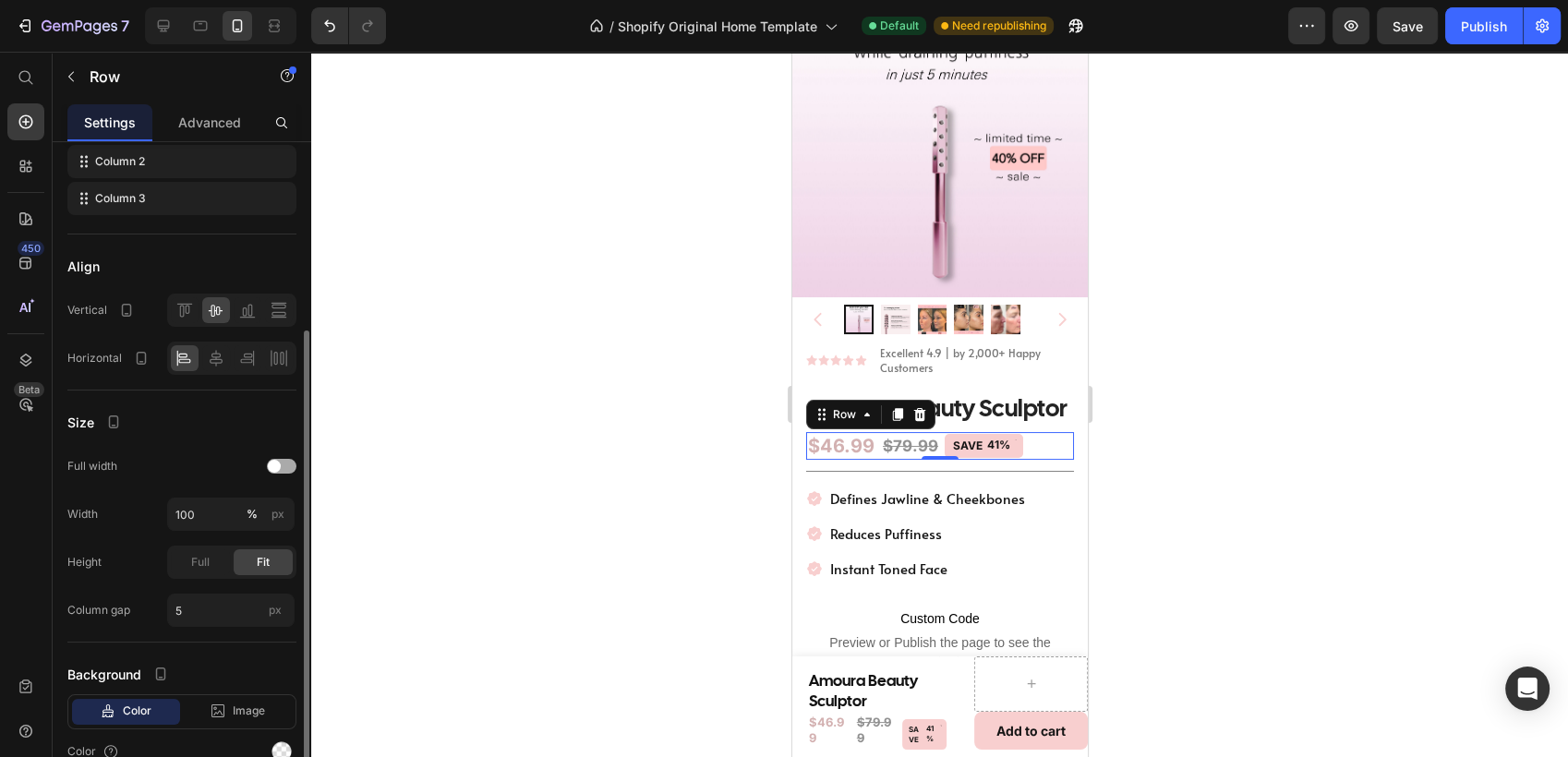 scroll, scrollTop: 286, scrollLeft: 0, axis: vertical 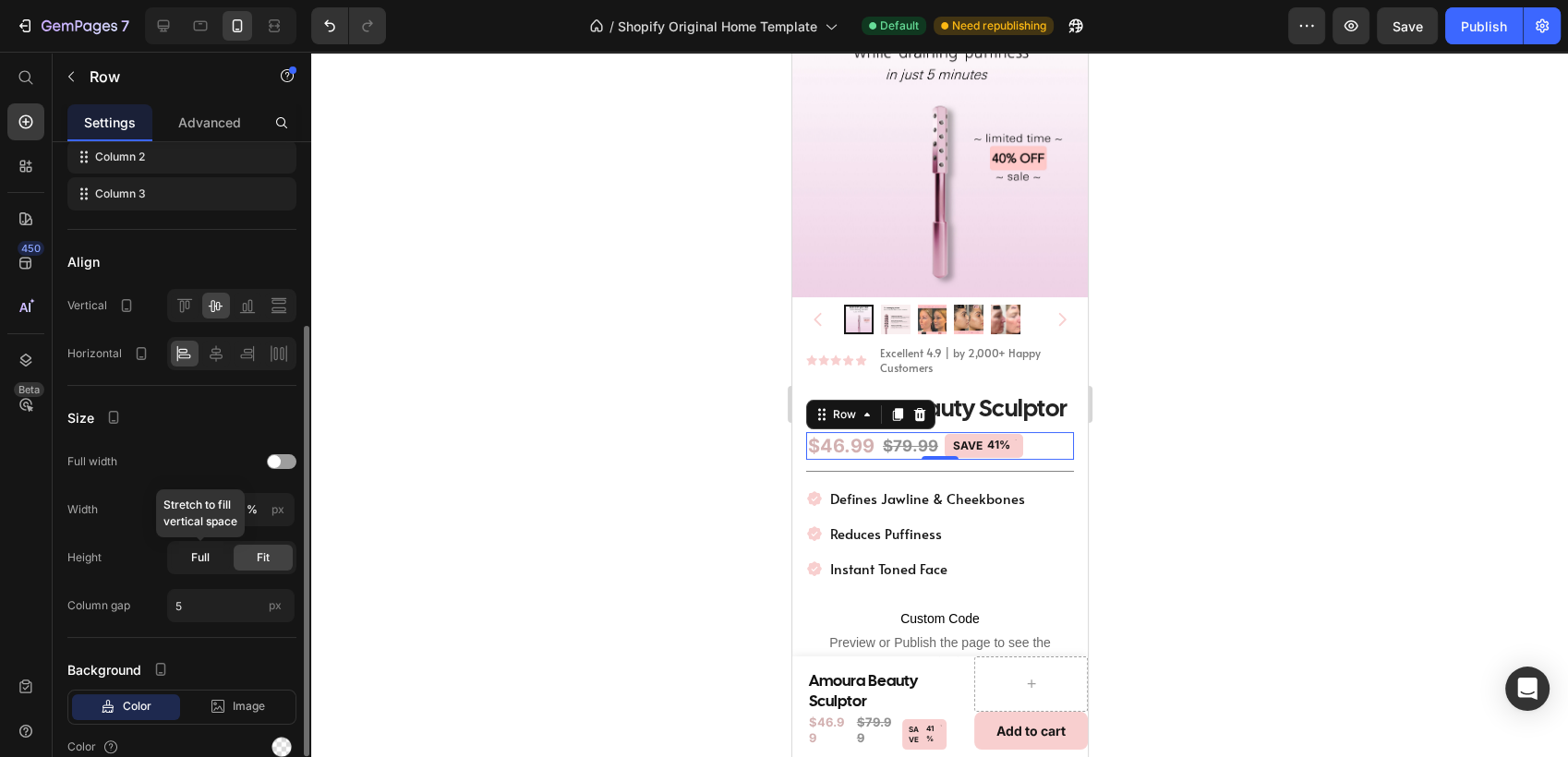 click on "Full" 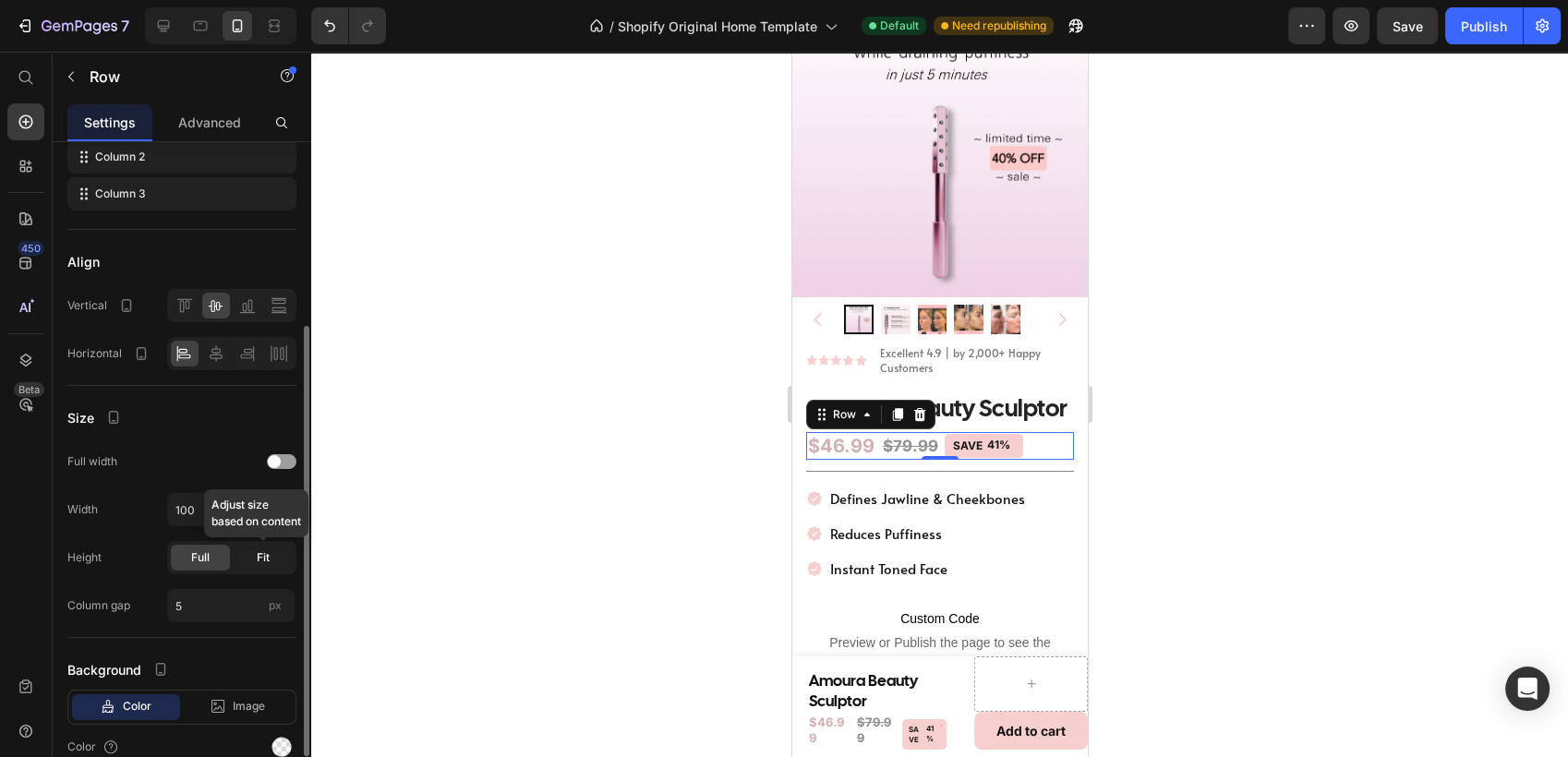 click on "Fit" 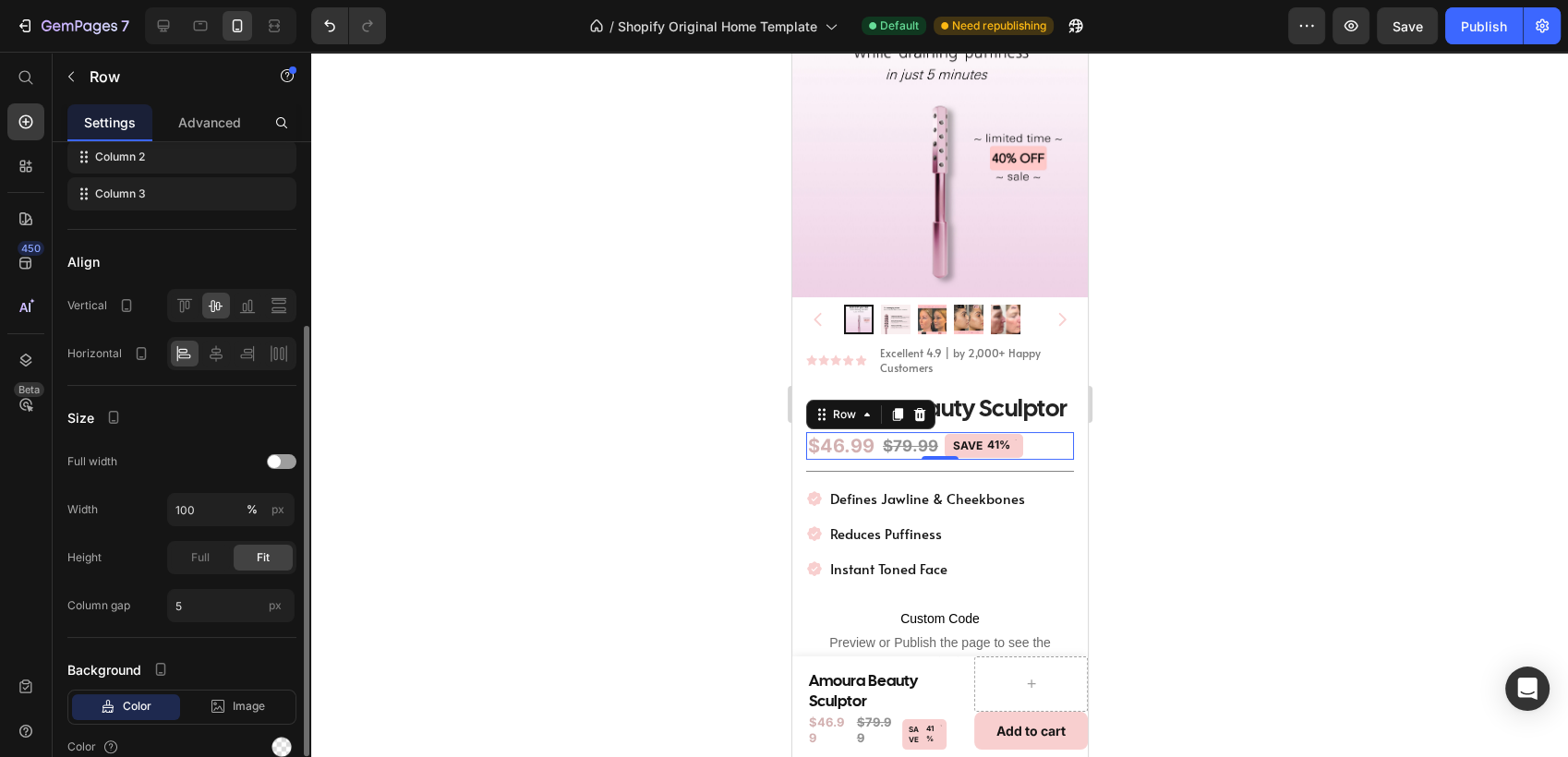 scroll, scrollTop: 369, scrollLeft: 0, axis: vertical 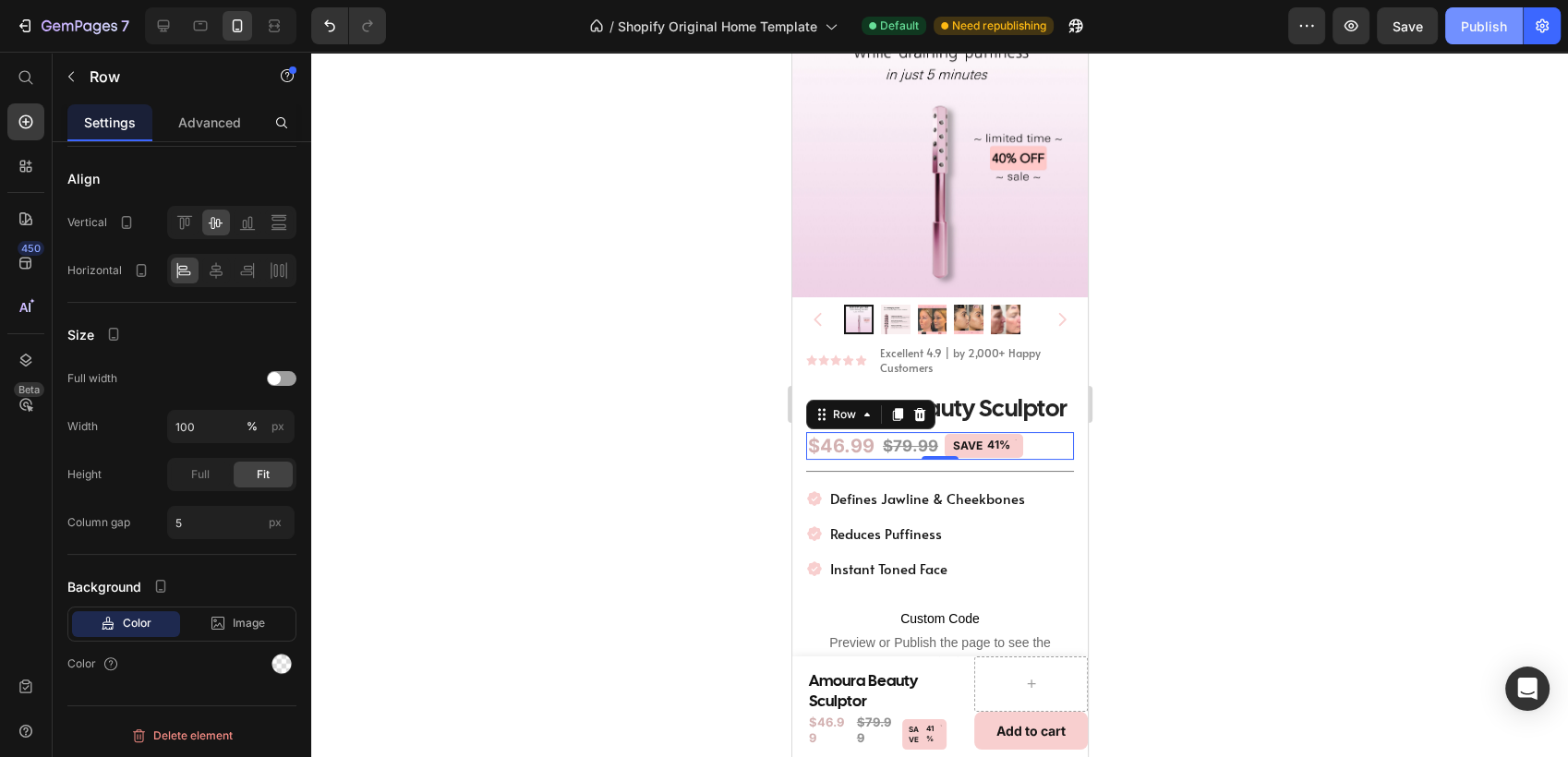click on "Publish" 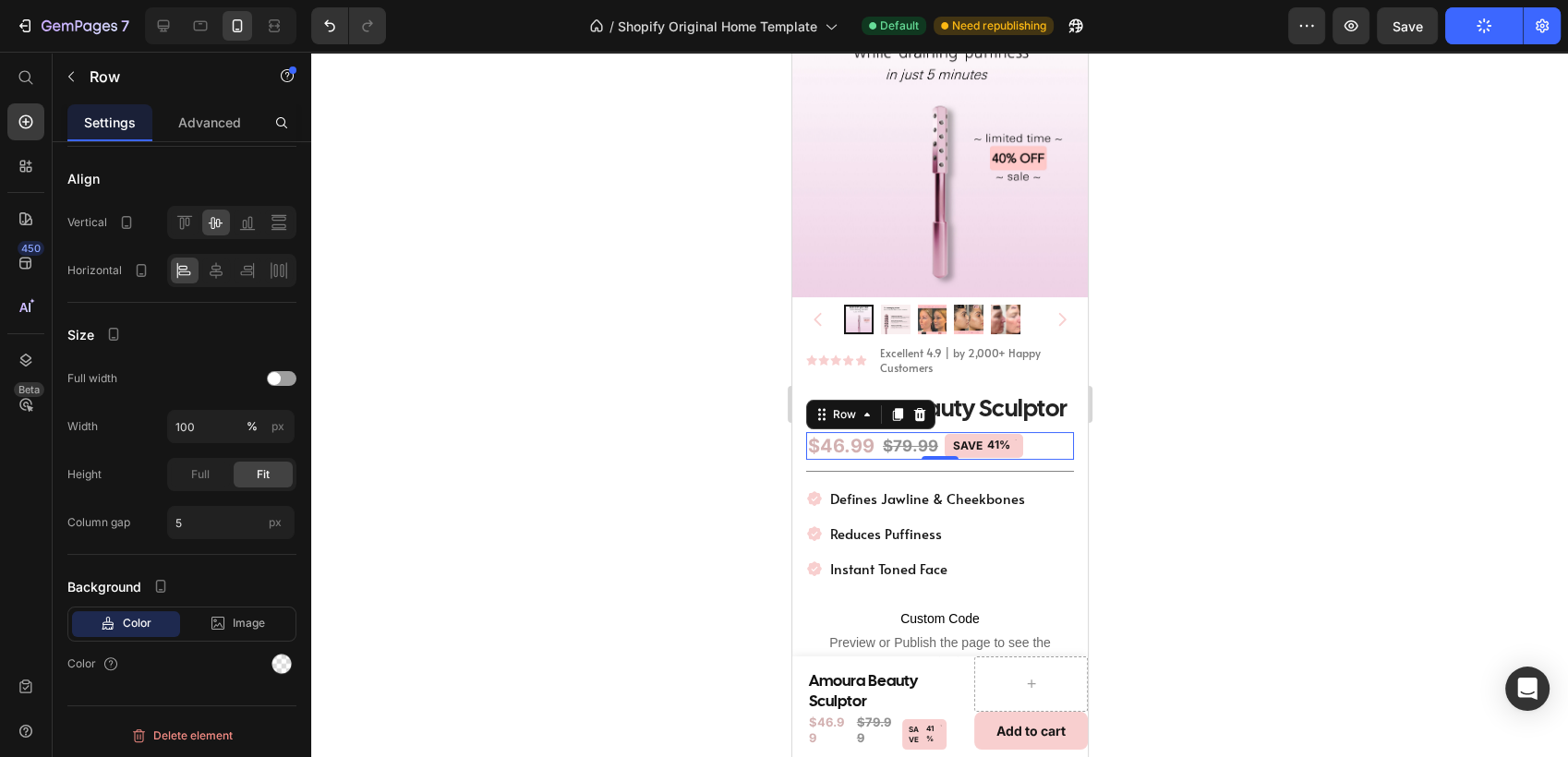 click 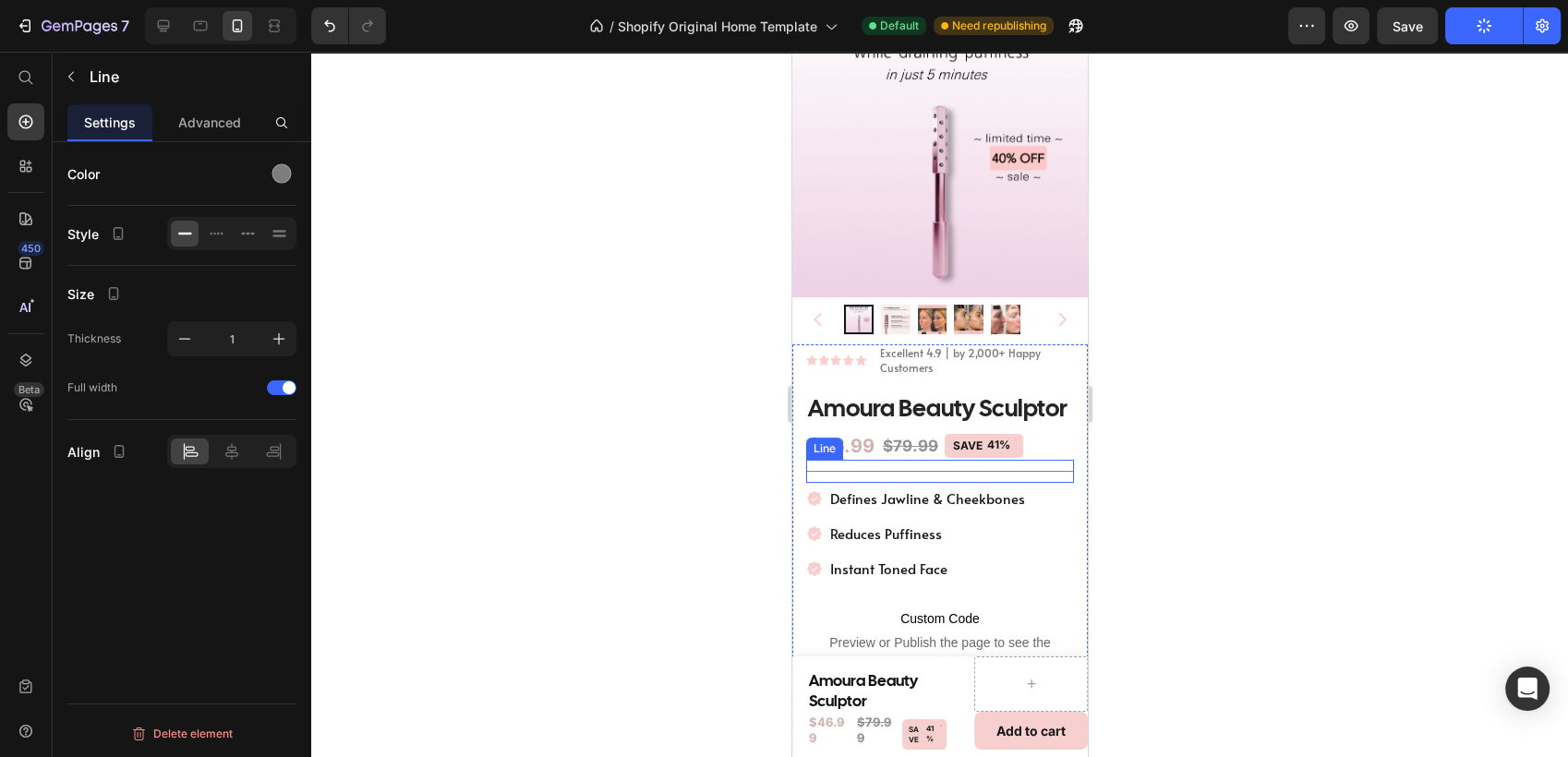 scroll, scrollTop: 0, scrollLeft: 0, axis: both 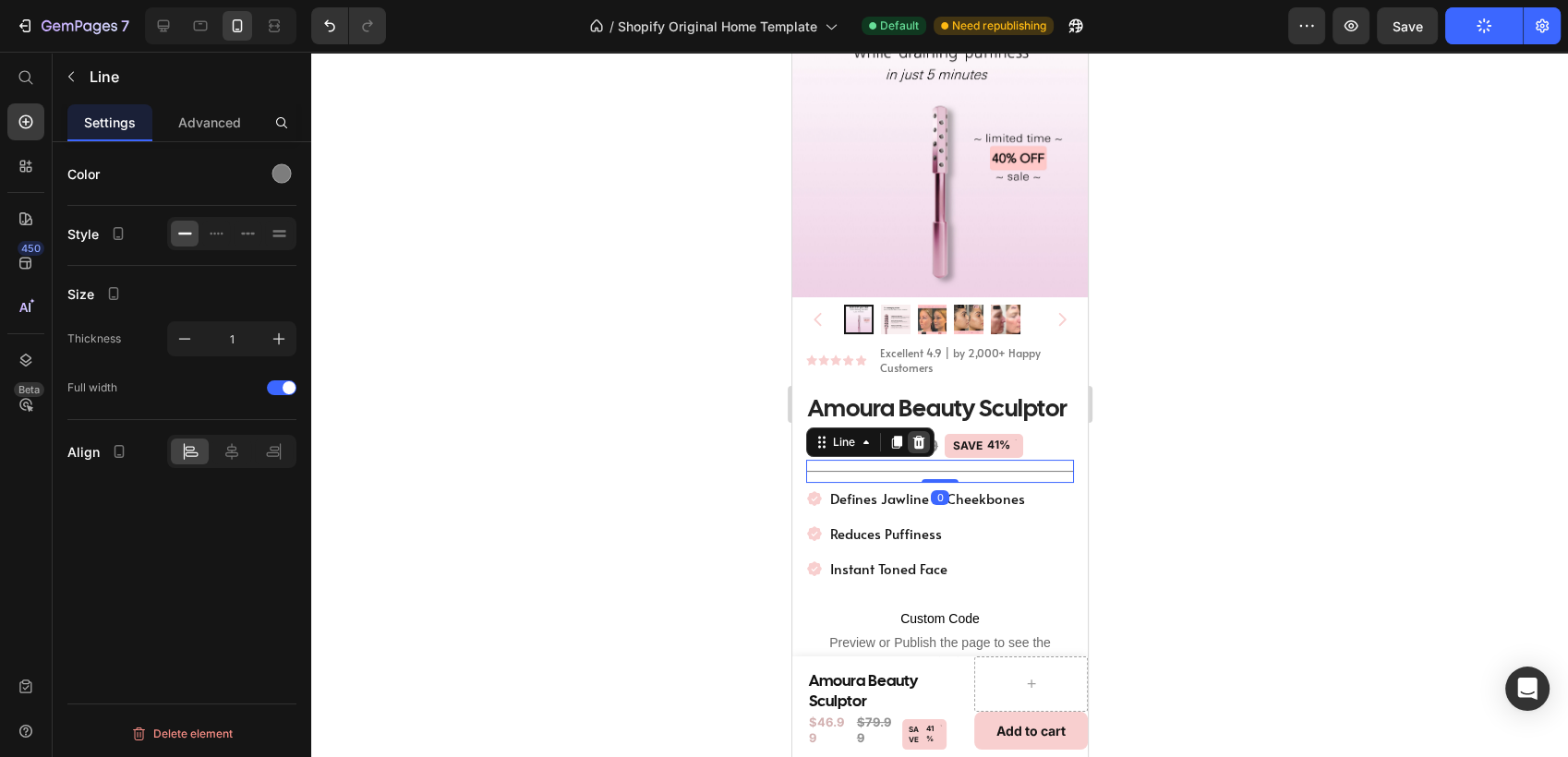 click at bounding box center [918, 442] 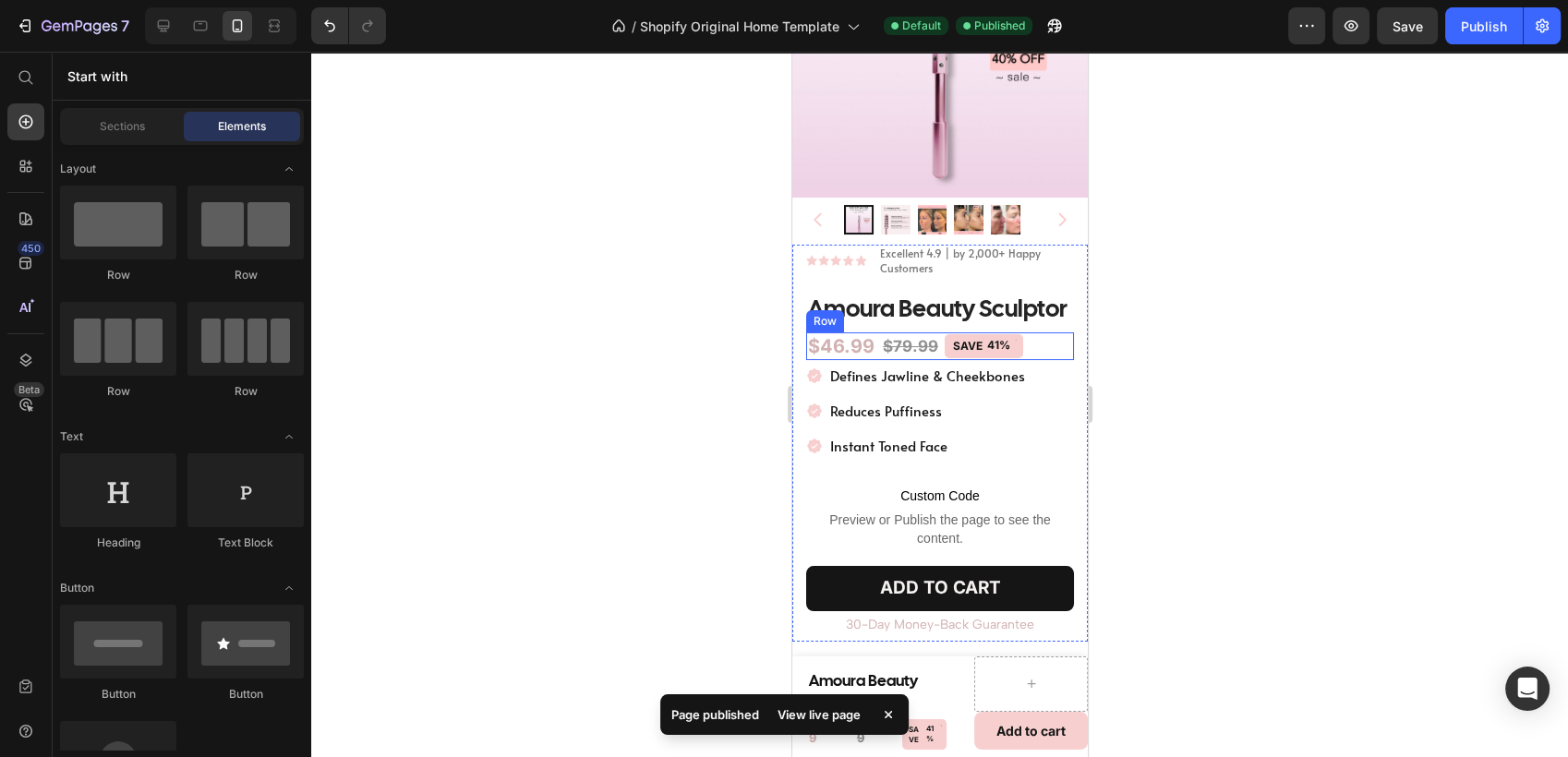 scroll, scrollTop: 231, scrollLeft: 0, axis: vertical 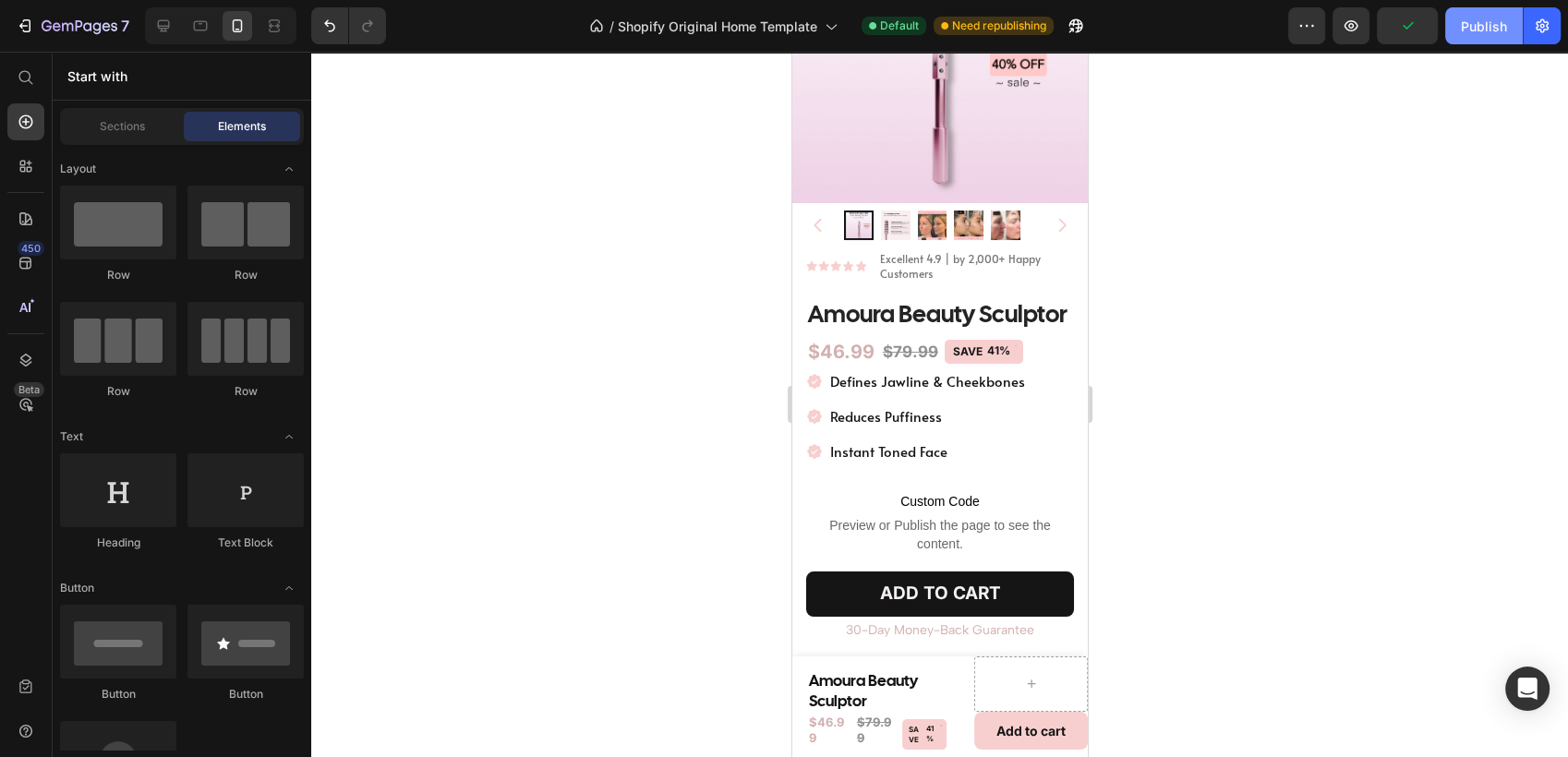 click on "Publish" at bounding box center [1484, 26] 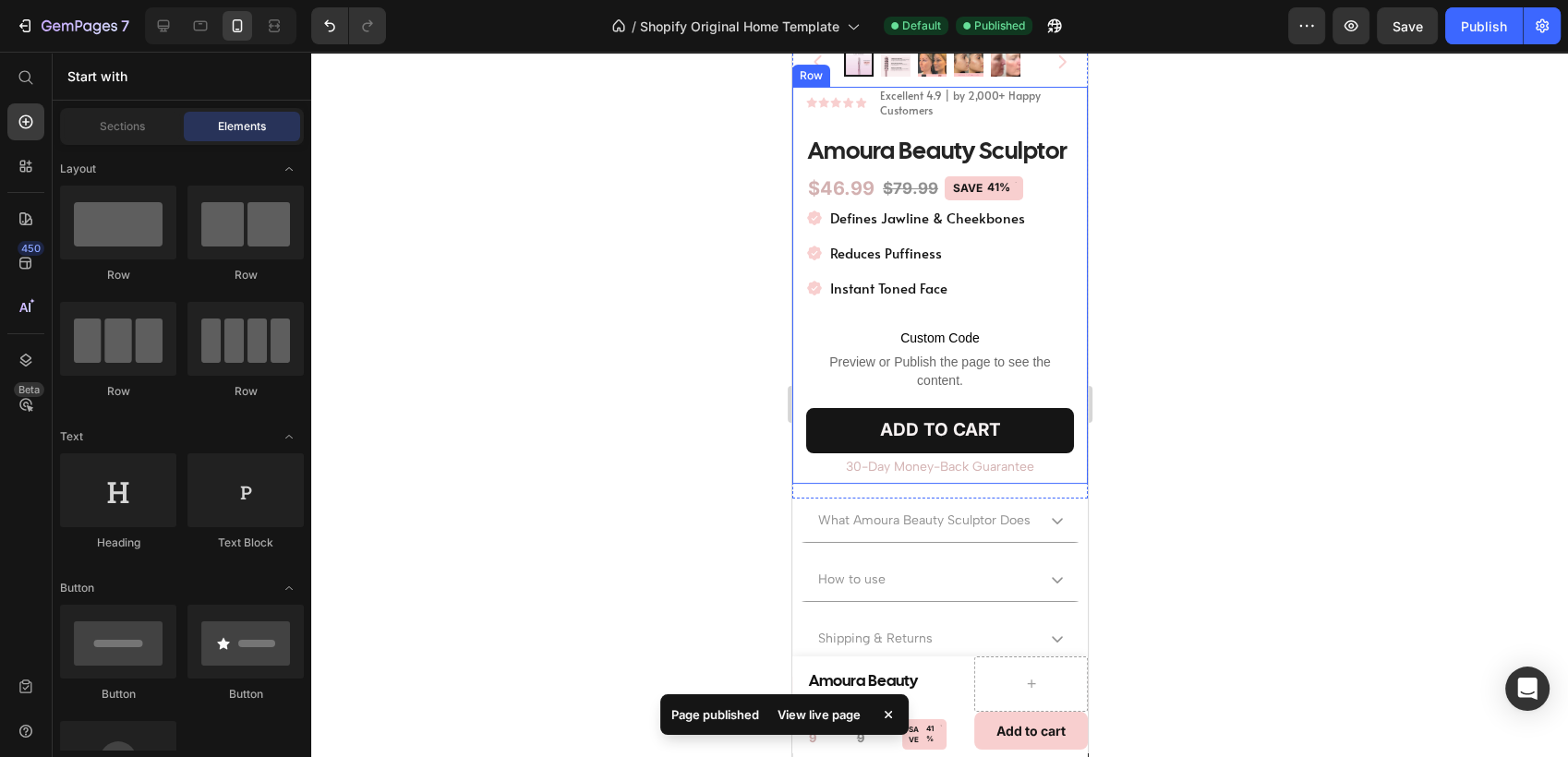 scroll, scrollTop: 0, scrollLeft: 0, axis: both 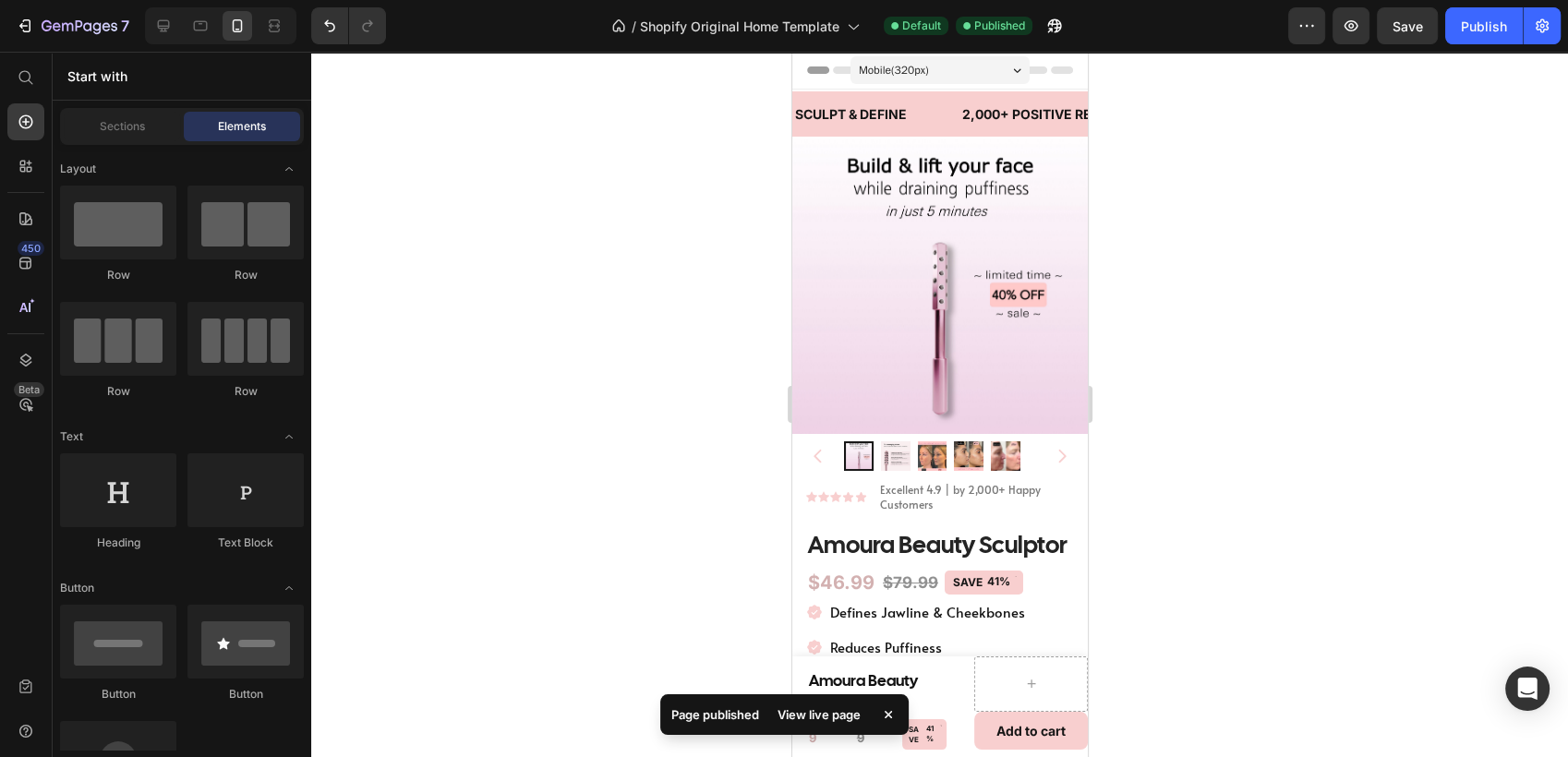 click on "Mobile  ( 320 px)" at bounding box center [939, 70] 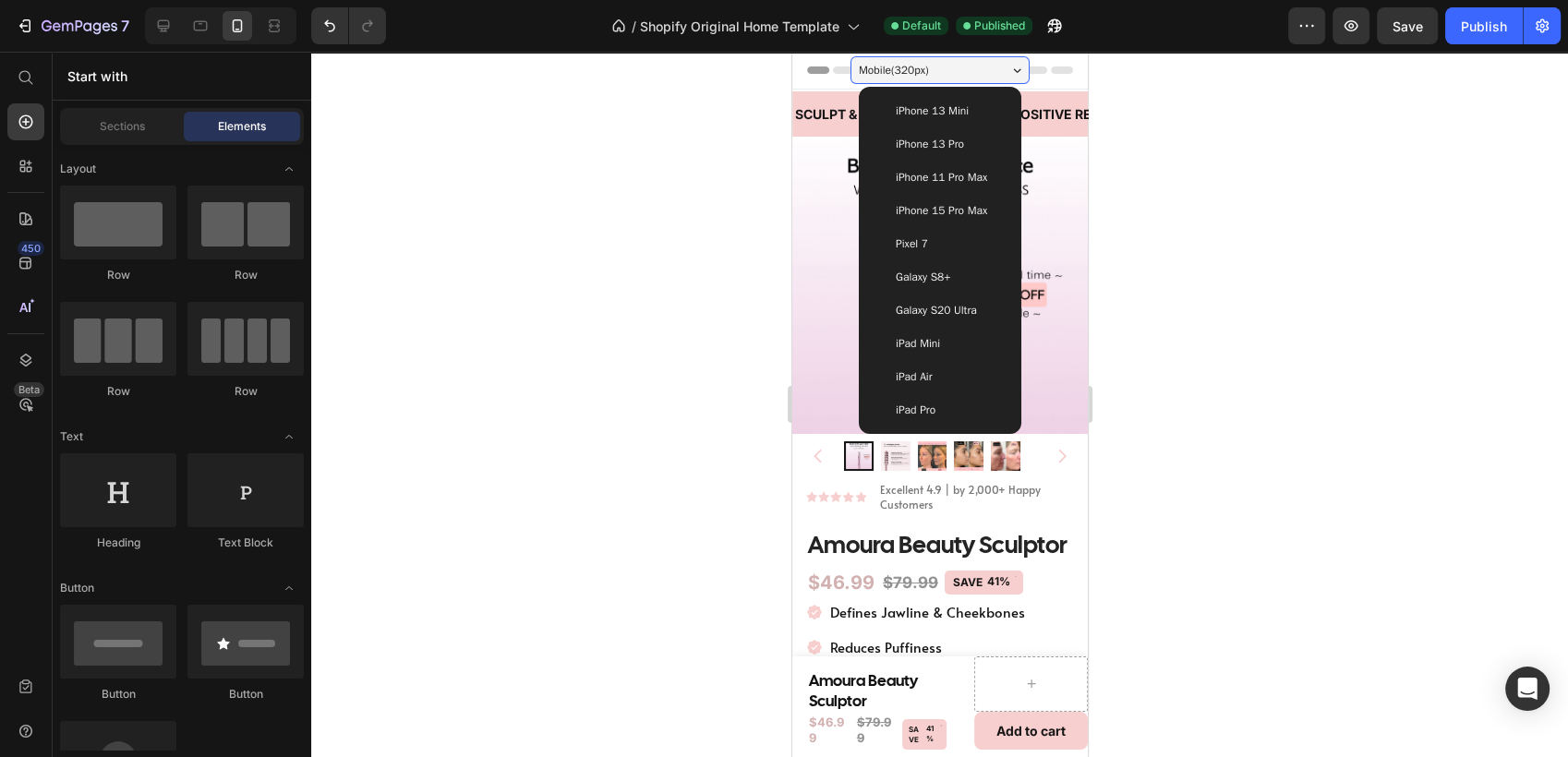 click on "iPhone 13 Pro" at bounding box center (939, 144) 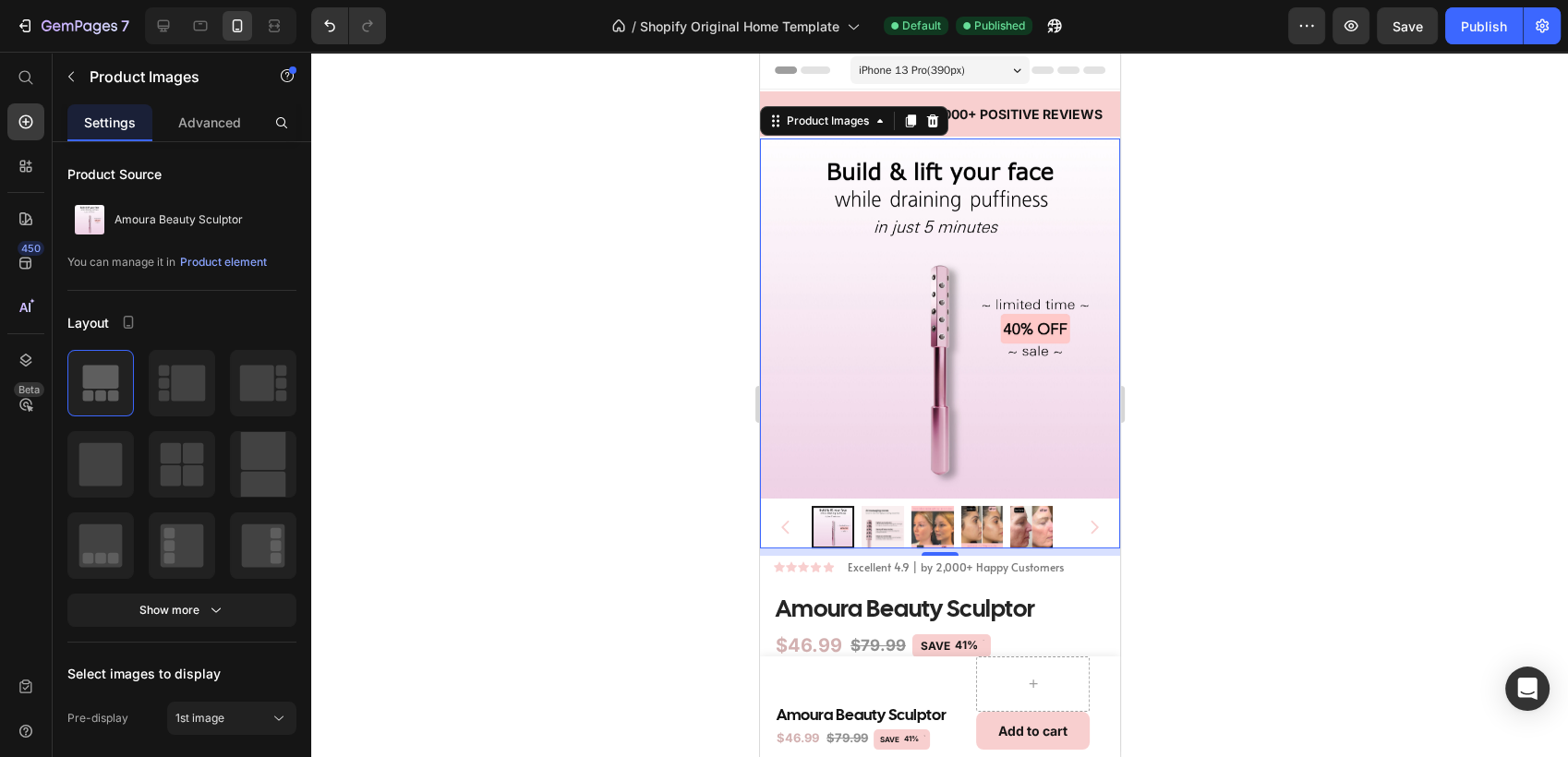 click at bounding box center (939, 318) 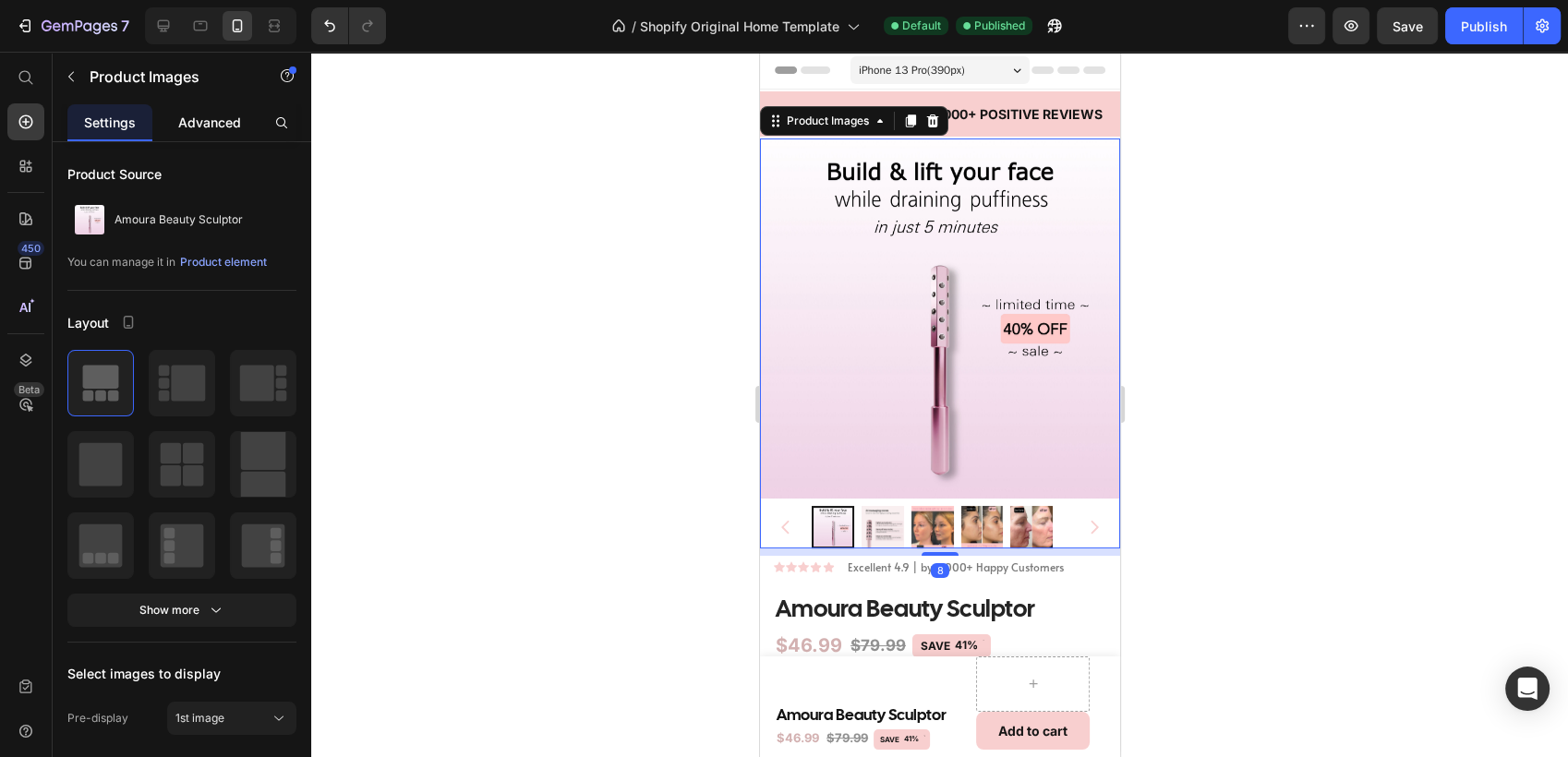 click on "Advanced" 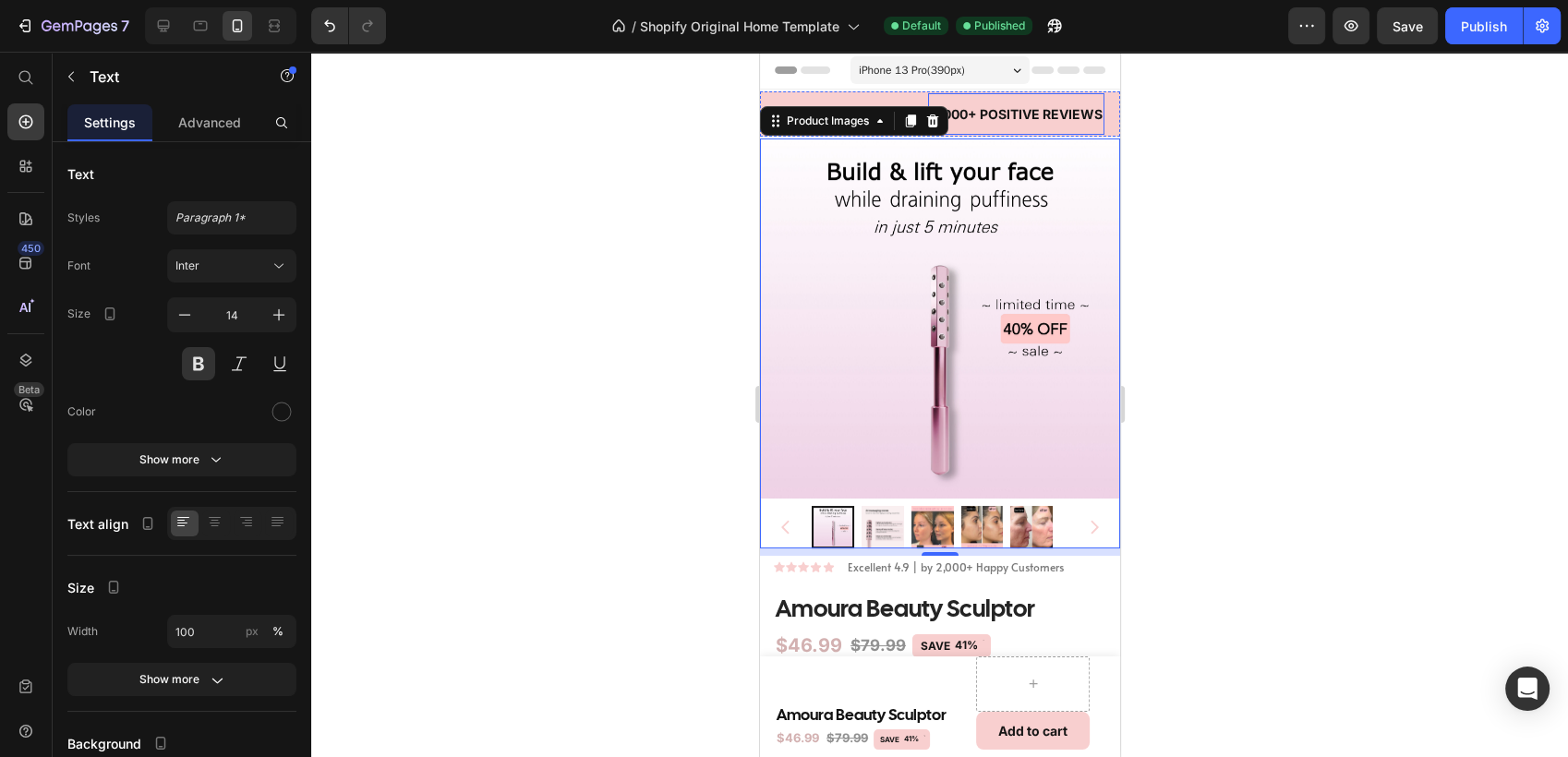 click on "2,000+ POSITIVE REVIEWS" at bounding box center [1015, 114] 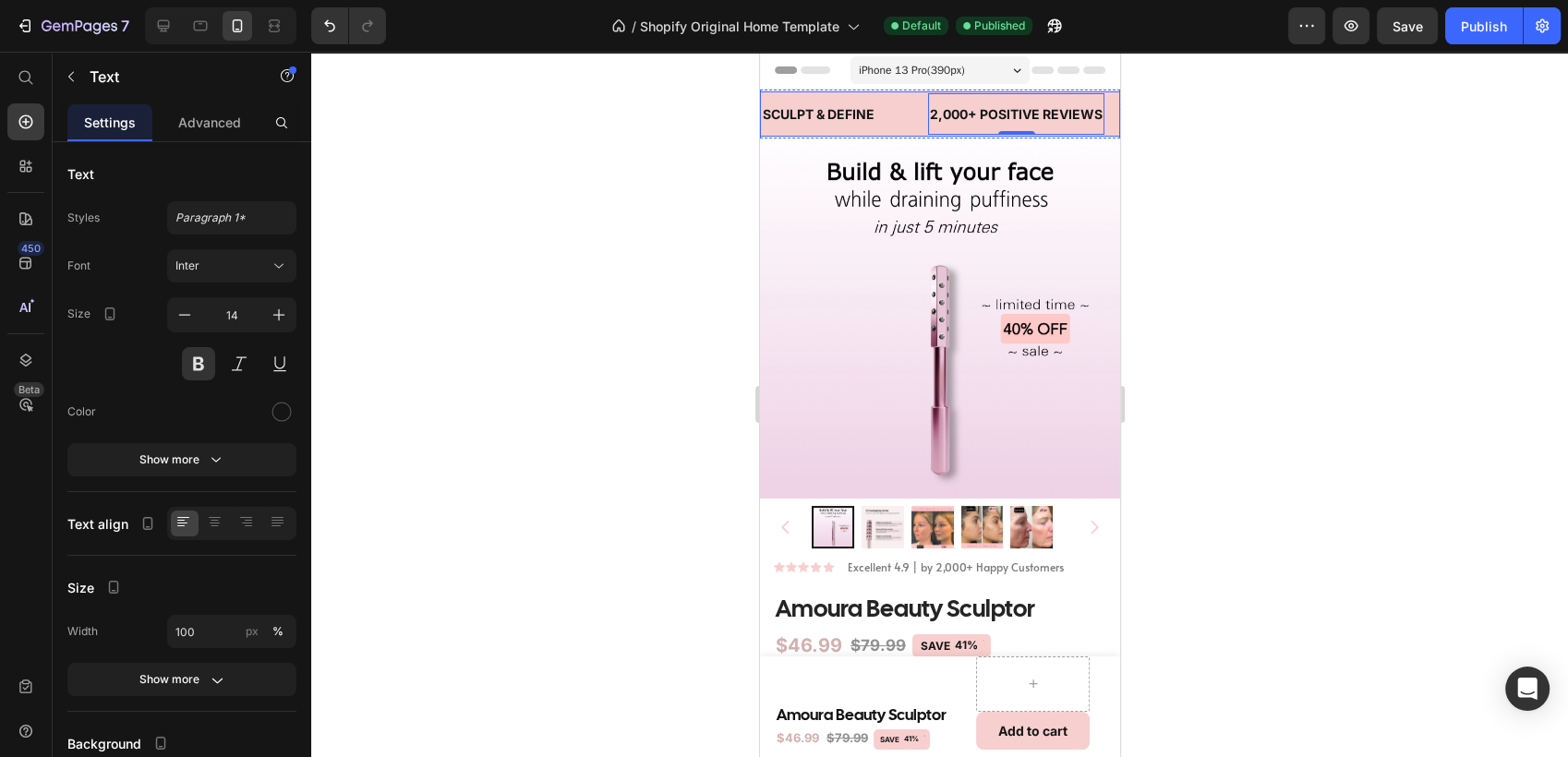 click on "SCULPT & DEFINE Text" at bounding box center (843, 114) 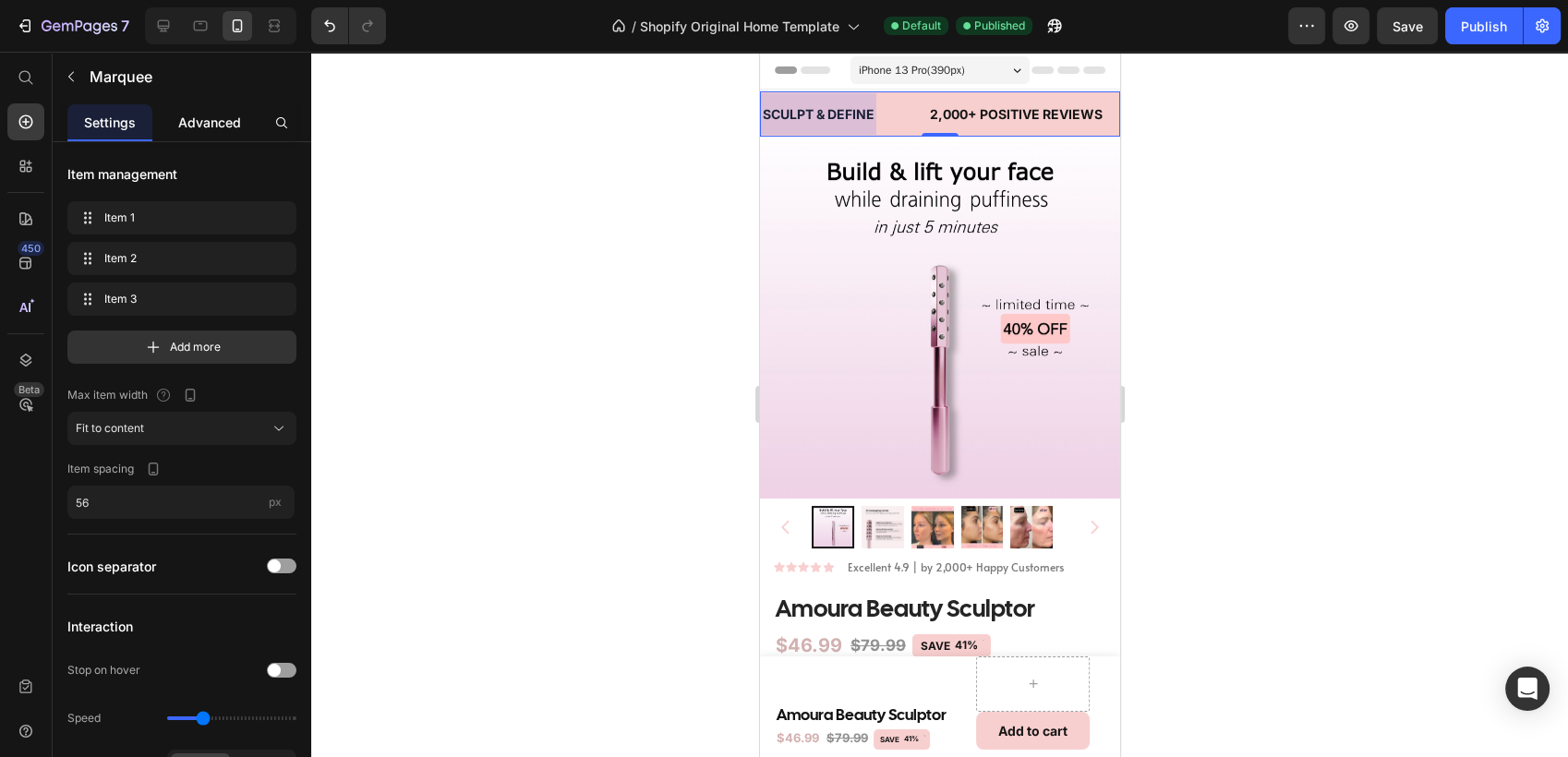 click on "Advanced" at bounding box center (210, 122) 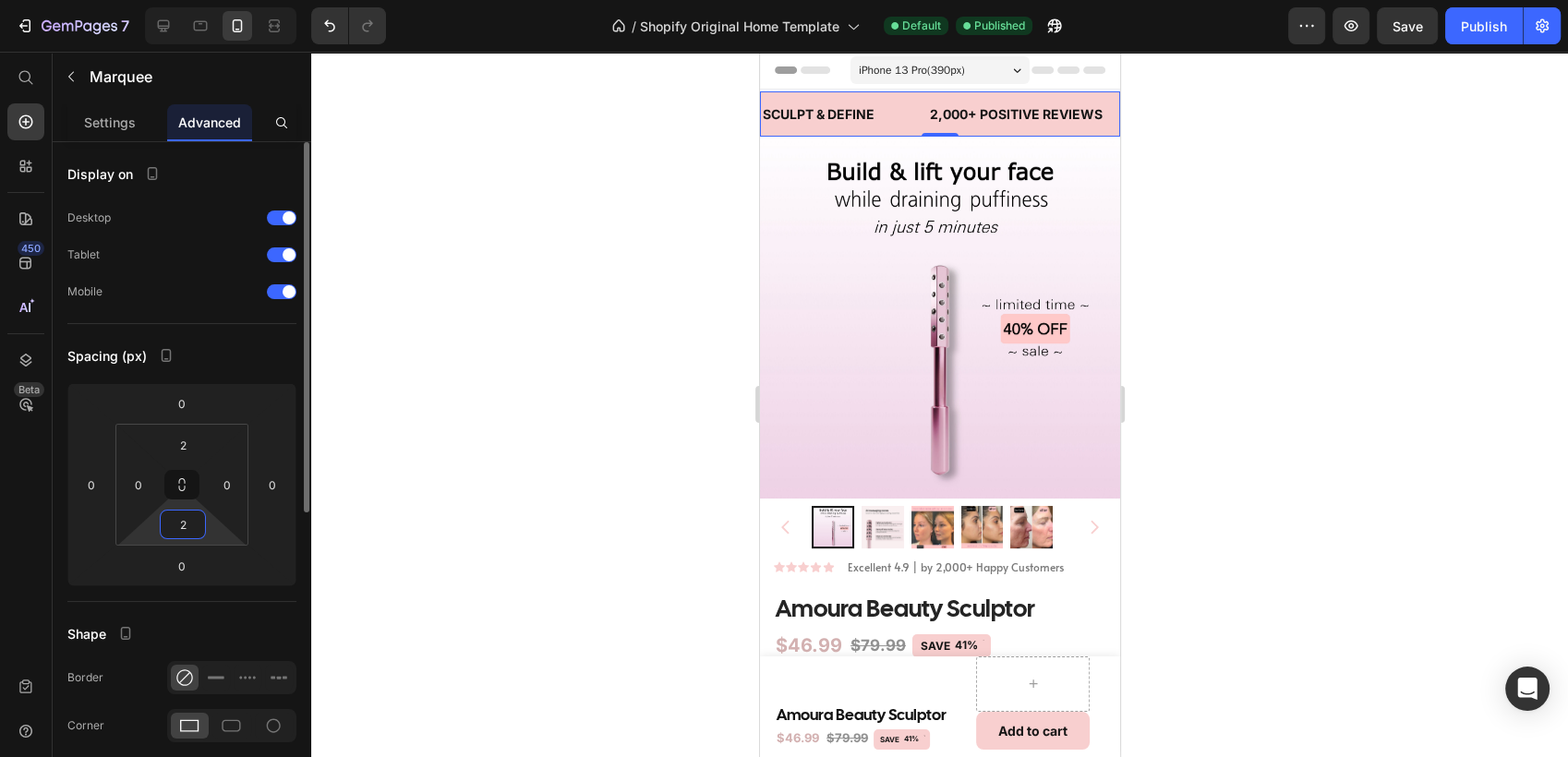 click on "2" at bounding box center (183, 524) 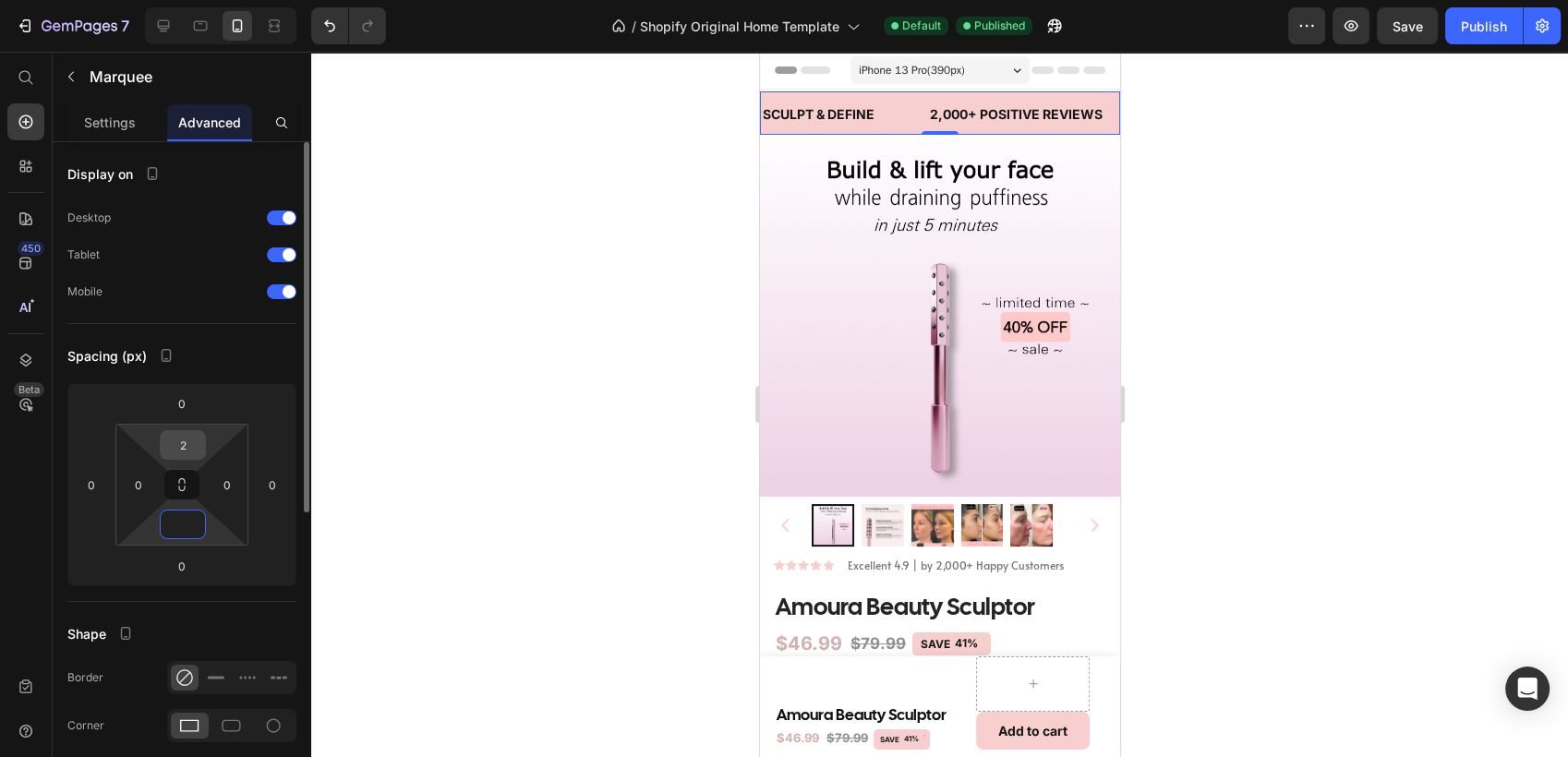 type on "0" 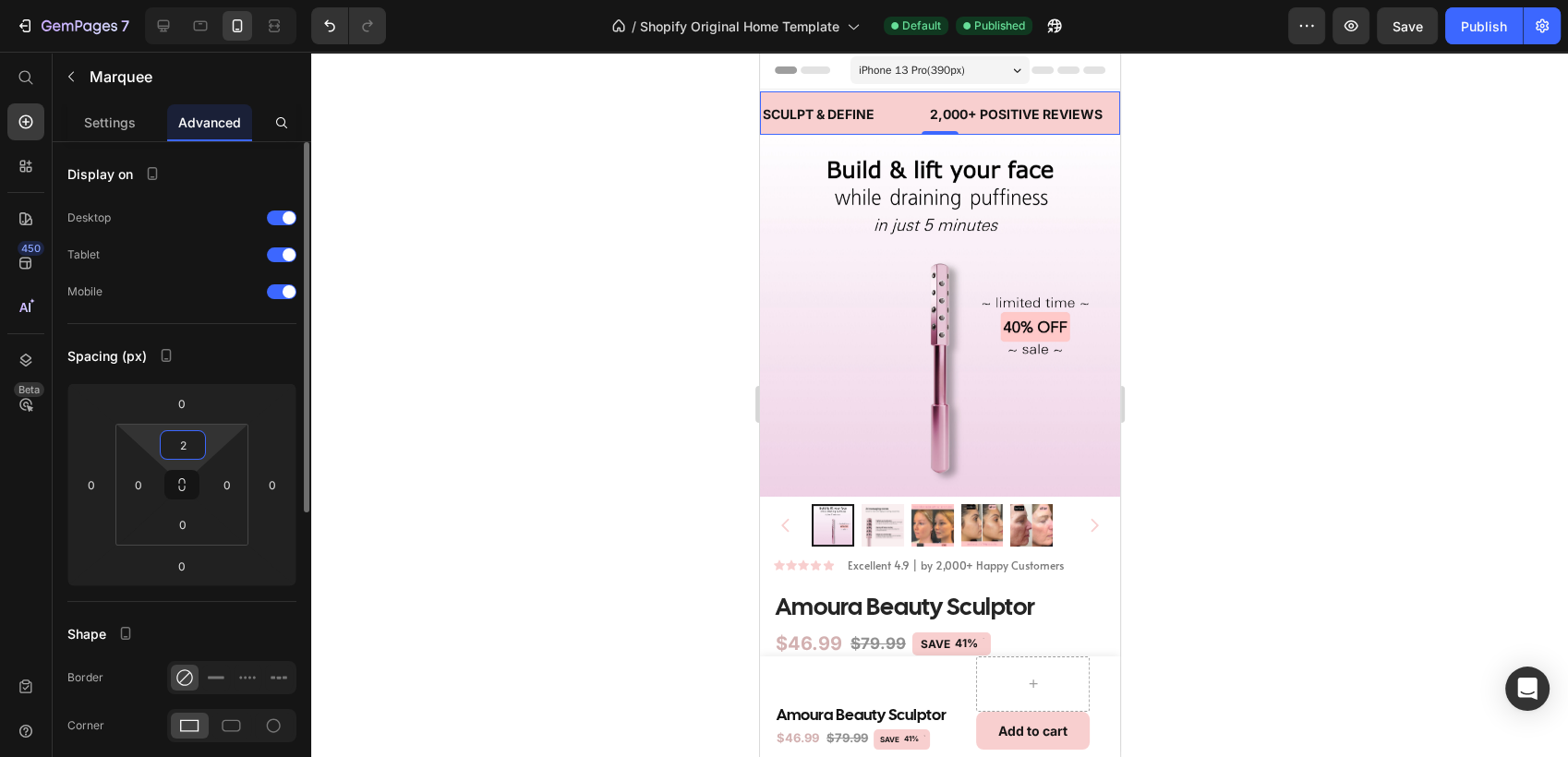 click on "2" at bounding box center (183, 445) 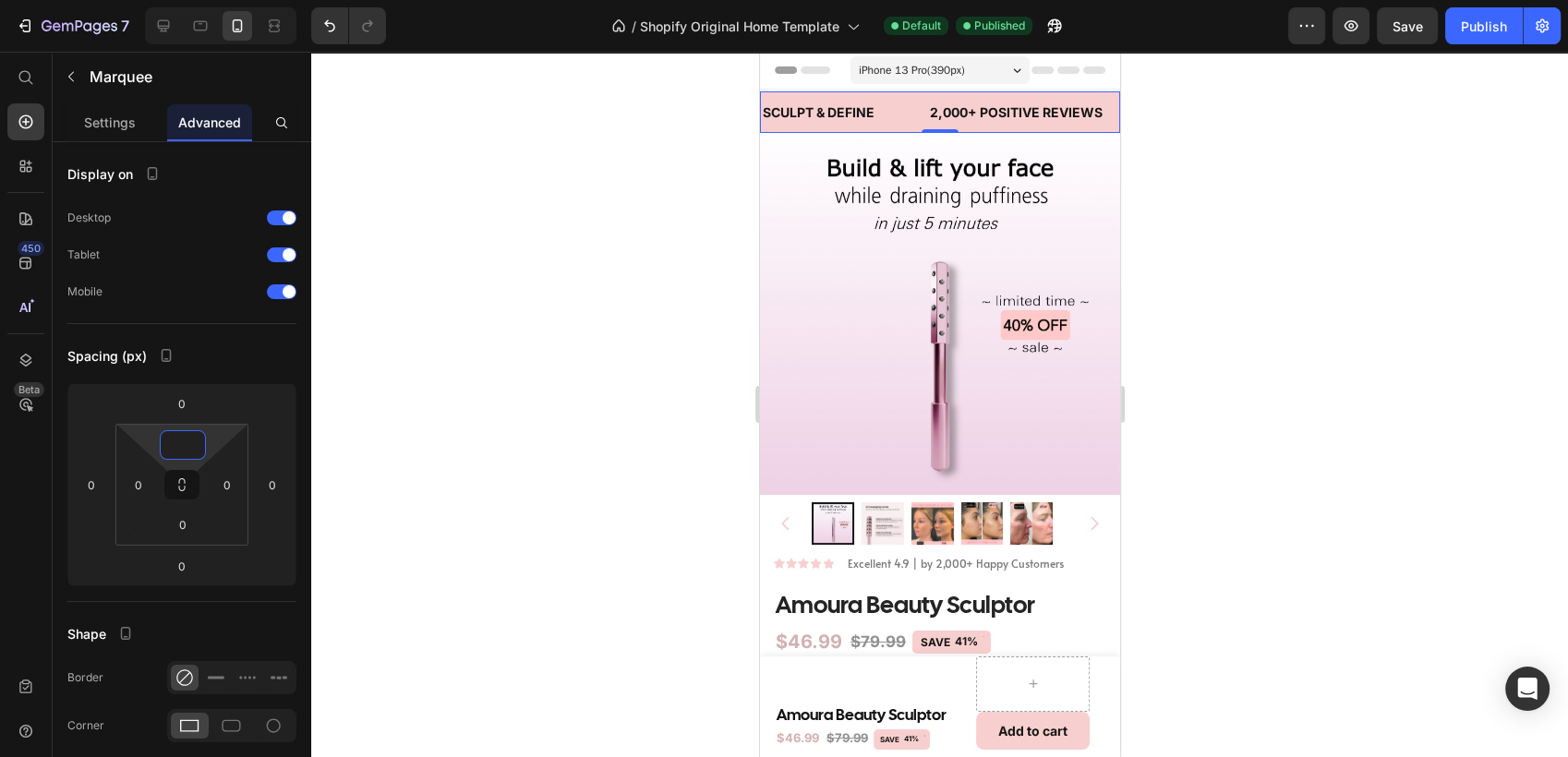 type on "0" 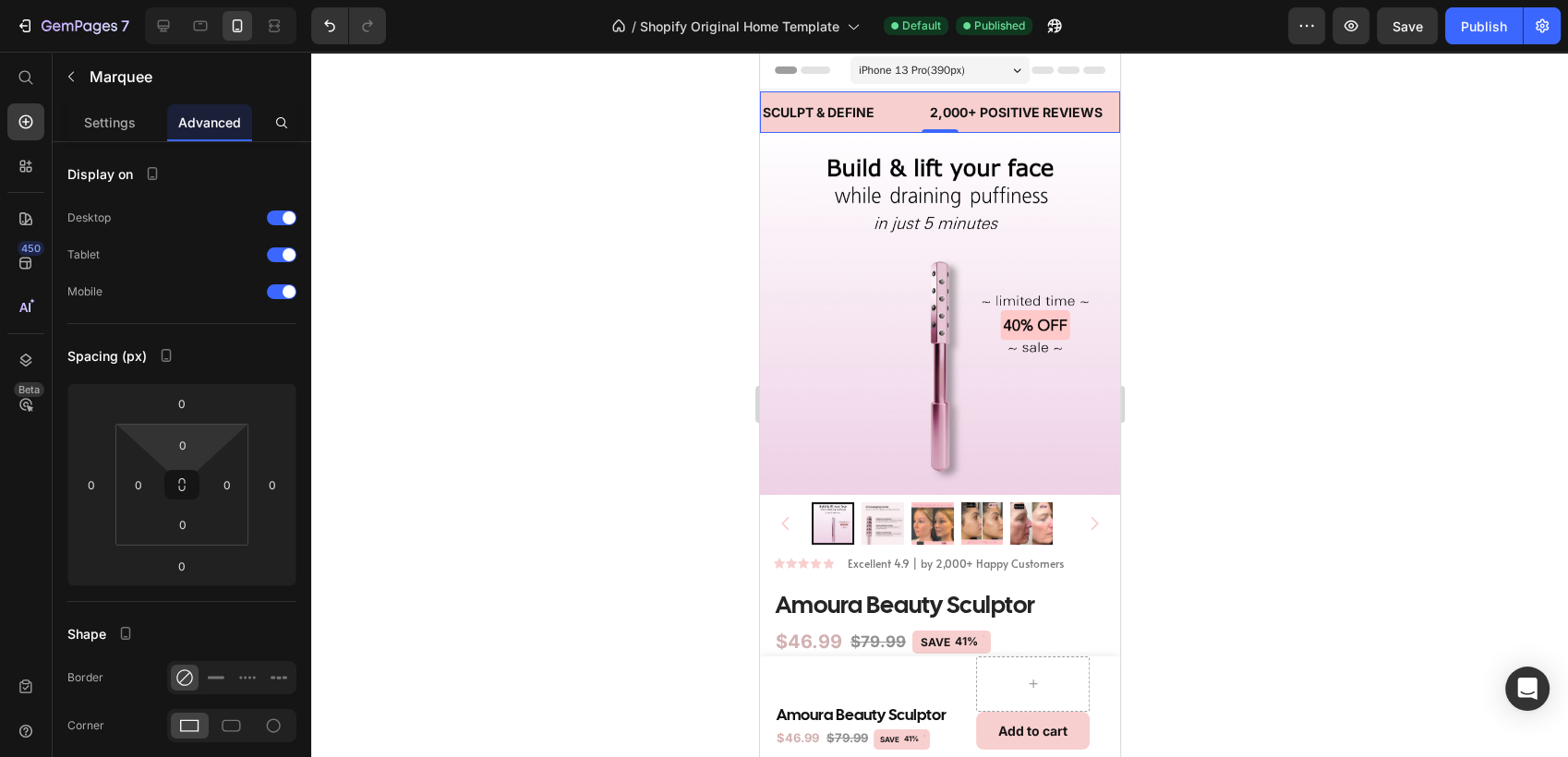 click 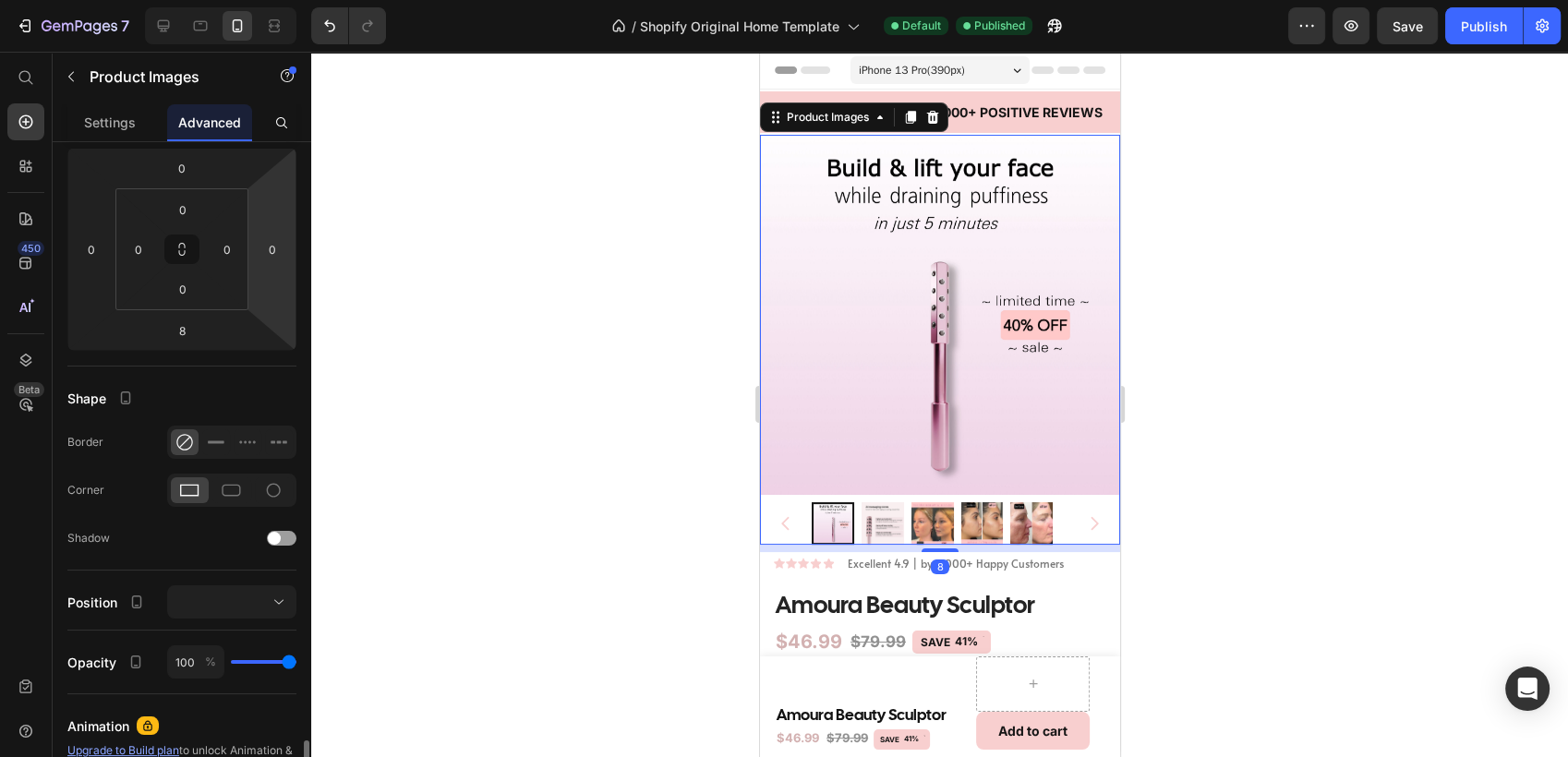 scroll, scrollTop: 535, scrollLeft: 0, axis: vertical 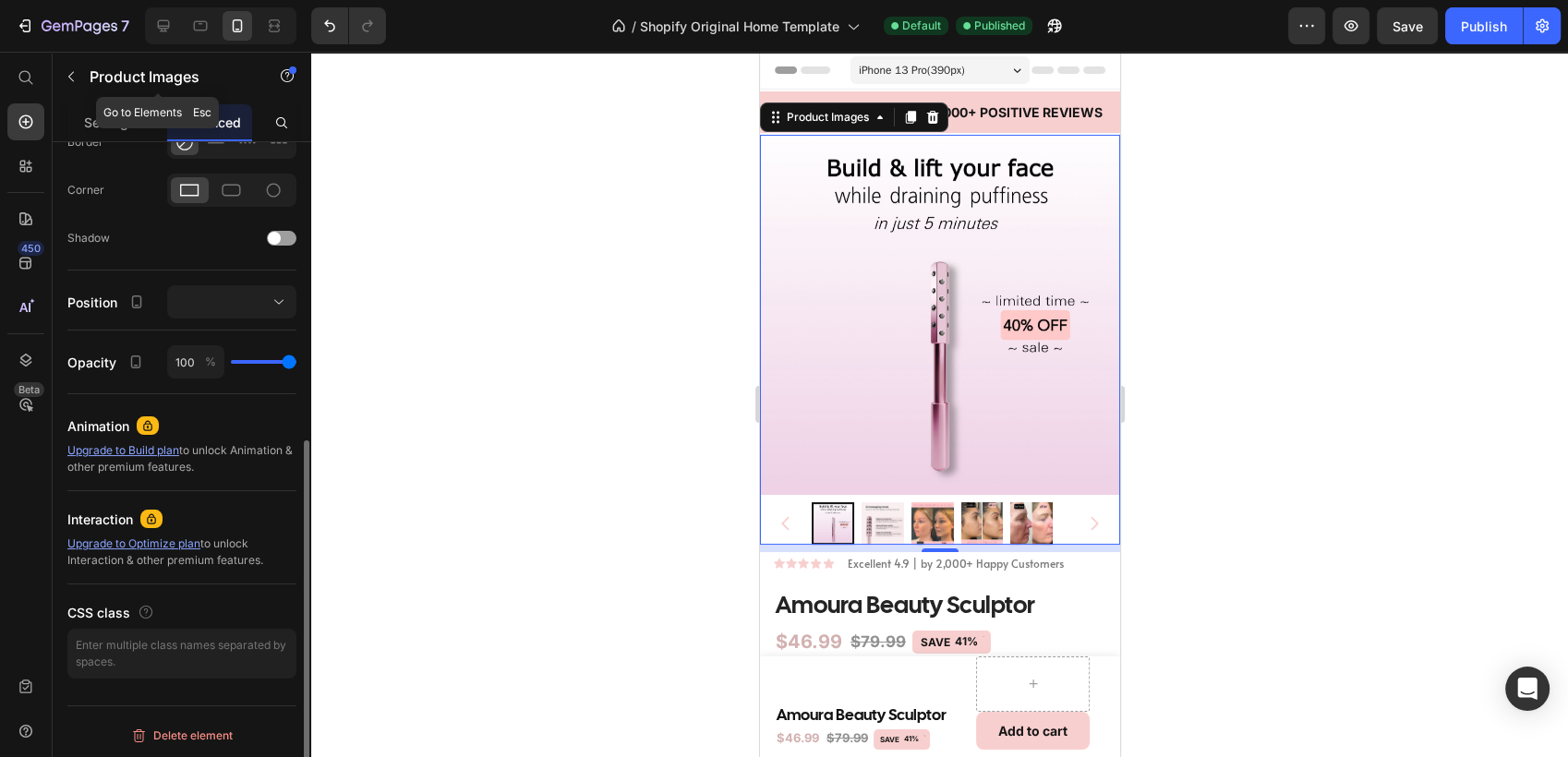 click on "Product Images" 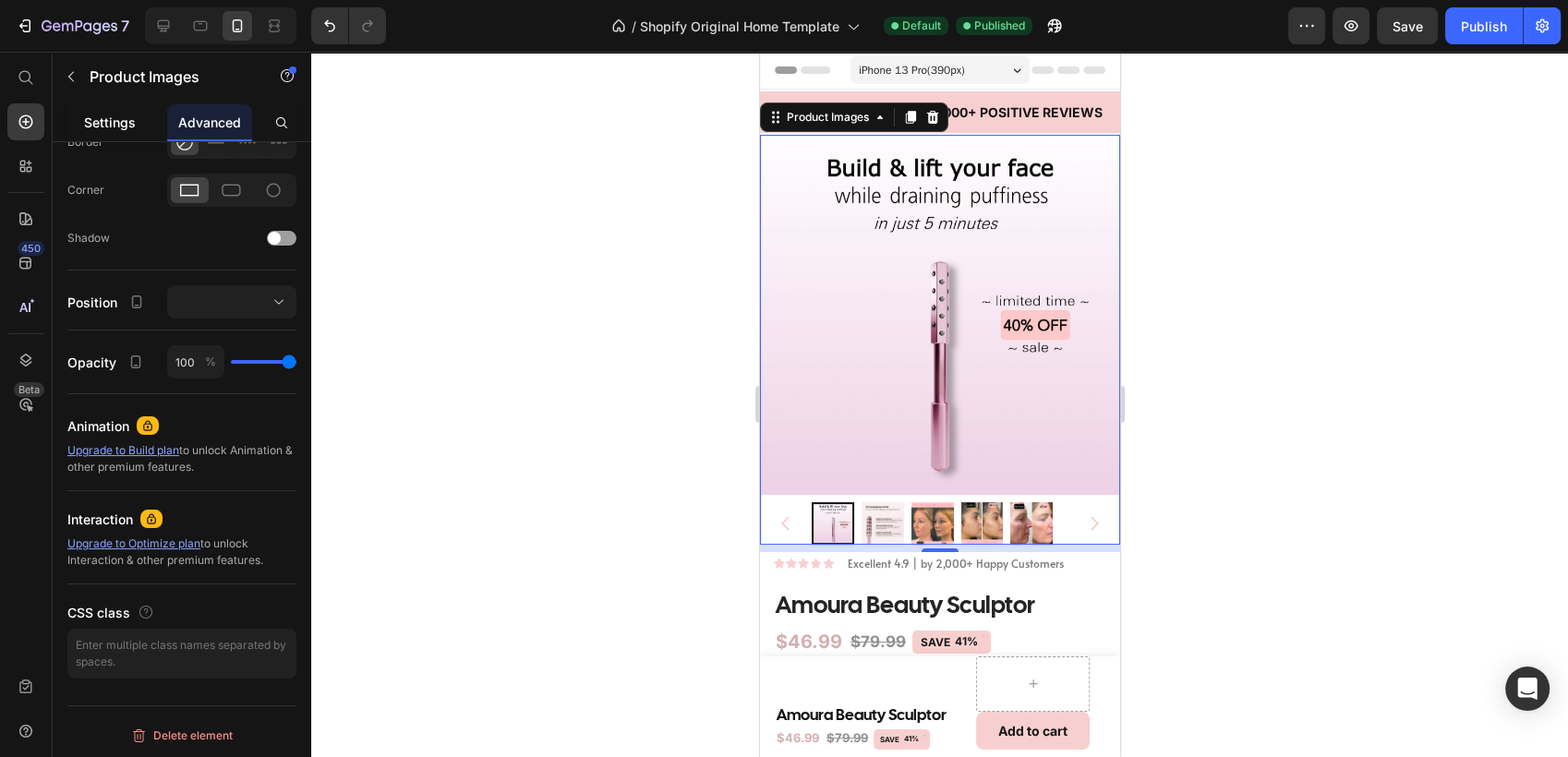 click on "Settings" 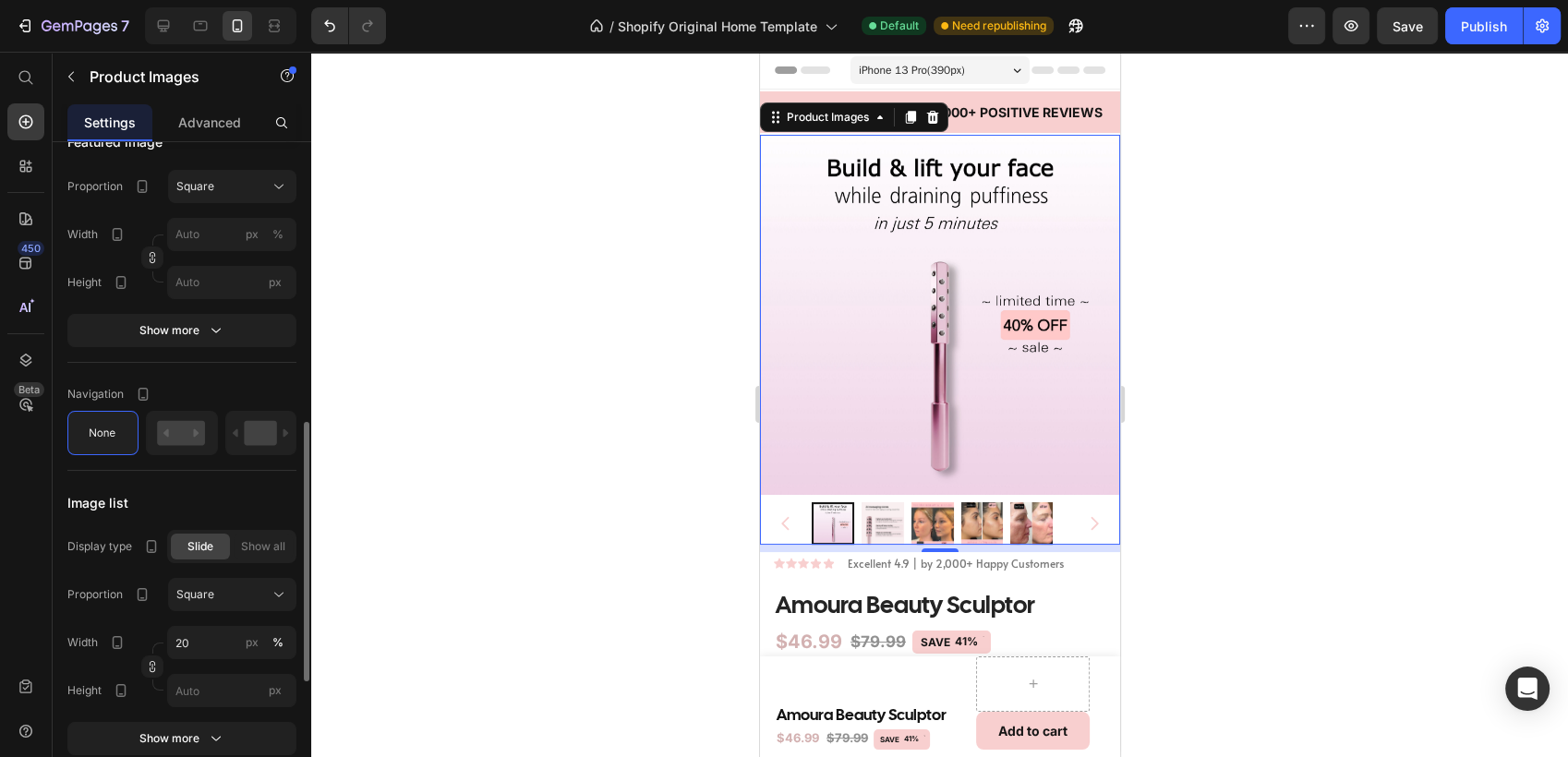 scroll, scrollTop: 703, scrollLeft: 0, axis: vertical 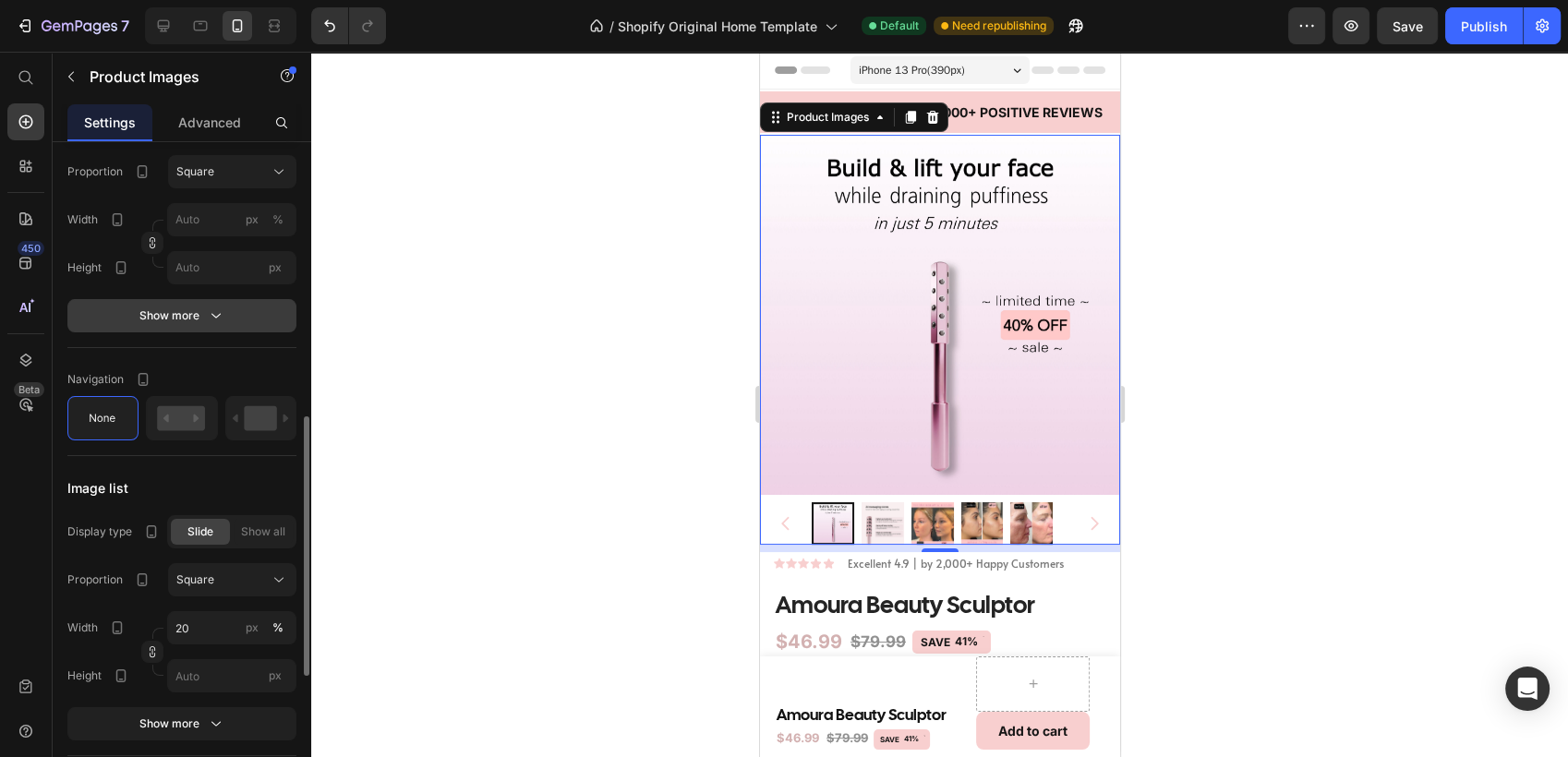 drag, startPoint x: 226, startPoint y: 317, endPoint x: 200, endPoint y: 309, distance: 27.20294 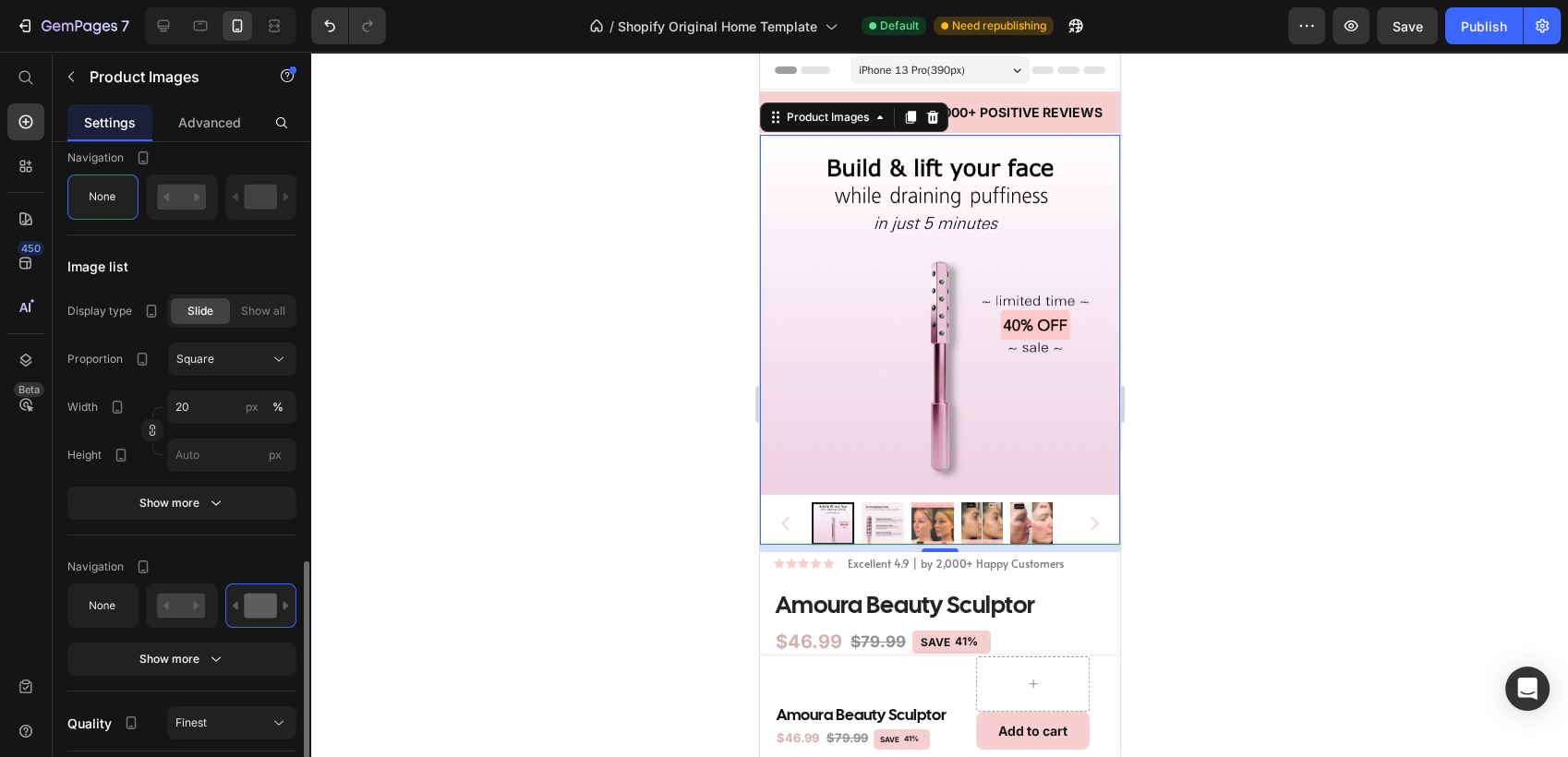 scroll, scrollTop: 1321, scrollLeft: 0, axis: vertical 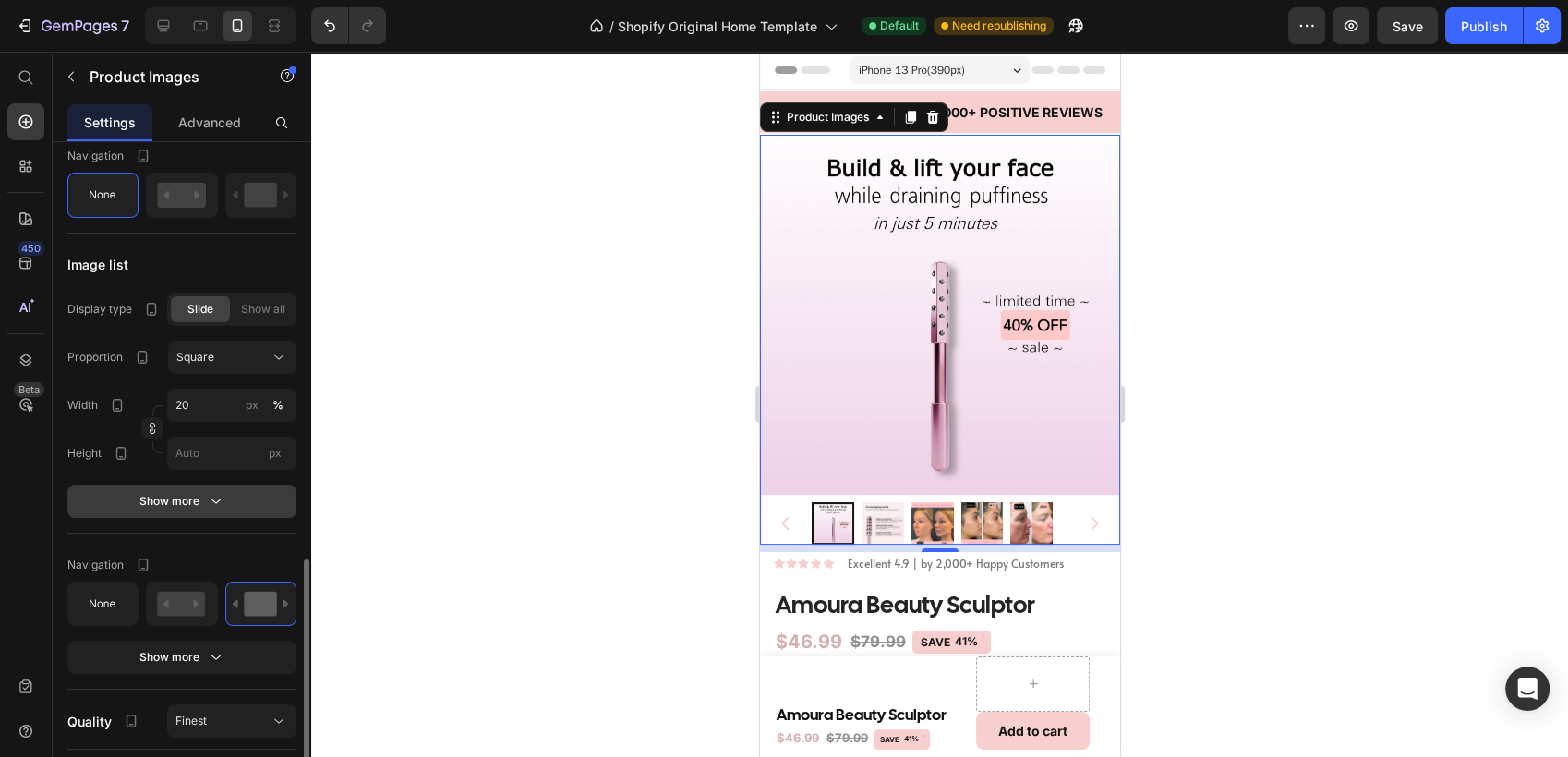 click on "Show more" at bounding box center [182, 501] 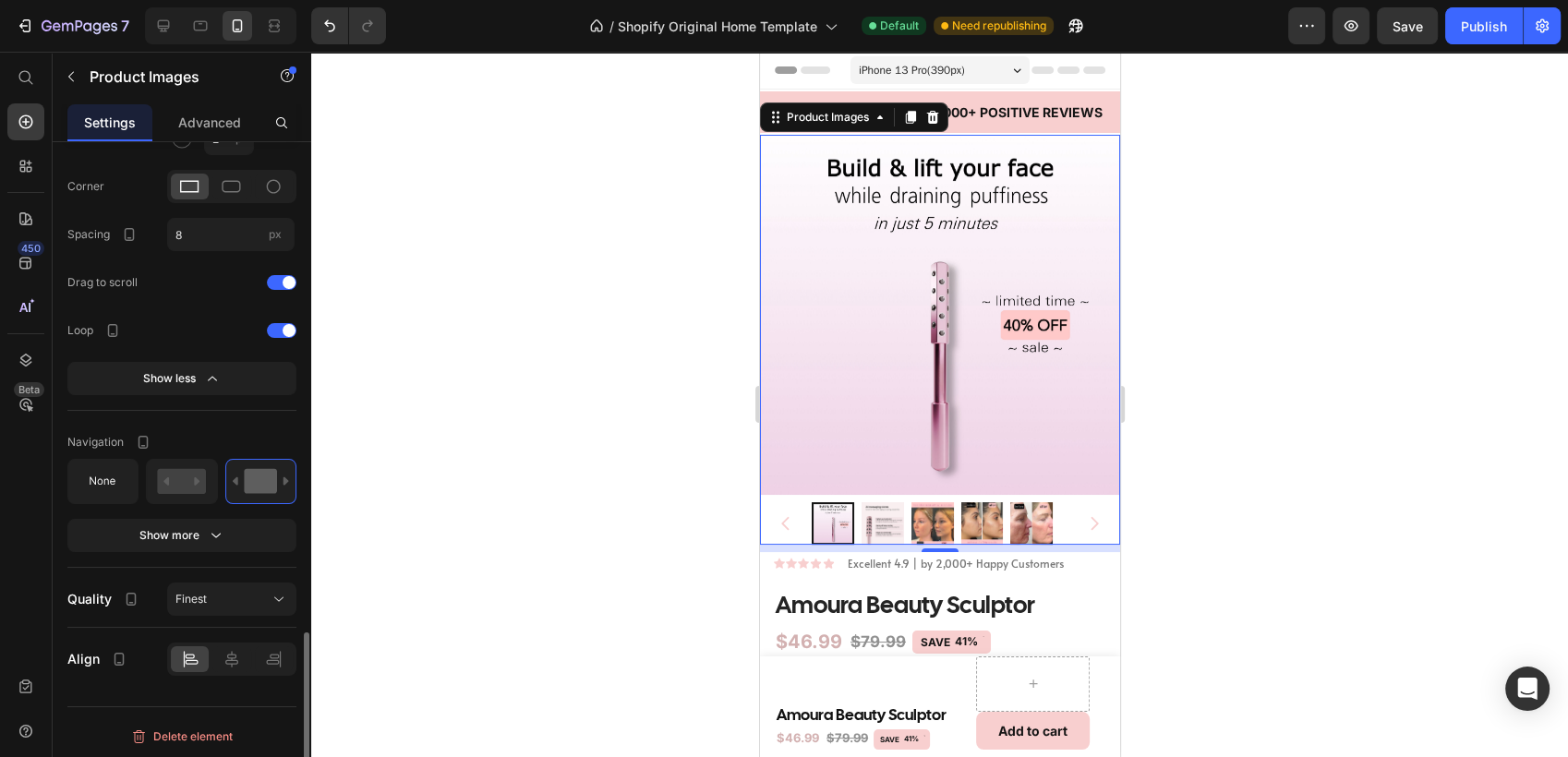 scroll, scrollTop: 1832, scrollLeft: 0, axis: vertical 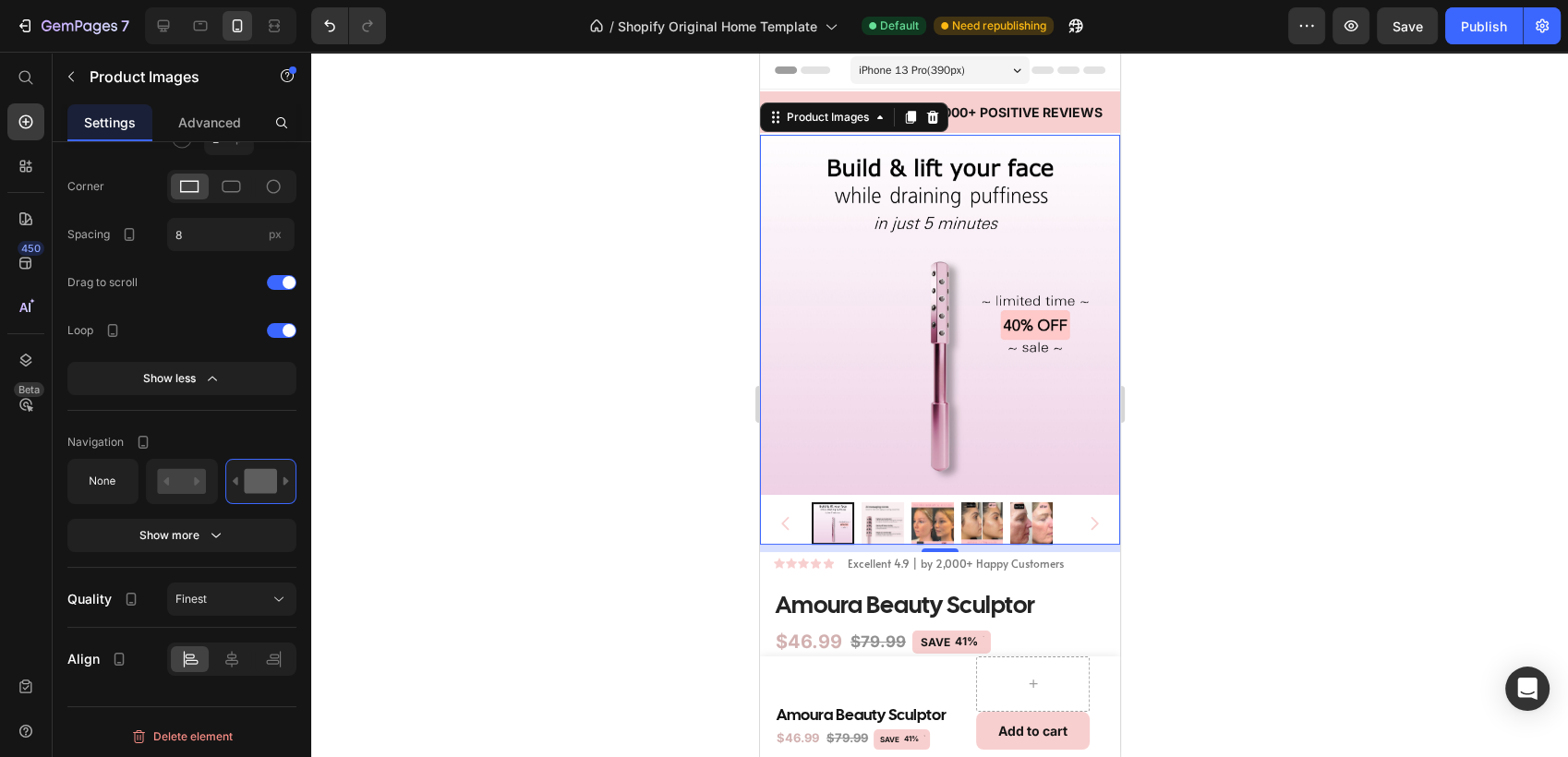 click 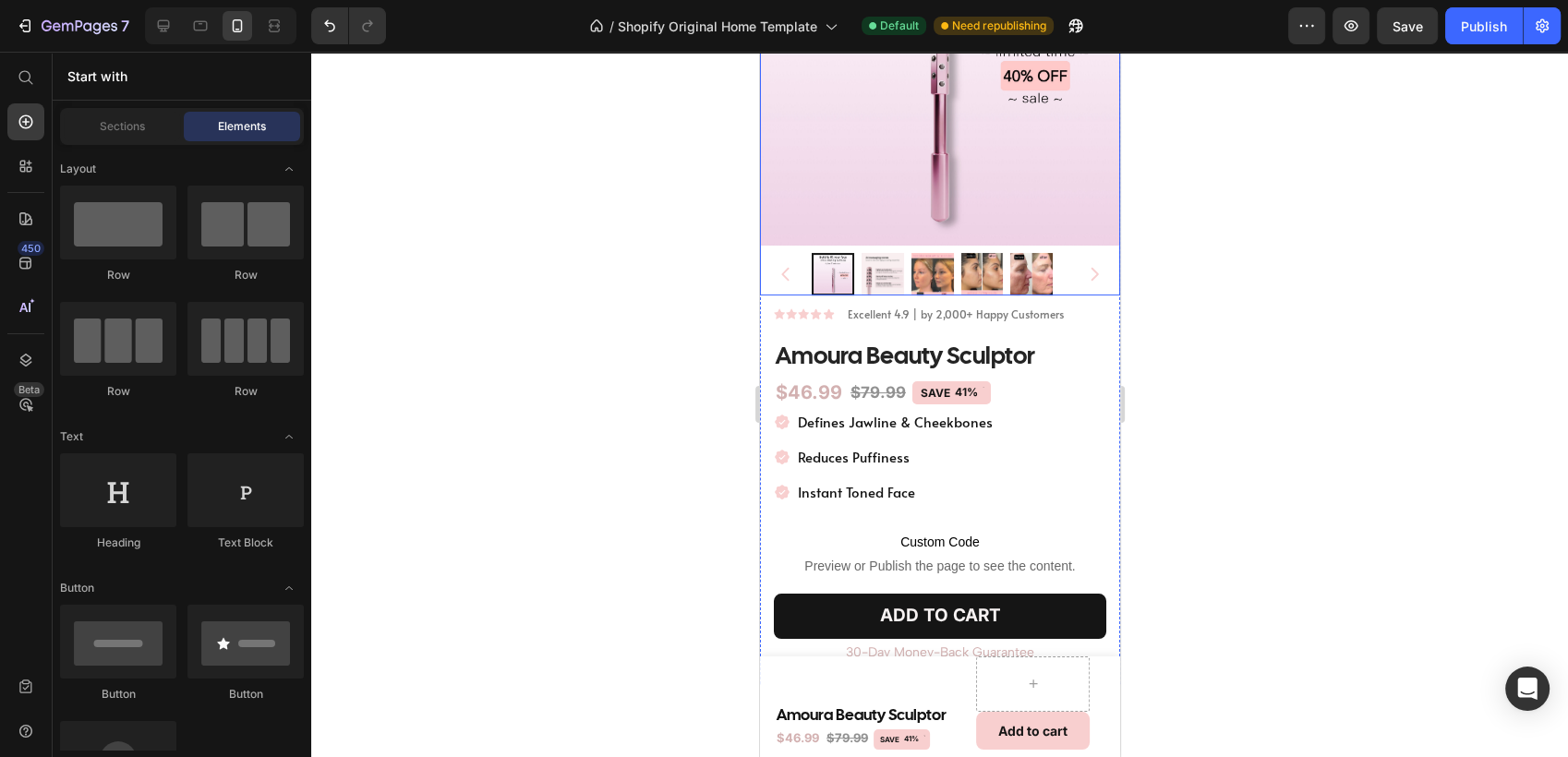 scroll, scrollTop: 250, scrollLeft: 0, axis: vertical 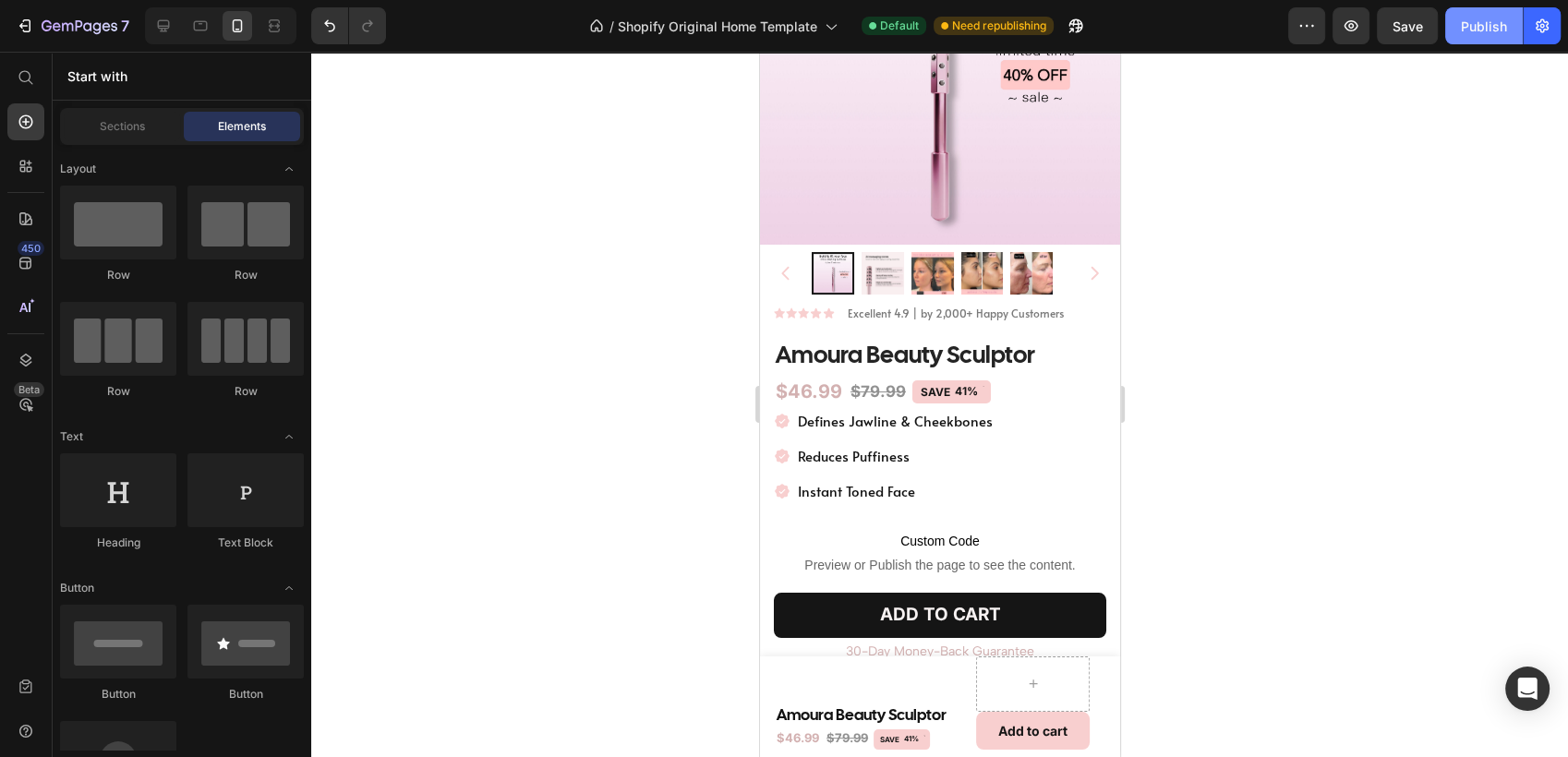 click on "Publish" 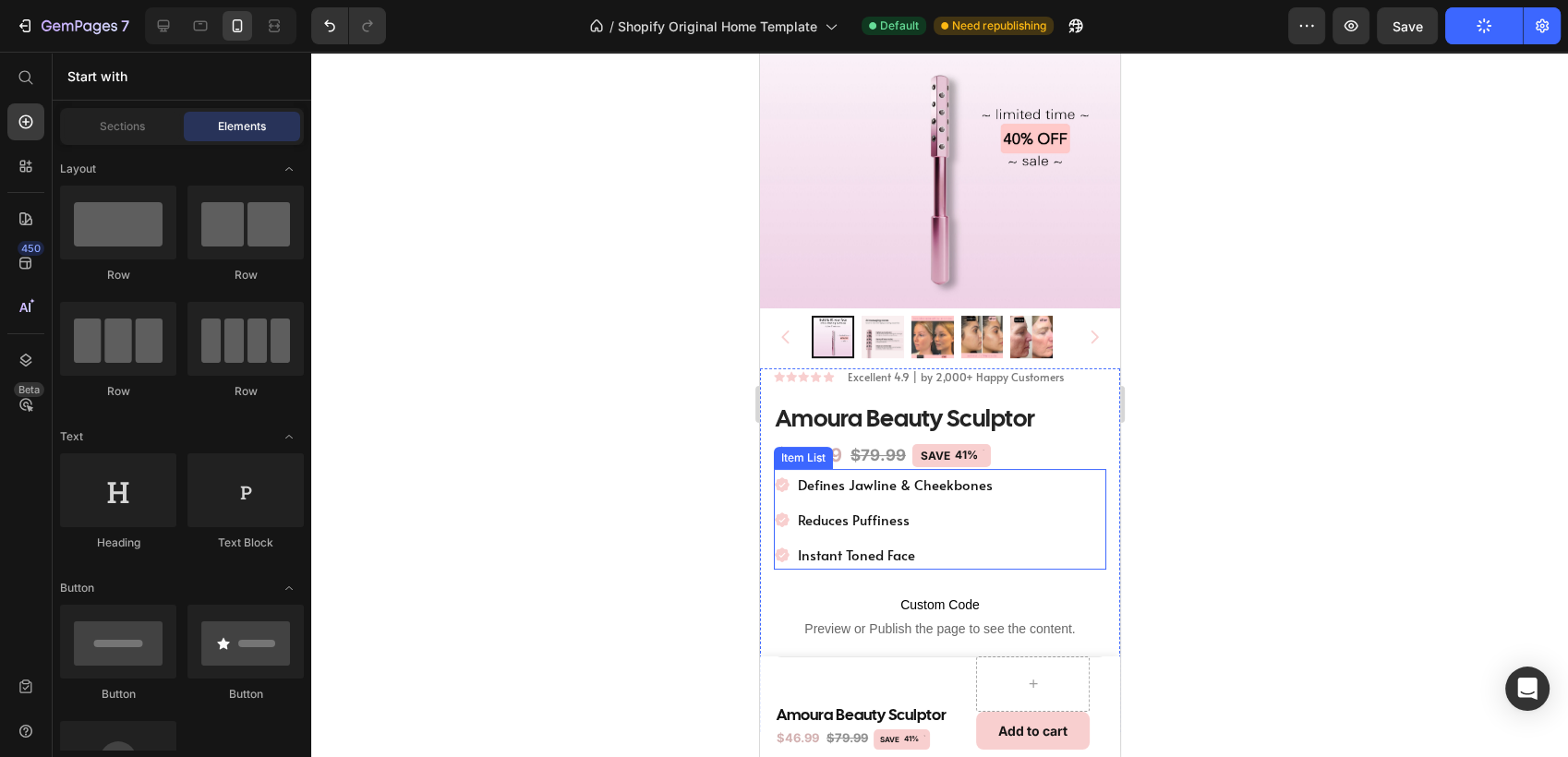 scroll, scrollTop: 185, scrollLeft: 0, axis: vertical 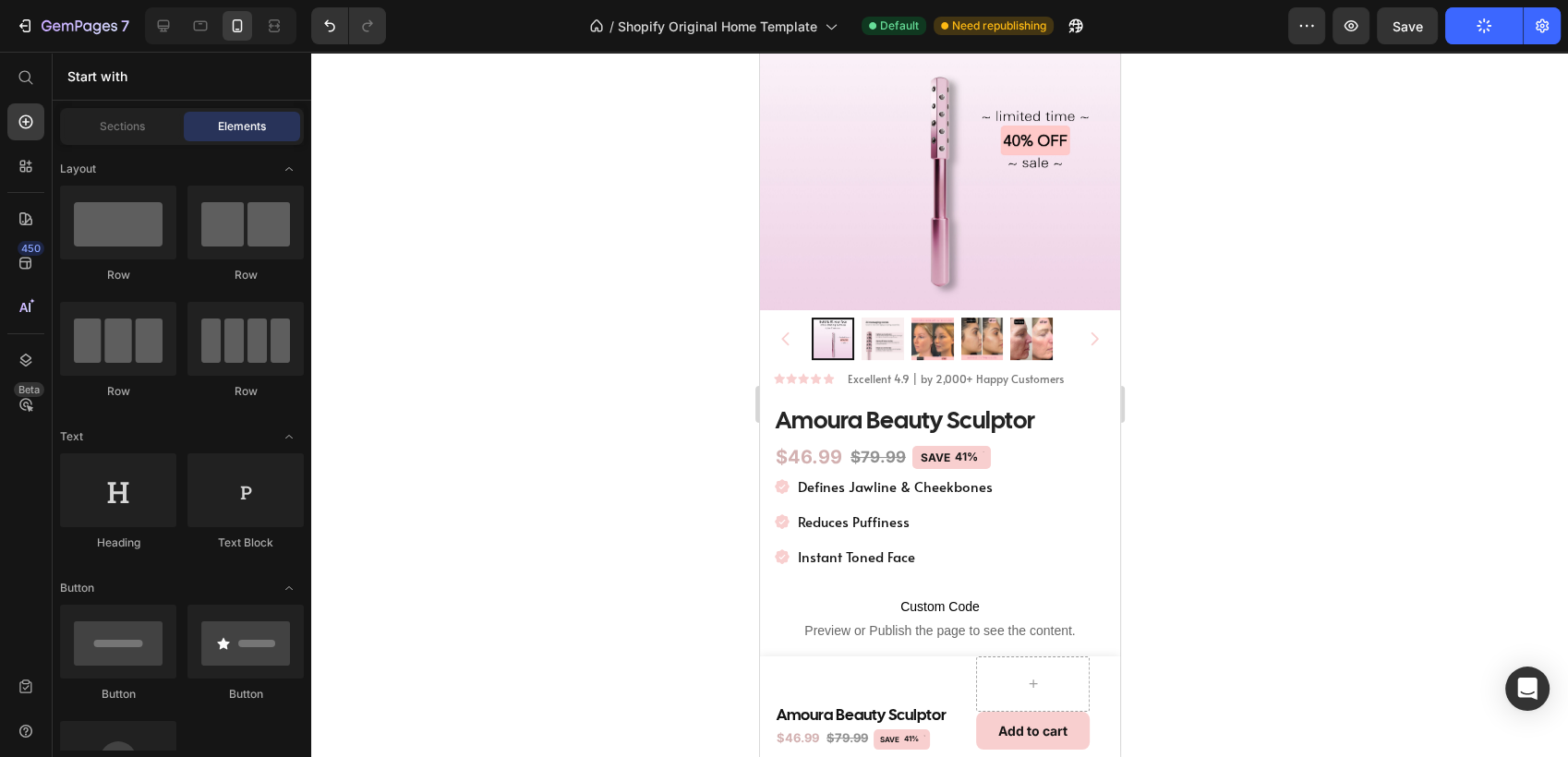 click 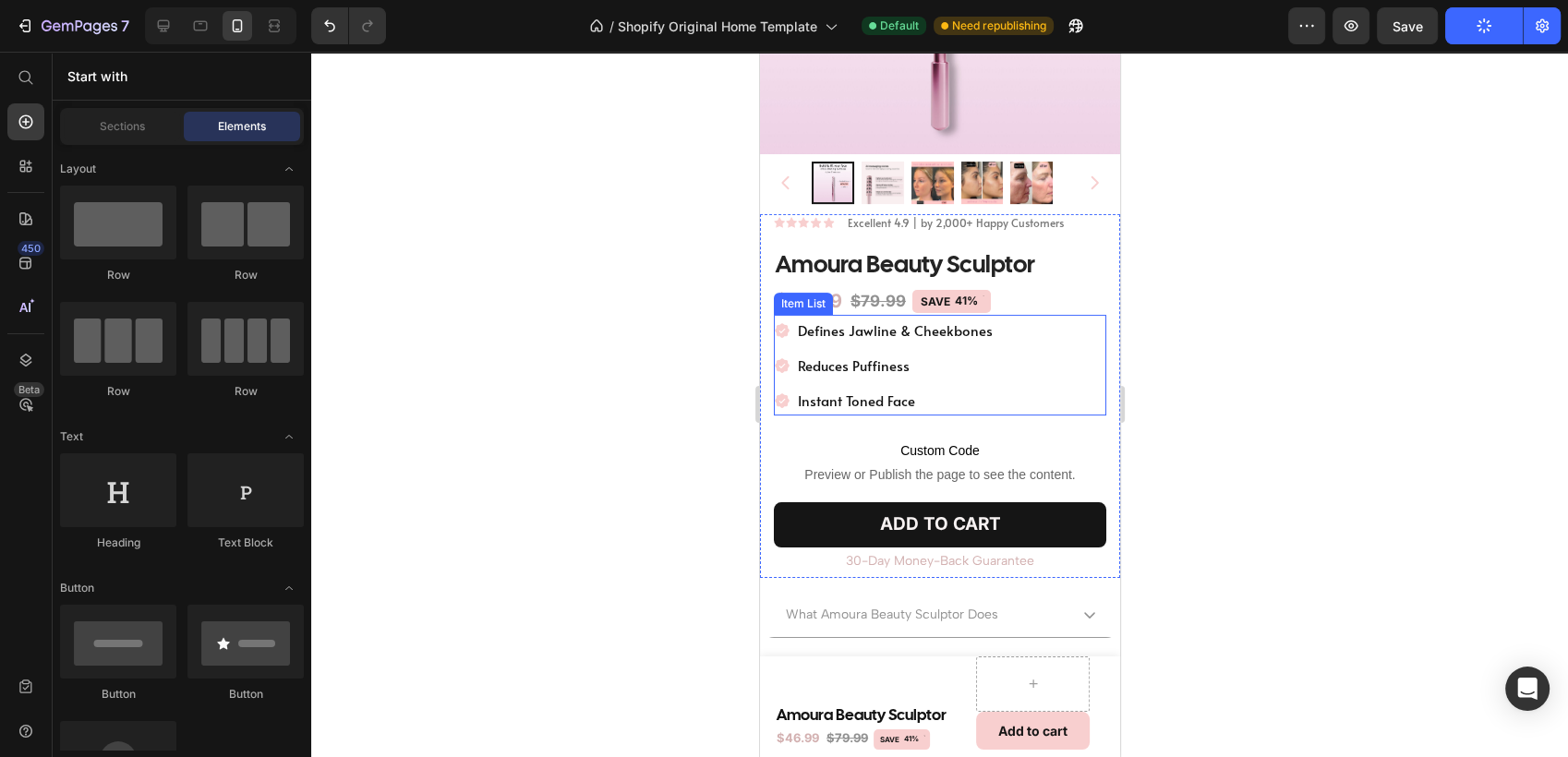 scroll, scrollTop: 343, scrollLeft: 0, axis: vertical 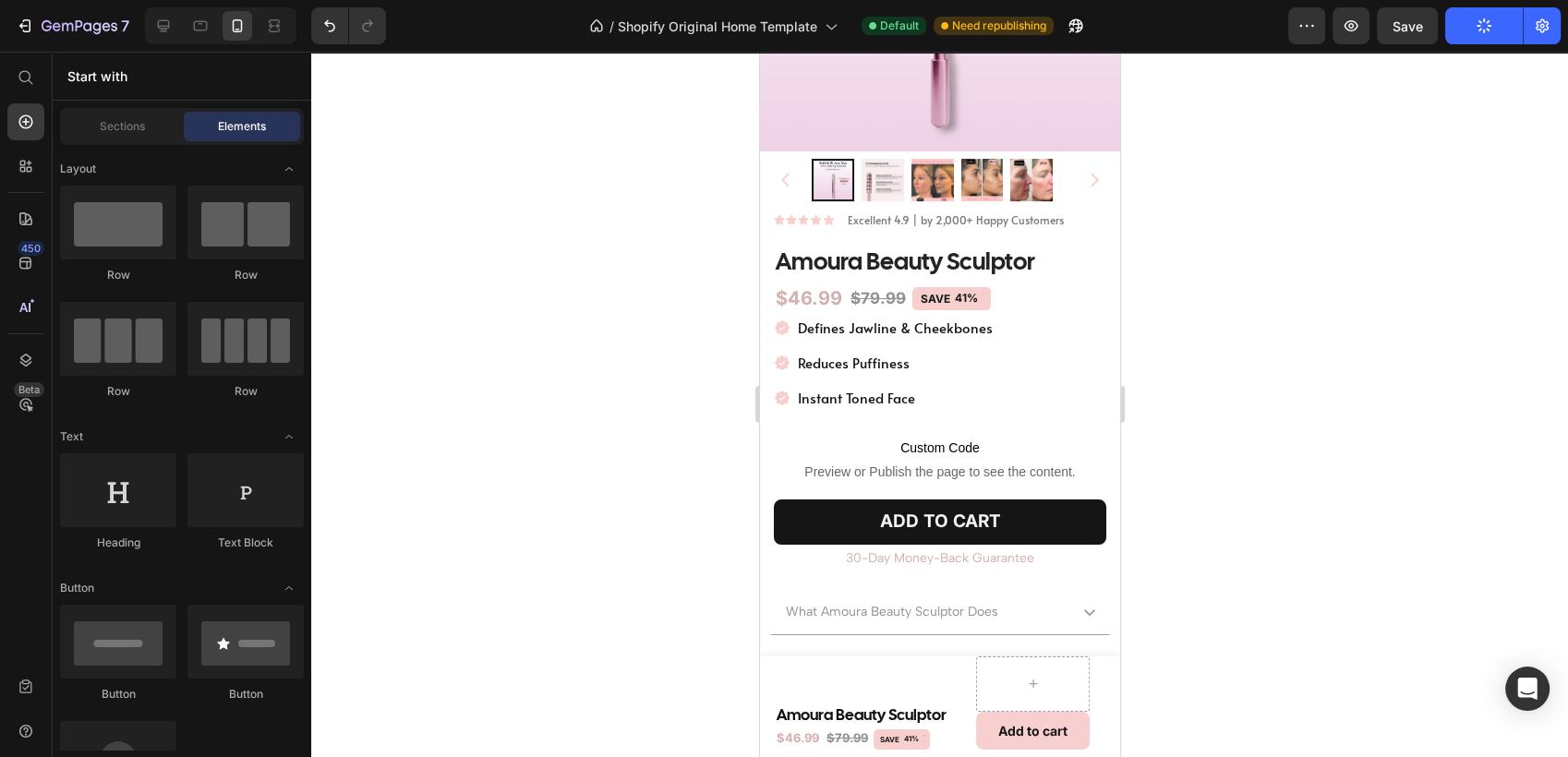 click 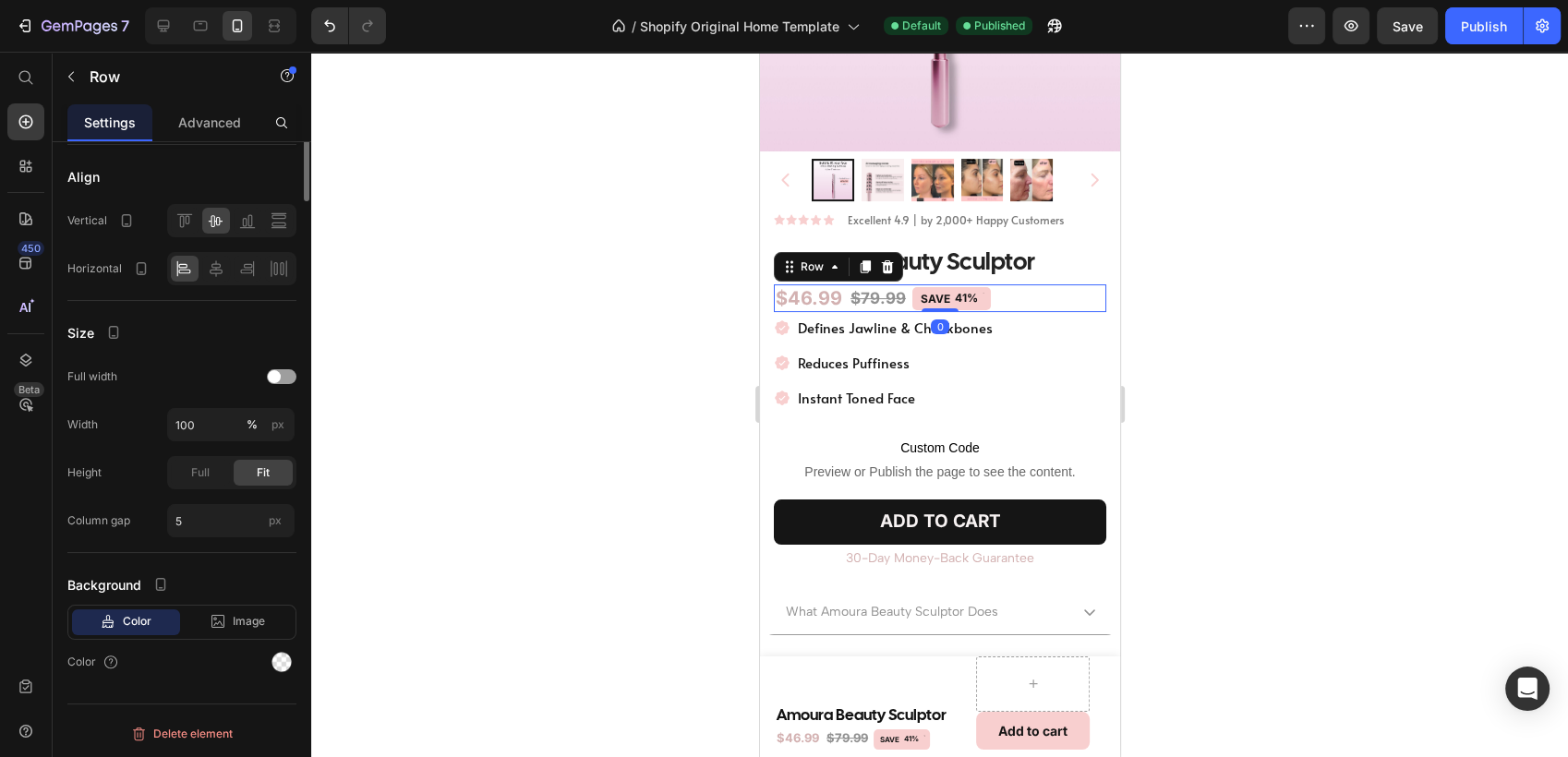 scroll, scrollTop: 0, scrollLeft: 0, axis: both 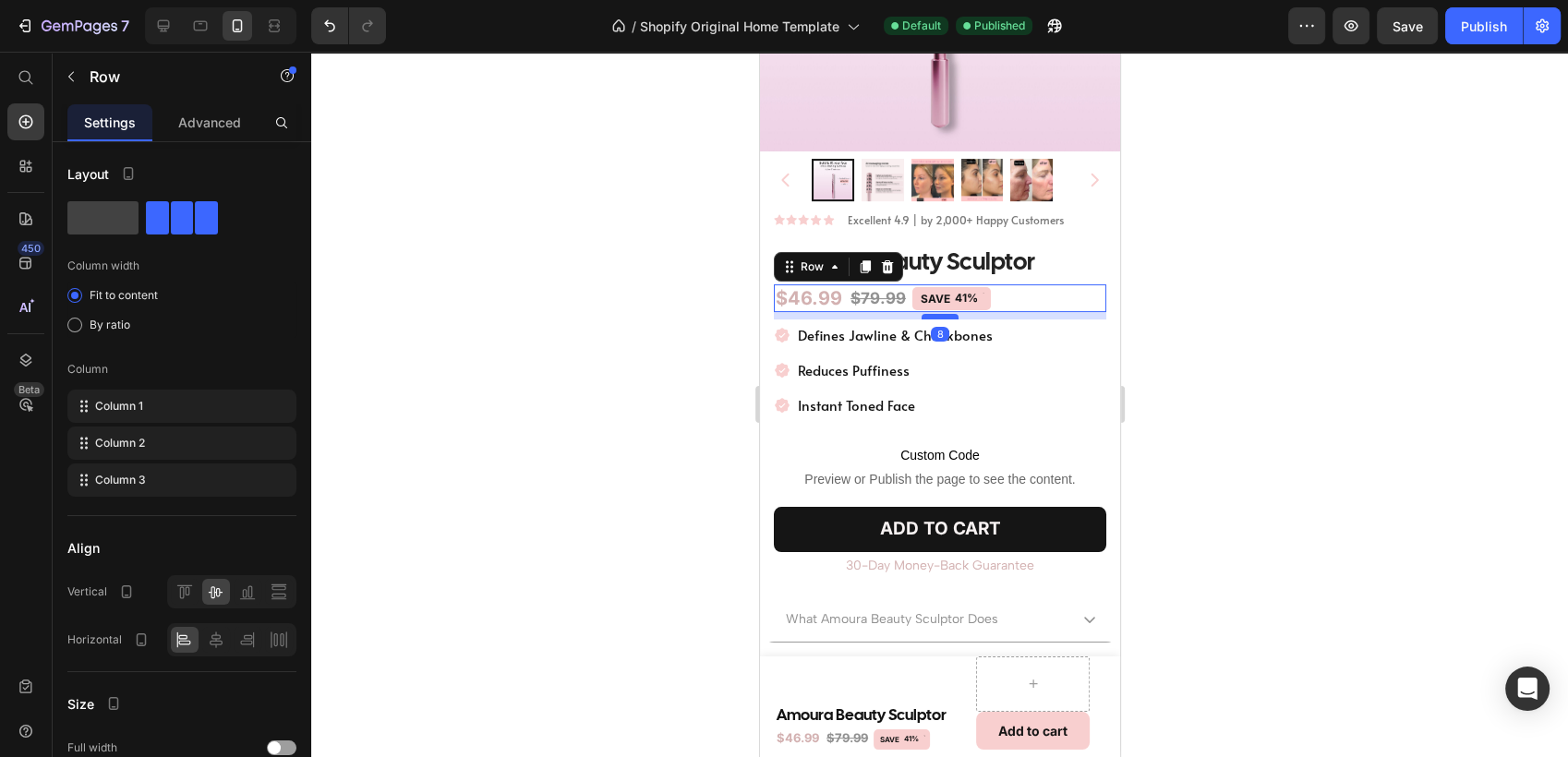 click at bounding box center [939, 317] 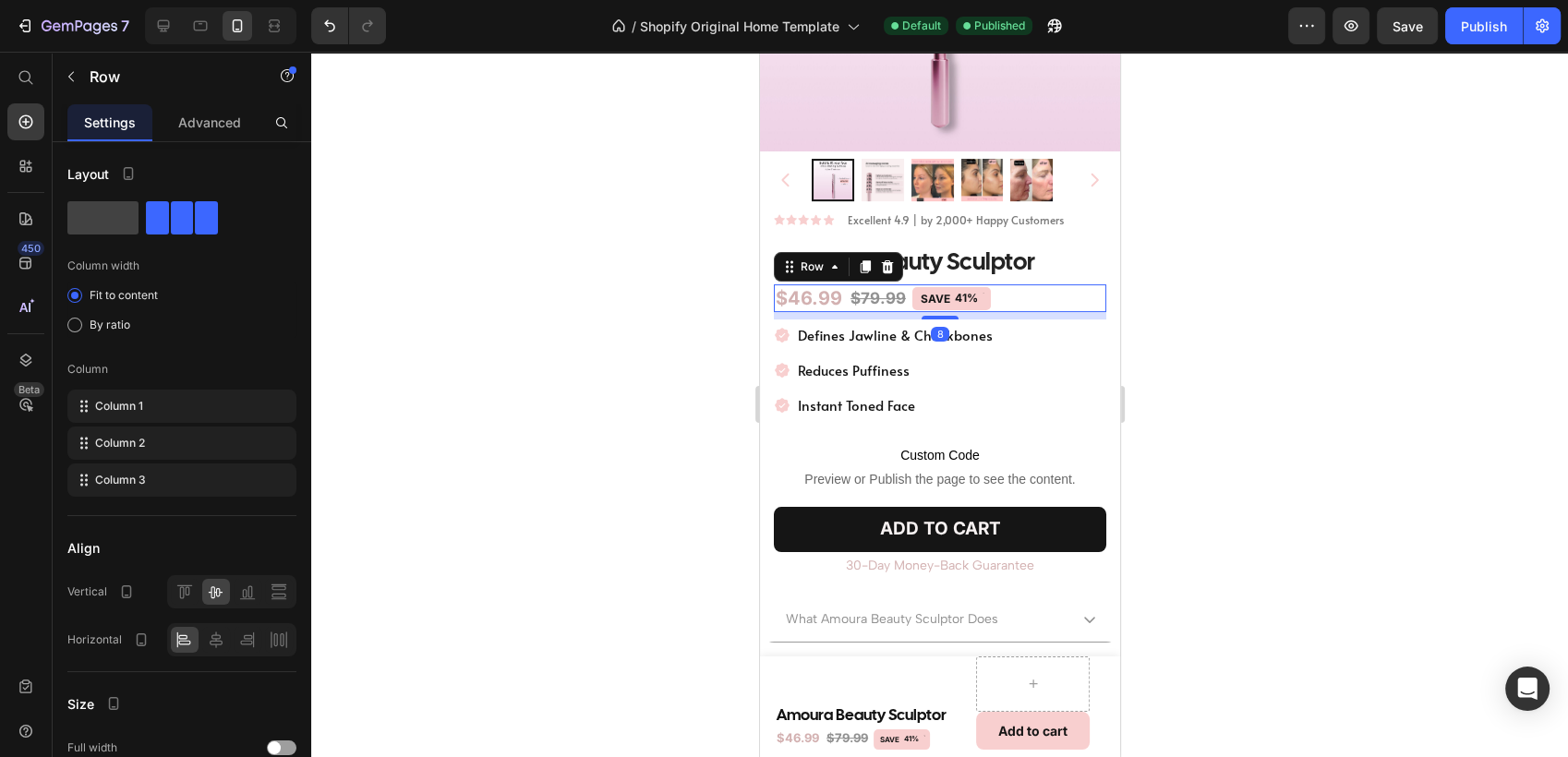 click 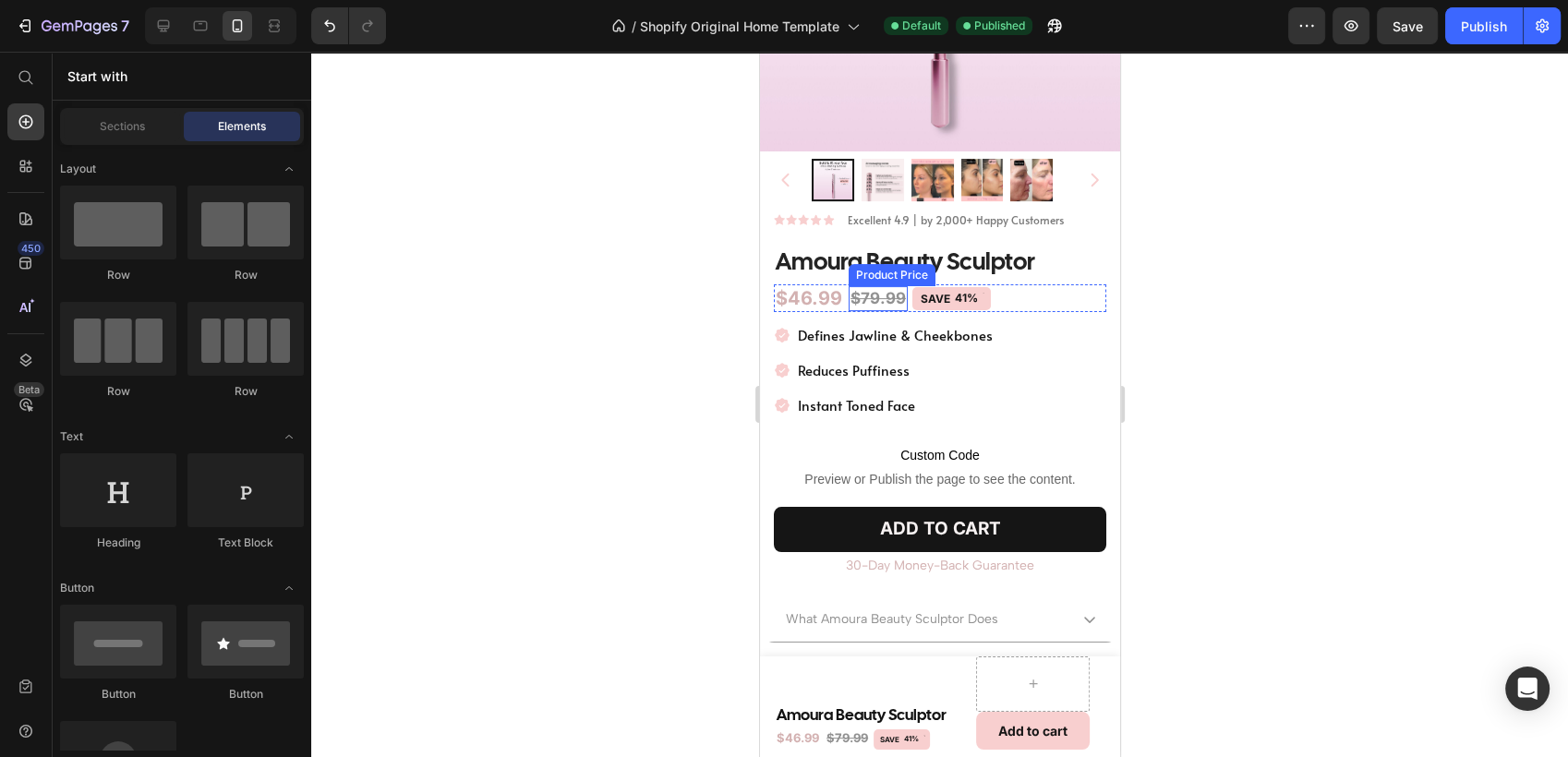 click on "$79.99" at bounding box center (877, 298) 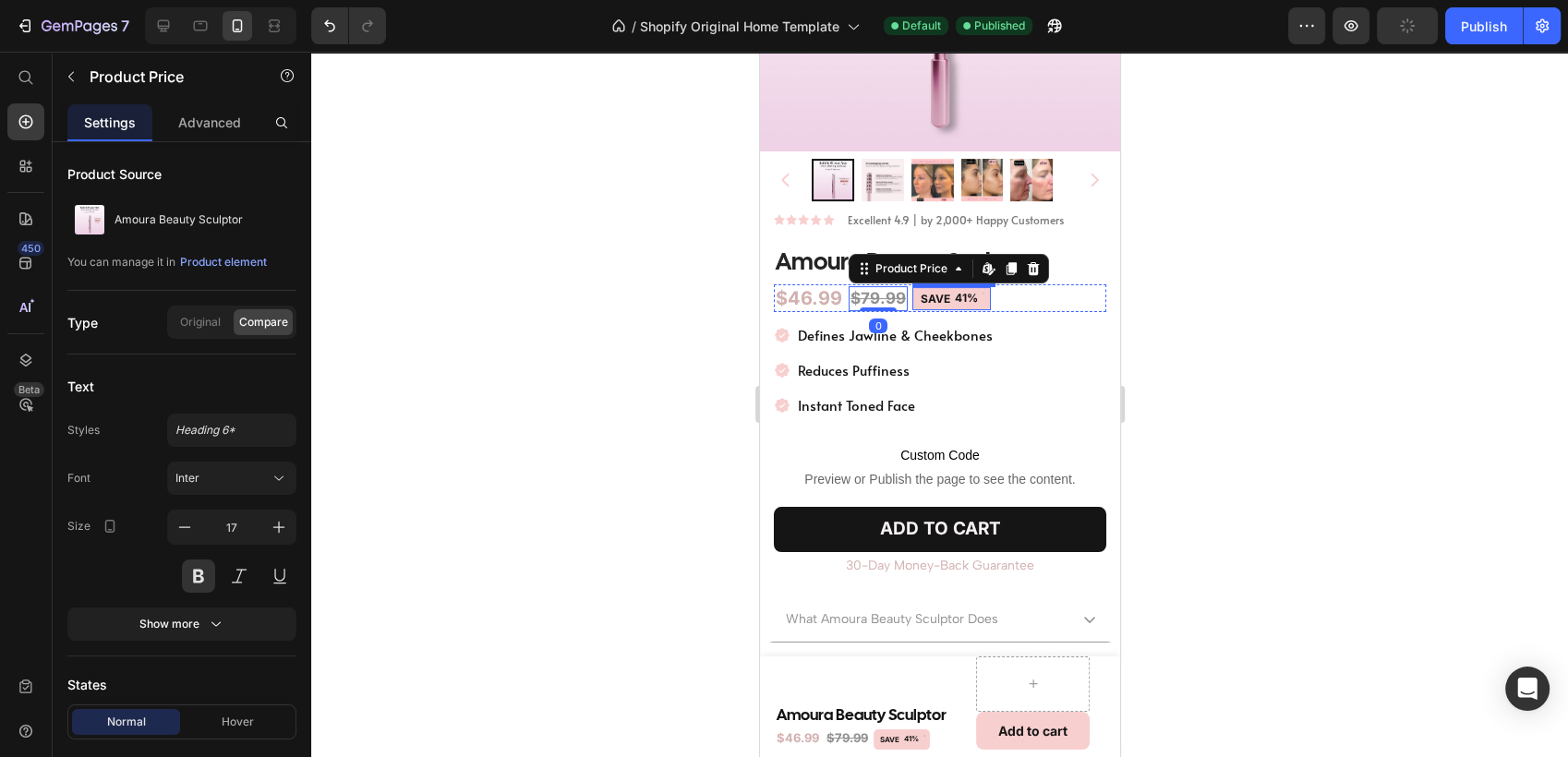 click on "41%" at bounding box center (965, 298) 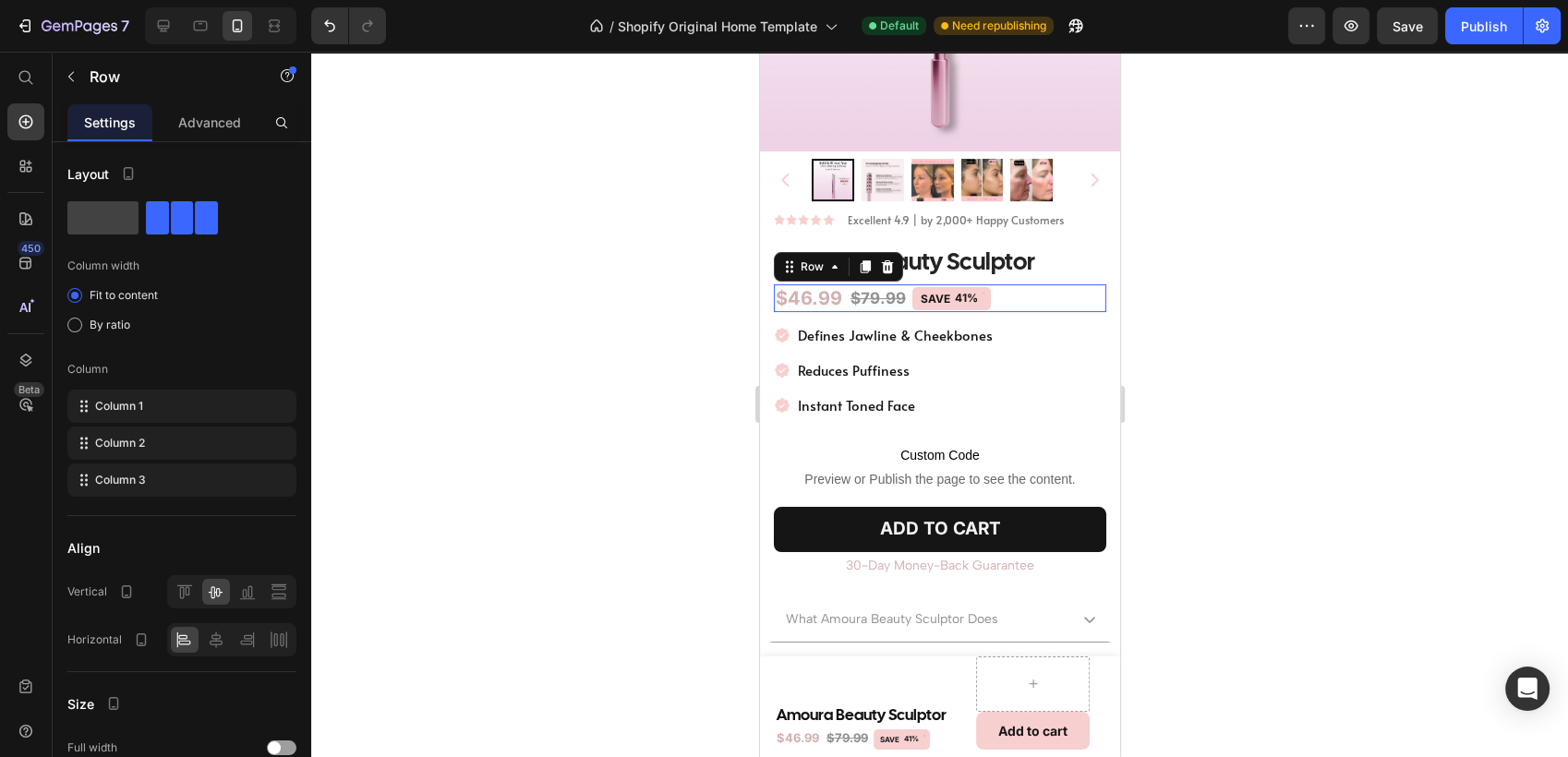 click on "$46.99 Product Price $79.99 Product Price SAVE 41% Discount Tag Row   0" at bounding box center [939, 298] 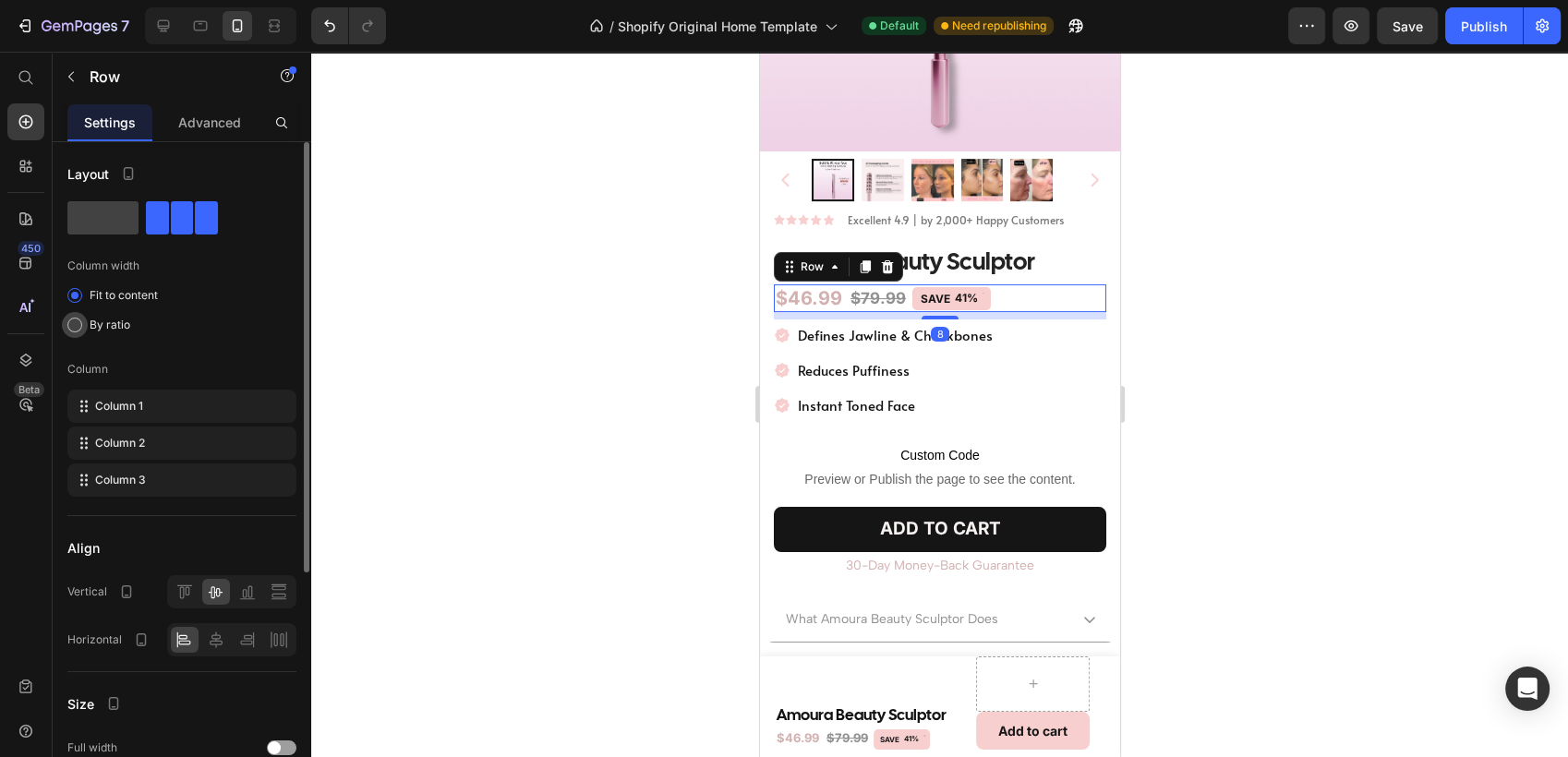 click on "By ratio" at bounding box center [110, 325] 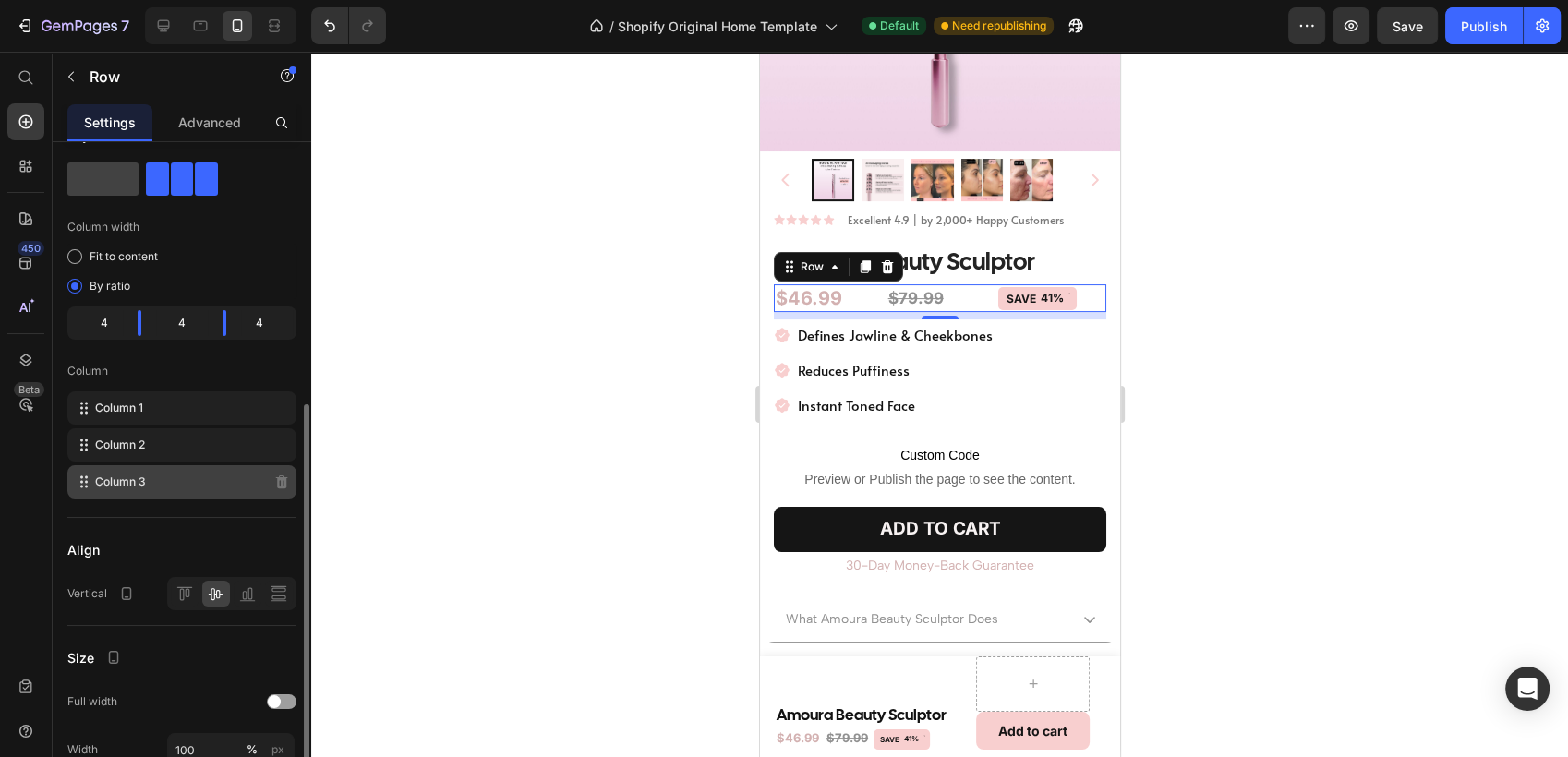 scroll, scrollTop: 0, scrollLeft: 0, axis: both 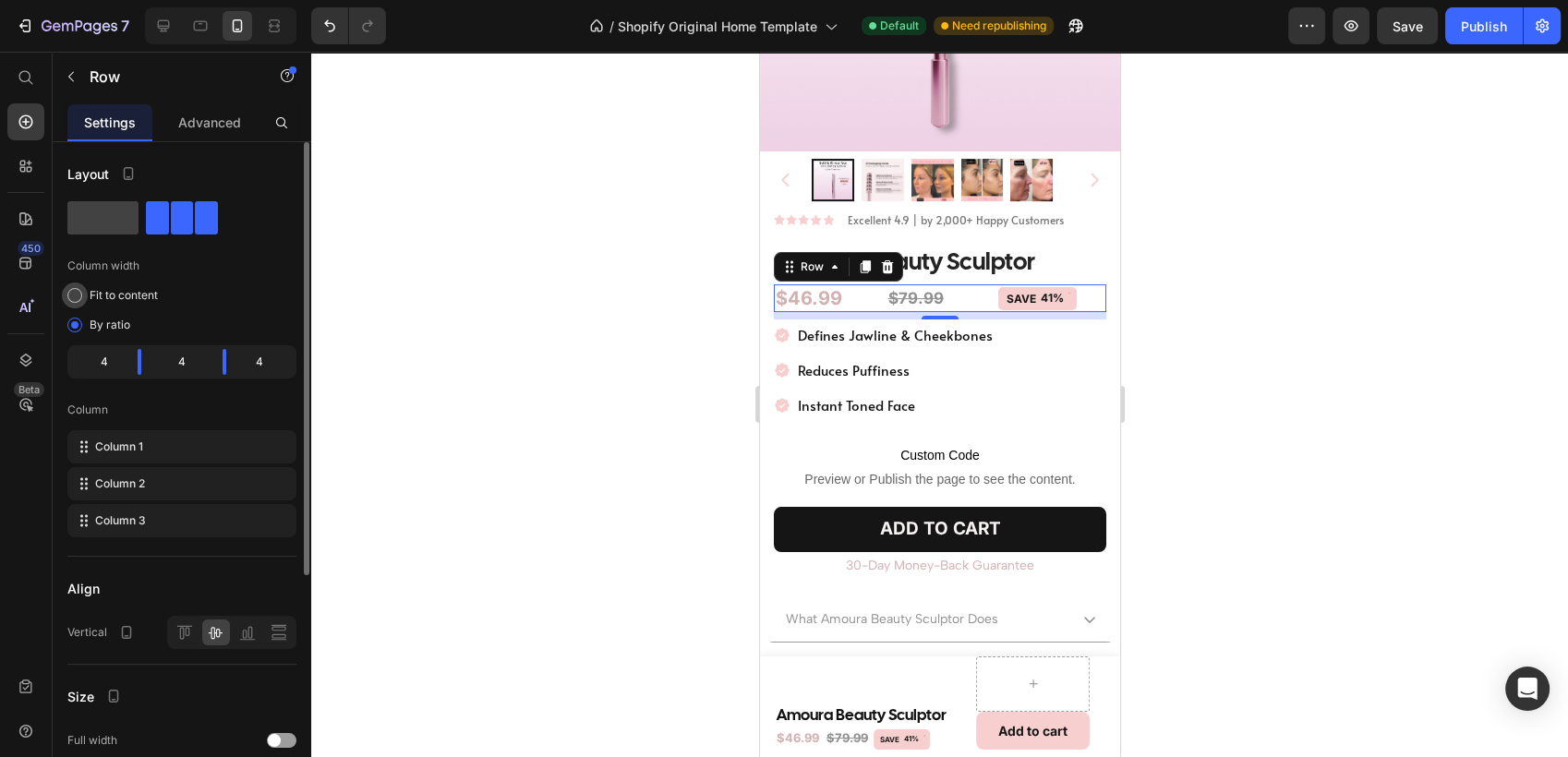 click on "Fit to content" at bounding box center [124, 295] 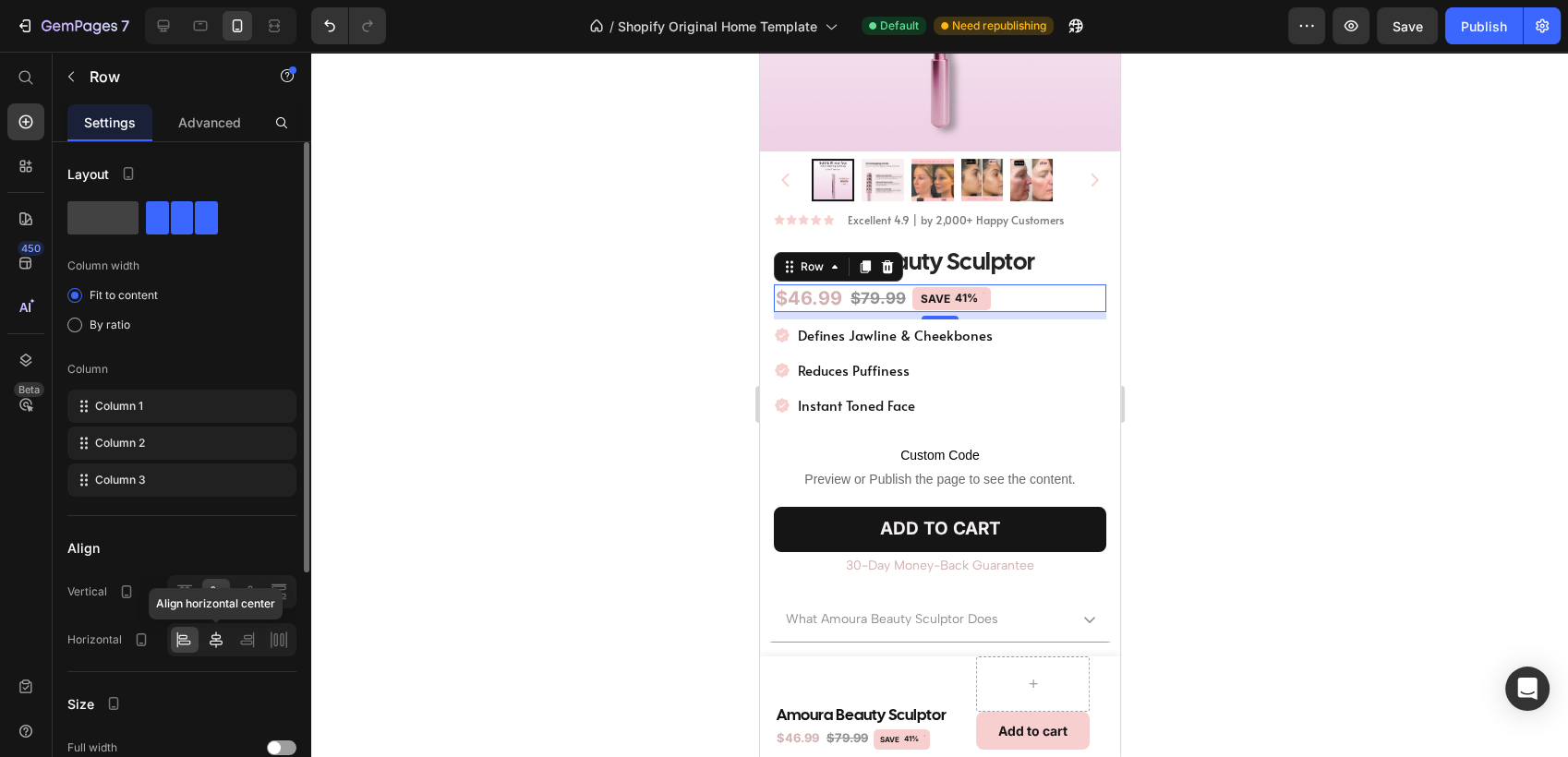 click 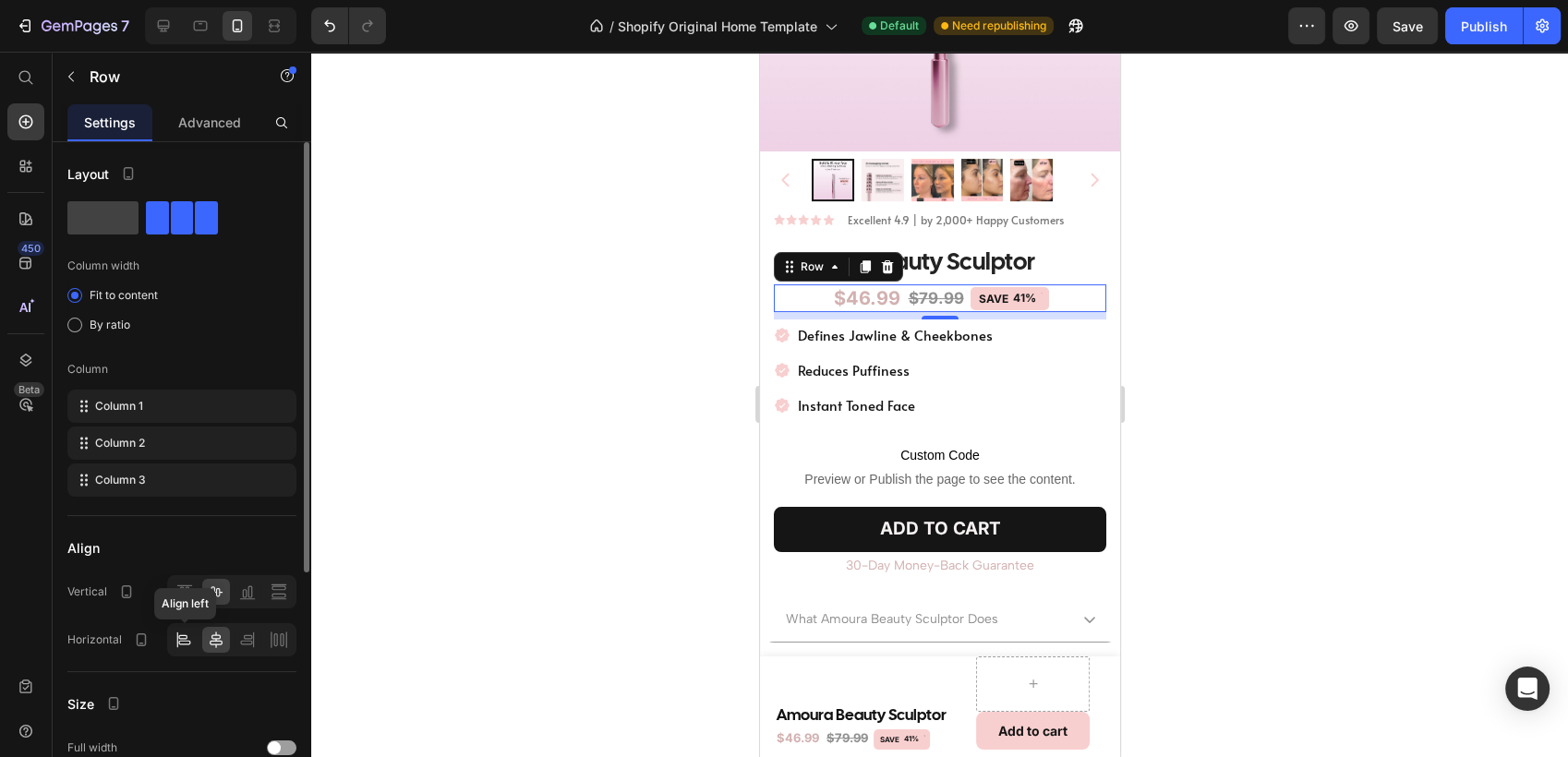 click 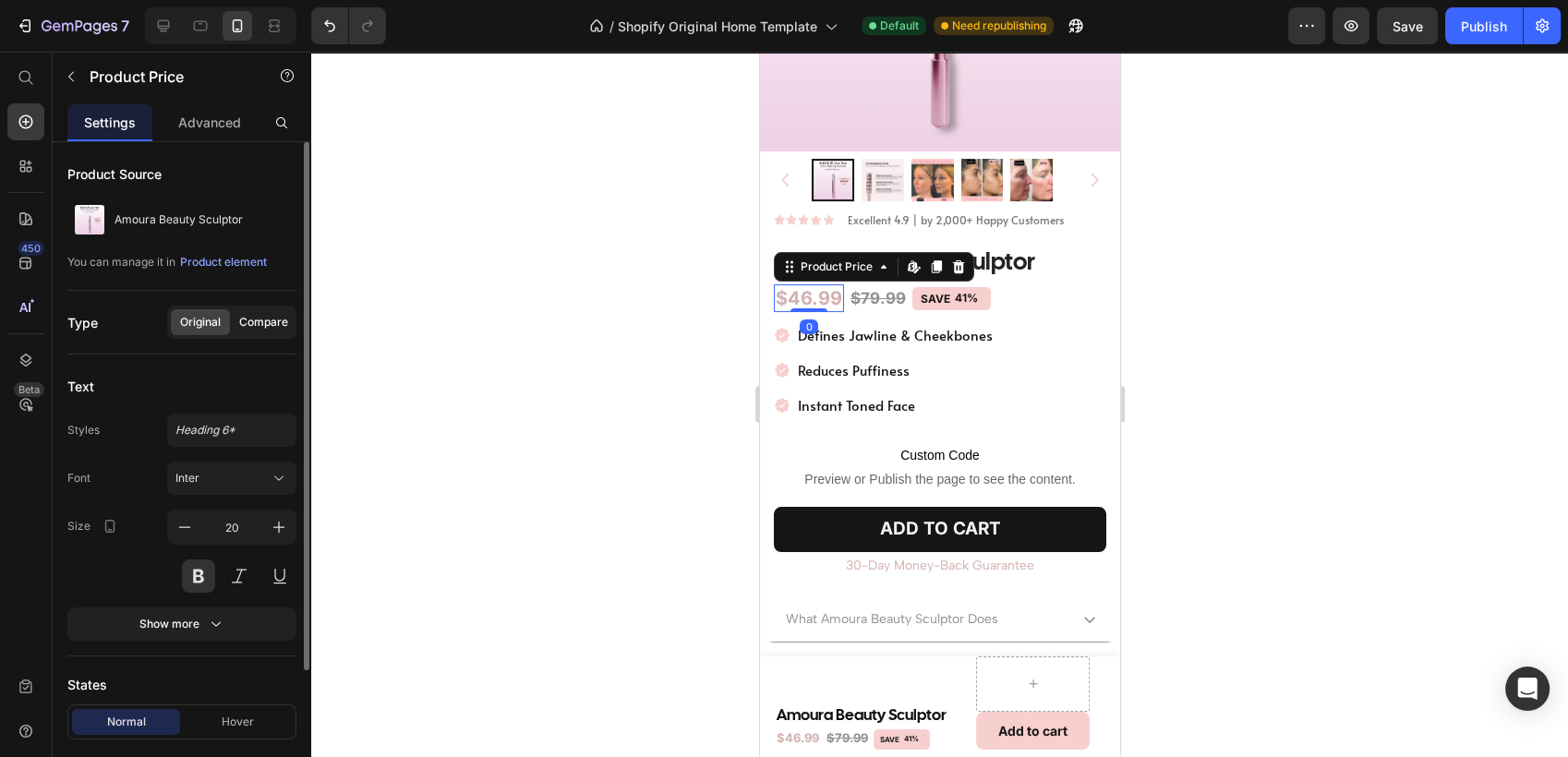 scroll, scrollTop: 176, scrollLeft: 0, axis: vertical 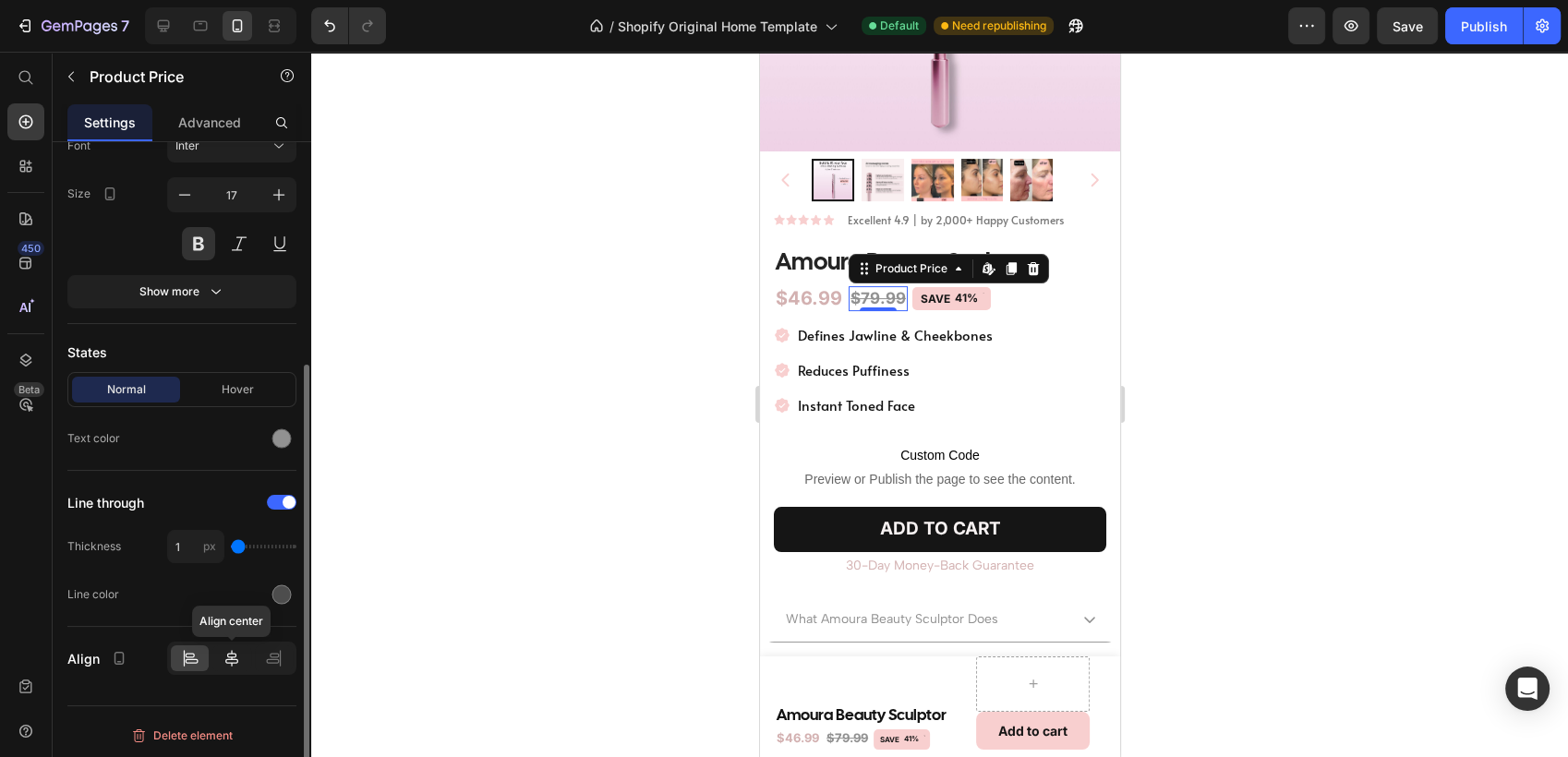 click 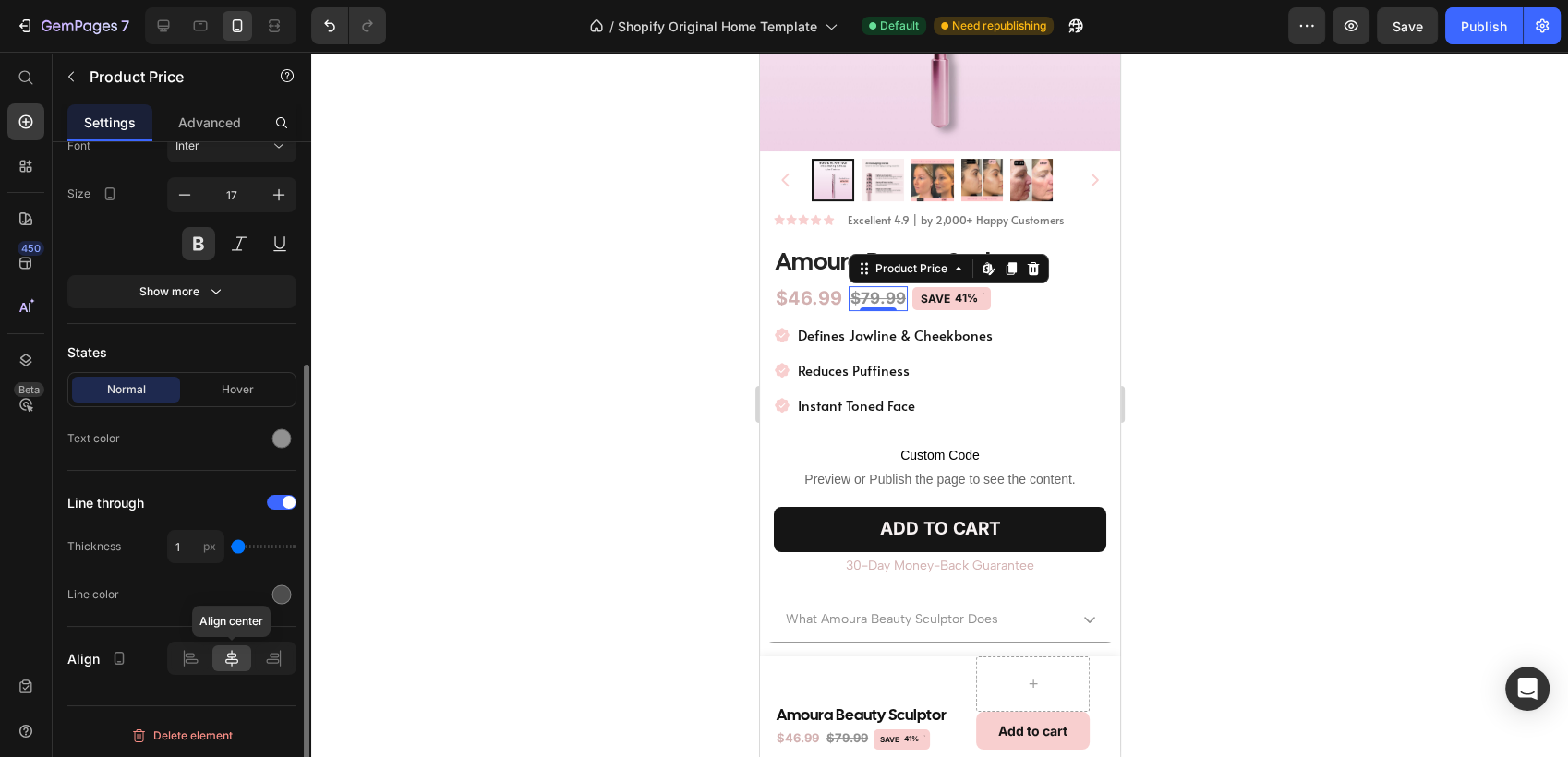 scroll, scrollTop: 332, scrollLeft: 0, axis: vertical 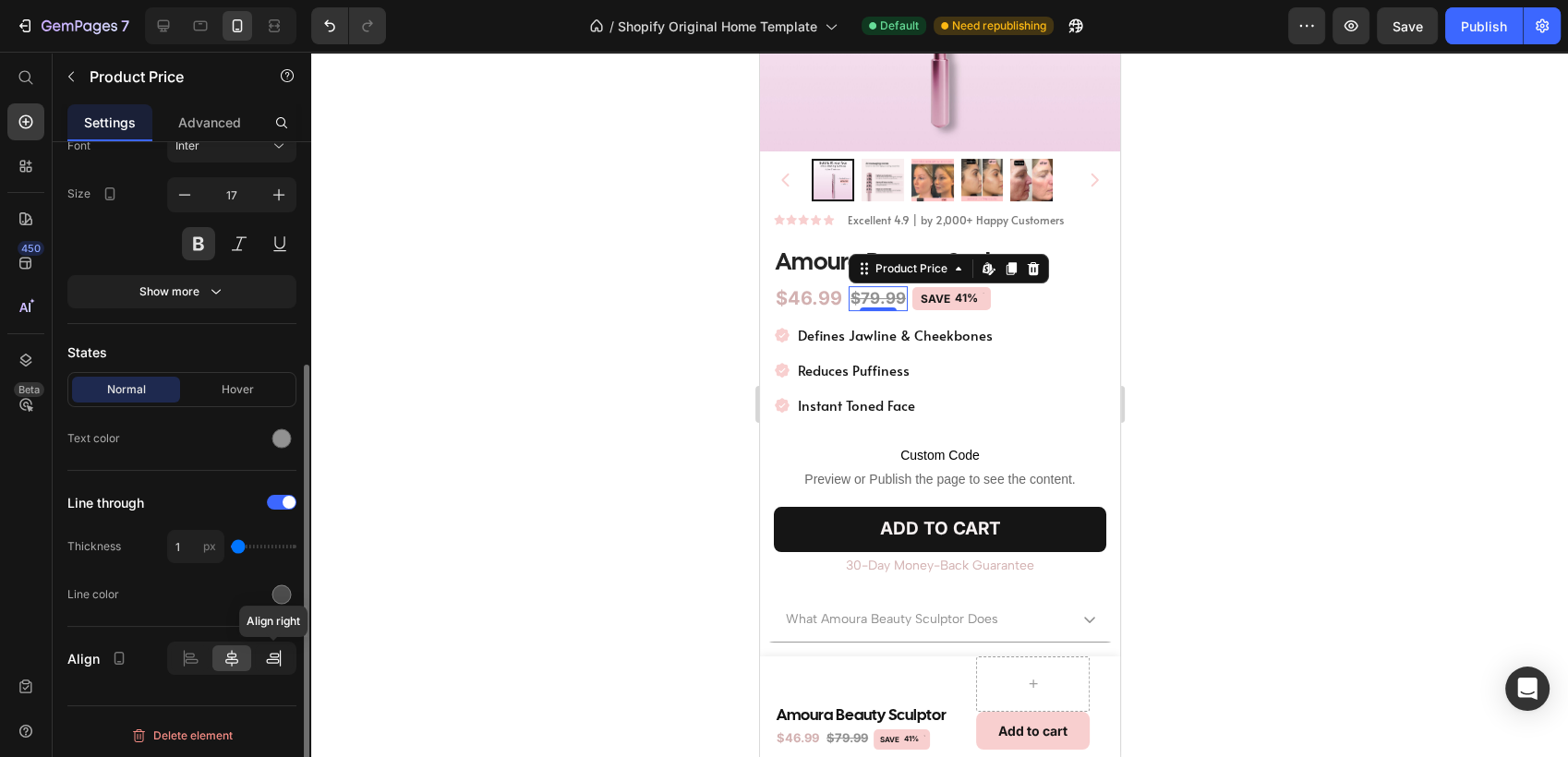 click 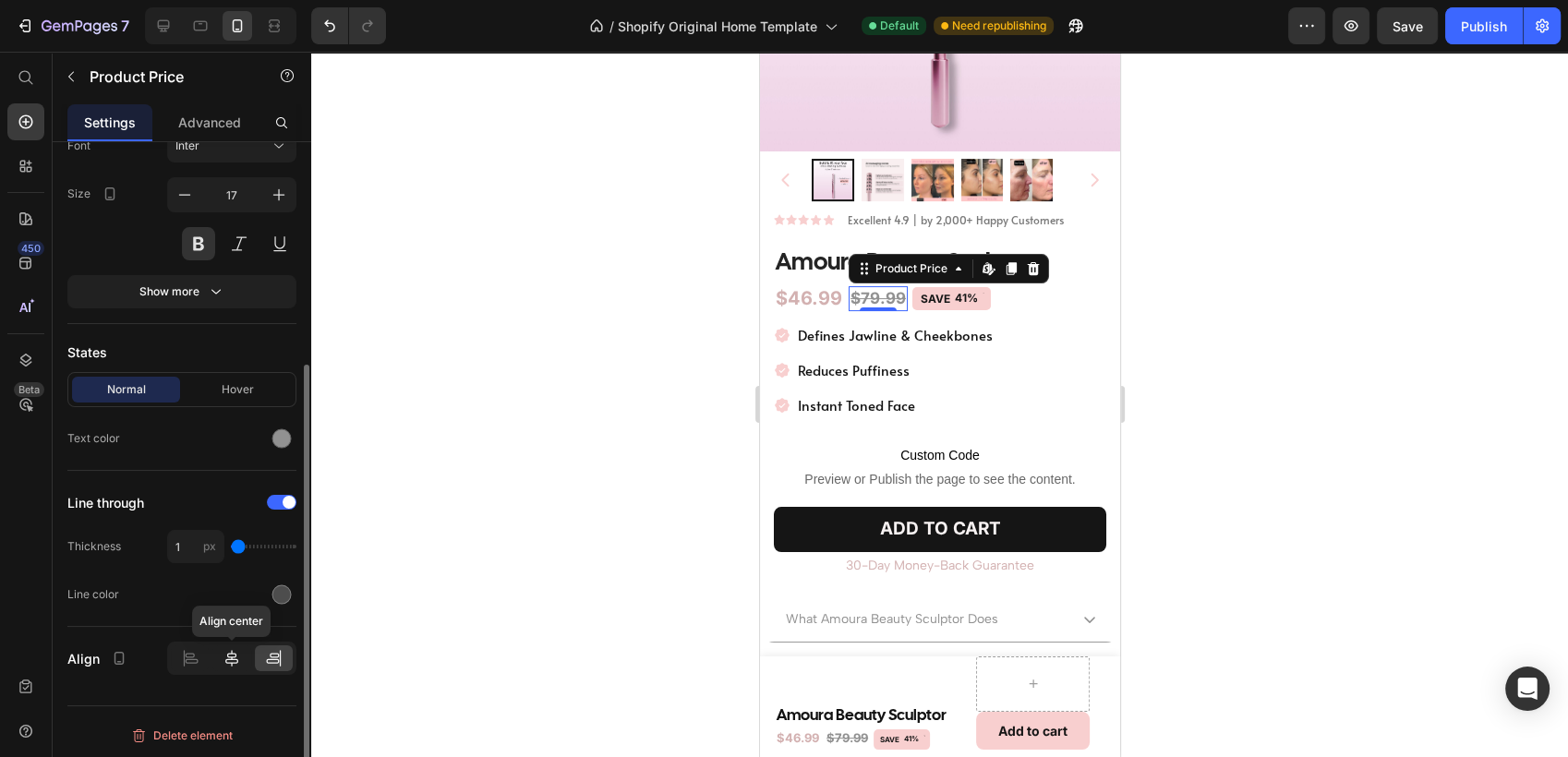 click 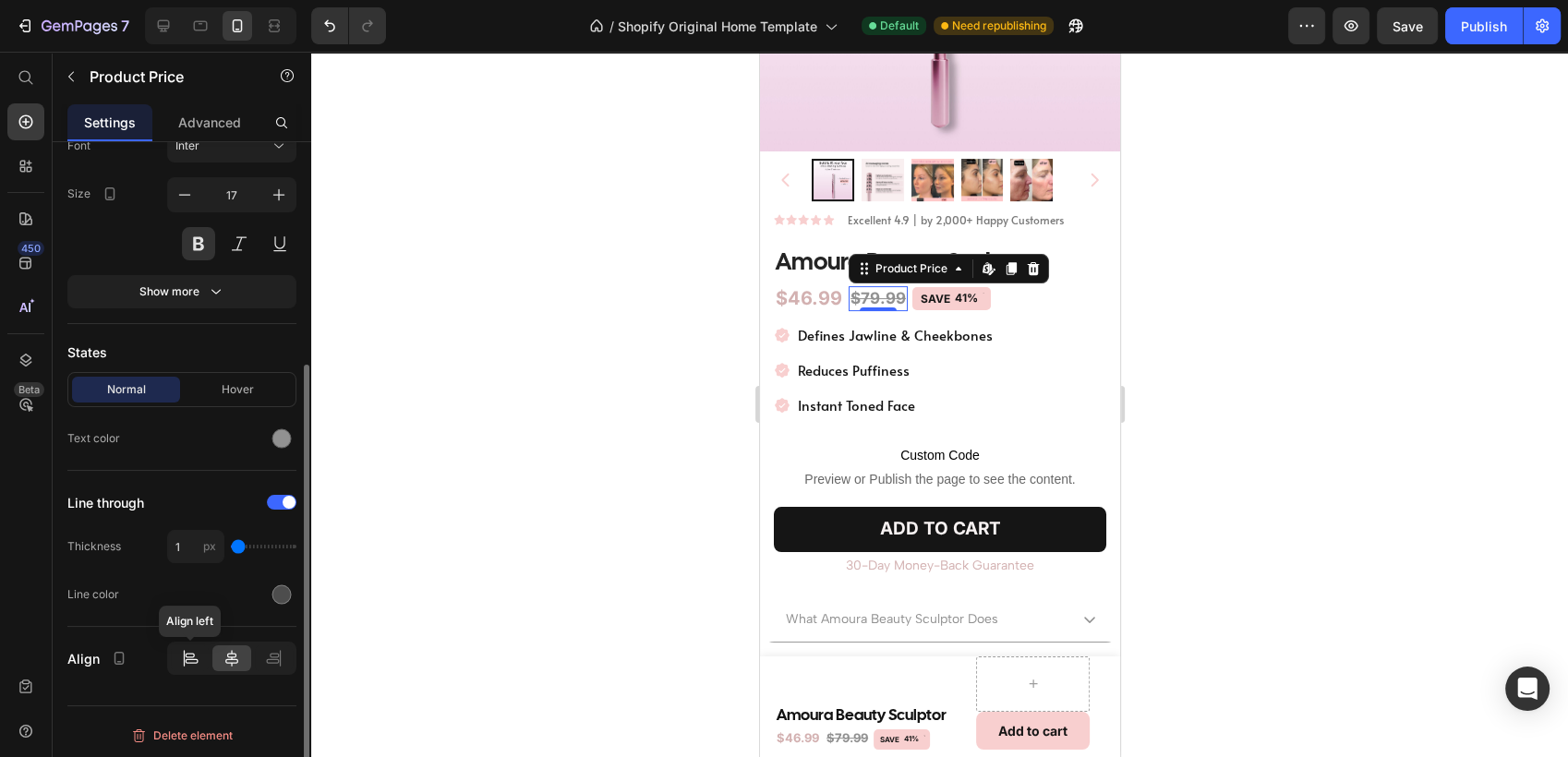 click 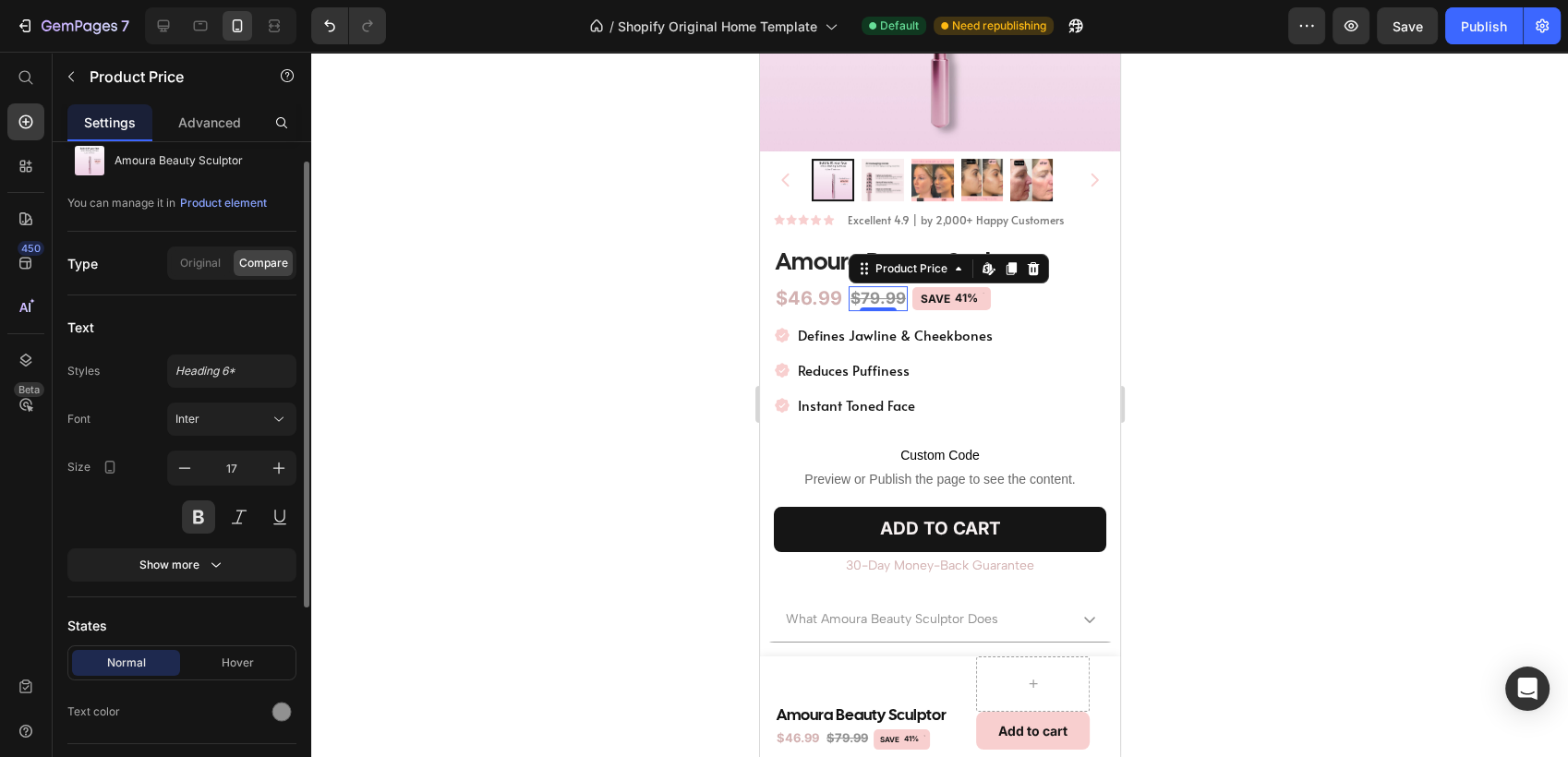scroll, scrollTop: 46, scrollLeft: 0, axis: vertical 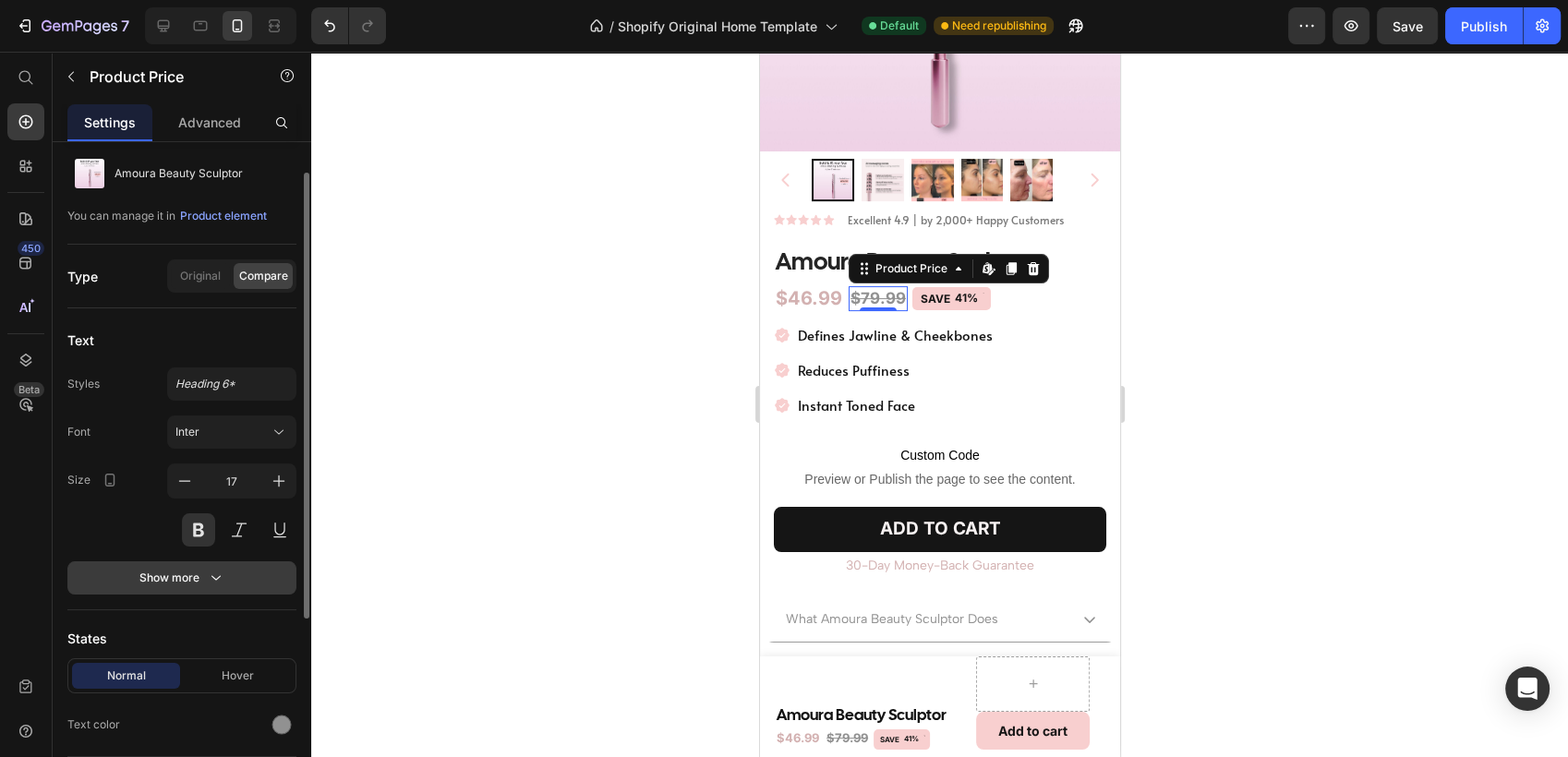 click 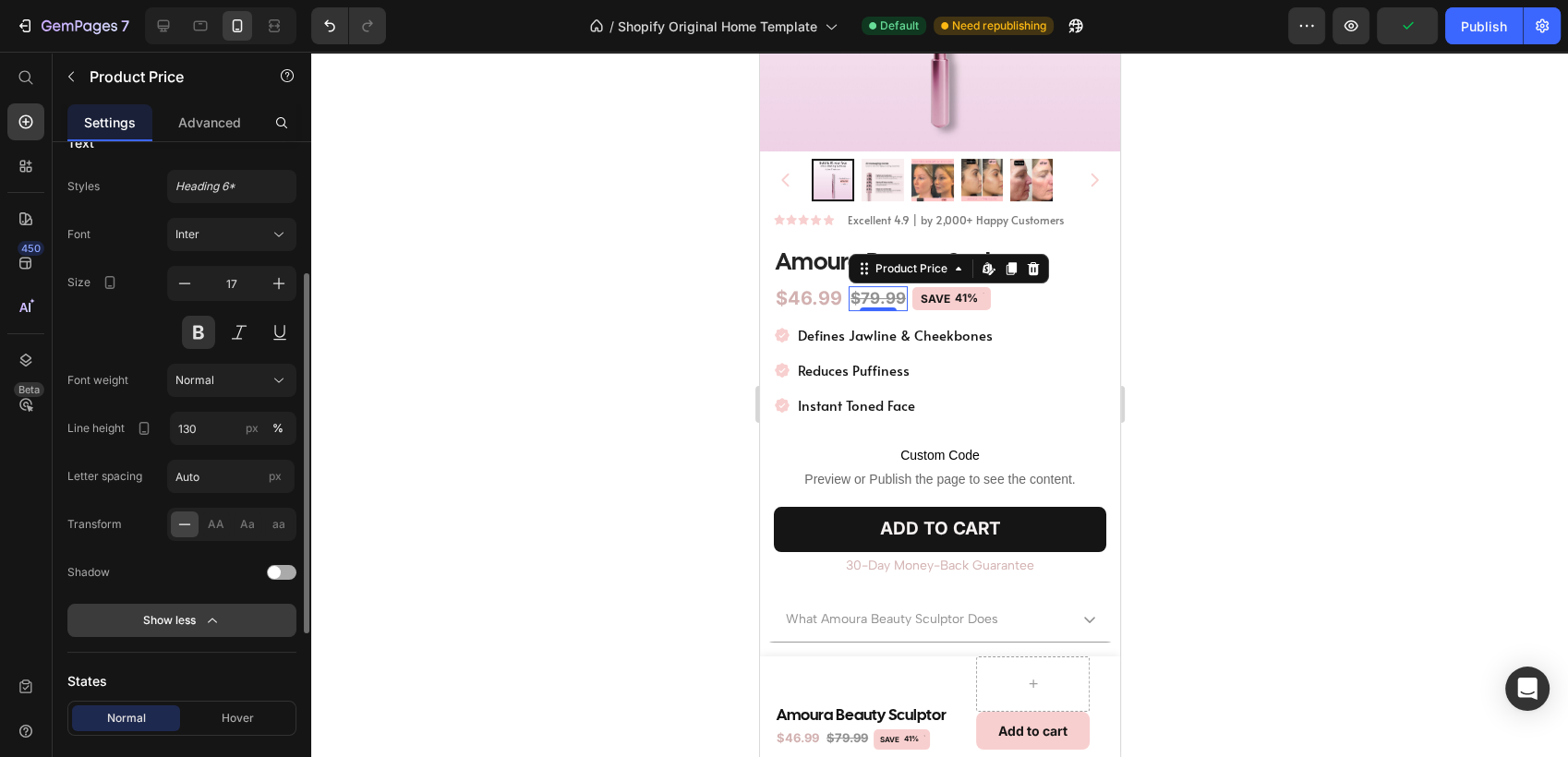 scroll, scrollTop: 244, scrollLeft: 0, axis: vertical 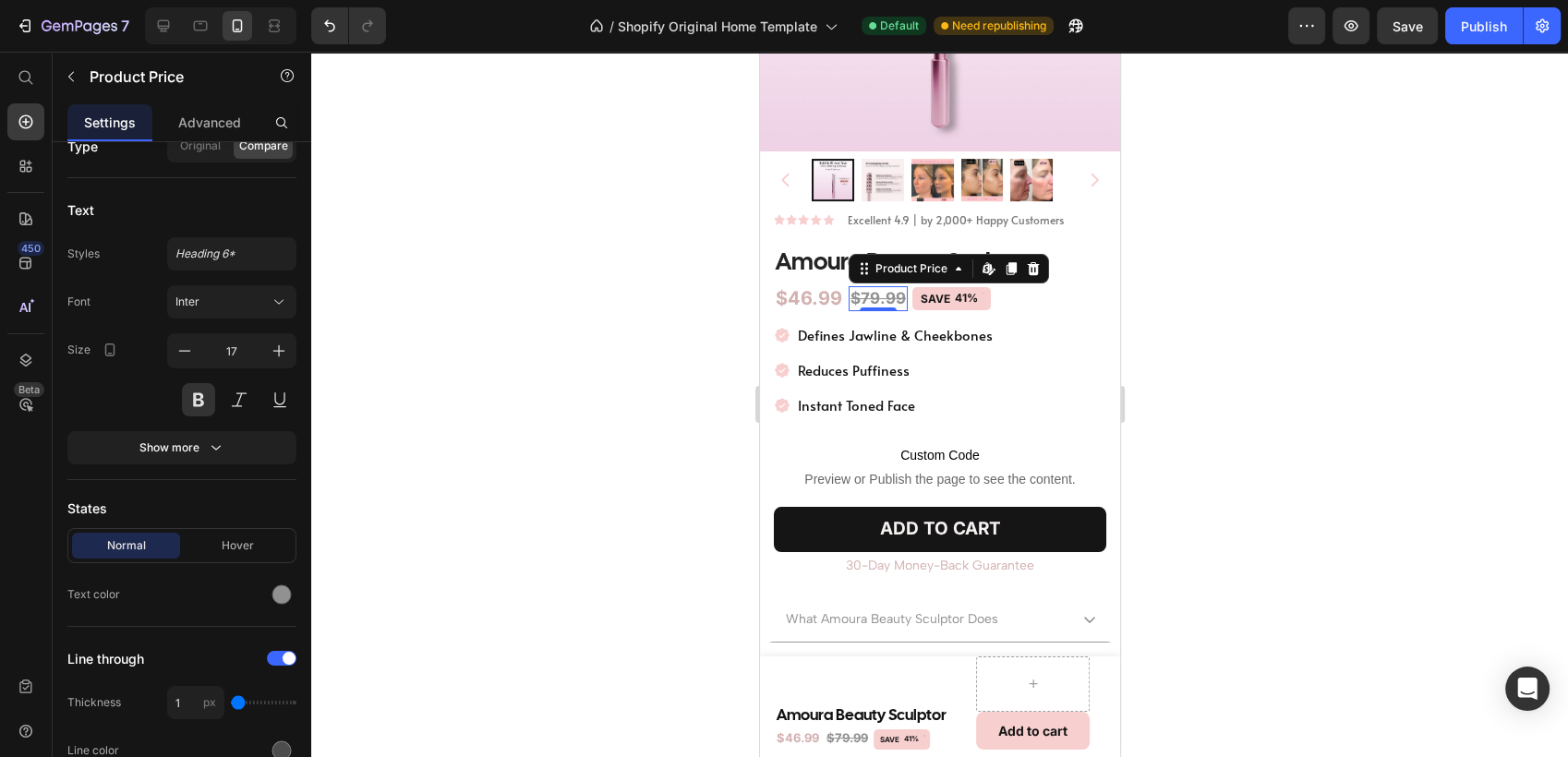 click 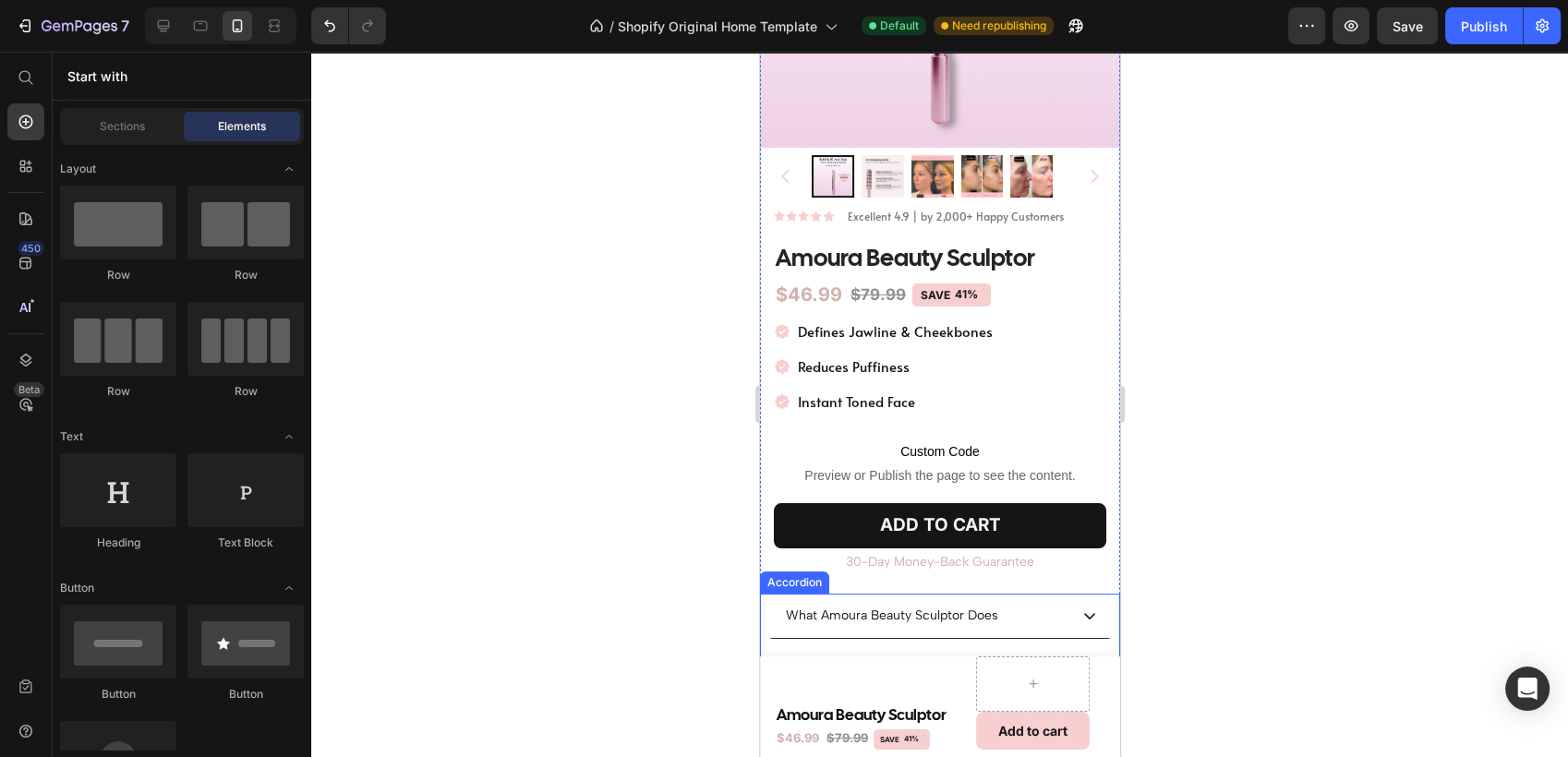 scroll, scrollTop: 340, scrollLeft: 0, axis: vertical 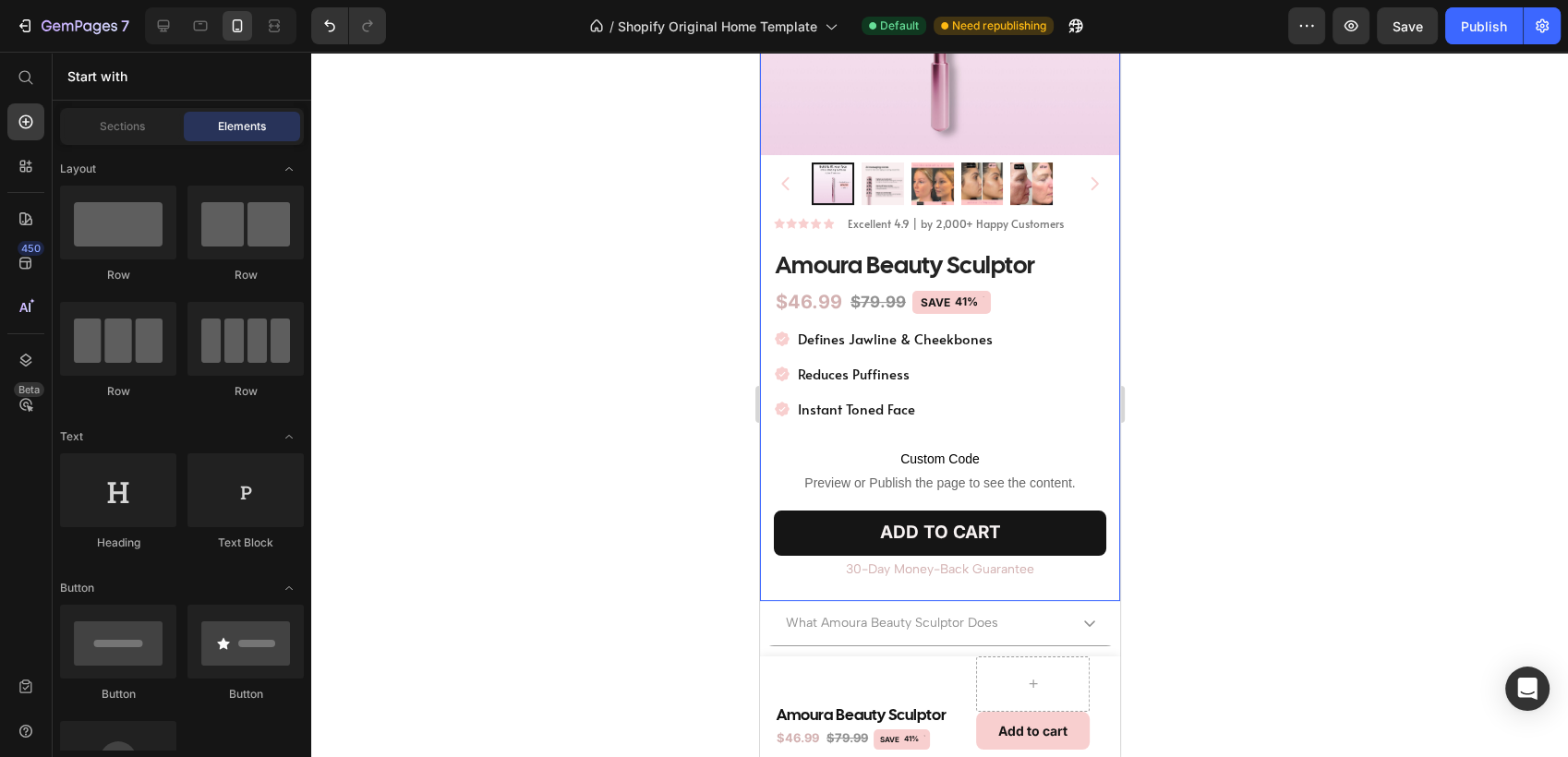 click on "Icon Icon Icon
Icon
Icon Icon List Excellent 4.9 | by 2,000+ Happy Customers Text Block Row Amoura Beauty Sculptor Product Title $46.99 Product Price $79.99 Product Price SAVE 41% Discount Tag Row
Defines Jawline & Cheekbones
Reduces Puffiness
Instant Toned Face Item List
Custom Code
Preview or Publish the page to see the content. Custom Code ADD TO CART Add to Cart 30-Day Money-Back Guarantee Text Block Row" at bounding box center (939, 406) 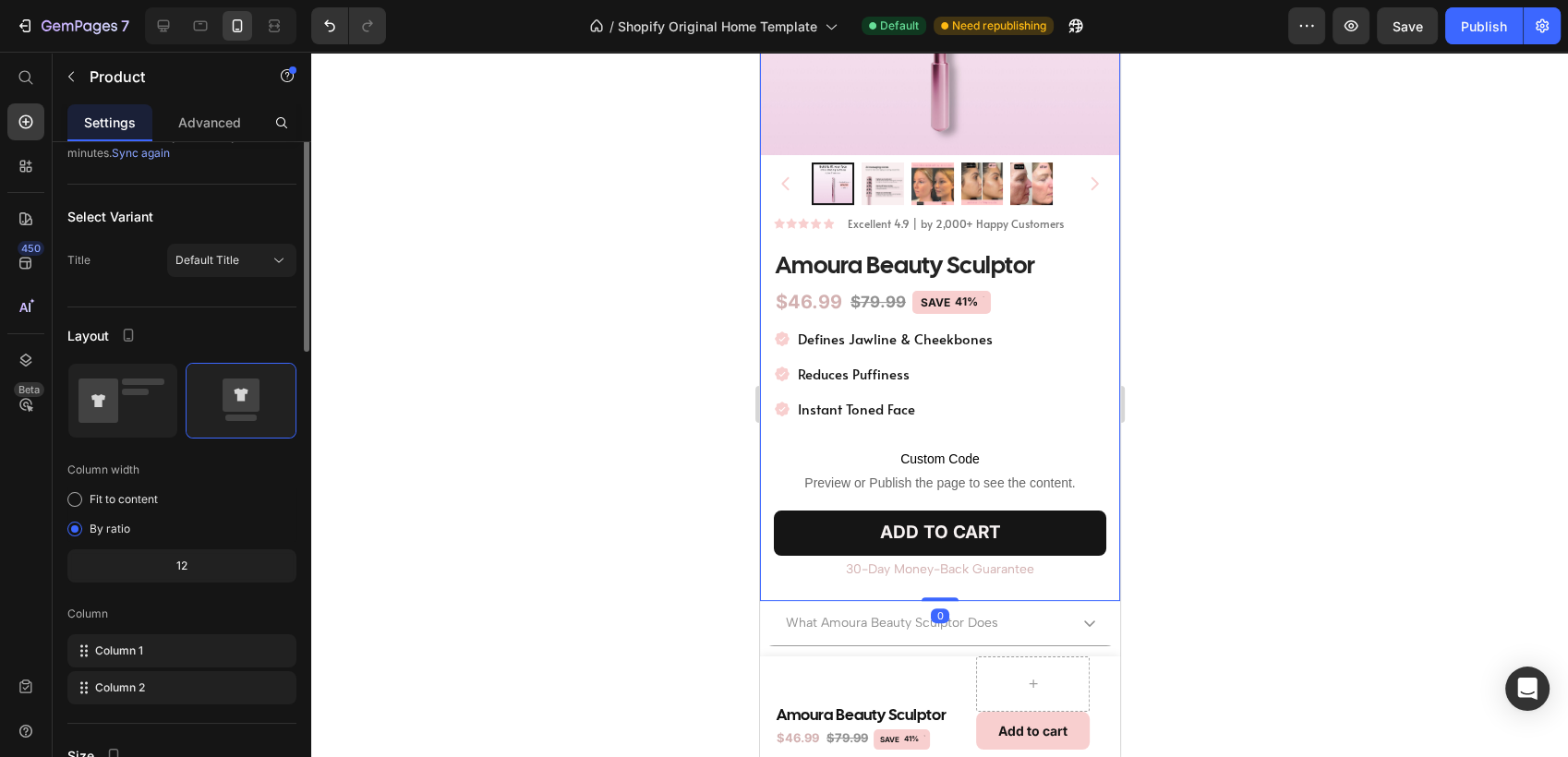 scroll, scrollTop: 0, scrollLeft: 0, axis: both 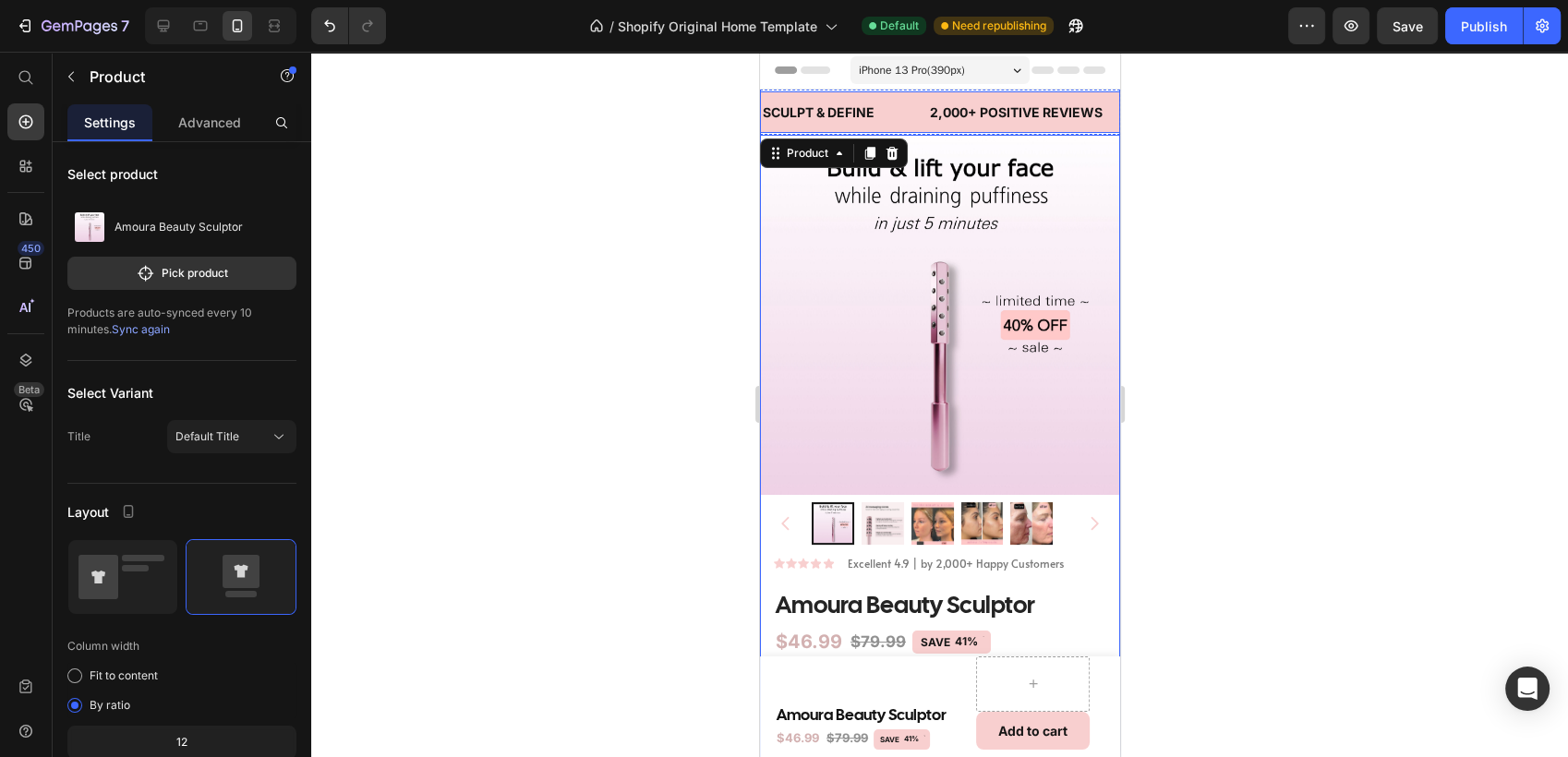 click on "SCULPT & DEFINE Text" at bounding box center (843, 112) 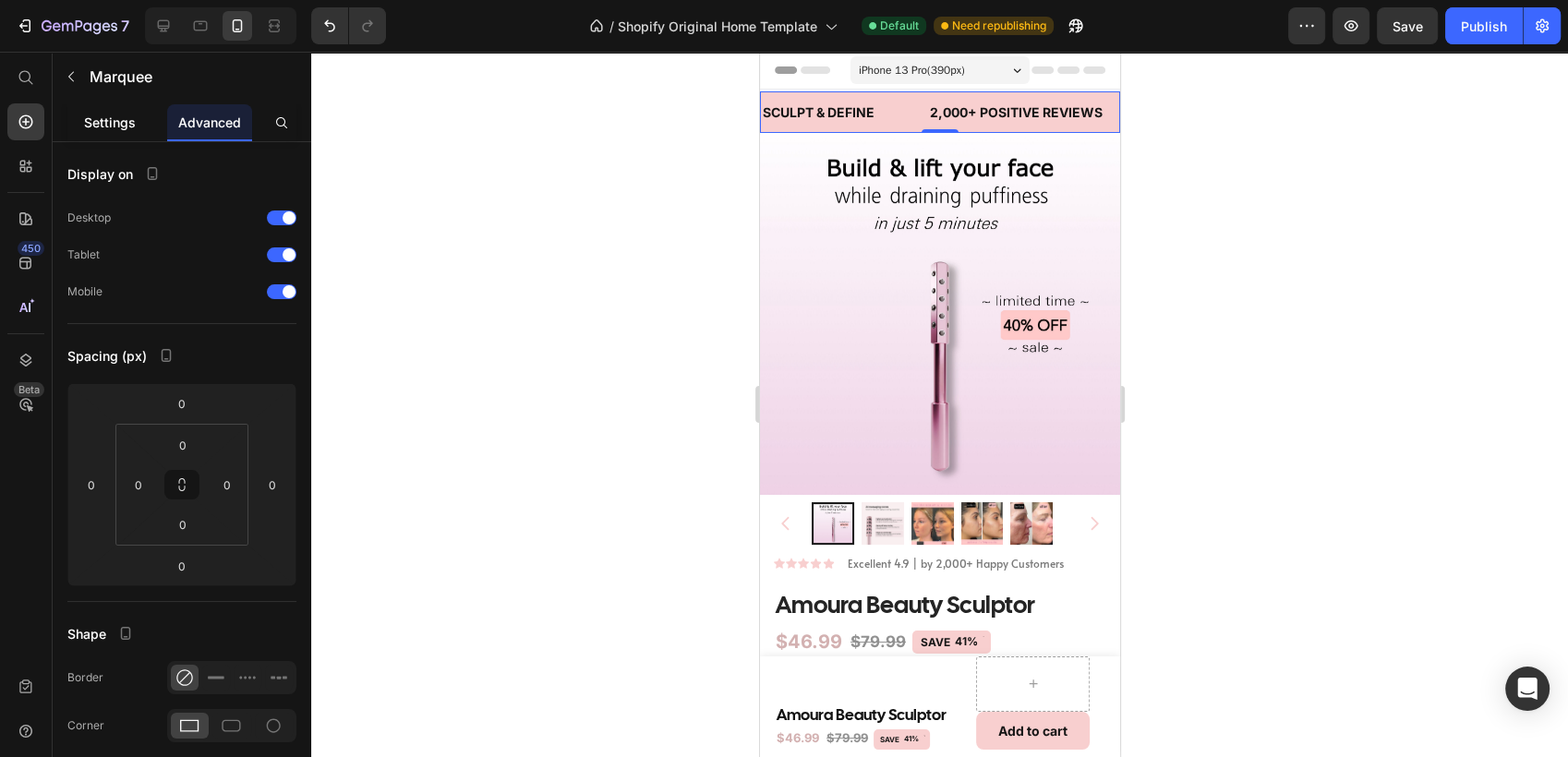 click on "Settings" at bounding box center [110, 122] 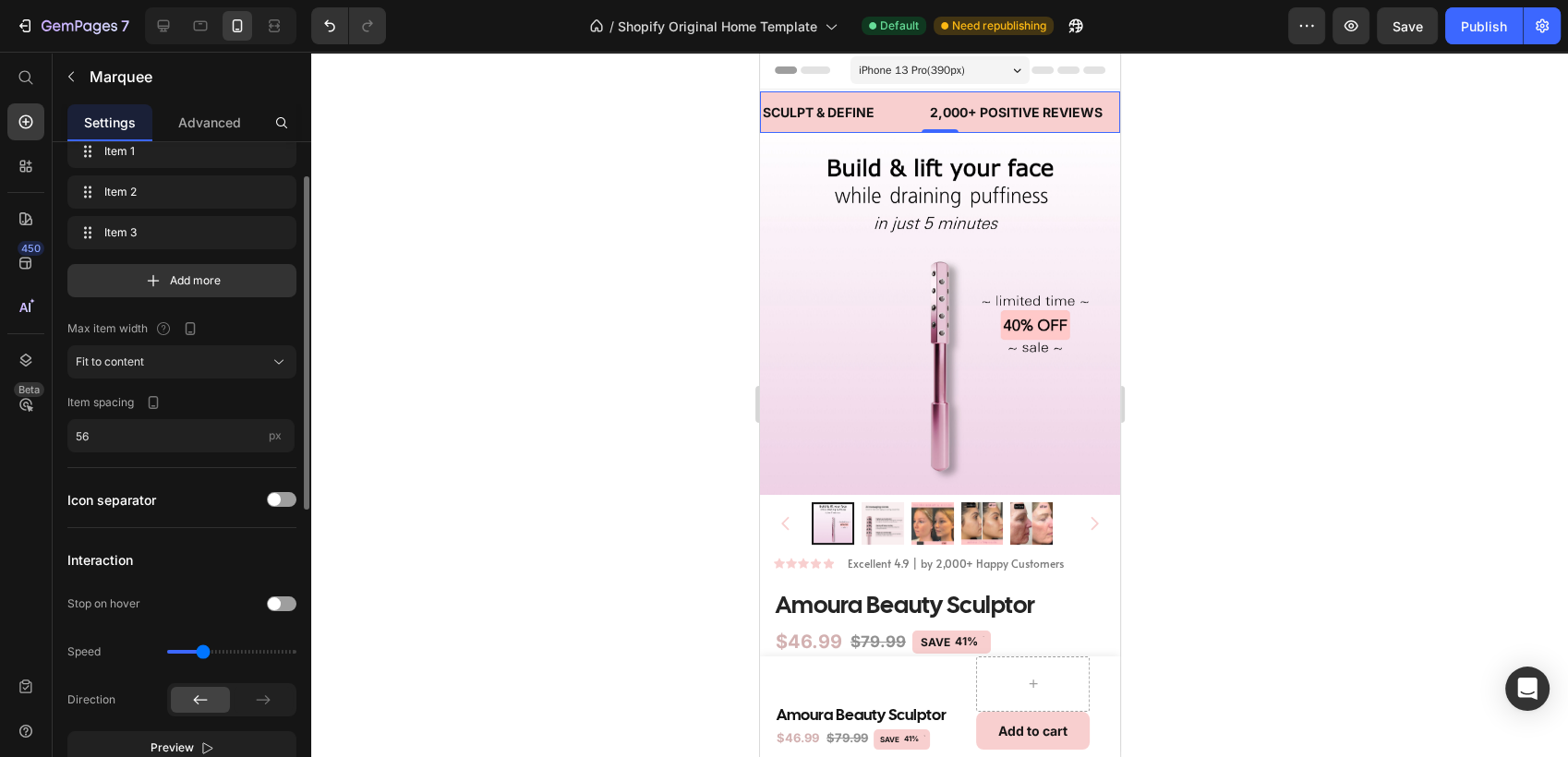 scroll, scrollTop: 72, scrollLeft: 0, axis: vertical 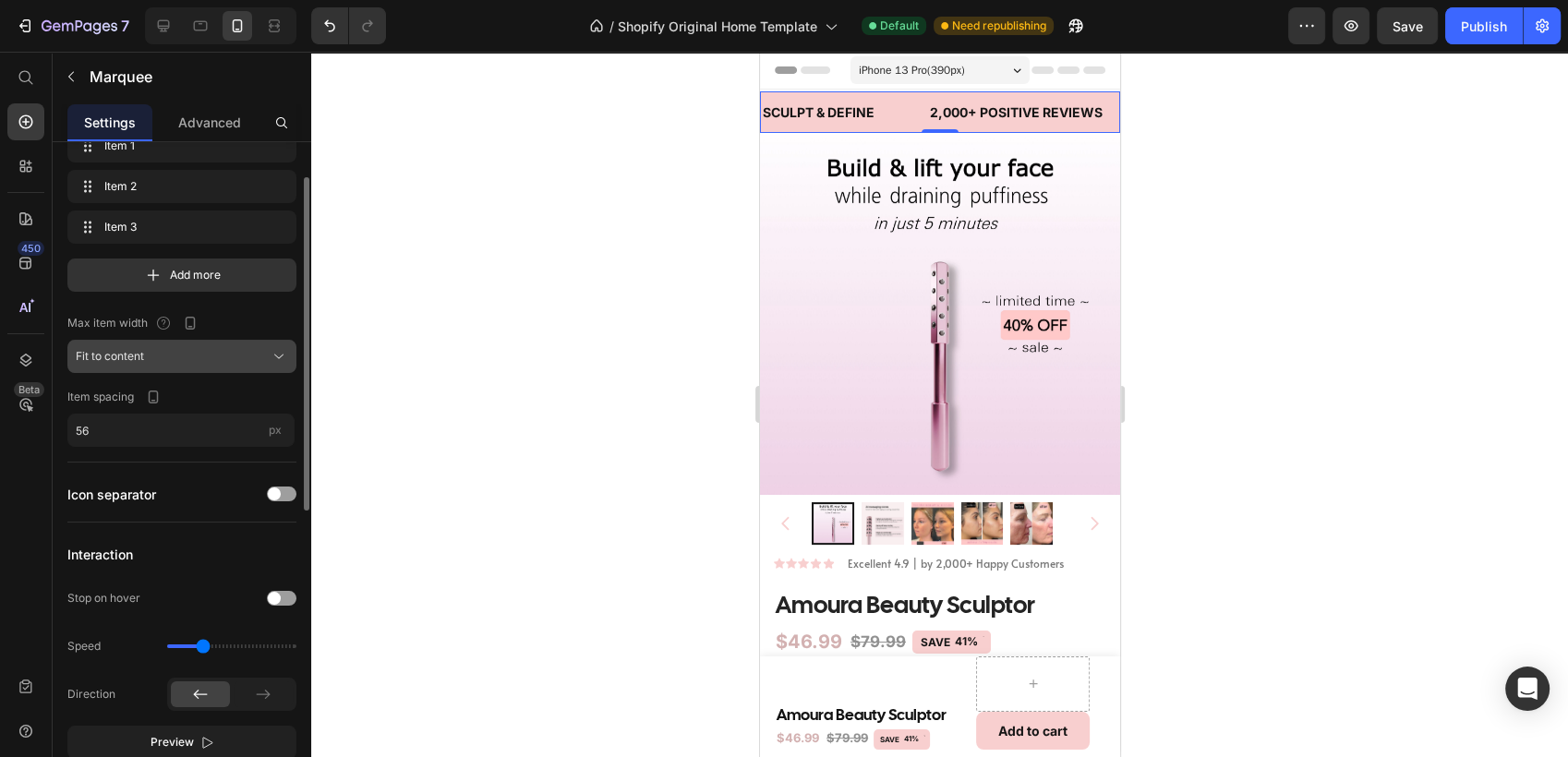 click on "Fit to content" at bounding box center [182, 356] 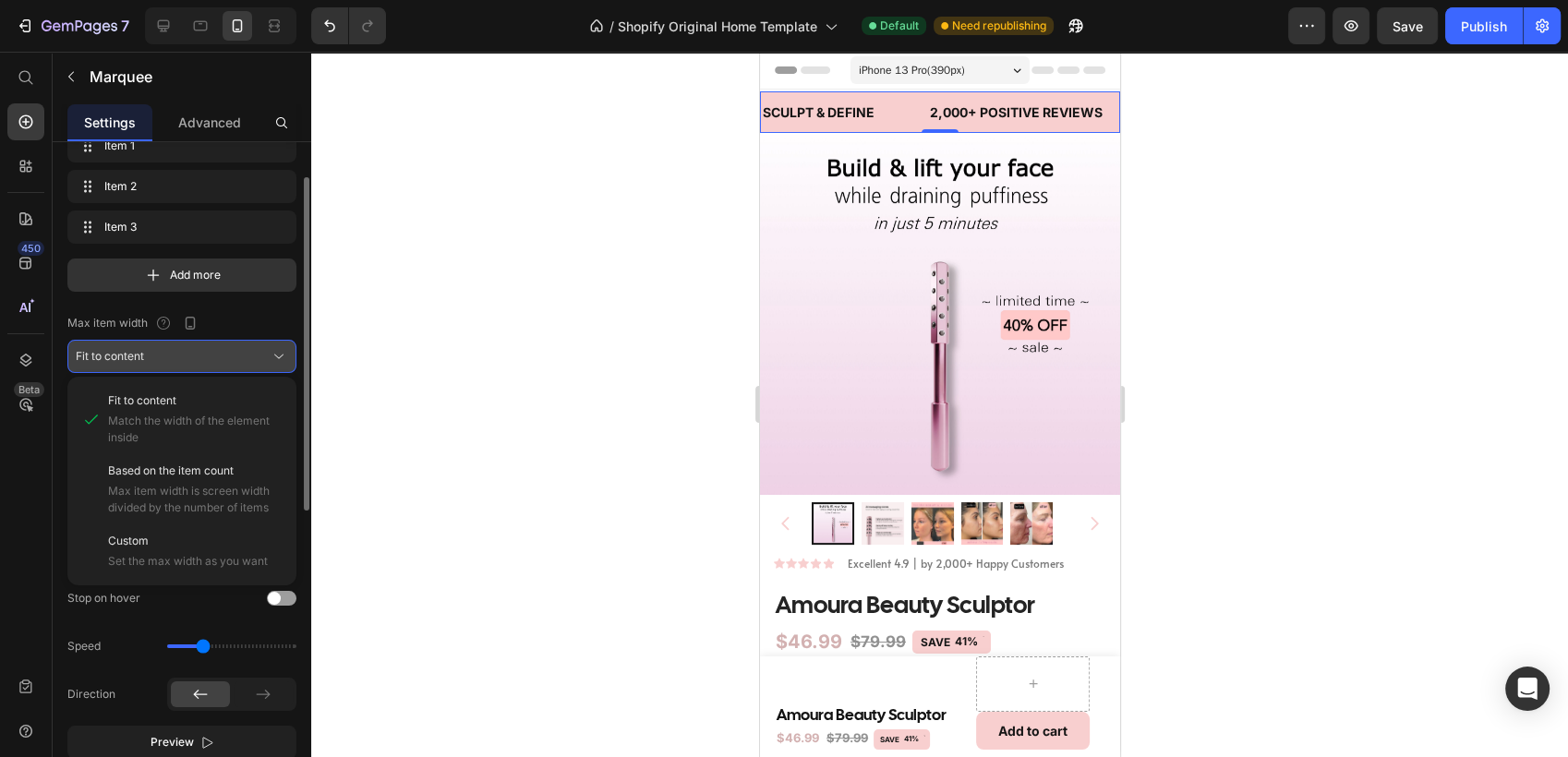 click on "Fit to content" at bounding box center (182, 356) 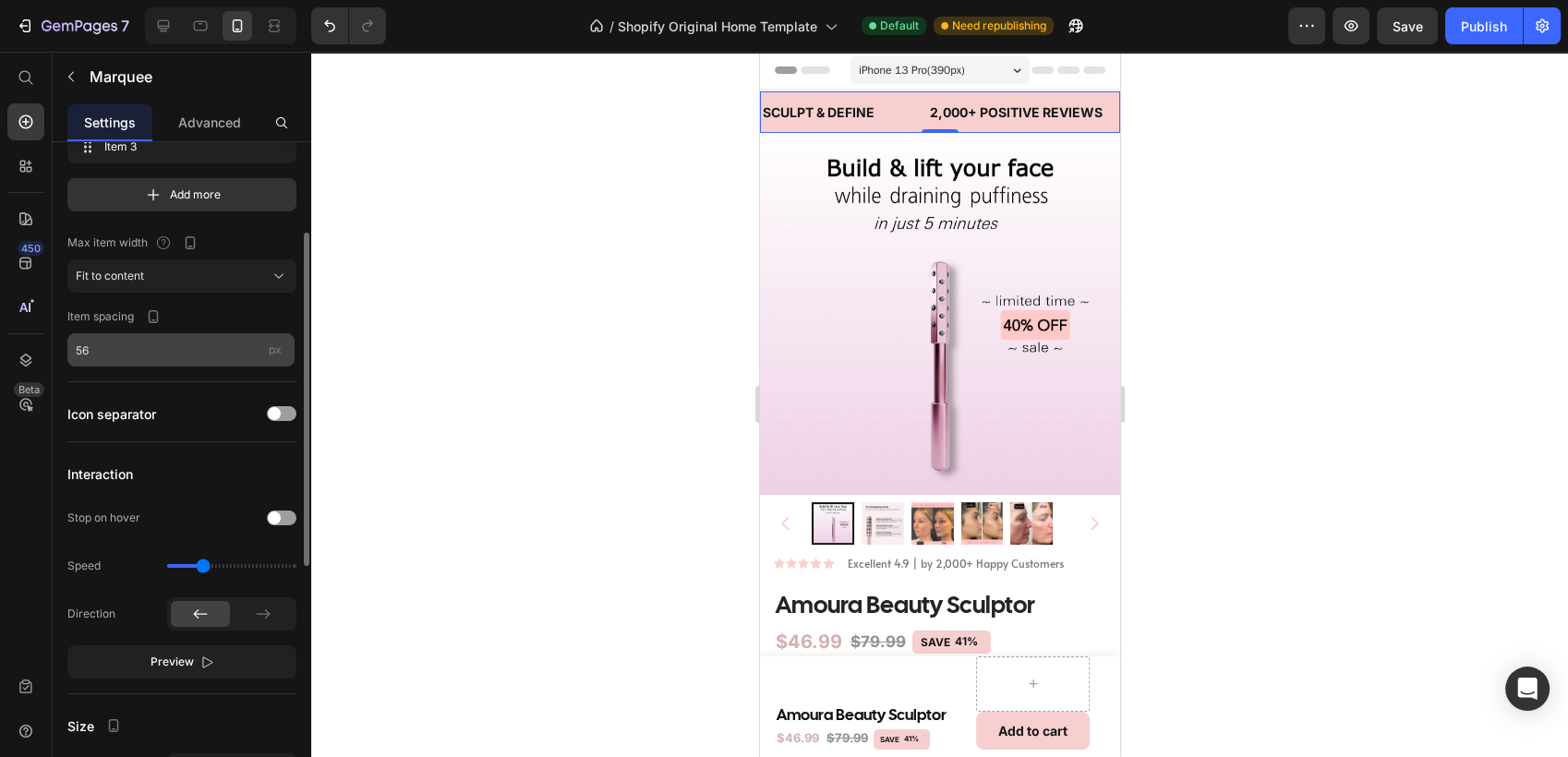 scroll, scrollTop: 162, scrollLeft: 0, axis: vertical 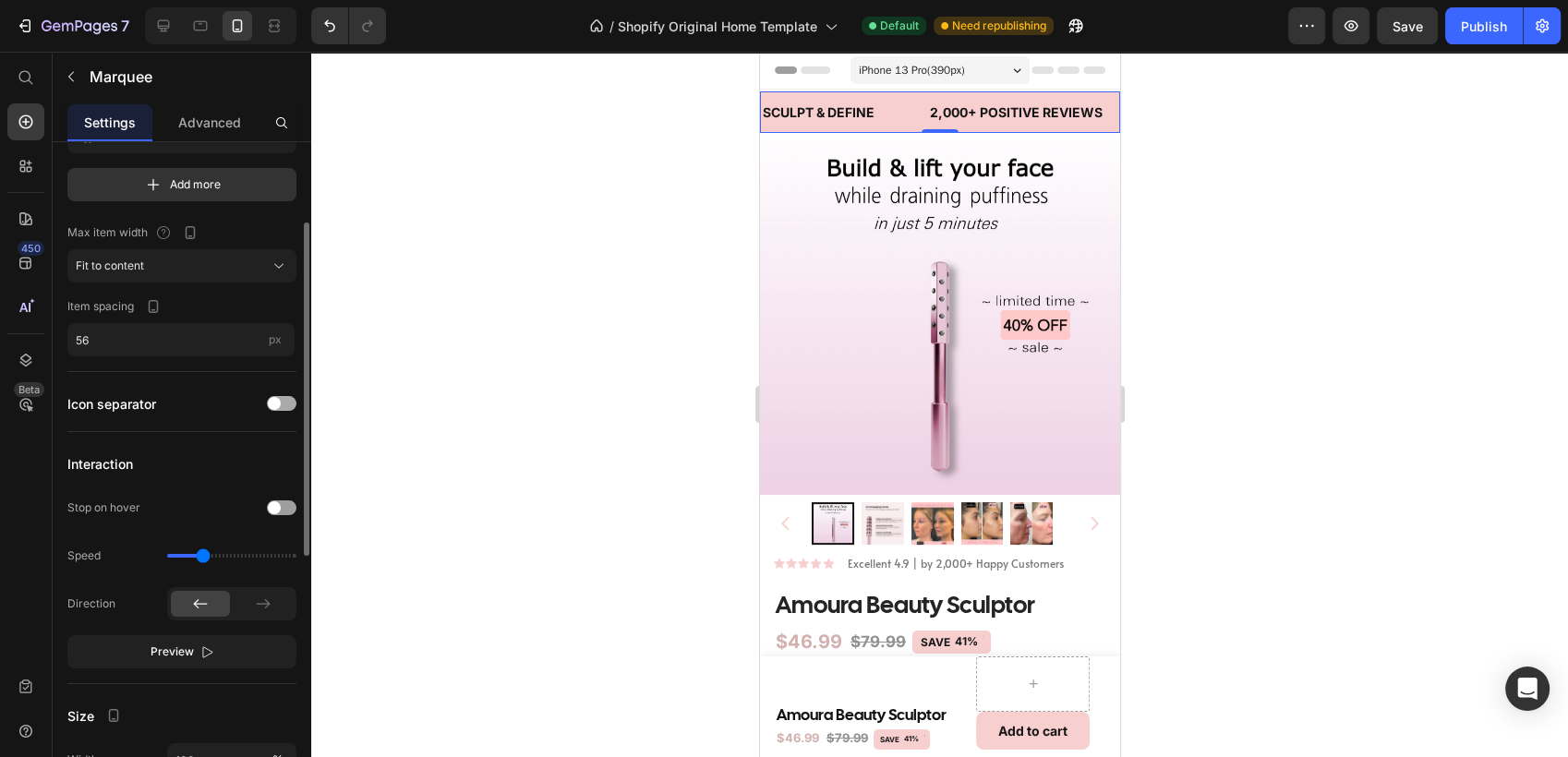 click at bounding box center (274, 403) 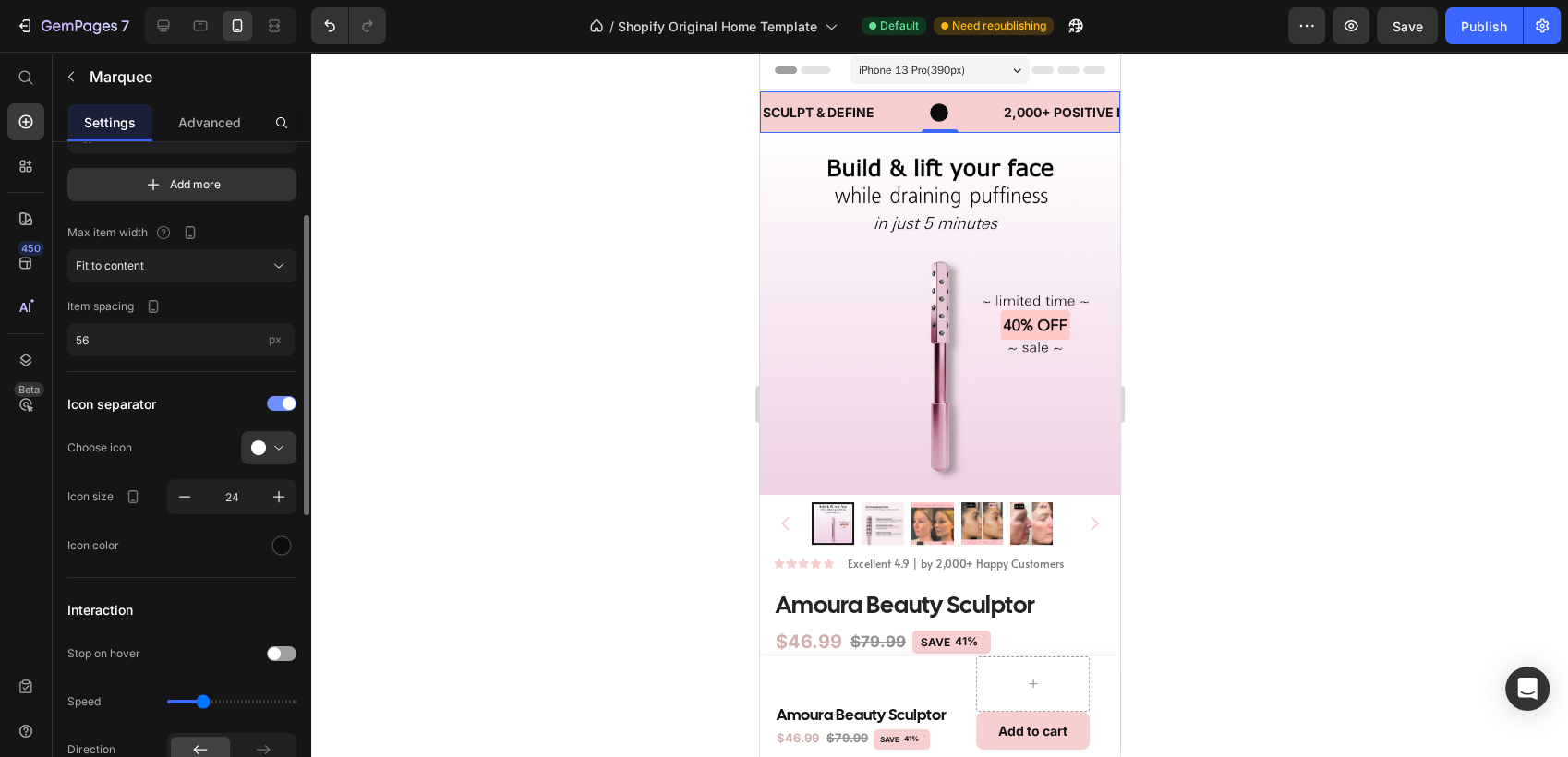 click at bounding box center [282, 403] 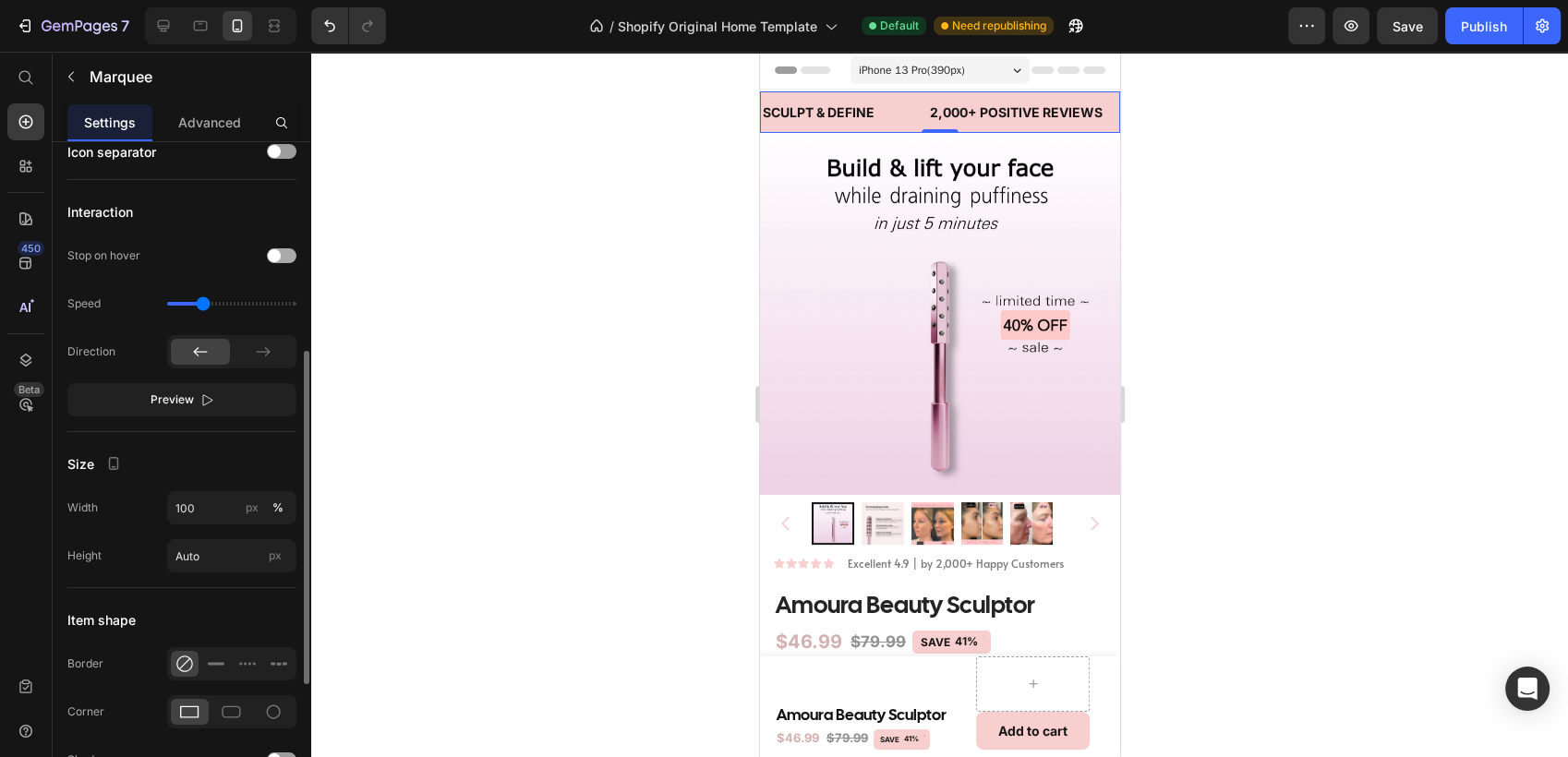 scroll, scrollTop: 416, scrollLeft: 0, axis: vertical 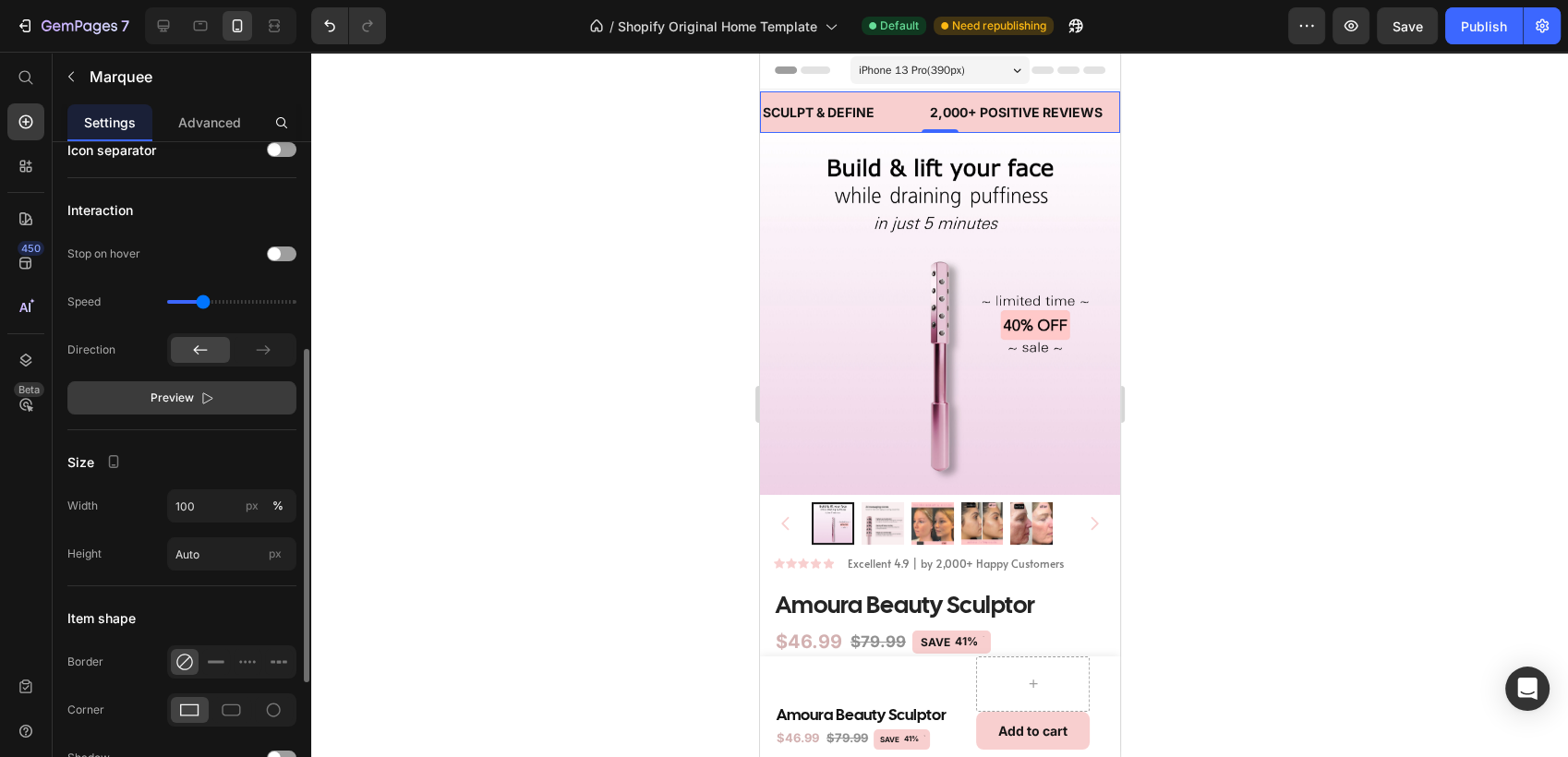 click on "Preview" at bounding box center [182, 398] 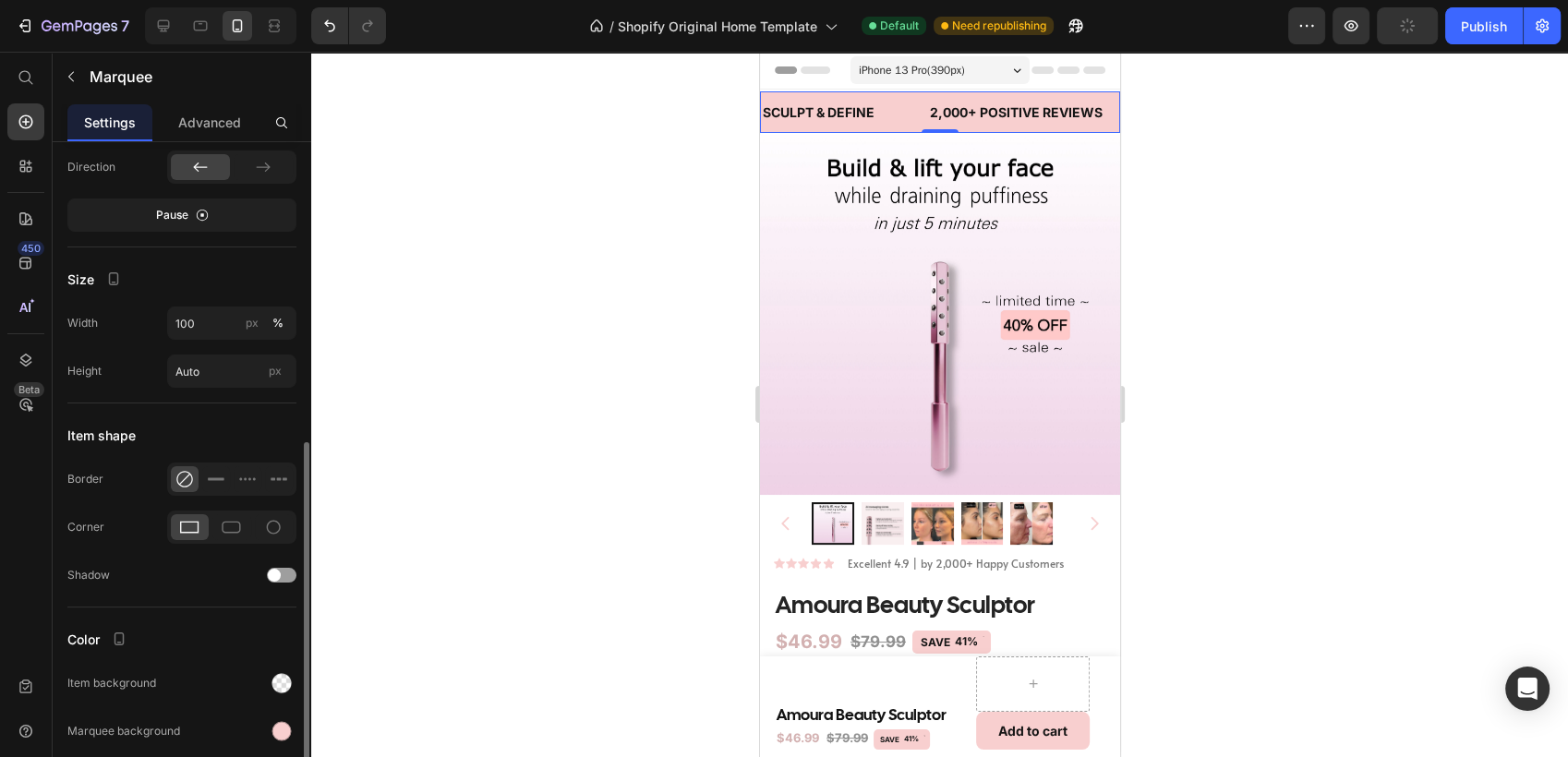 scroll, scrollTop: 600, scrollLeft: 0, axis: vertical 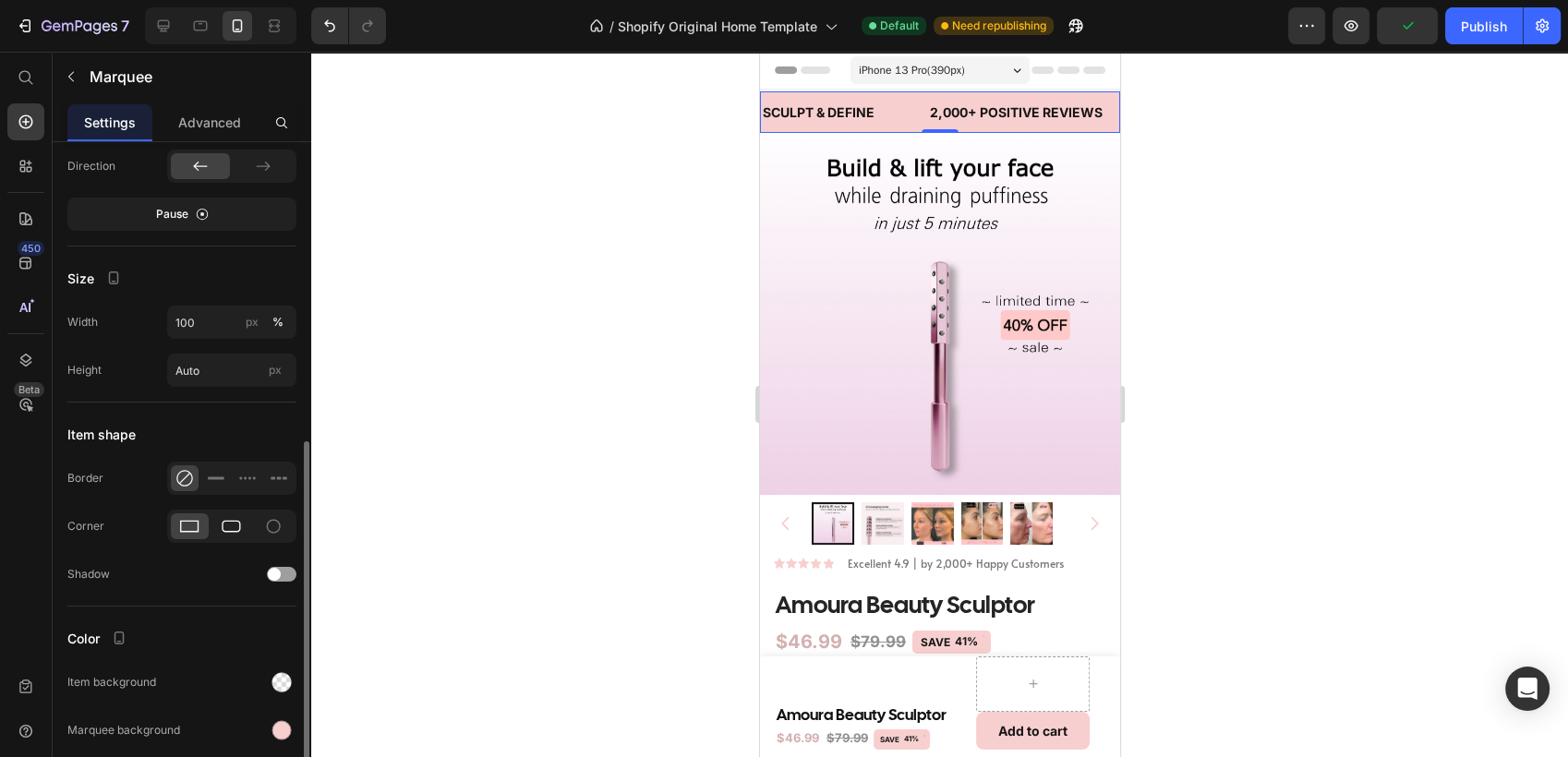 click 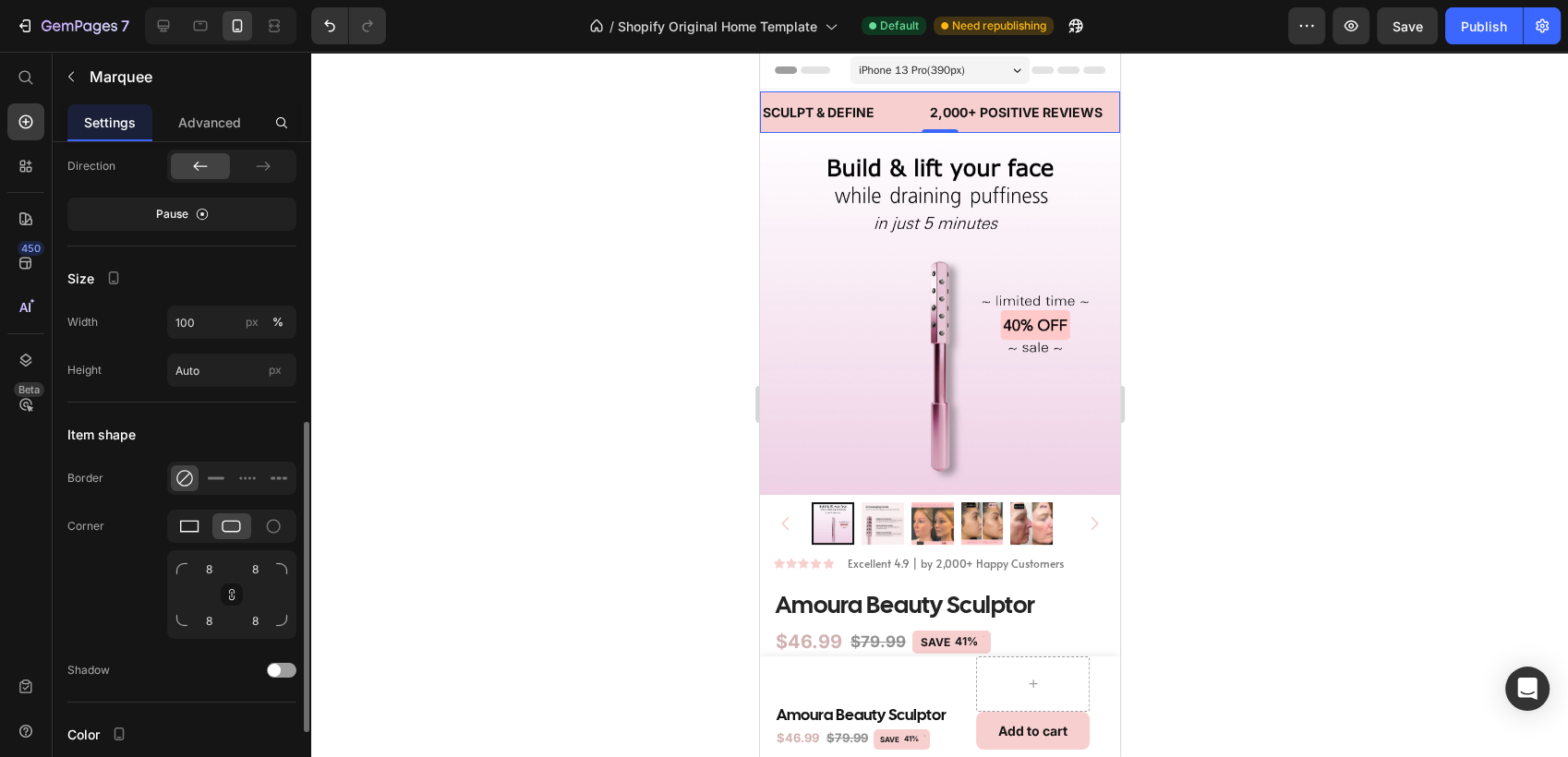 click 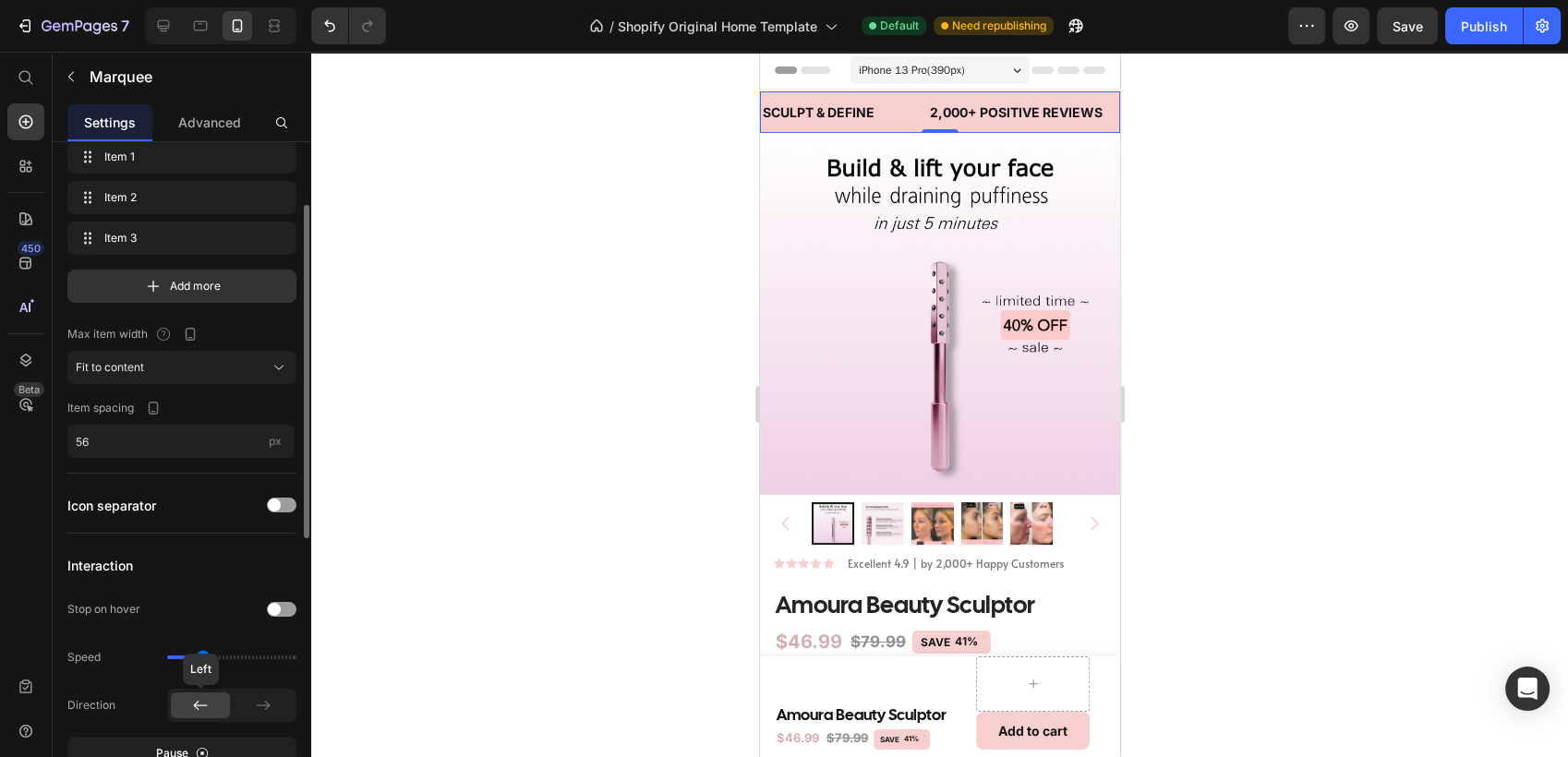 scroll, scrollTop: 0, scrollLeft: 0, axis: both 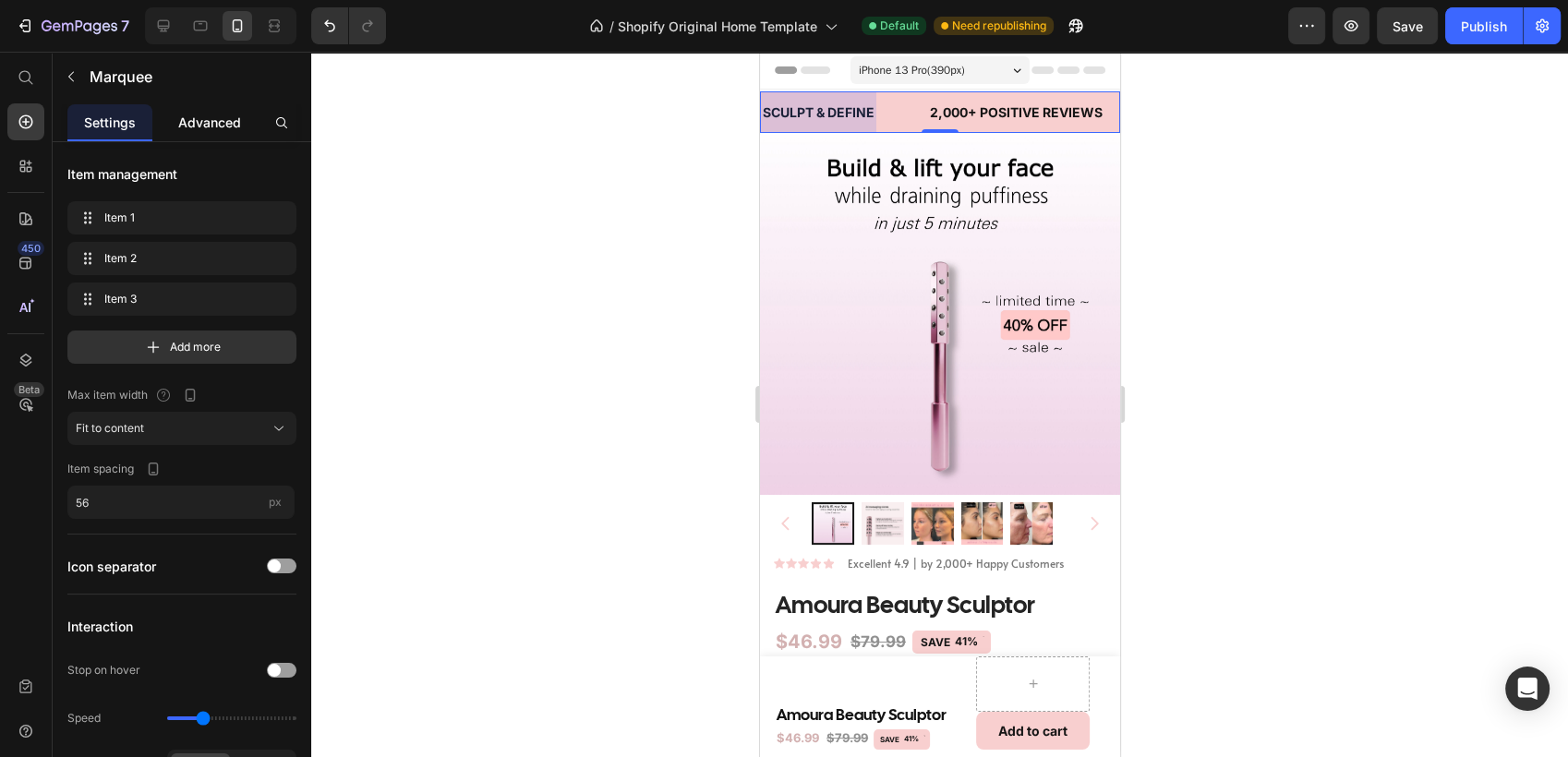 click on "Advanced" at bounding box center (210, 122) 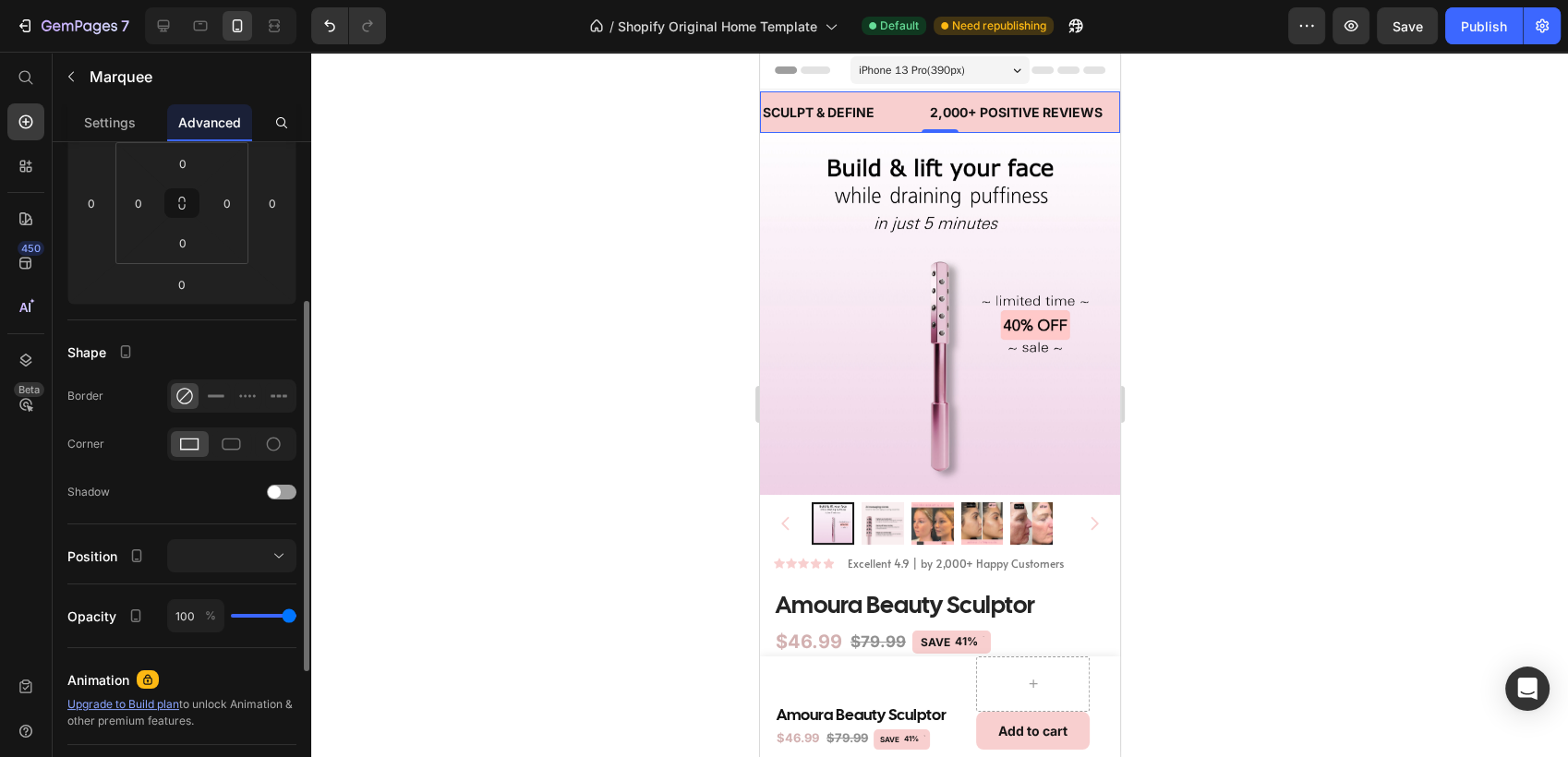 scroll, scrollTop: 283, scrollLeft: 0, axis: vertical 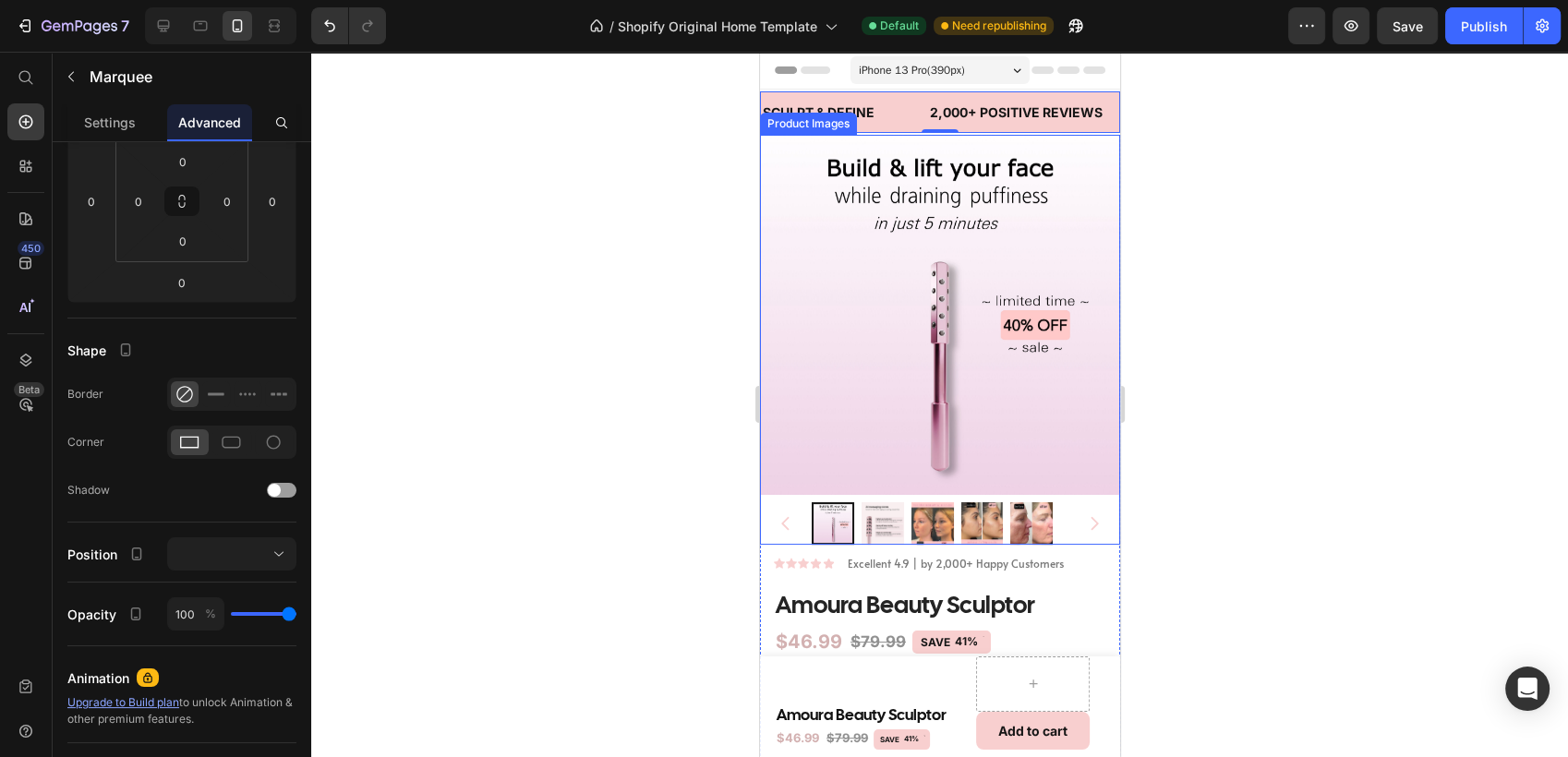 click at bounding box center (939, 315) 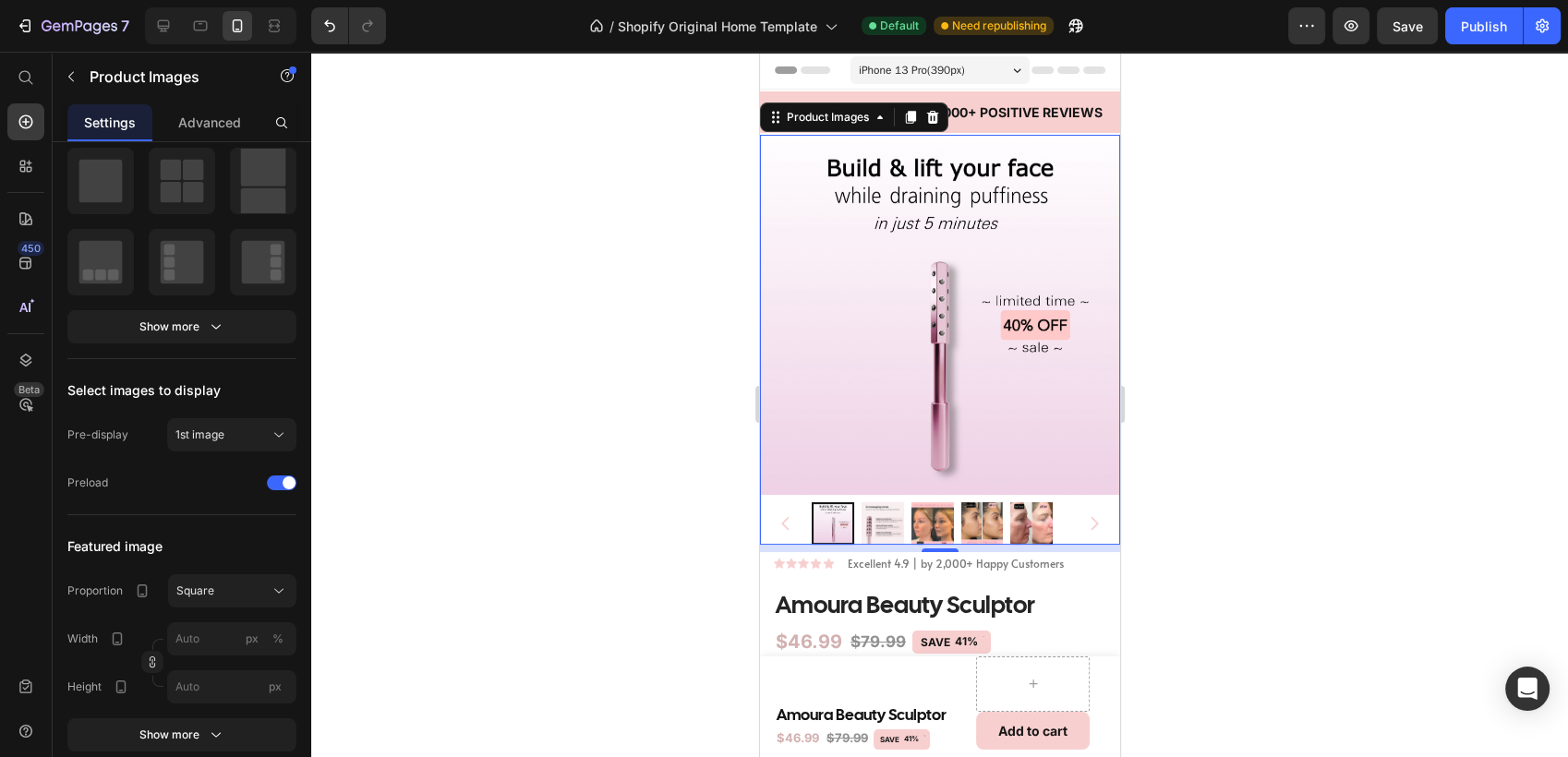 scroll, scrollTop: 0, scrollLeft: 0, axis: both 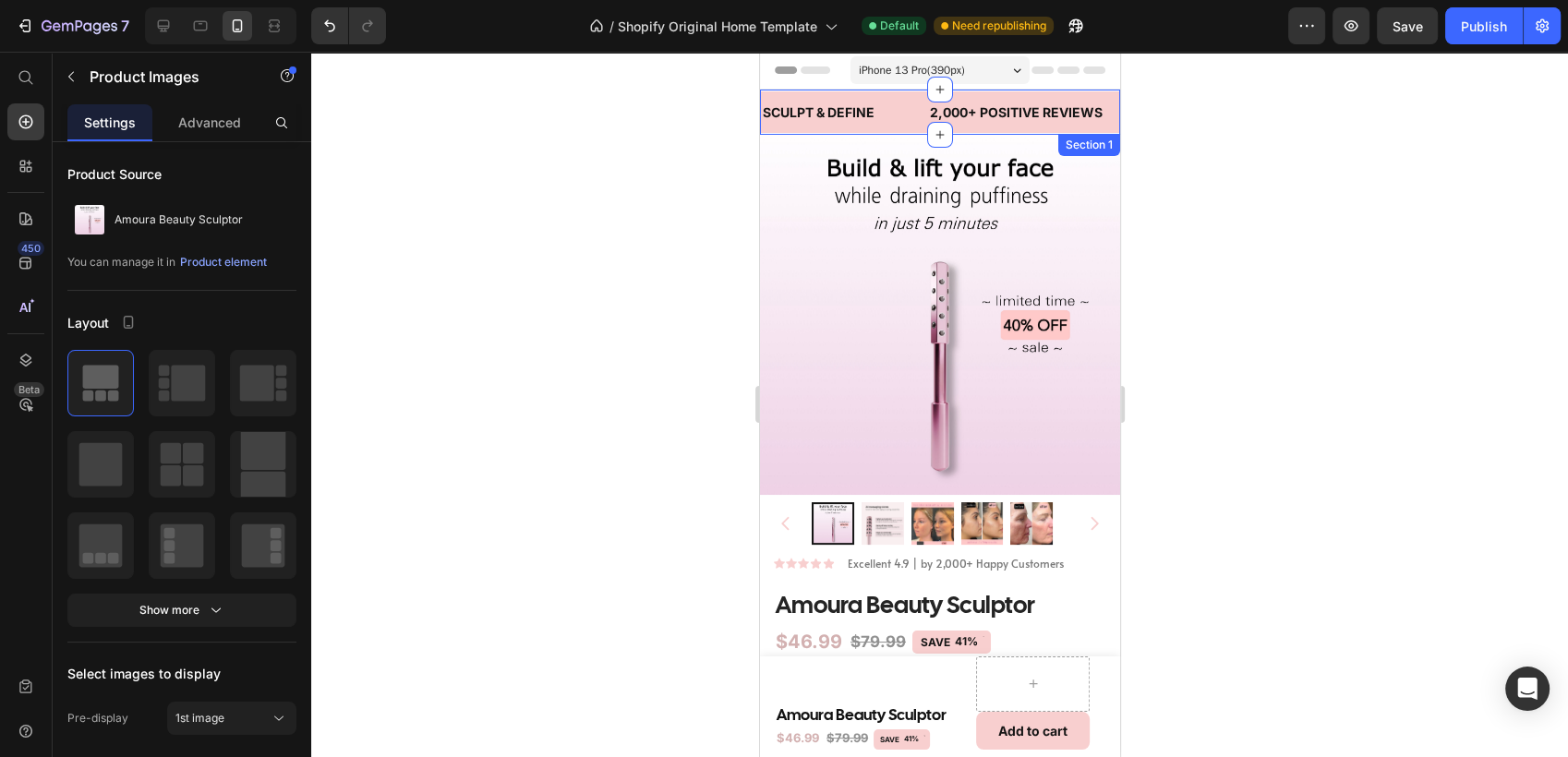 click at bounding box center (939, 70) 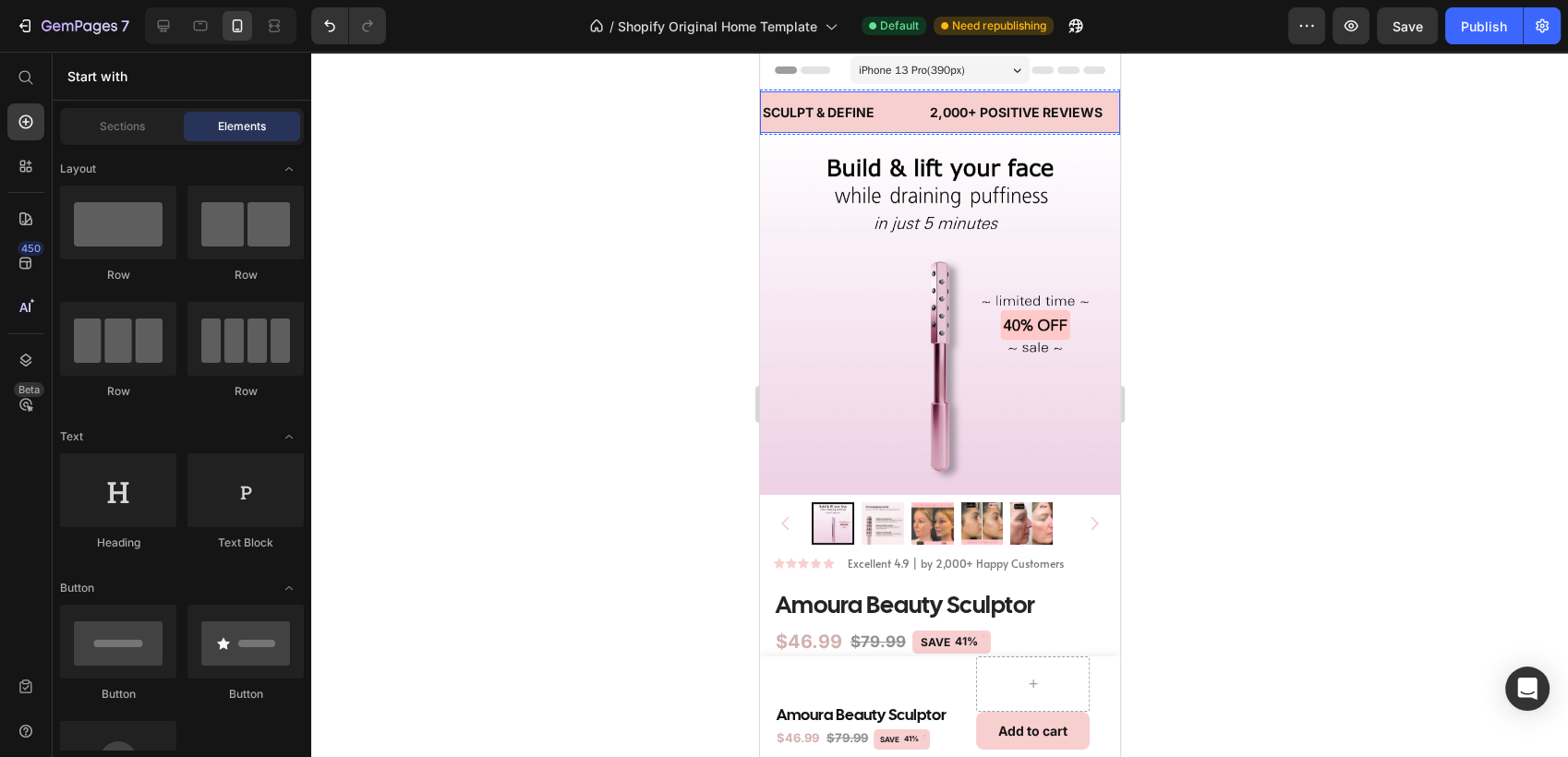 click on "LIMITED TIME 40% OFF SALE Text" at bounding box center (1256, 112) 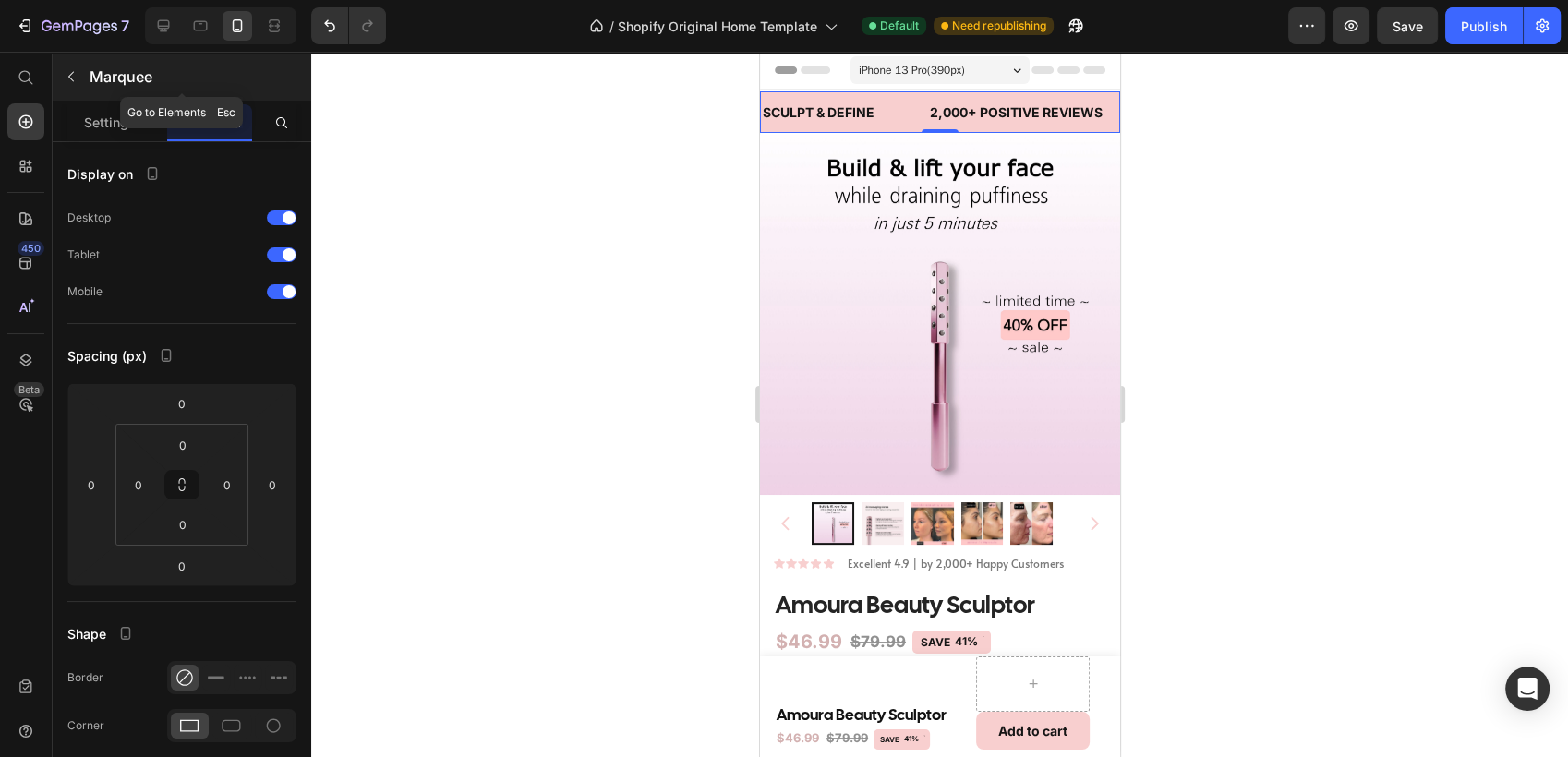 click at bounding box center [71, 77] 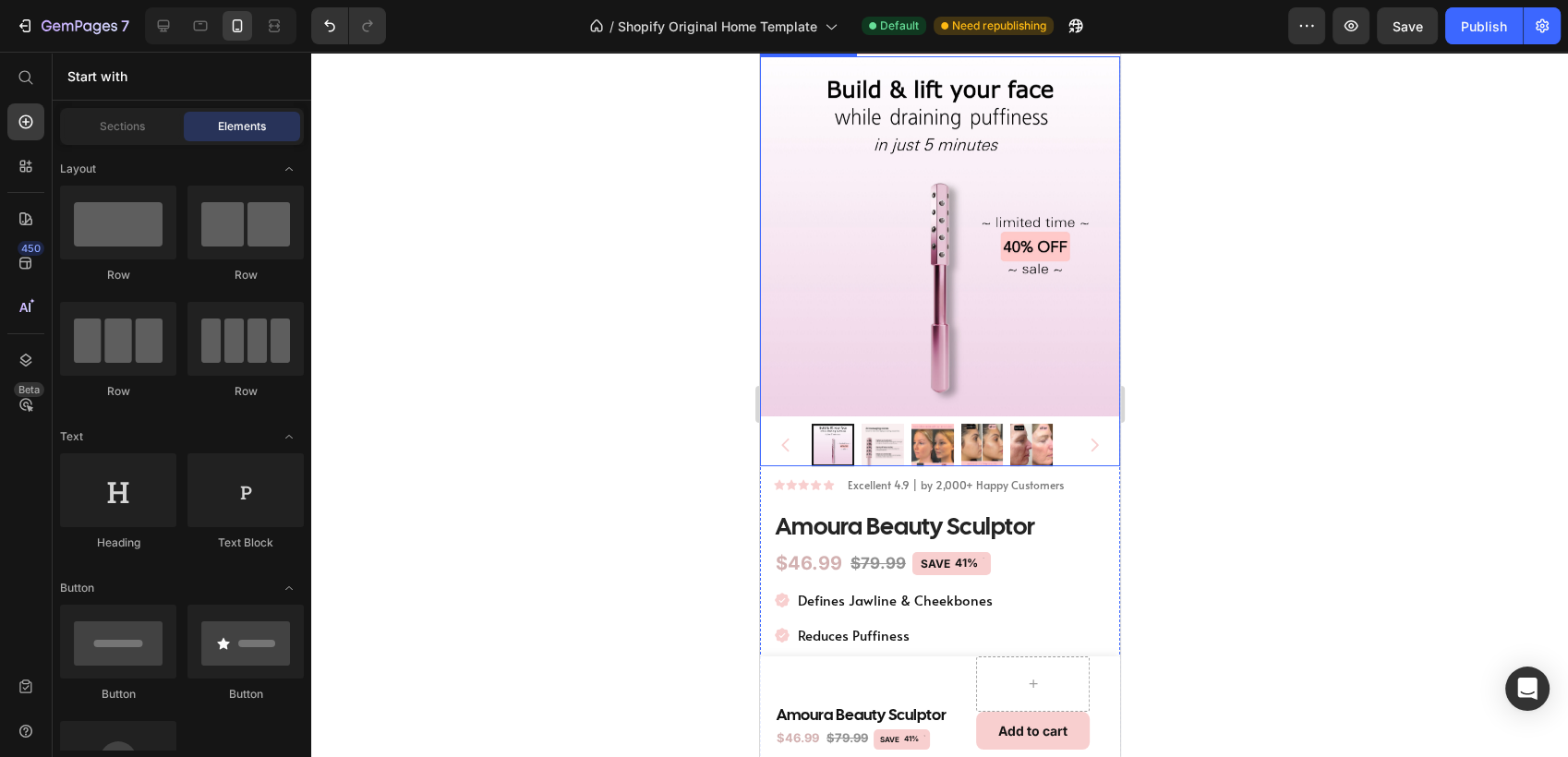 scroll, scrollTop: 0, scrollLeft: 0, axis: both 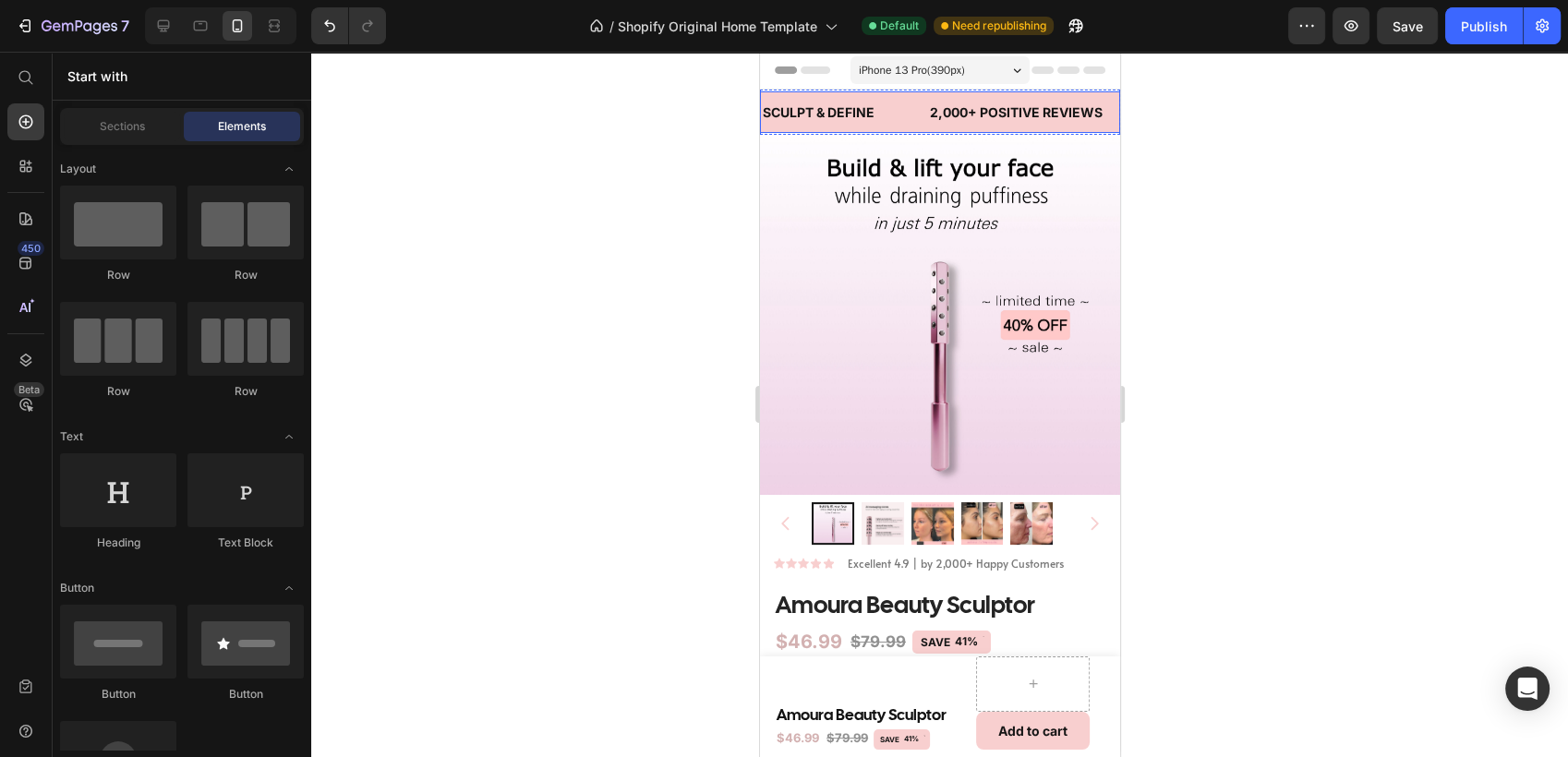 click on "SCULPT & DEFINE Text 2,000+ POSITIVE REVIEWS Text LIMITED TIME 40% OFF SALE Text" at bounding box center [1709, 112] 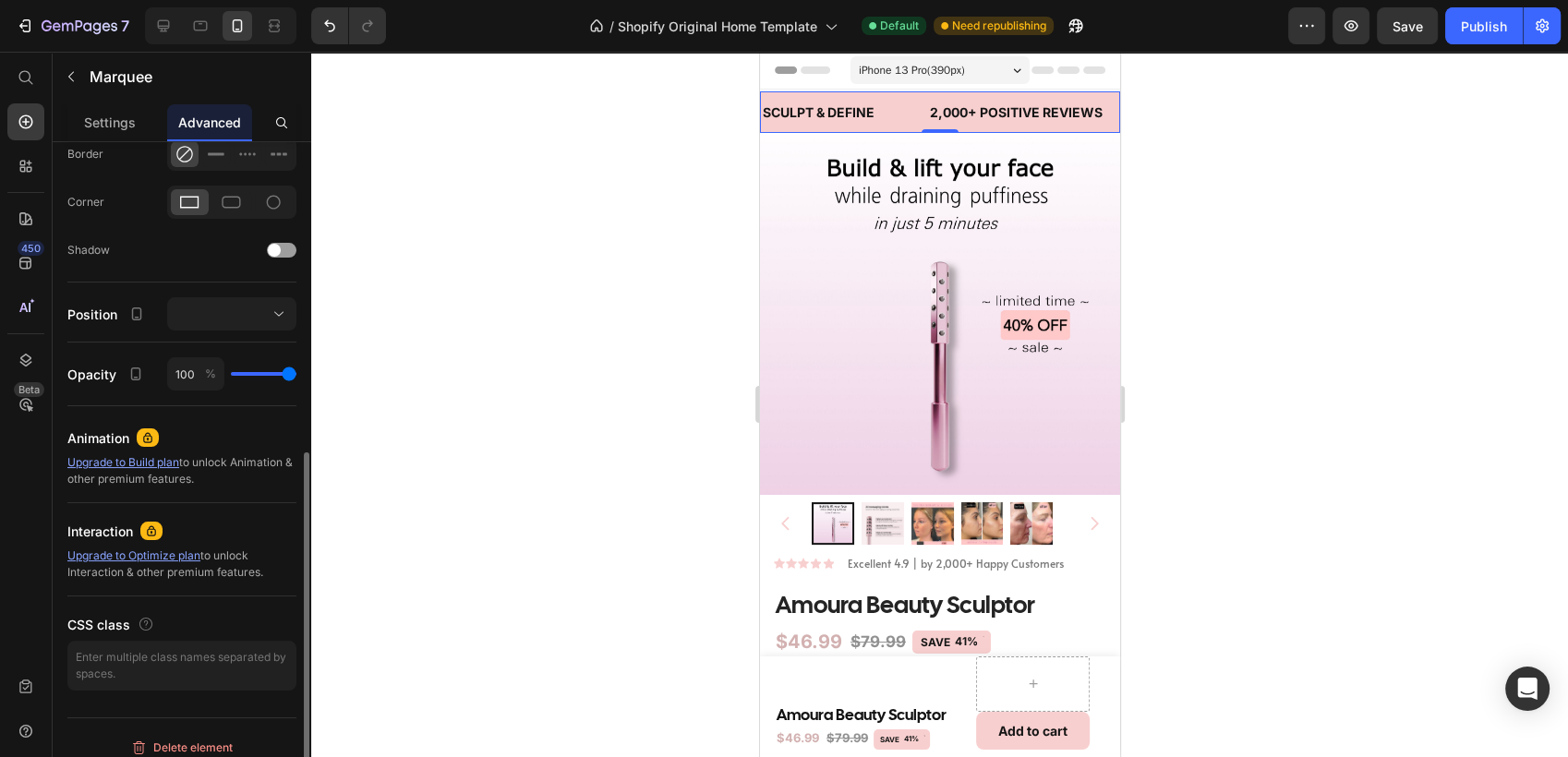 scroll, scrollTop: 535, scrollLeft: 0, axis: vertical 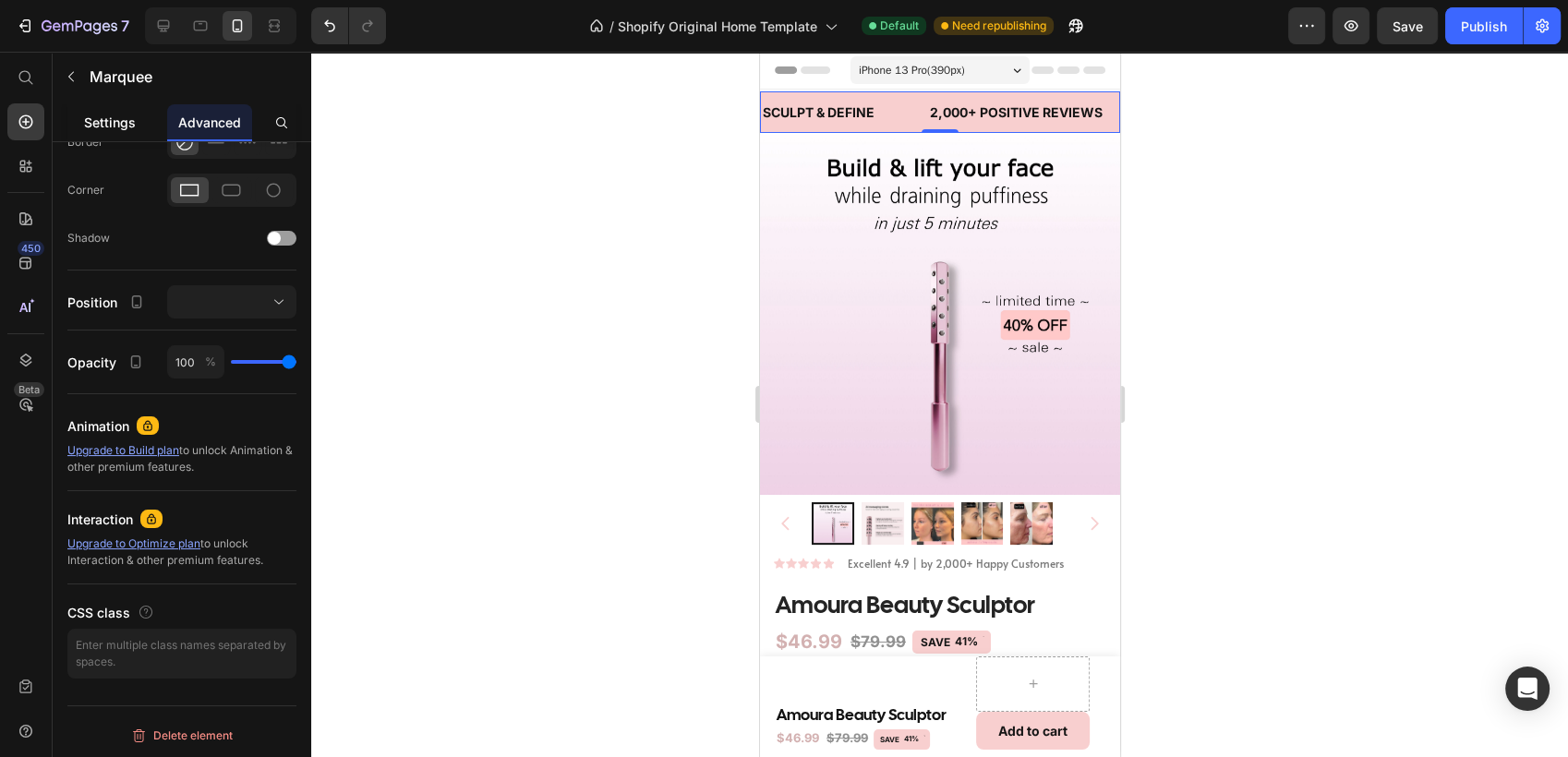 click on "Settings" 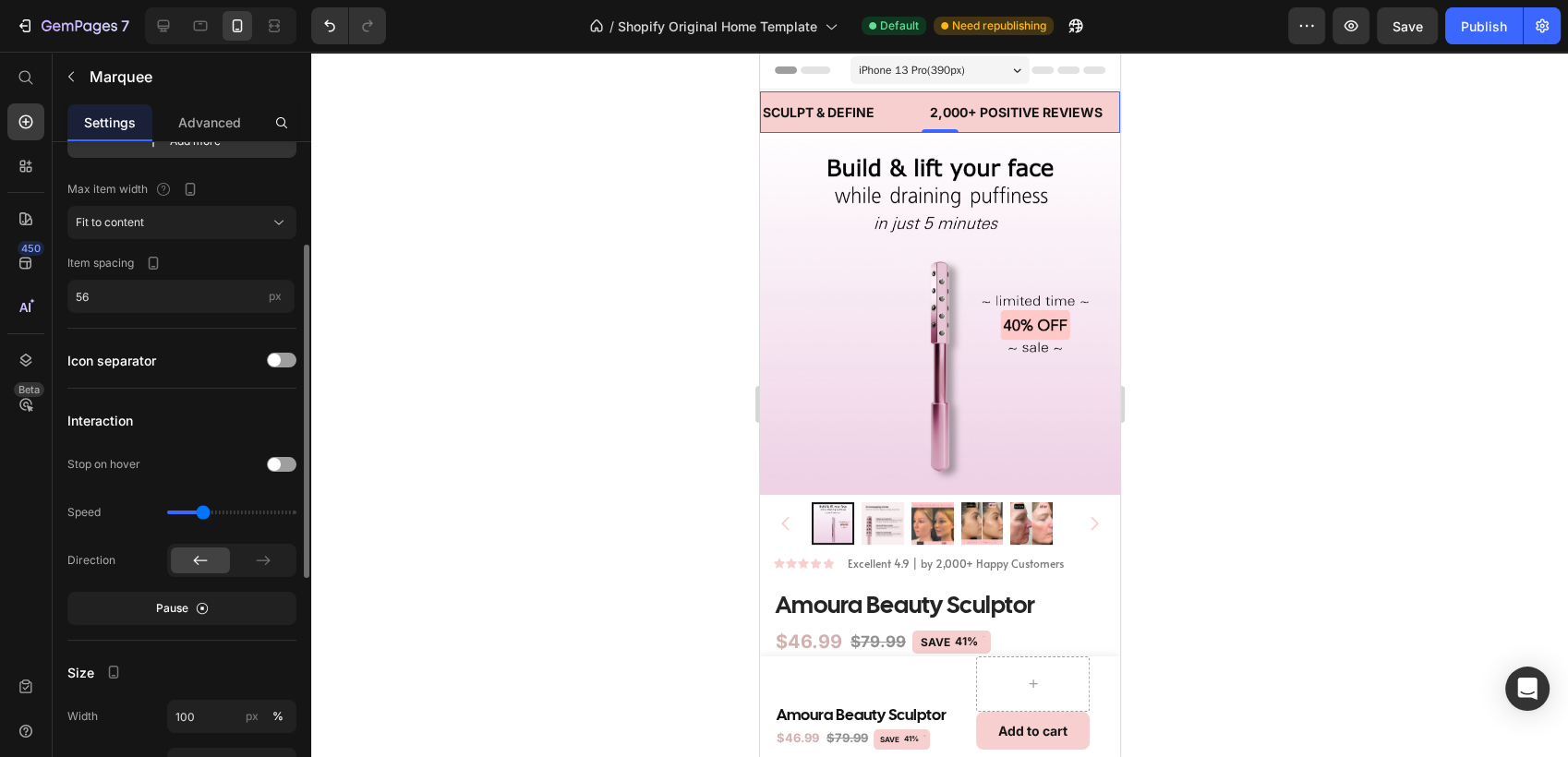 scroll, scrollTop: 210, scrollLeft: 0, axis: vertical 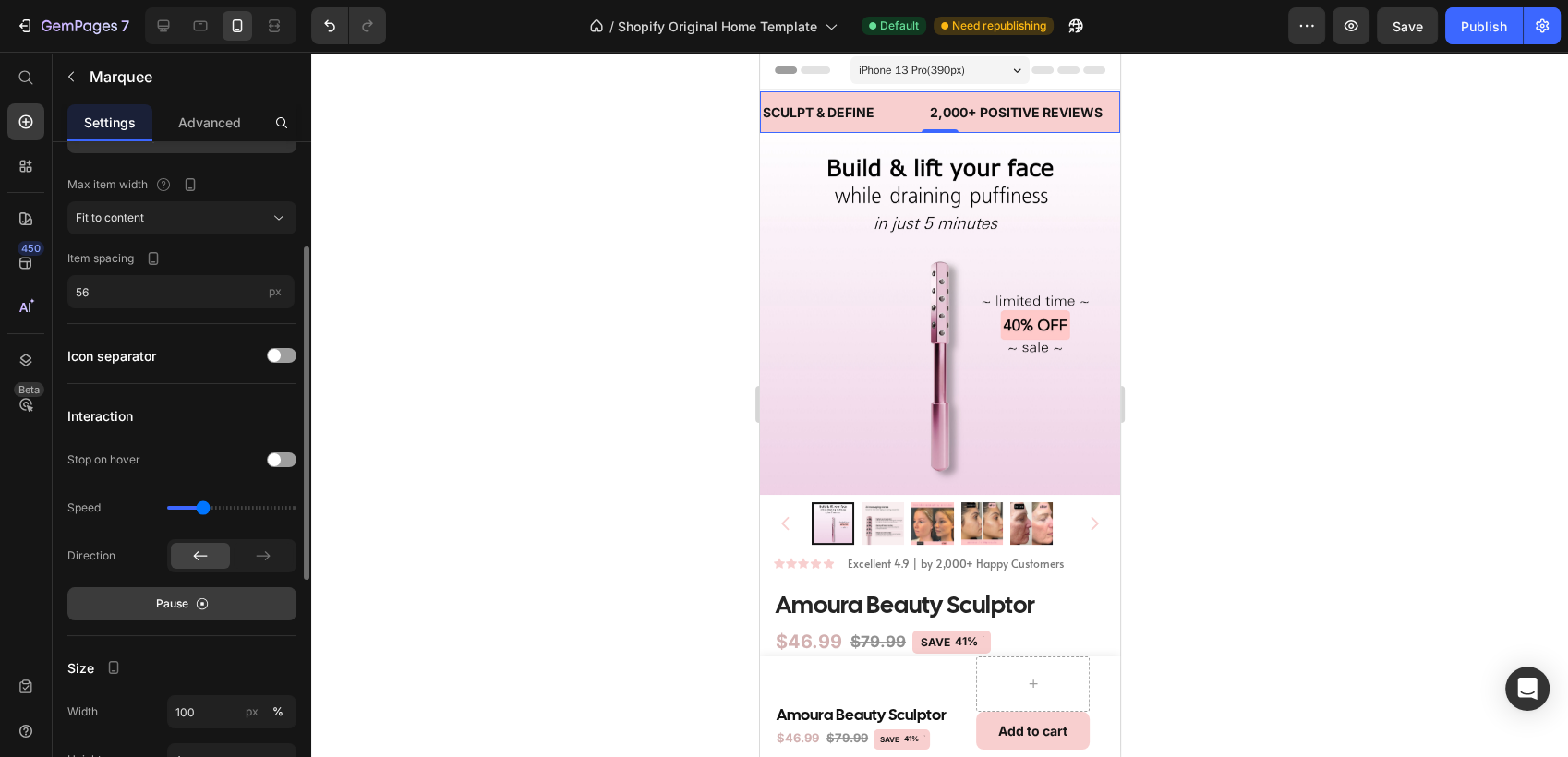 click on "Pause" 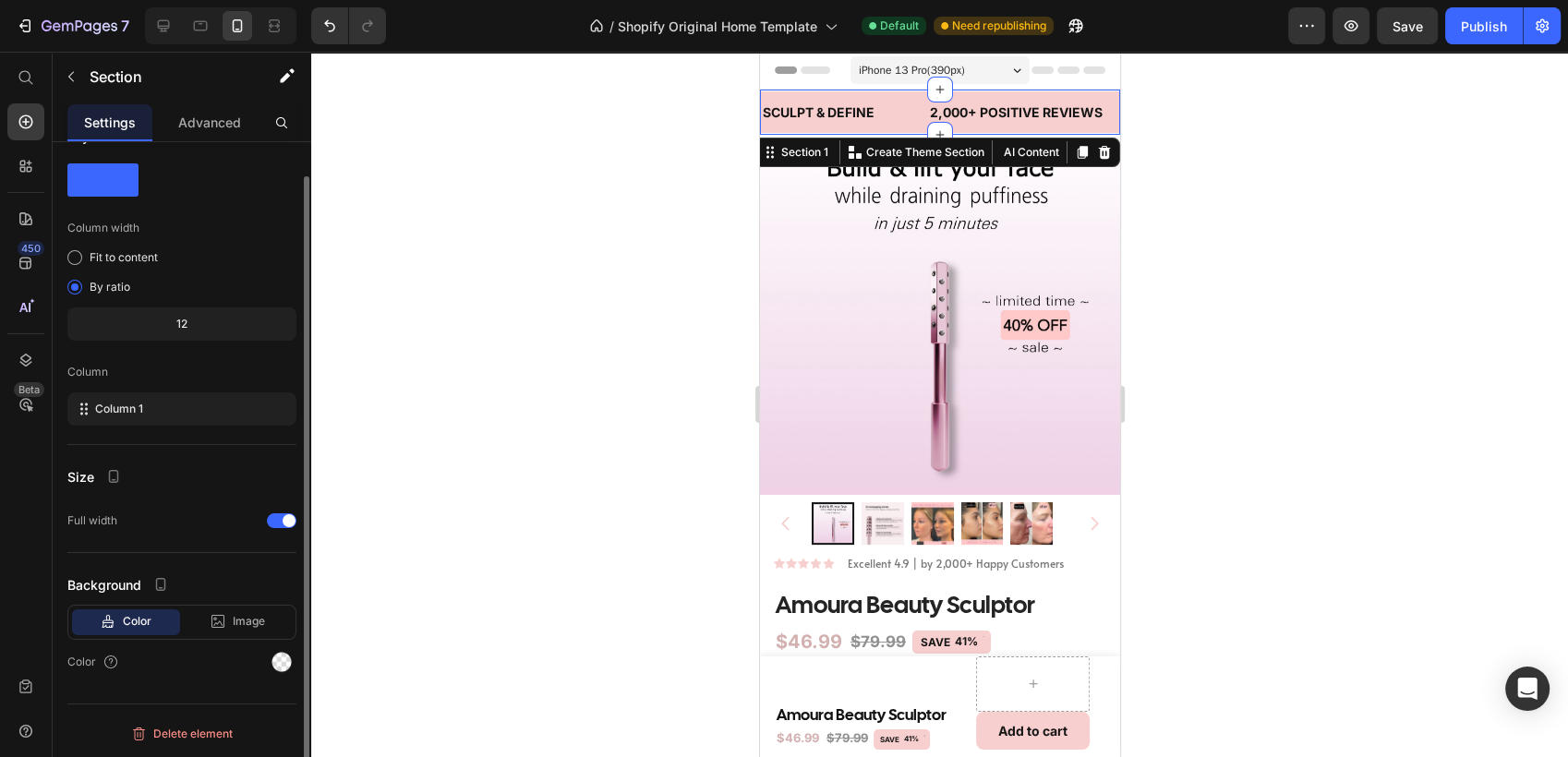 scroll, scrollTop: 0, scrollLeft: 0, axis: both 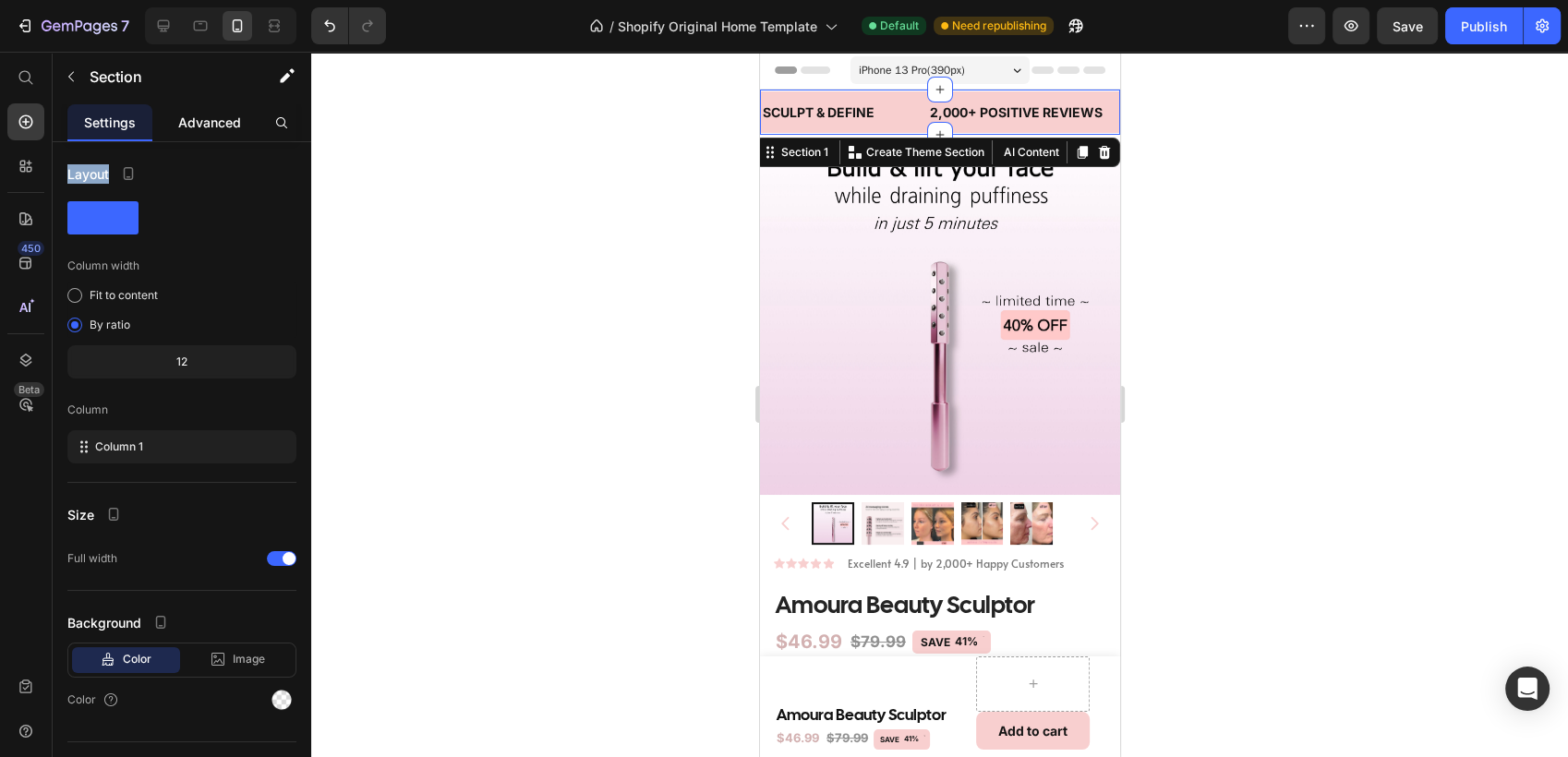 drag, startPoint x: 181, startPoint y: 142, endPoint x: 210, endPoint y: 119, distance: 37.013511 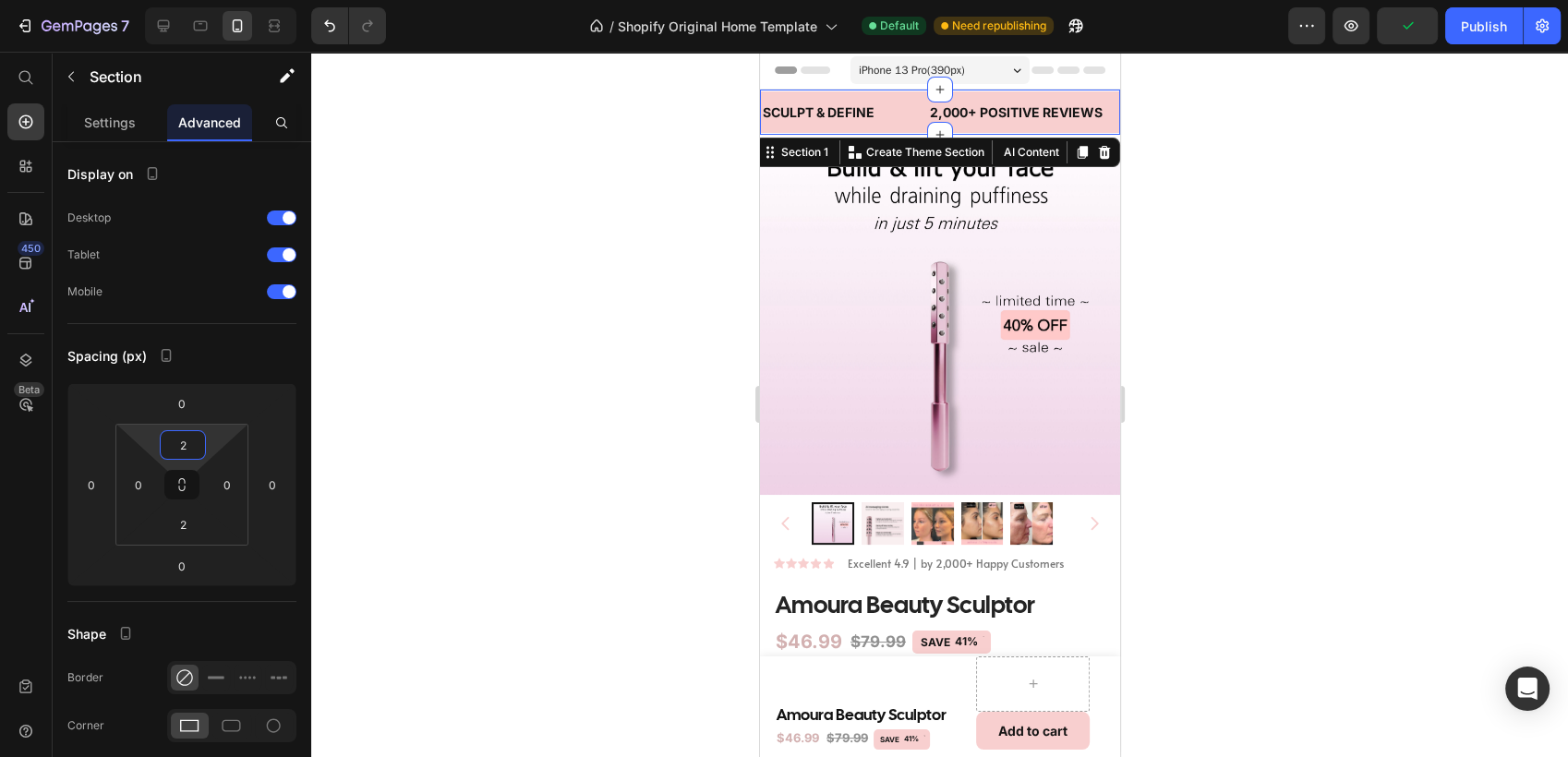 click on "2" at bounding box center [183, 445] 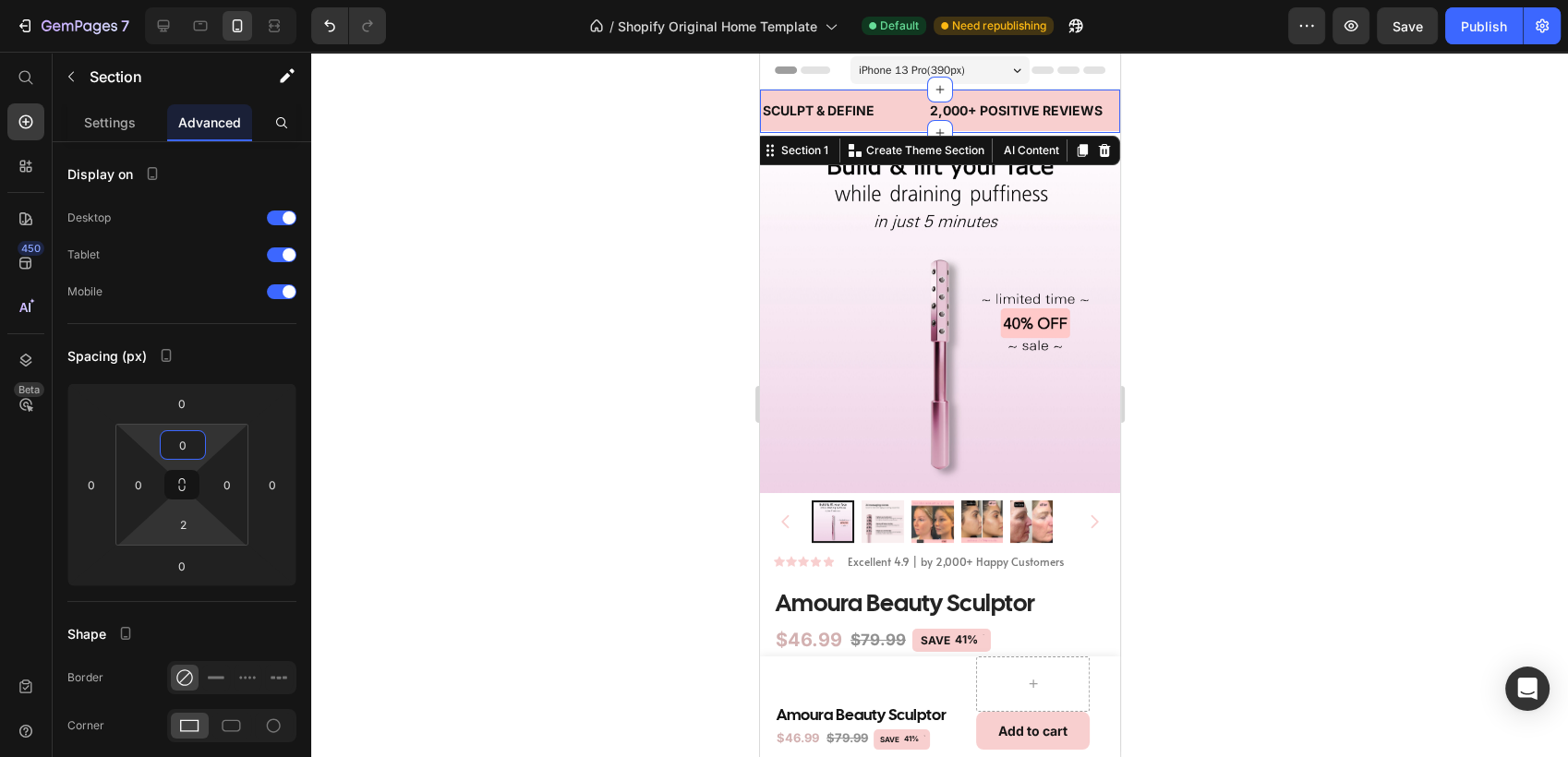type on "0" 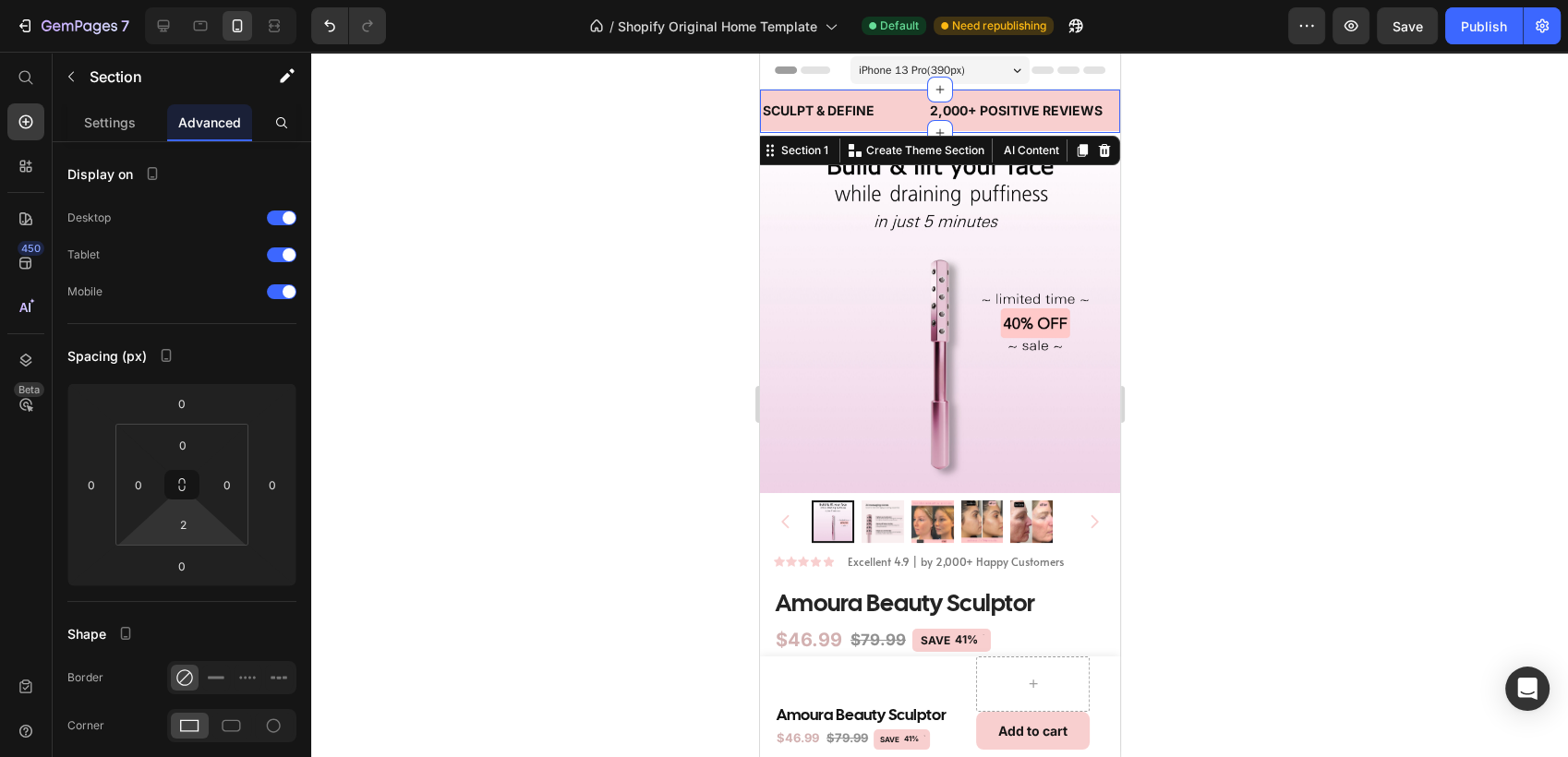 click on "7   /  Shopify Original Home Template Default Need republishing Preview  Save   Publish  450 Beta Start with Sections Elements Hero Section Product Detail Brands Trusted Badges Guarantee Product Breakdown How to use Testimonials Compare Bundle FAQs Social Proof Brand Story Product List Collection Blog List Contact Sticky Add to Cart Custom Footer Browse Library 450 Layout
Row
Row
Row
Row Text
Heading
Text Block Button
Button
Button
Sticky Back to top Media
Image" at bounding box center [784, 0] 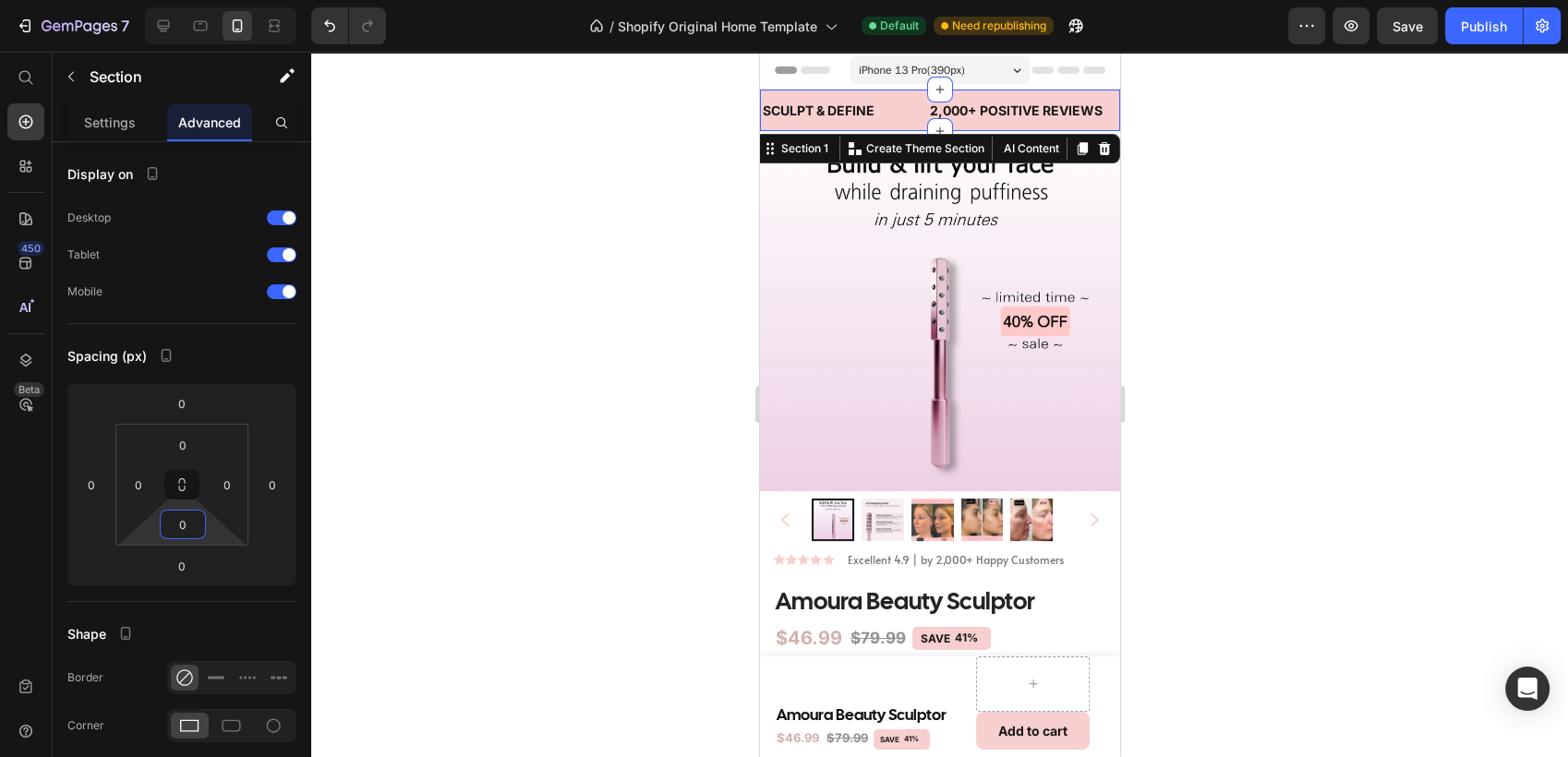 type on "0" 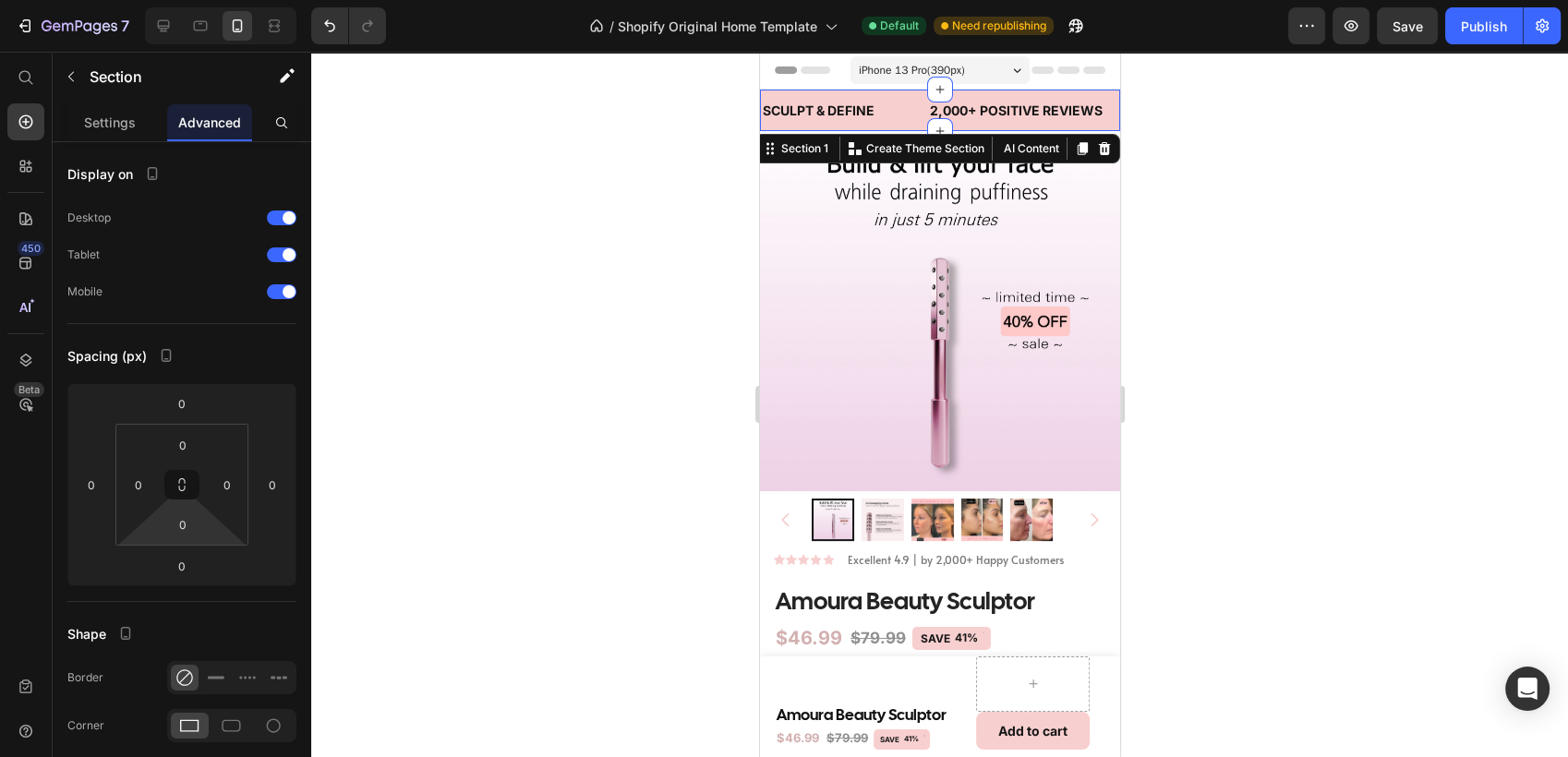 click 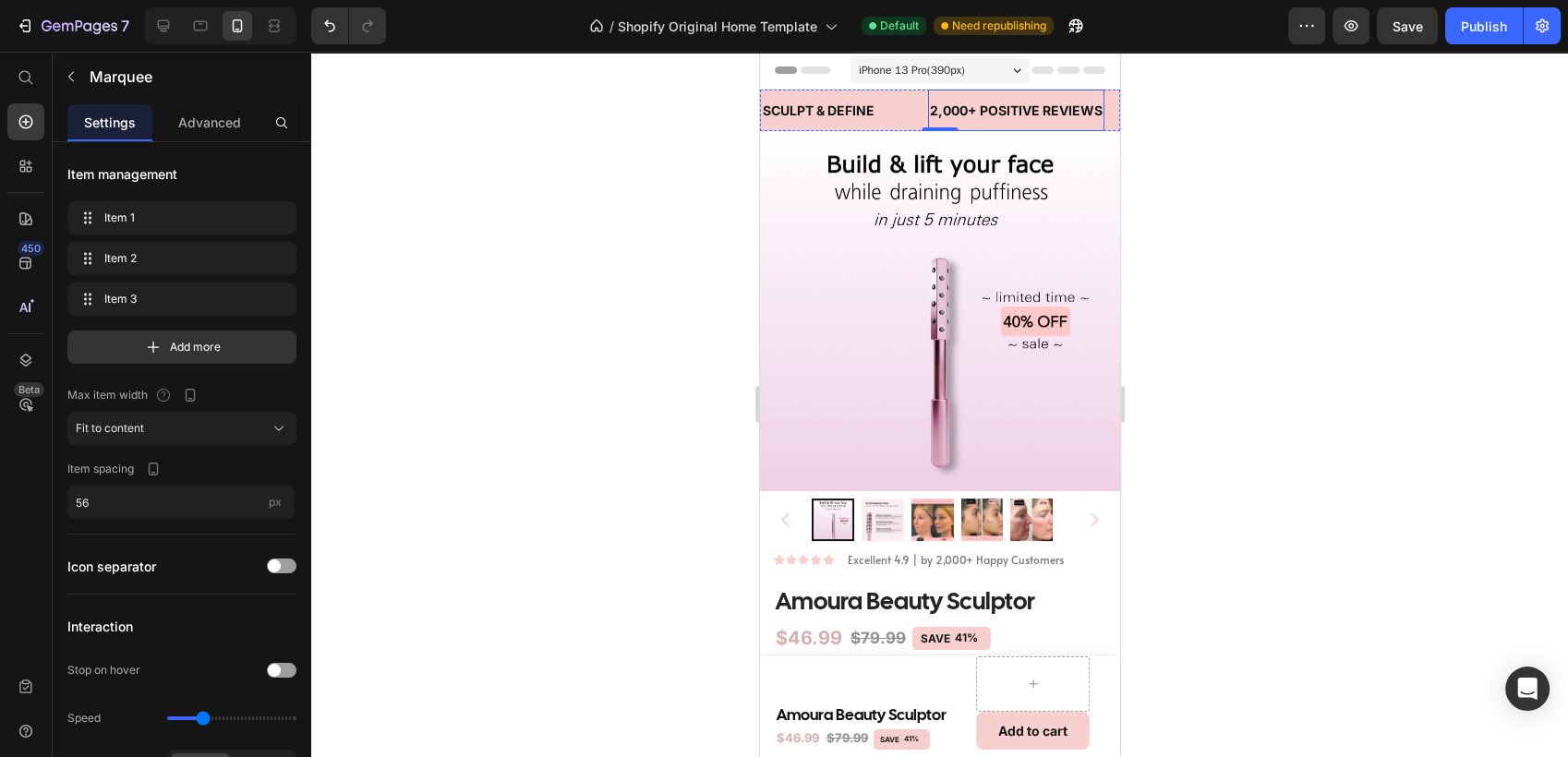 click on "2,000+ POSITIVE REVIEWS" at bounding box center (1013, 110) 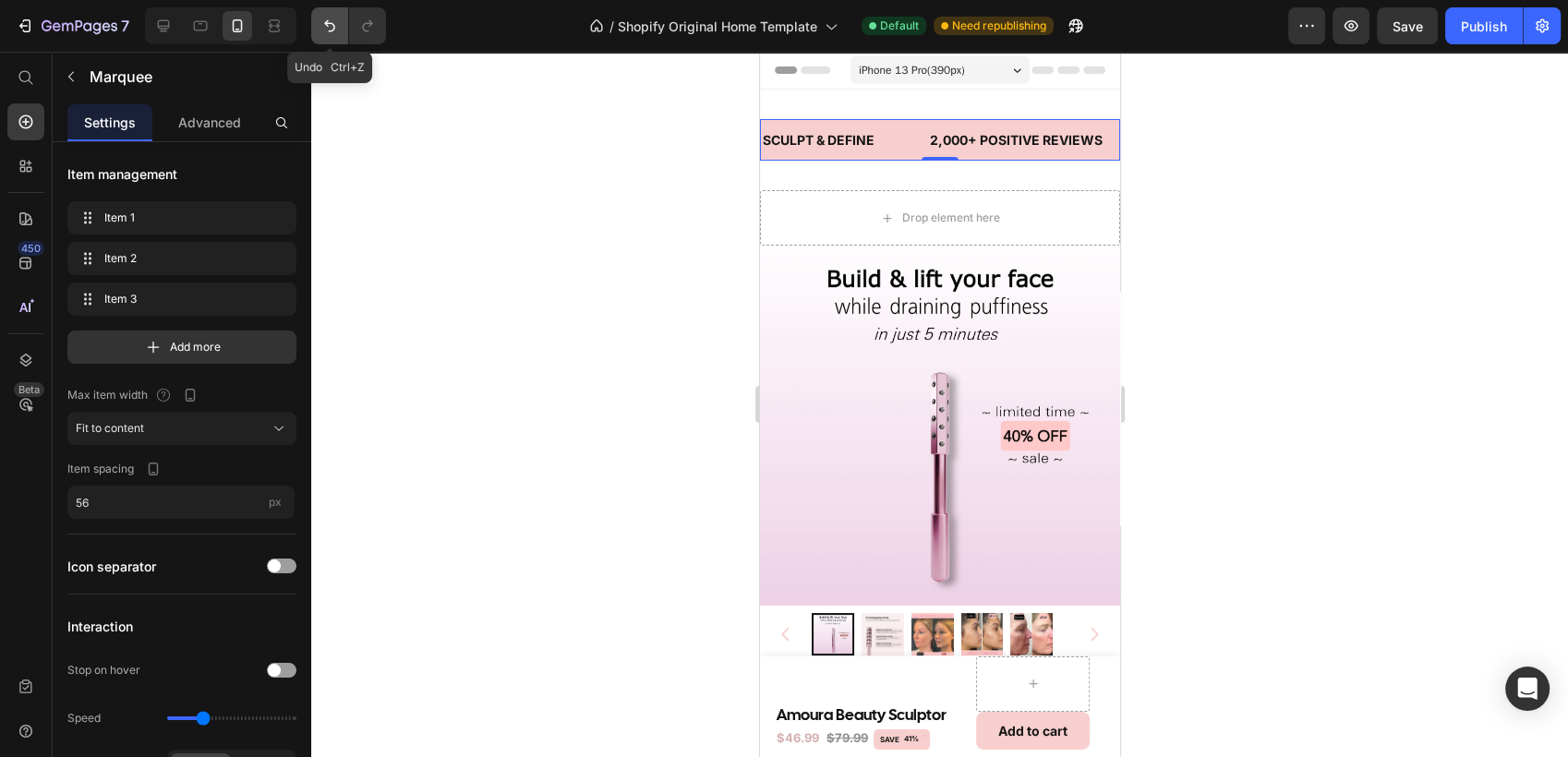 click 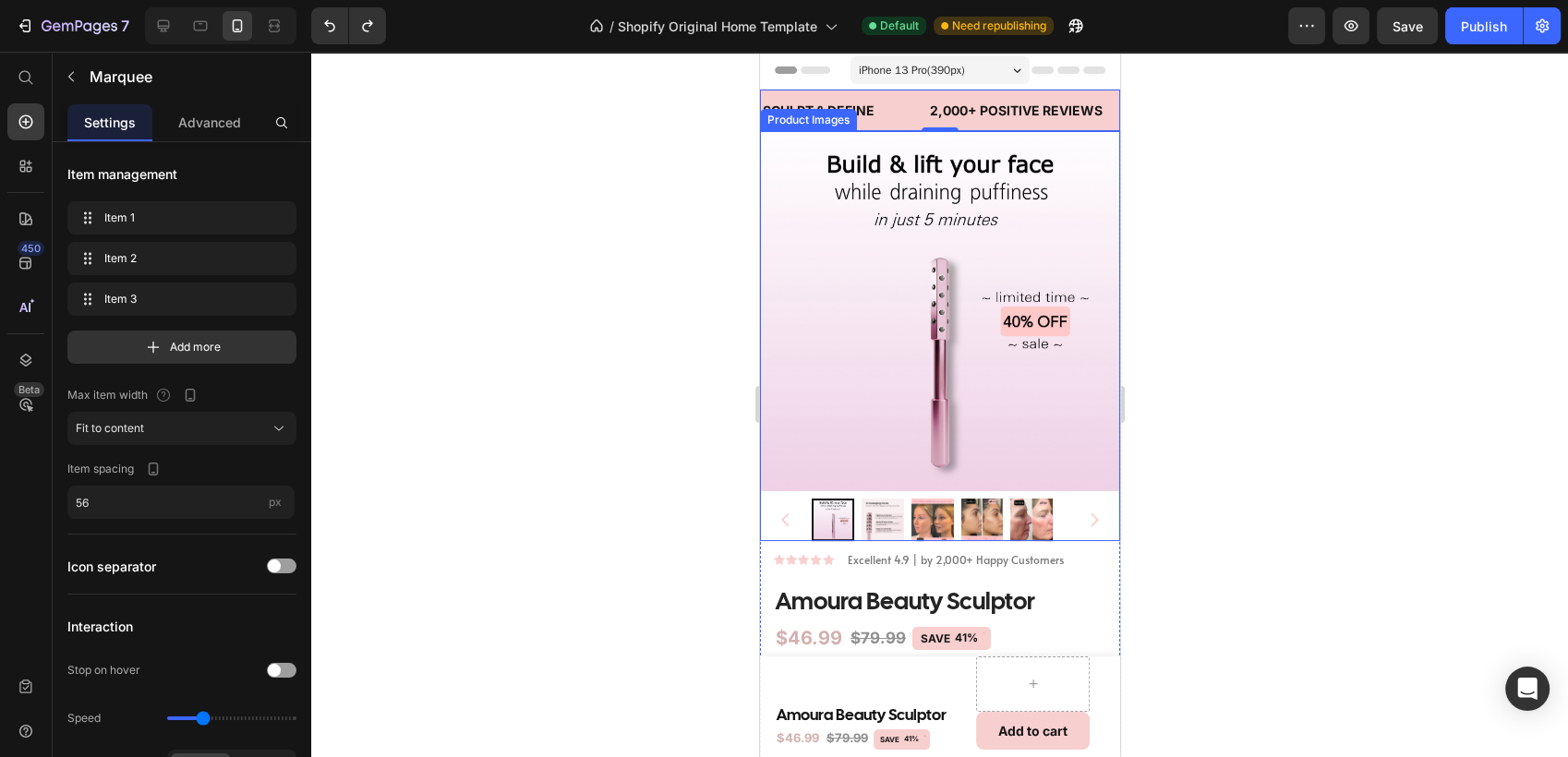 click on "SCULPT & DEFINE Text 2,000+ POSITIVE REVIEWS Text LIMITED TIME 40% OFF SALE Text SCULPT & DEFINE Text 2,000+ POSITIVE REVIEWS Text LIMITED TIME 40% OFF SALE Text Marquee   0 Section 1
Product Images Icon Icon Icon
Icon
Icon Icon List Excellent 4.9 | by 2,000+ Happy Customers Text Block Row Amoura Beauty Sculptor Product Title $46.99 Product Price $79.99 Product Price SAVE 41% Discount Tag Row
Defines Jawline & Cheekbones
Reduces Puffiness
Instant Toned Face Item List
Custom Code
Preview or Publish the page to see the content. Custom Code ADD TO CART Add to Cart 30-Day Money-Back Guarantee Text Block Row Product
What Amoura Beauty Sculptor Does
How to use
Shipping & Returns Accordion Section 2 SCULPT & DEFINE Text 2,000+ POSITIVE REVIEWS Text LIMITED TIME 40% OFF SALE Text SCULPT & DEFINE Text 2,000+ POSITIVE REVIEWS Text Text Marquee Video" at bounding box center (939, 960) 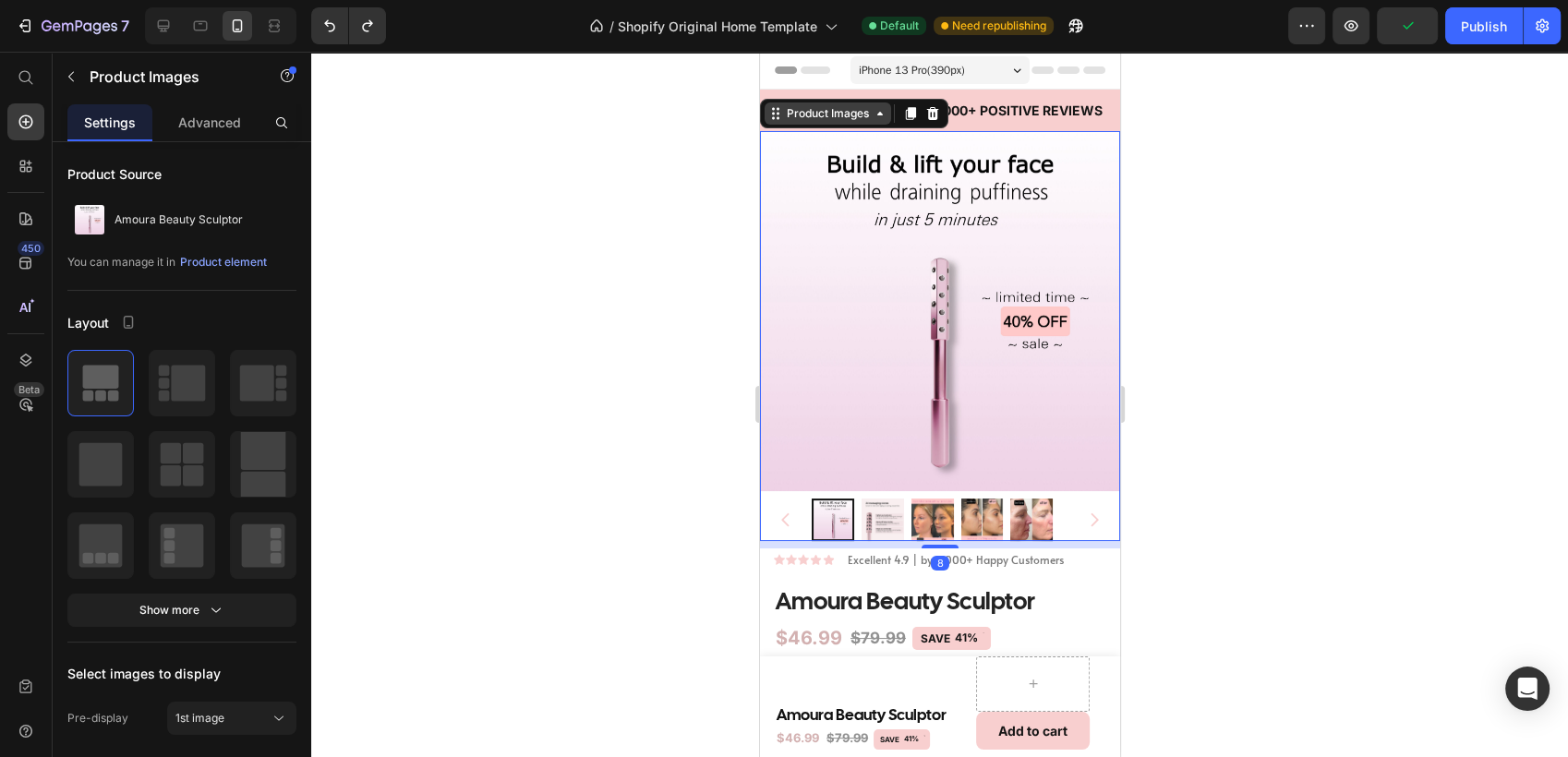 click on "SCULPT & DEFINE Text 2,000+ POSITIVE REVIEWS Text LIMITED TIME 40% OFF SALE Text SCULPT & DEFINE Text 2,000+ POSITIVE REVIEWS Text LIMITED TIME 40% OFF SALE Text Marquee Section 1
Product Images   8 Icon Icon Icon
Icon
Icon Icon List Excellent 4.9 | by 2,000+ Happy Customers Text Block Row Amoura Beauty Sculptor Product Title $46.99 Product Price $79.99 Product Price SAVE 41% Discount Tag Row
Defines Jawline & Cheekbones
Reduces Puffiness
Instant Toned Face Item List
Custom Code
Preview or Publish the page to see the content. Custom Code ADD TO CART Add to Cart 30-Day Money-Back Guarantee Text Block Row Product
What Amoura Beauty Sculptor Does
How to use
Shipping & Returns Accordion Section 2 SCULPT & DEFINE Text 2,000+ POSITIVE REVIEWS Text LIMITED TIME 40% OFF SALE Text SCULPT & DEFINE Text 2,000+ POSITIVE REVIEWS Text Text Marquee Video" at bounding box center (939, 960) 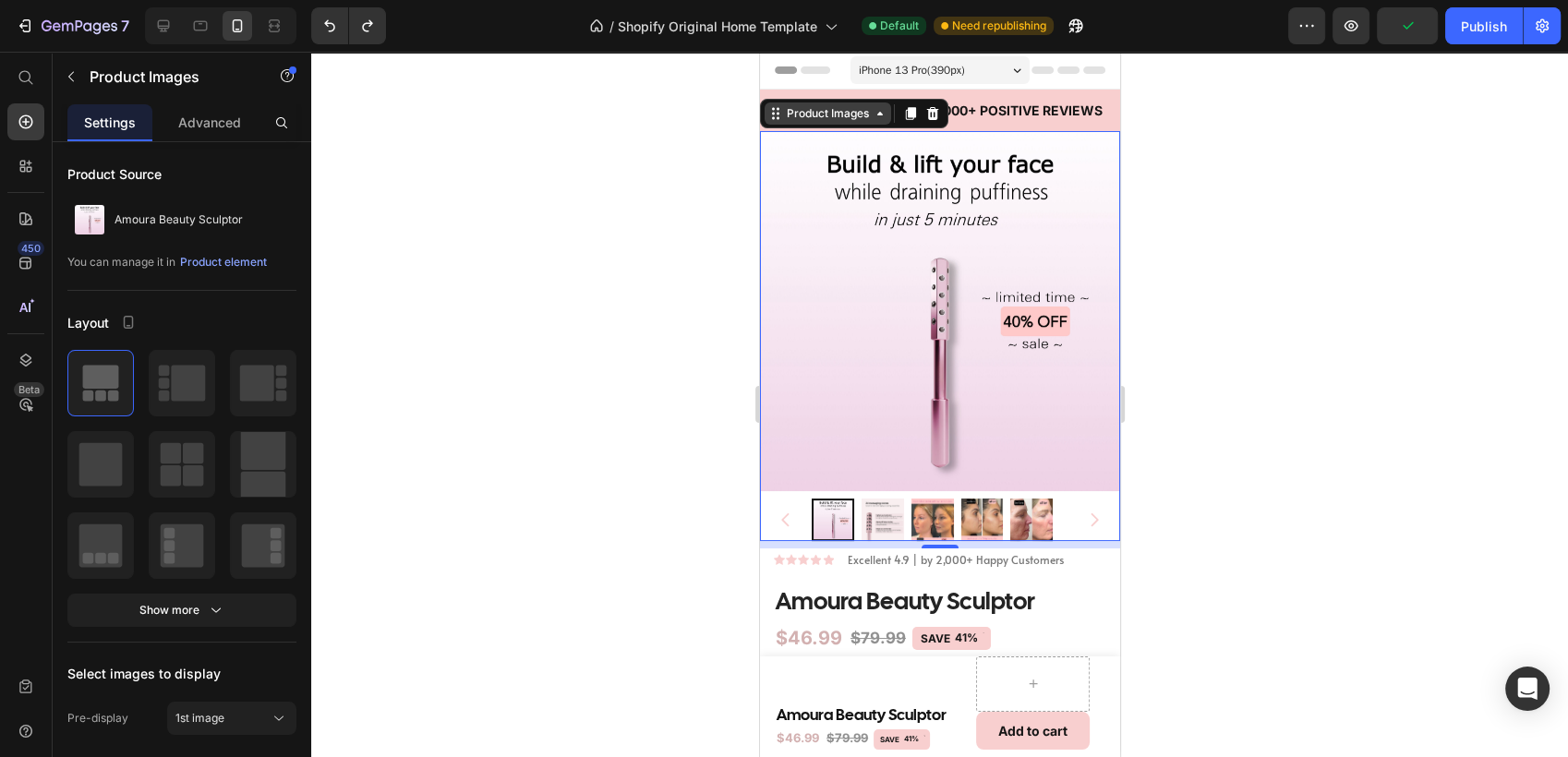click on "Product Images" at bounding box center [826, 114] 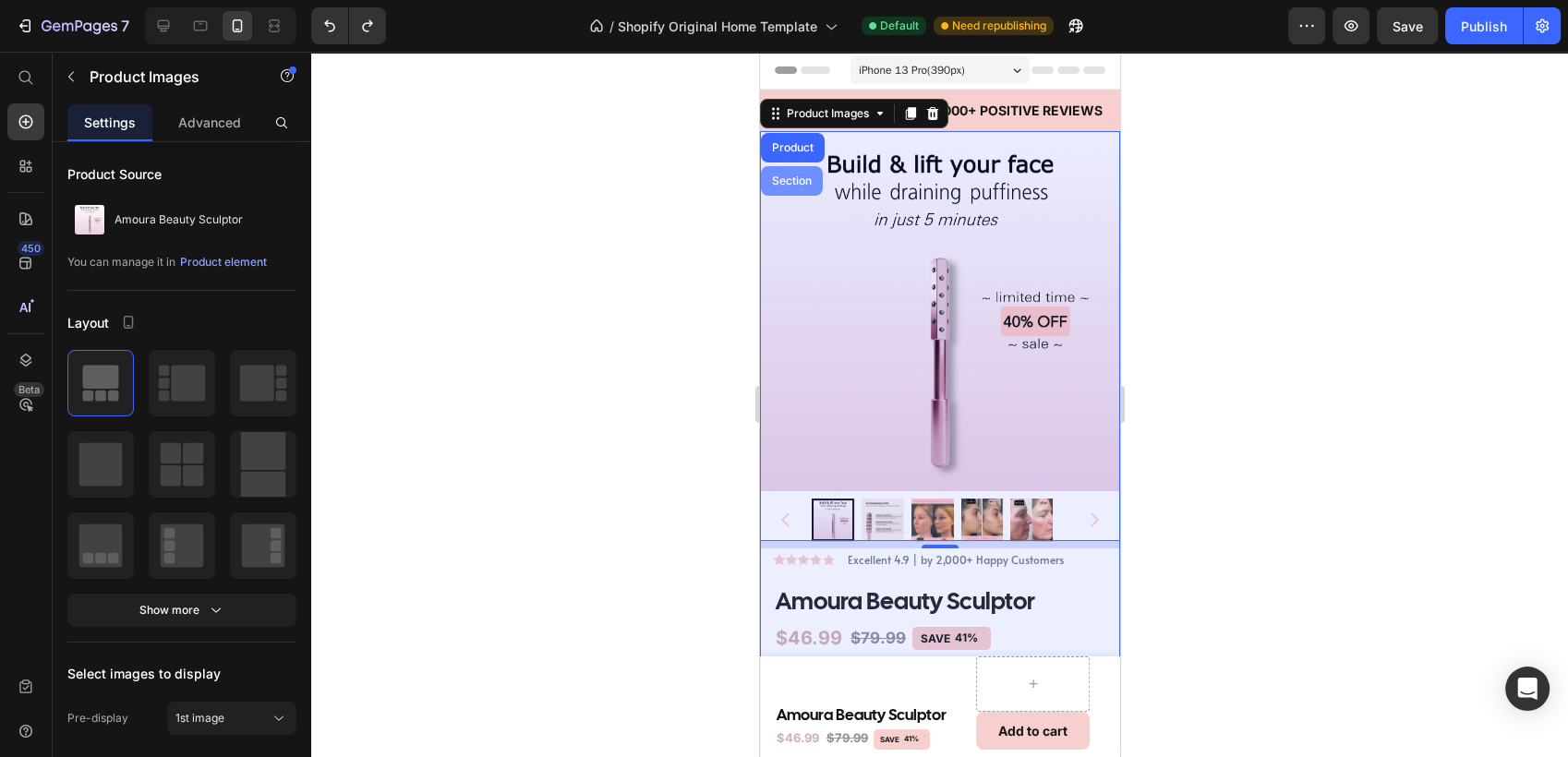 click on "Section" at bounding box center (790, 181) 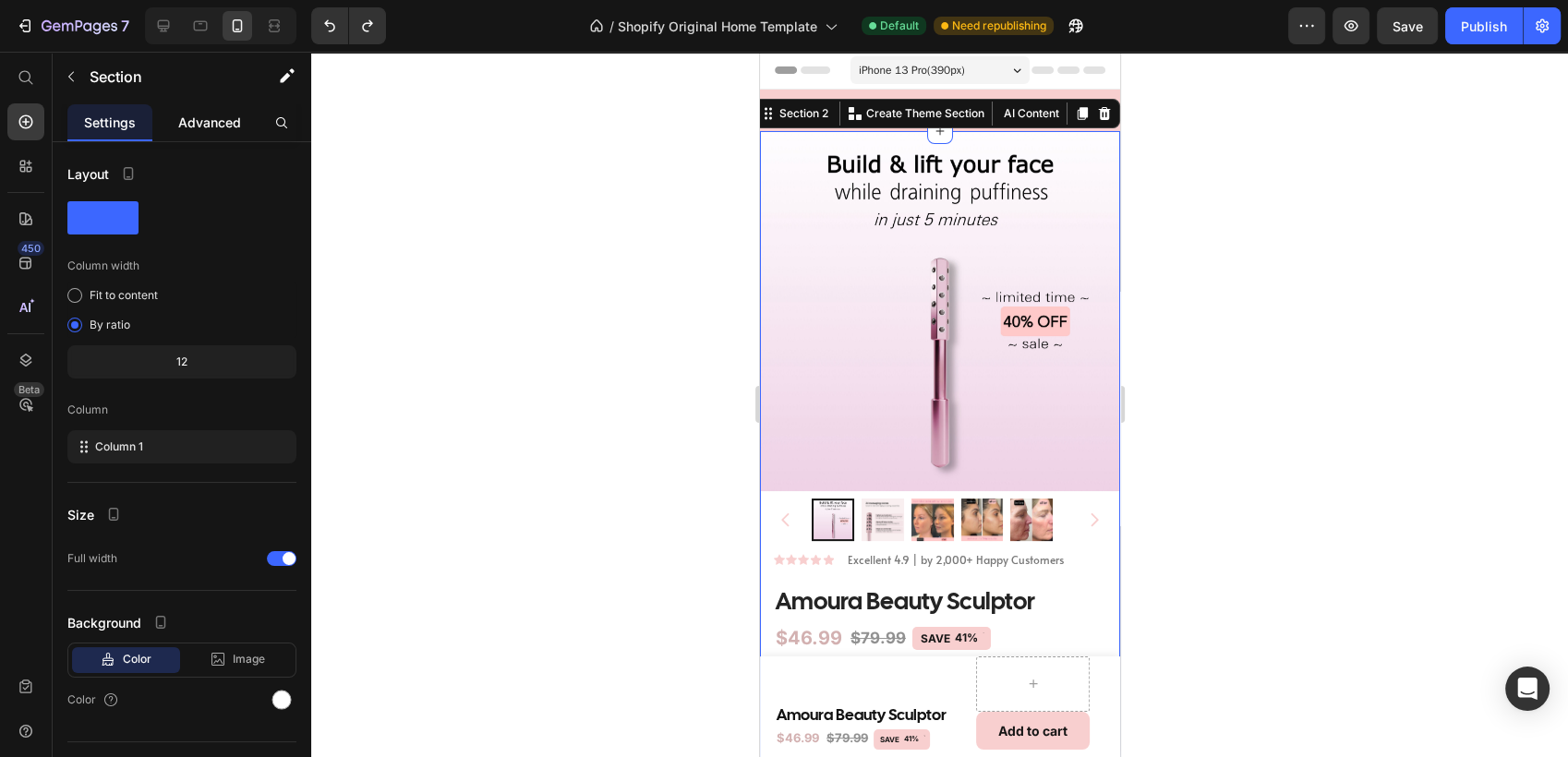 click on "Advanced" at bounding box center [210, 122] 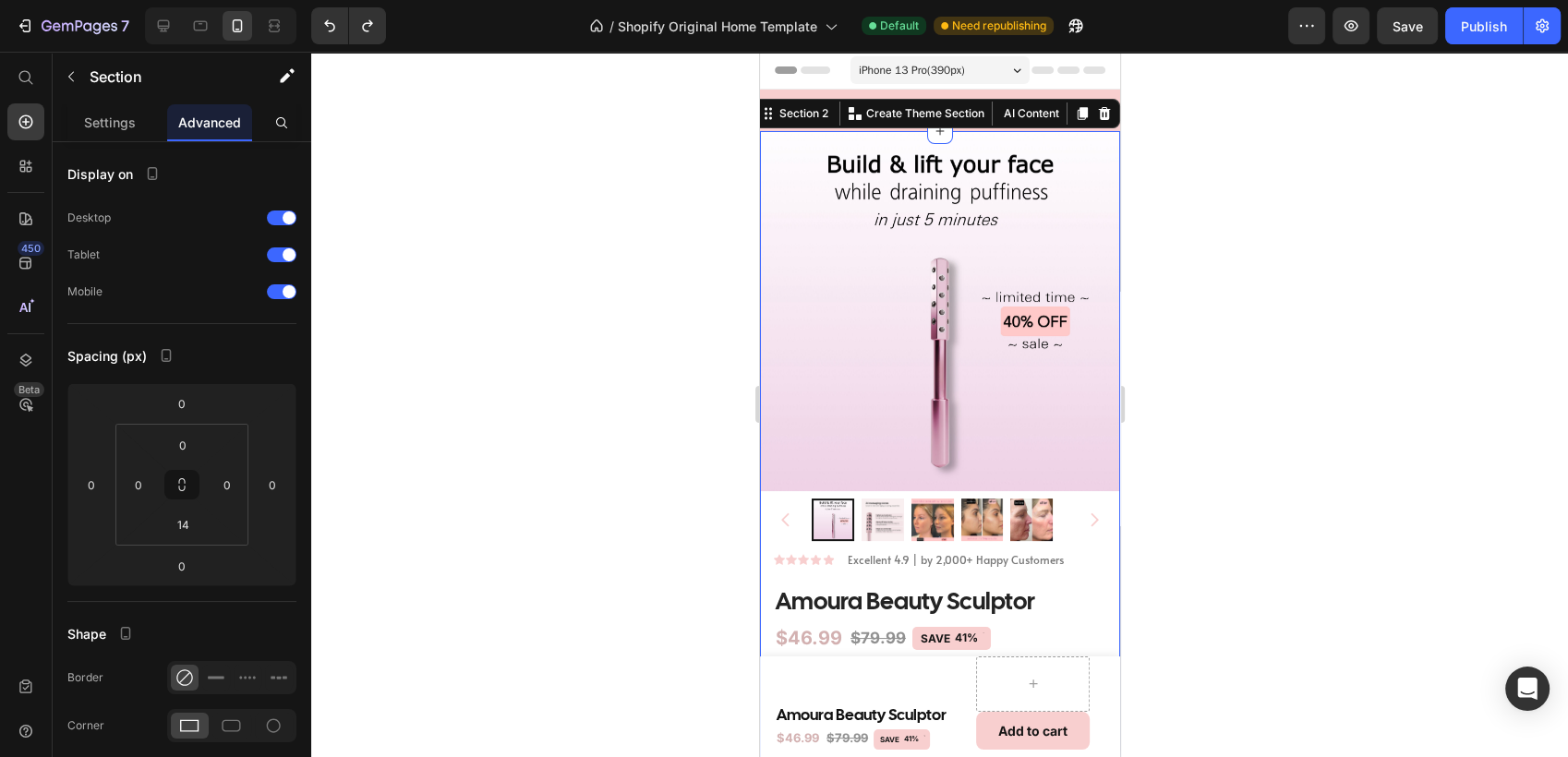 click 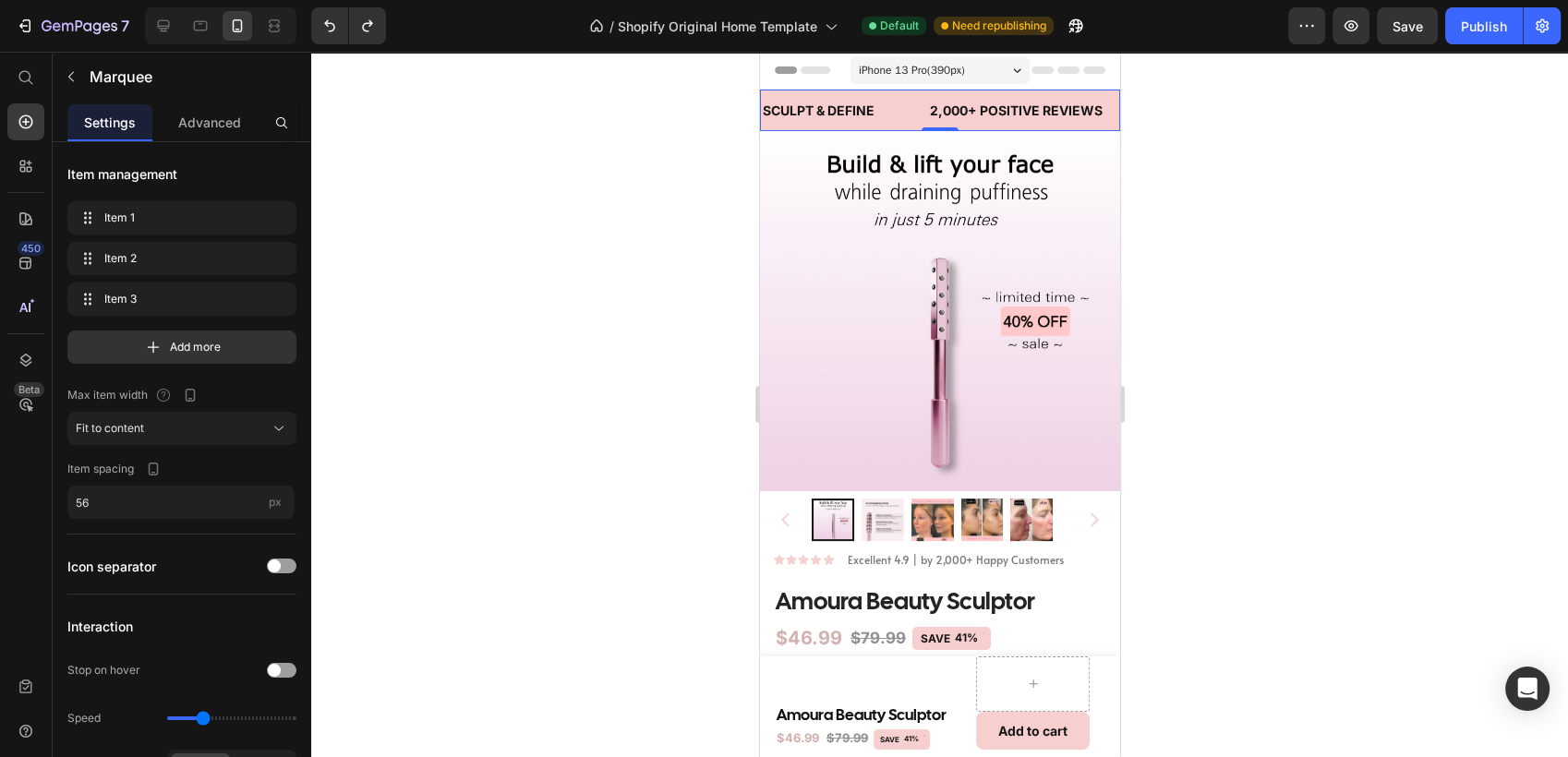 click on "iPhone 13 Pro  ( 390 px) iPhone 13 Mini iPhone 13 Pro iPhone 11 Pro Max iPhone 15 Pro Max Pixel 7 Galaxy S8+ Galaxy S20 Ultra iPad Mini iPad Air iPad Pro" at bounding box center [939, 72] 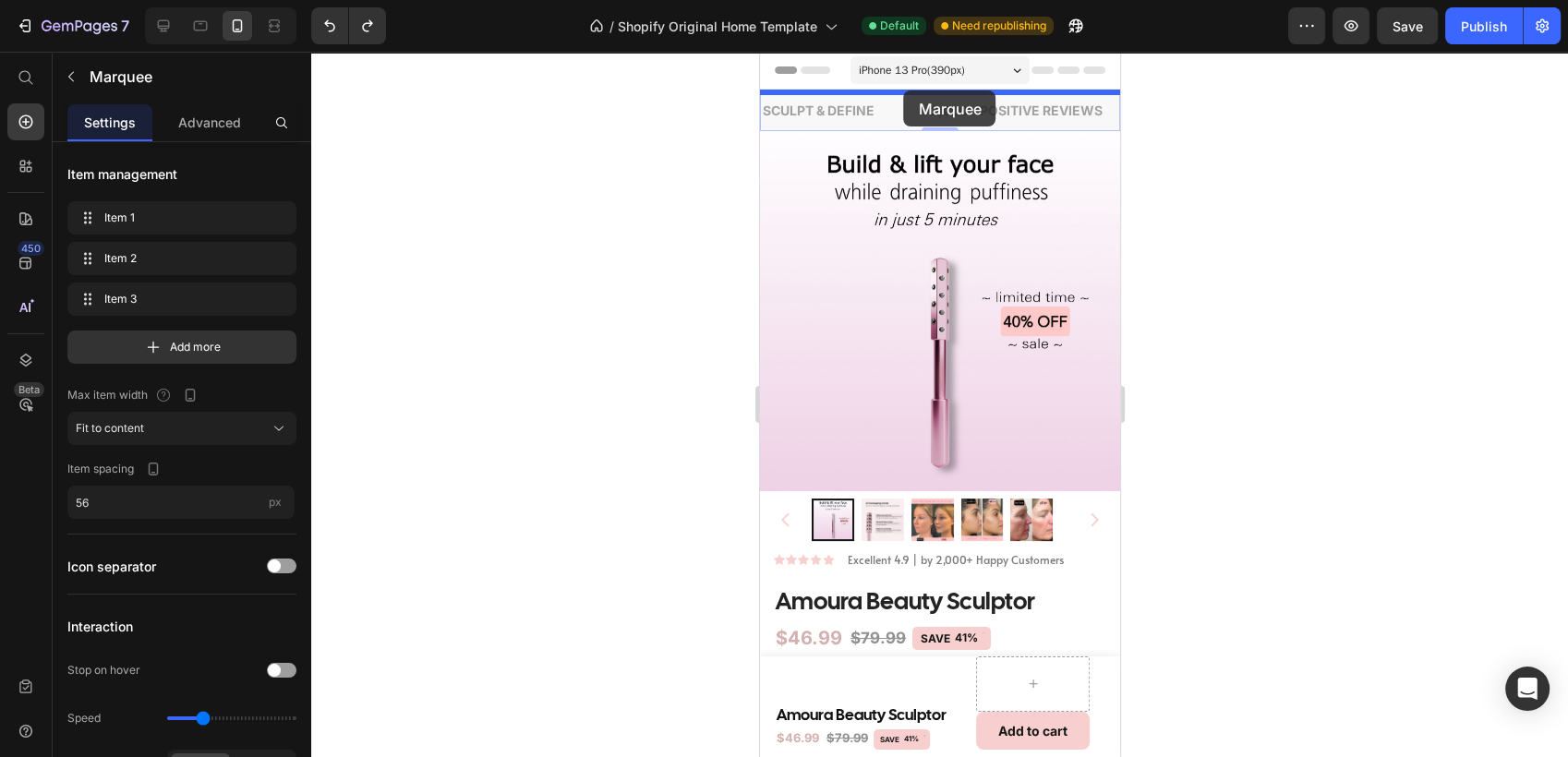 drag, startPoint x: 893, startPoint y: 91, endPoint x: 904, endPoint y: 90, distance: 11.045361 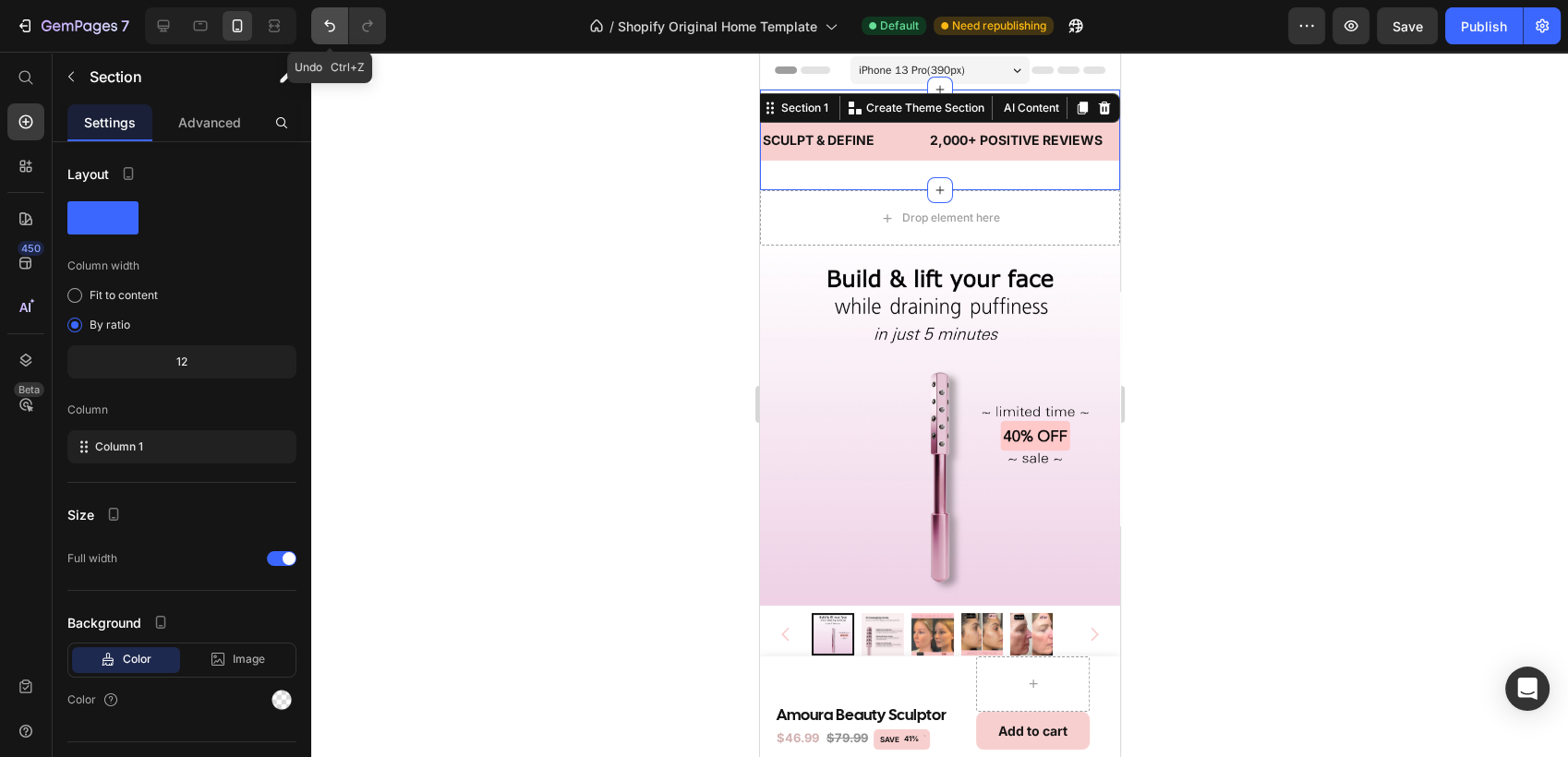 click 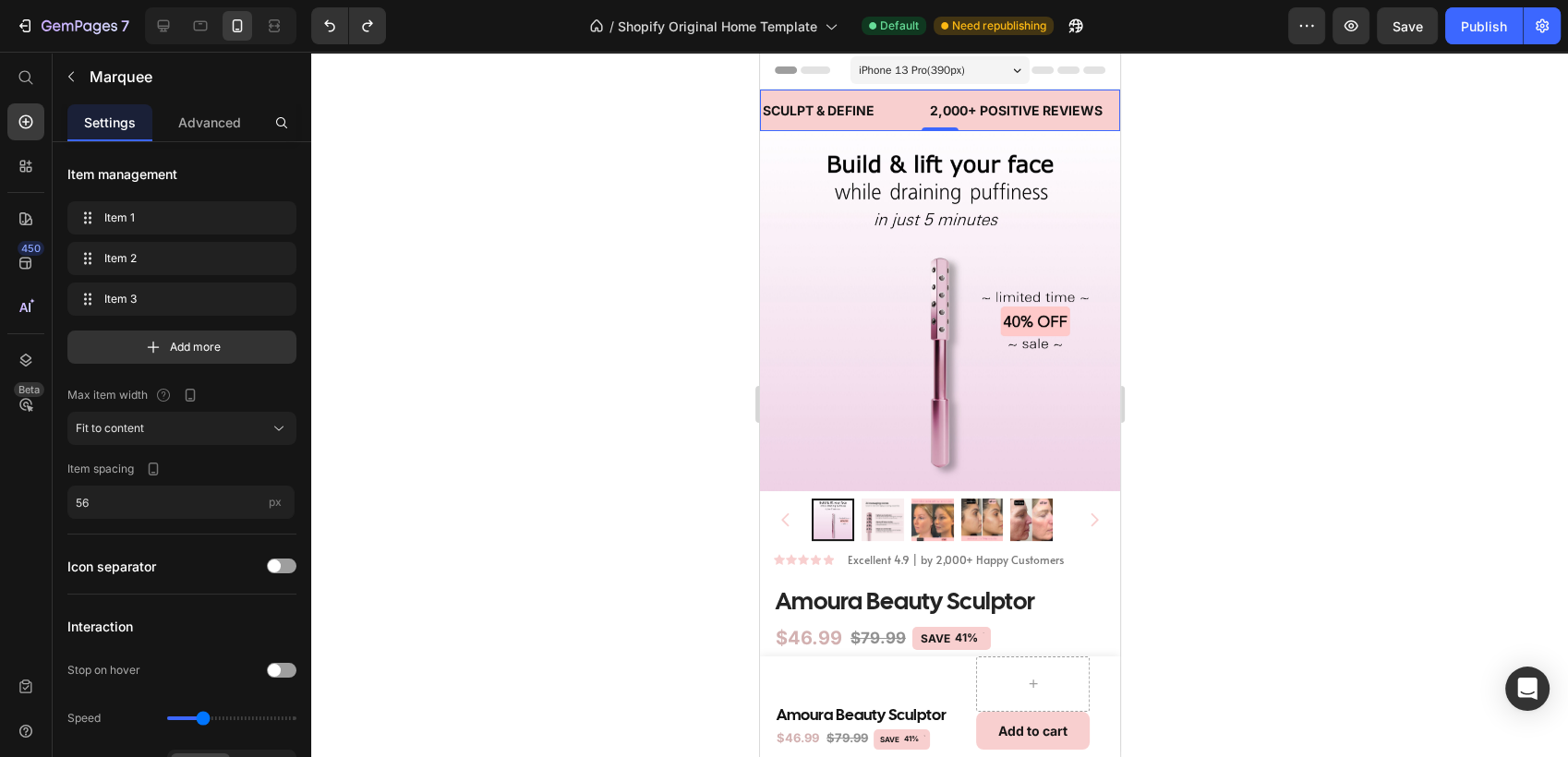 click on "SCULPT & DEFINE Text" at bounding box center [843, 110] 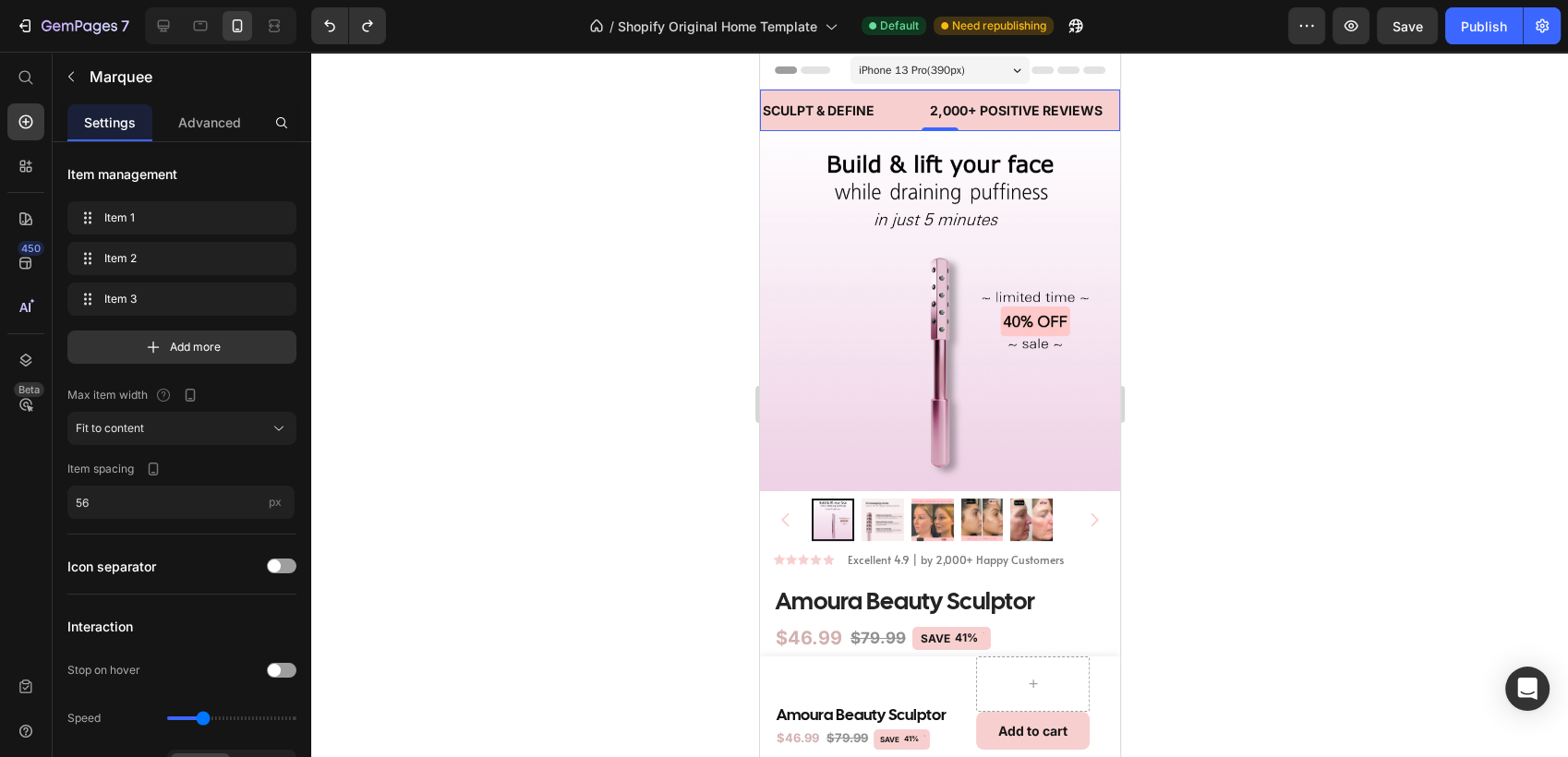click on "iPhone 13 Pro  ( 390 px) iPhone 13 Mini iPhone 13 Pro iPhone 11 Pro Max iPhone 15 Pro Max Pixel 7 Galaxy S8+ Galaxy S20 Ultra iPad Mini iPad Air iPad Pro" at bounding box center (939, 72) 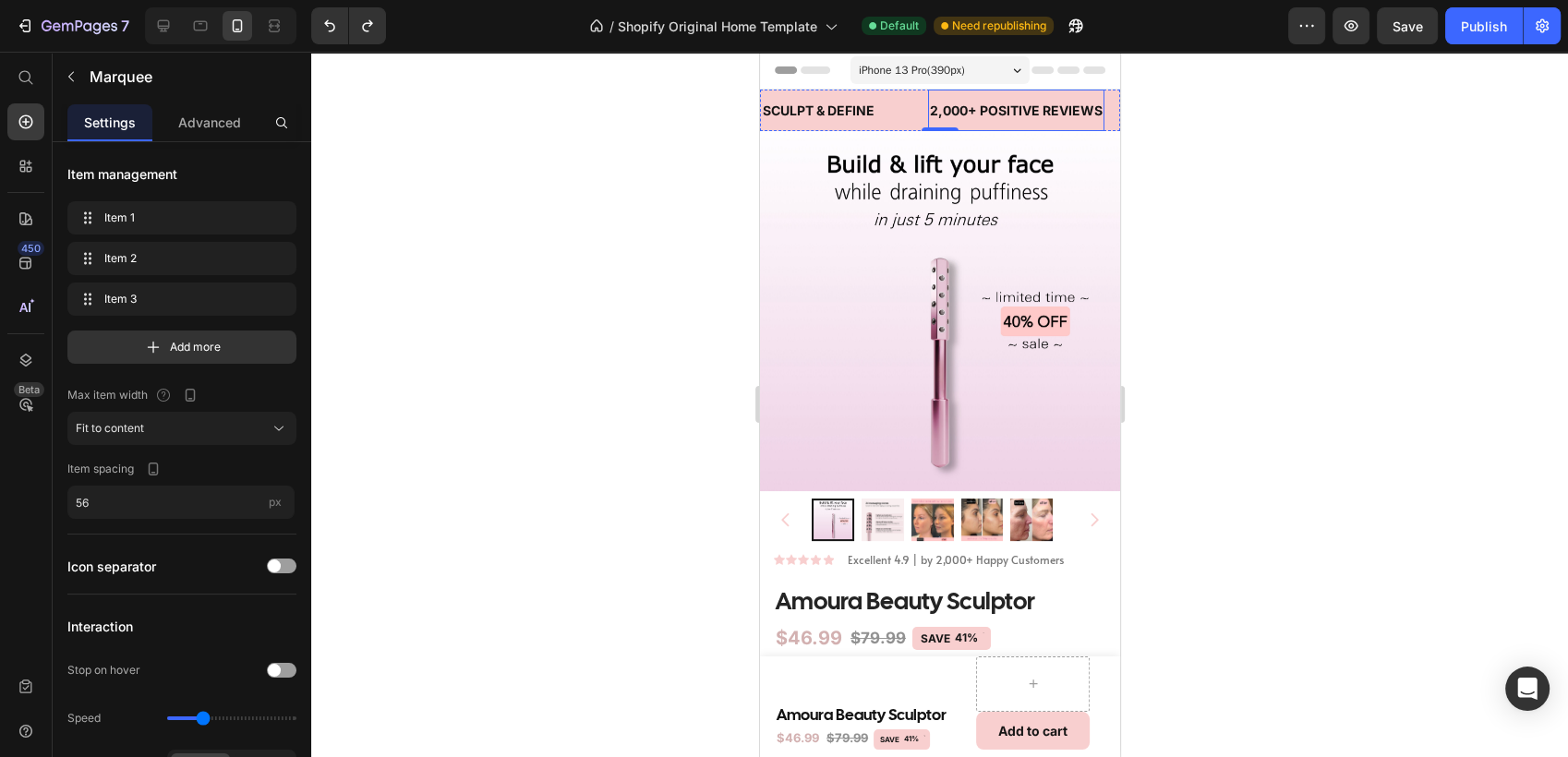 click on "2,000+ POSITIVE REVIEWS" at bounding box center [1015, 110] 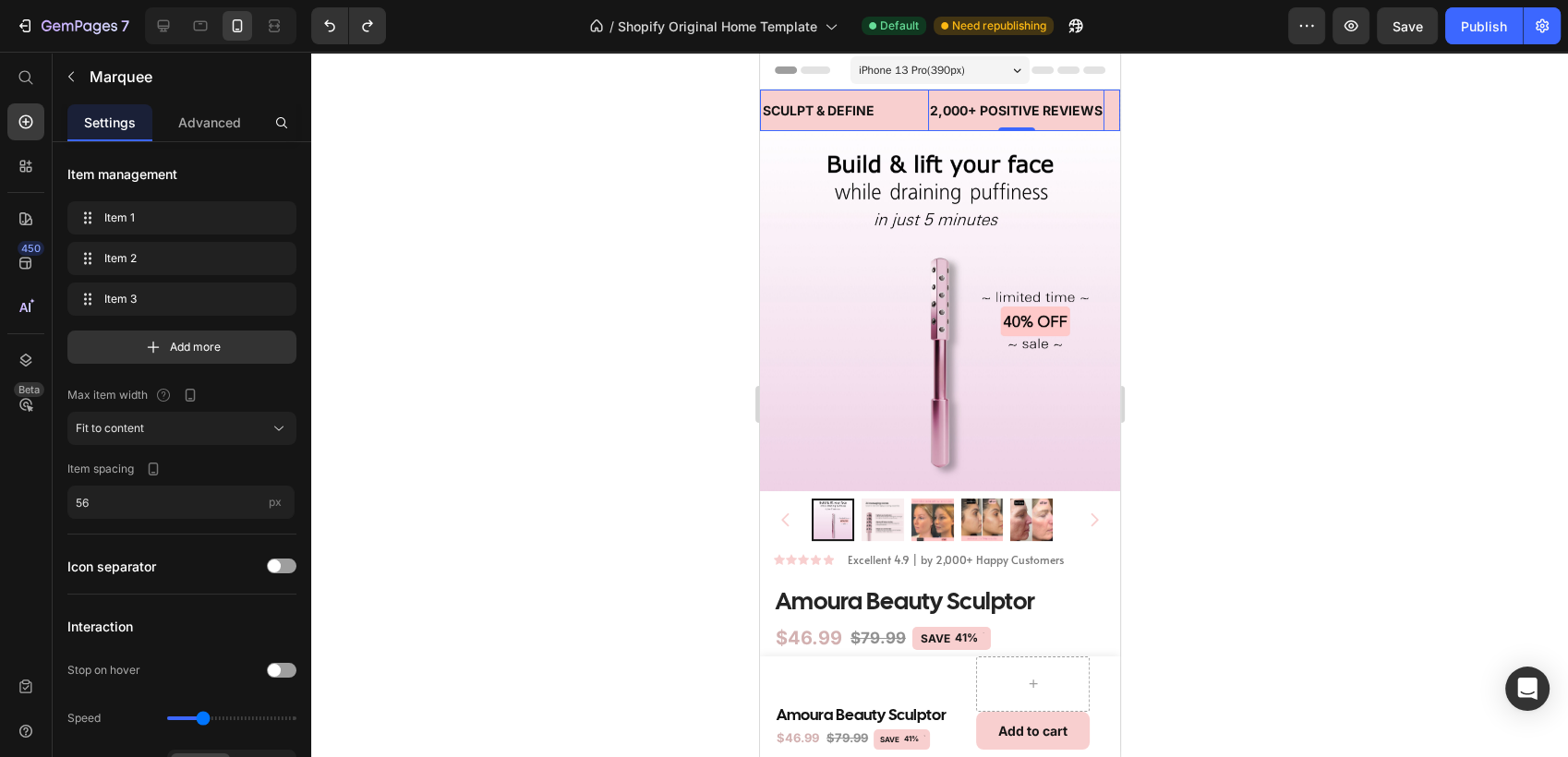 click on "SCULPT & DEFINE Text" at bounding box center (843, 110) 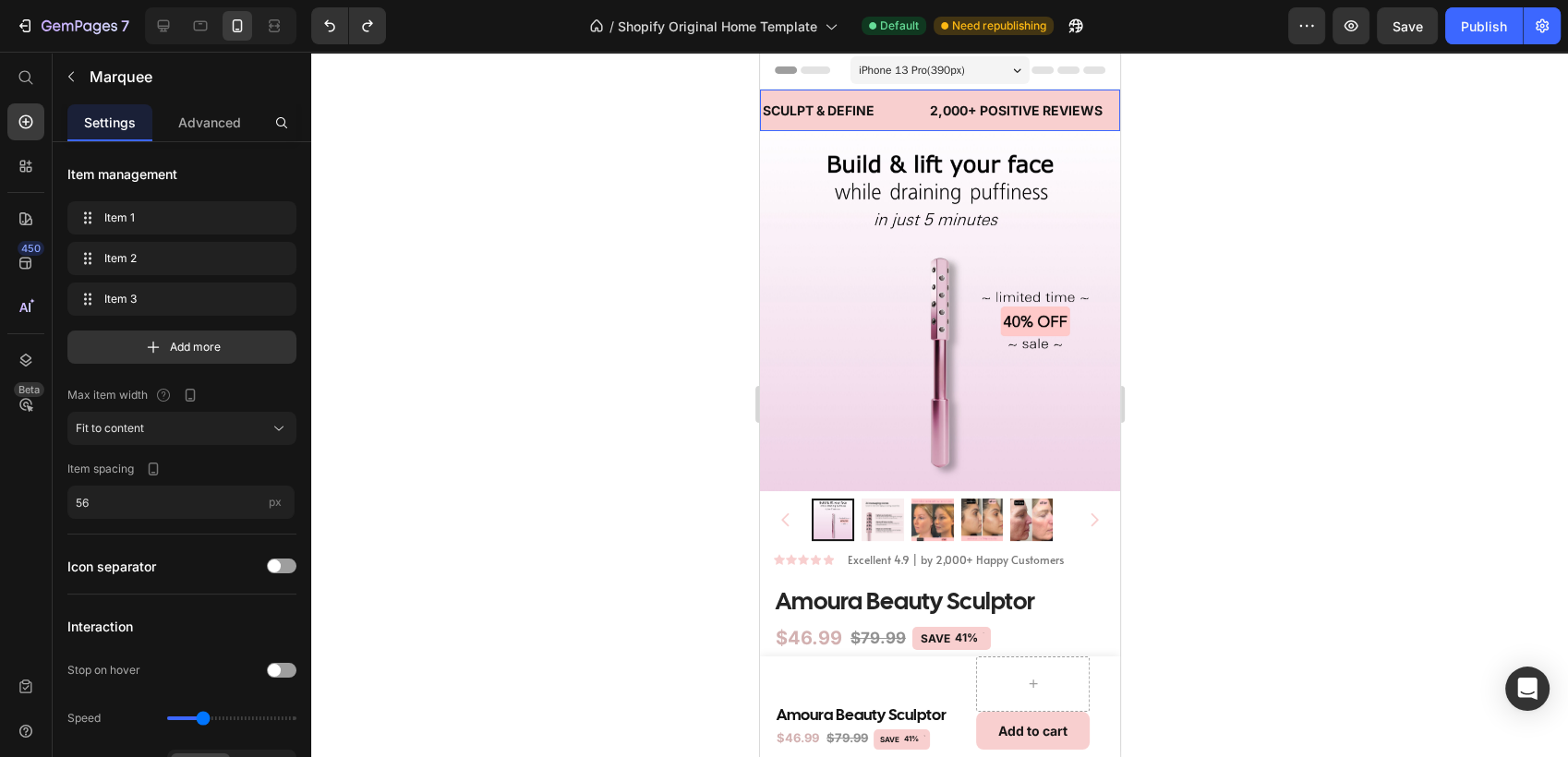 click on "SCULPT & DEFINE Text" at bounding box center [843, 110] 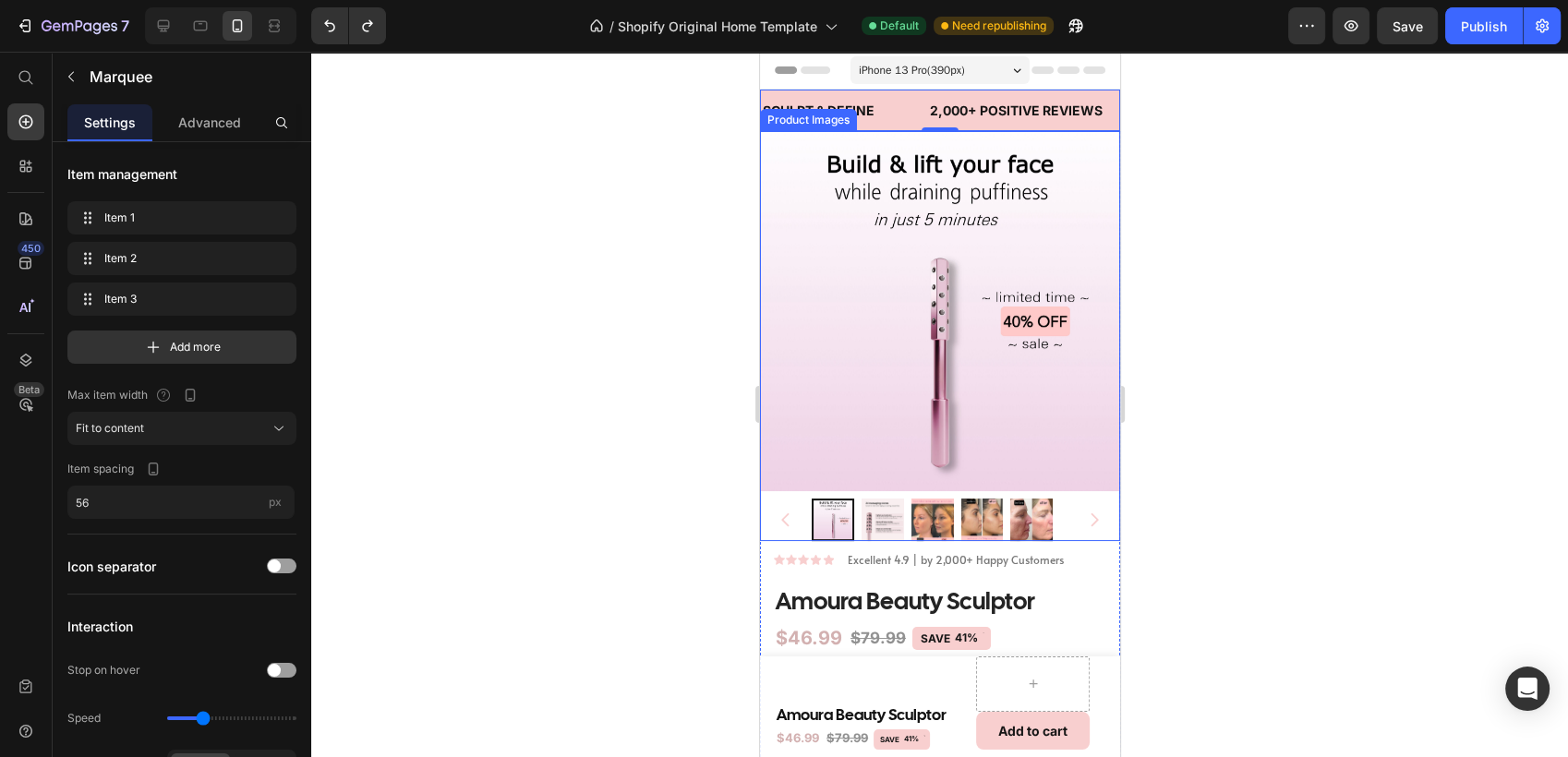 click at bounding box center (939, 311) 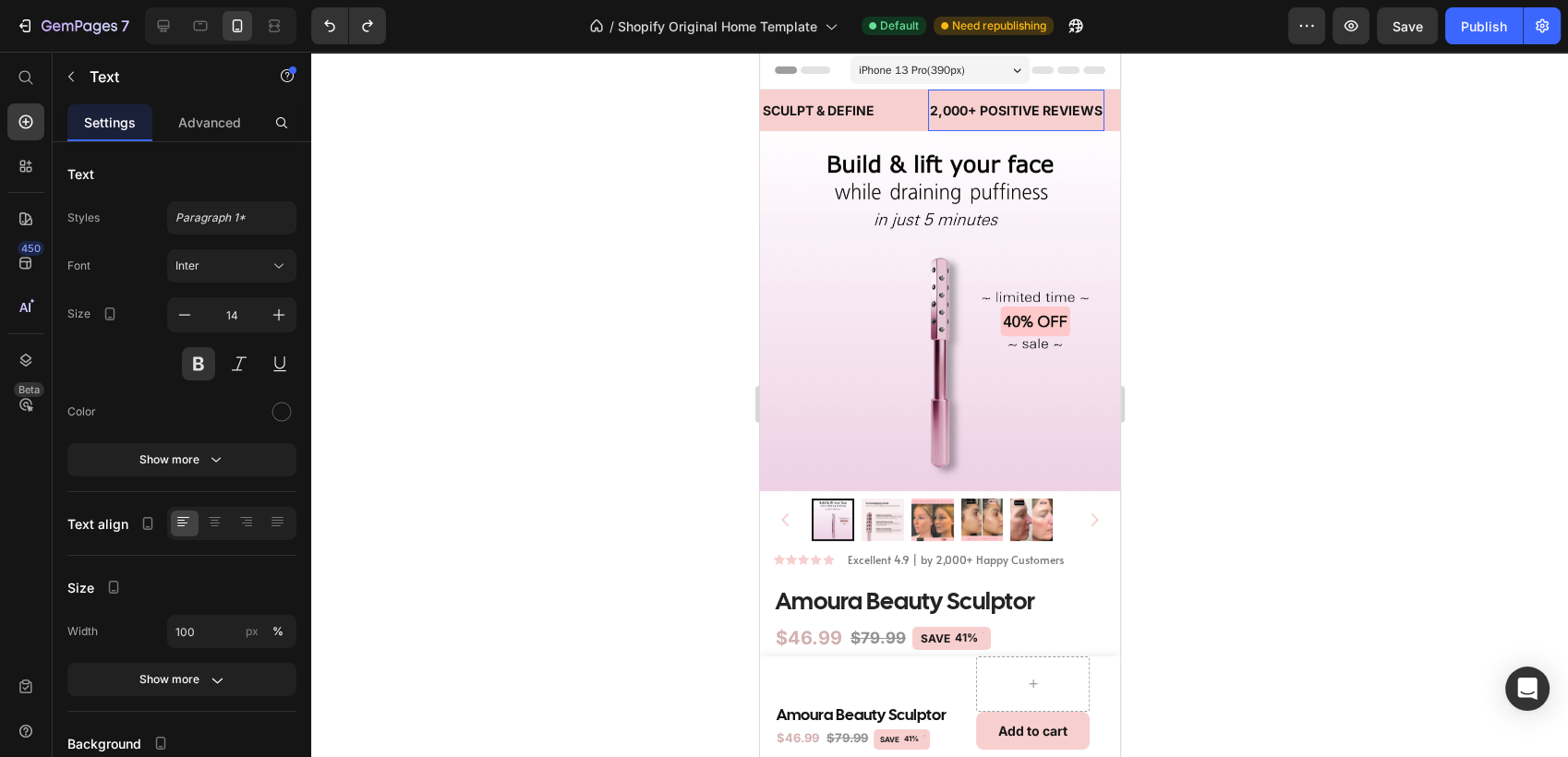click on "2,000+ POSITIVE REVIEWS Text   0" at bounding box center (1015, 110) 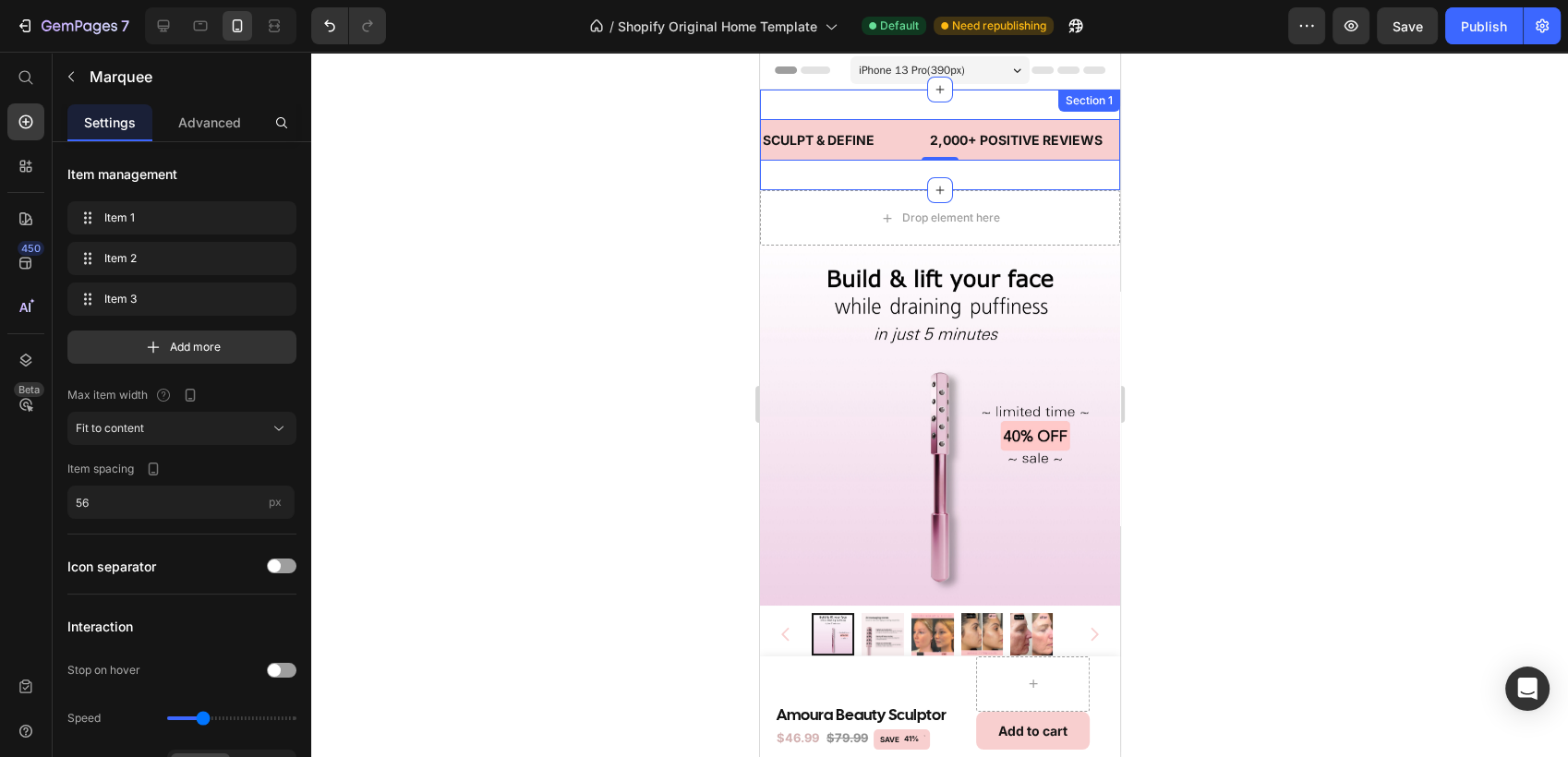 click 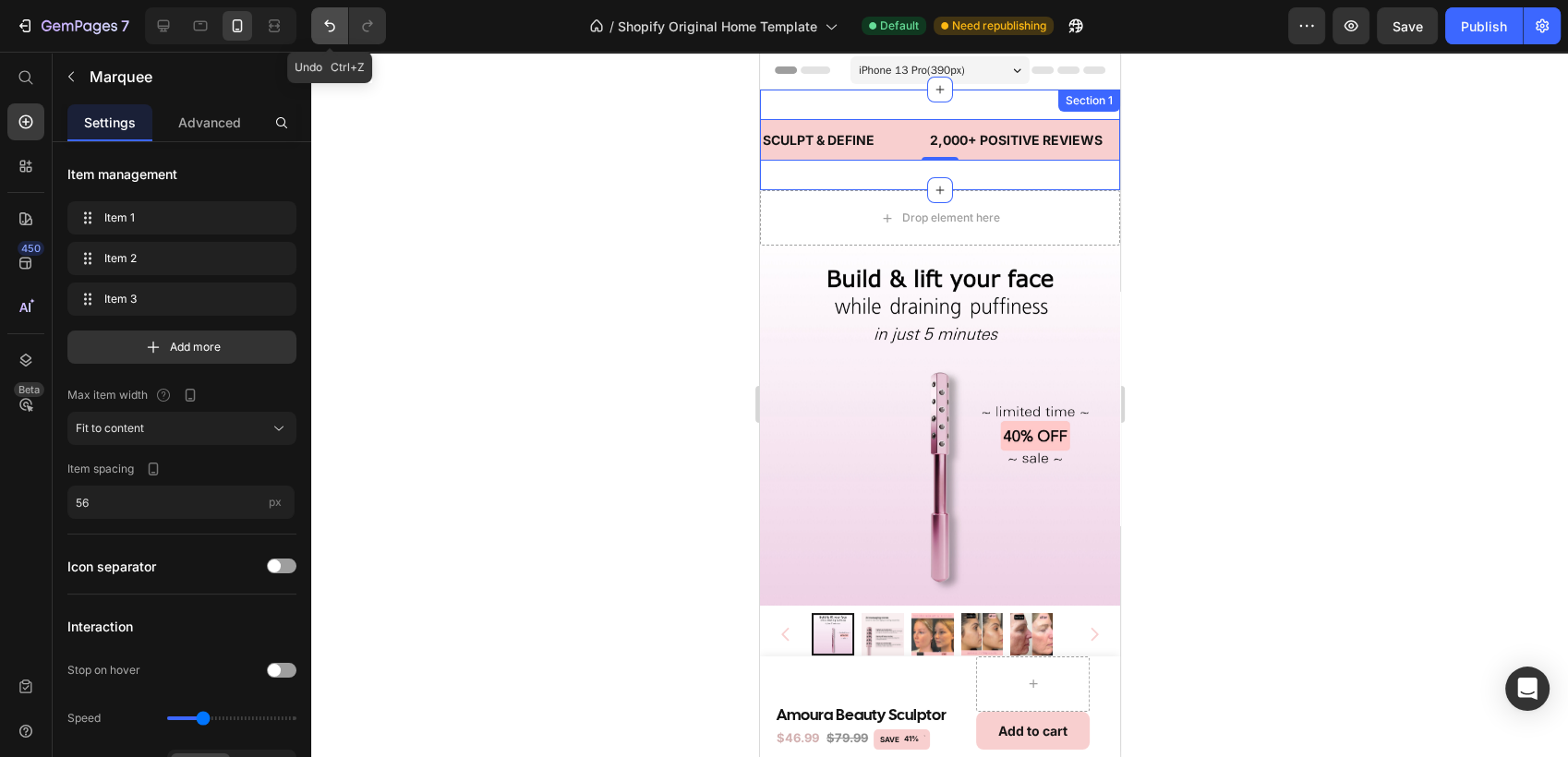 click 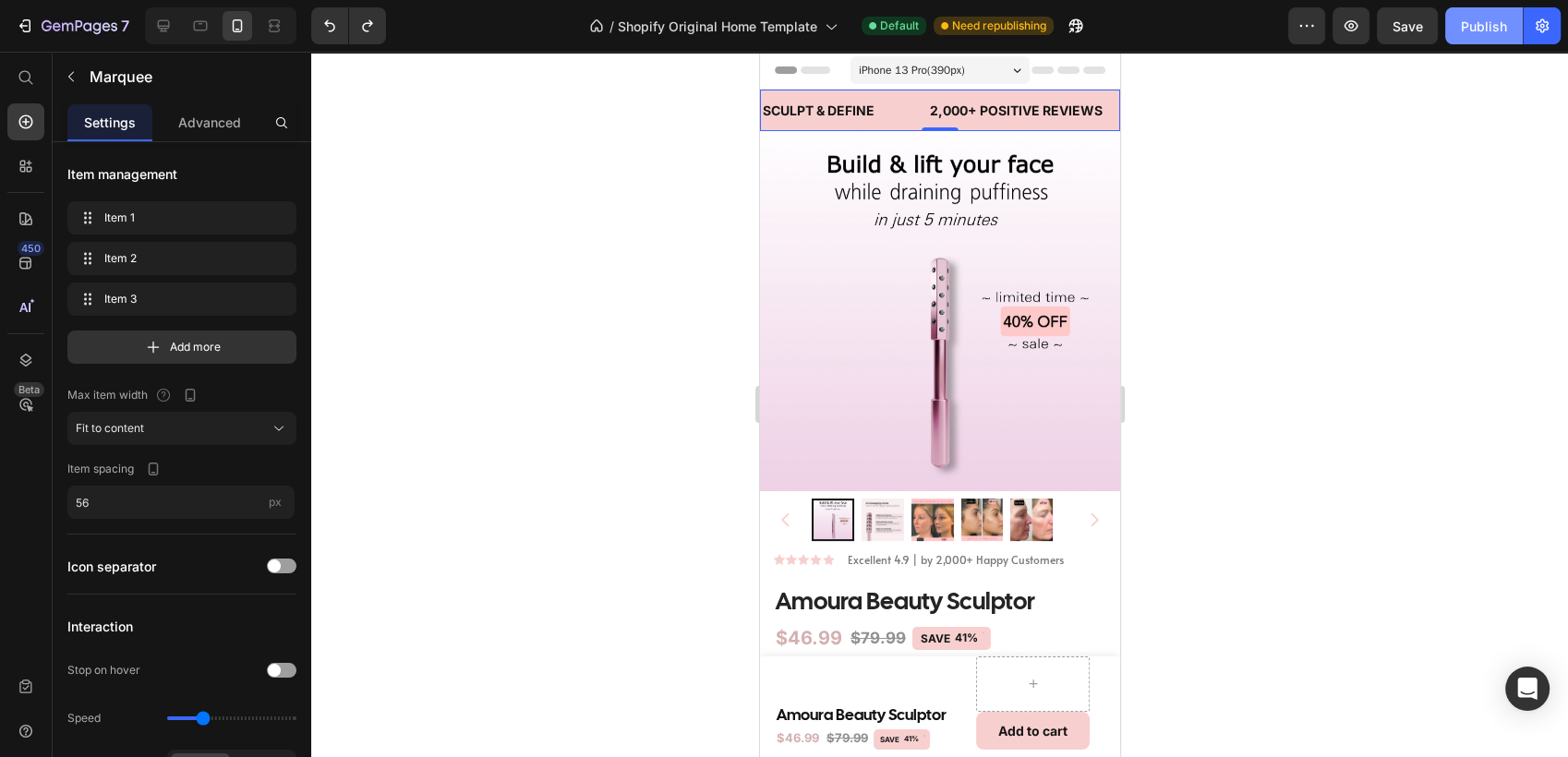 click on "Publish" at bounding box center [1484, 26] 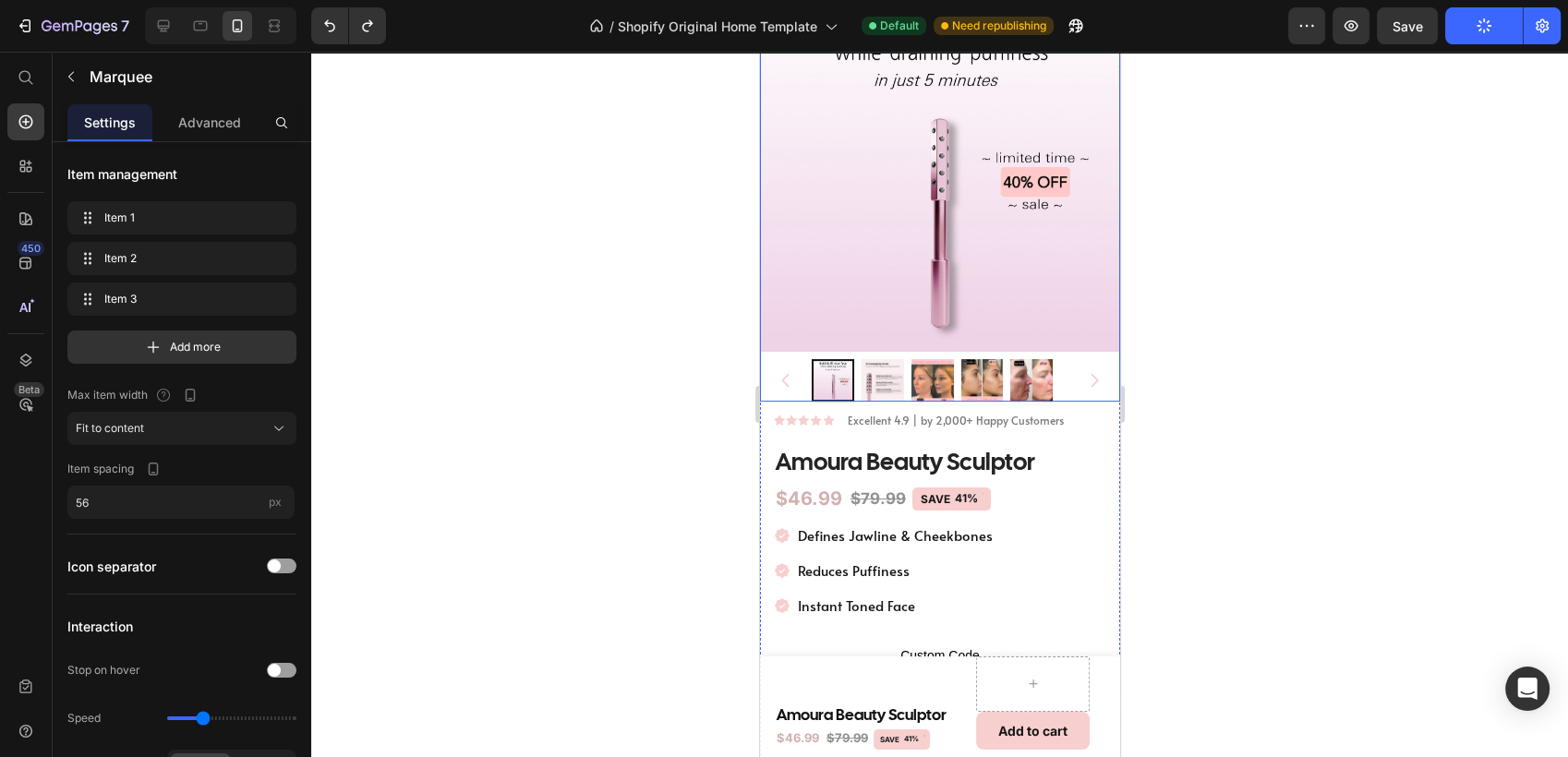 scroll, scrollTop: 135, scrollLeft: 0, axis: vertical 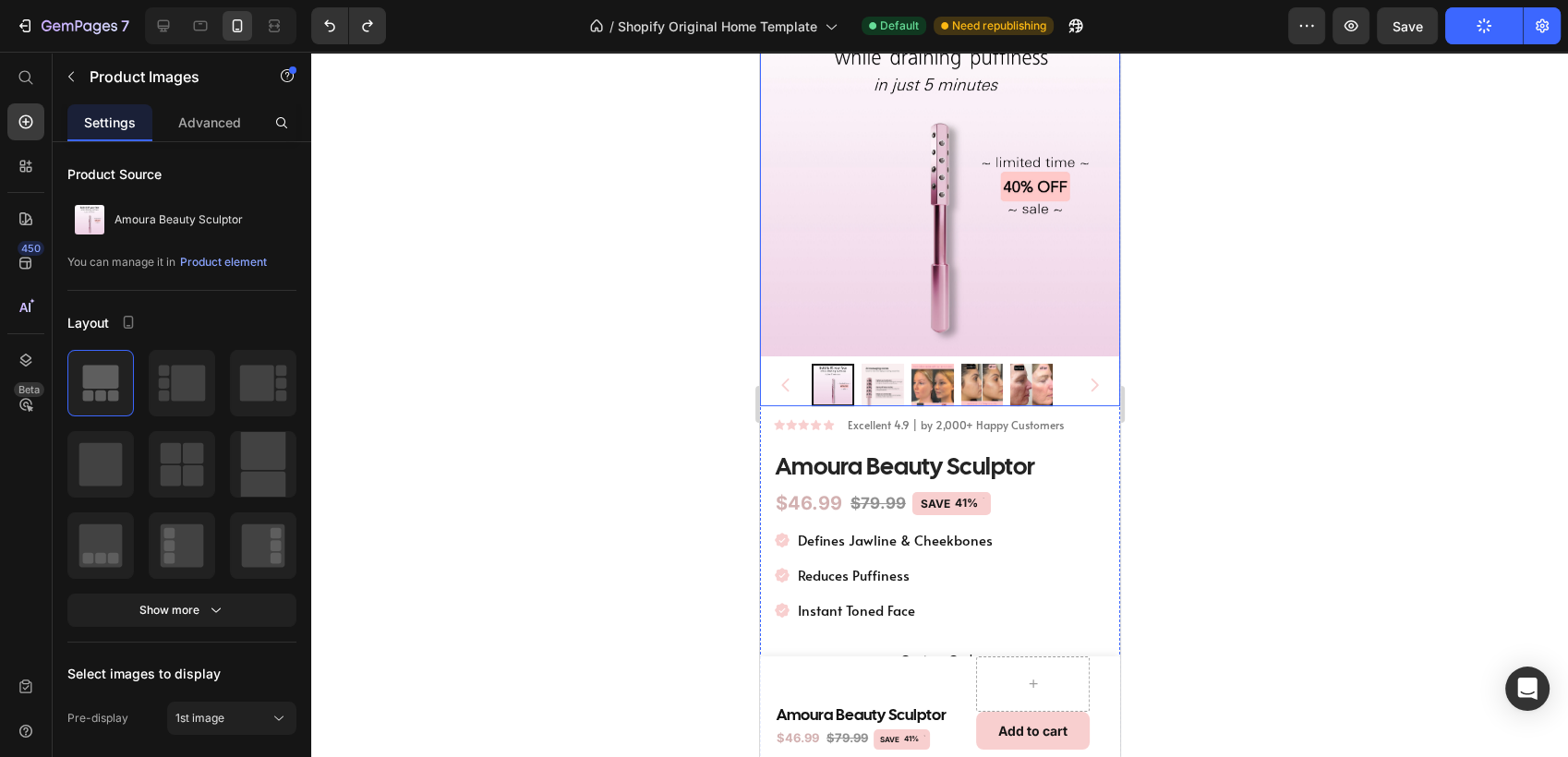 click at bounding box center (1093, 385) 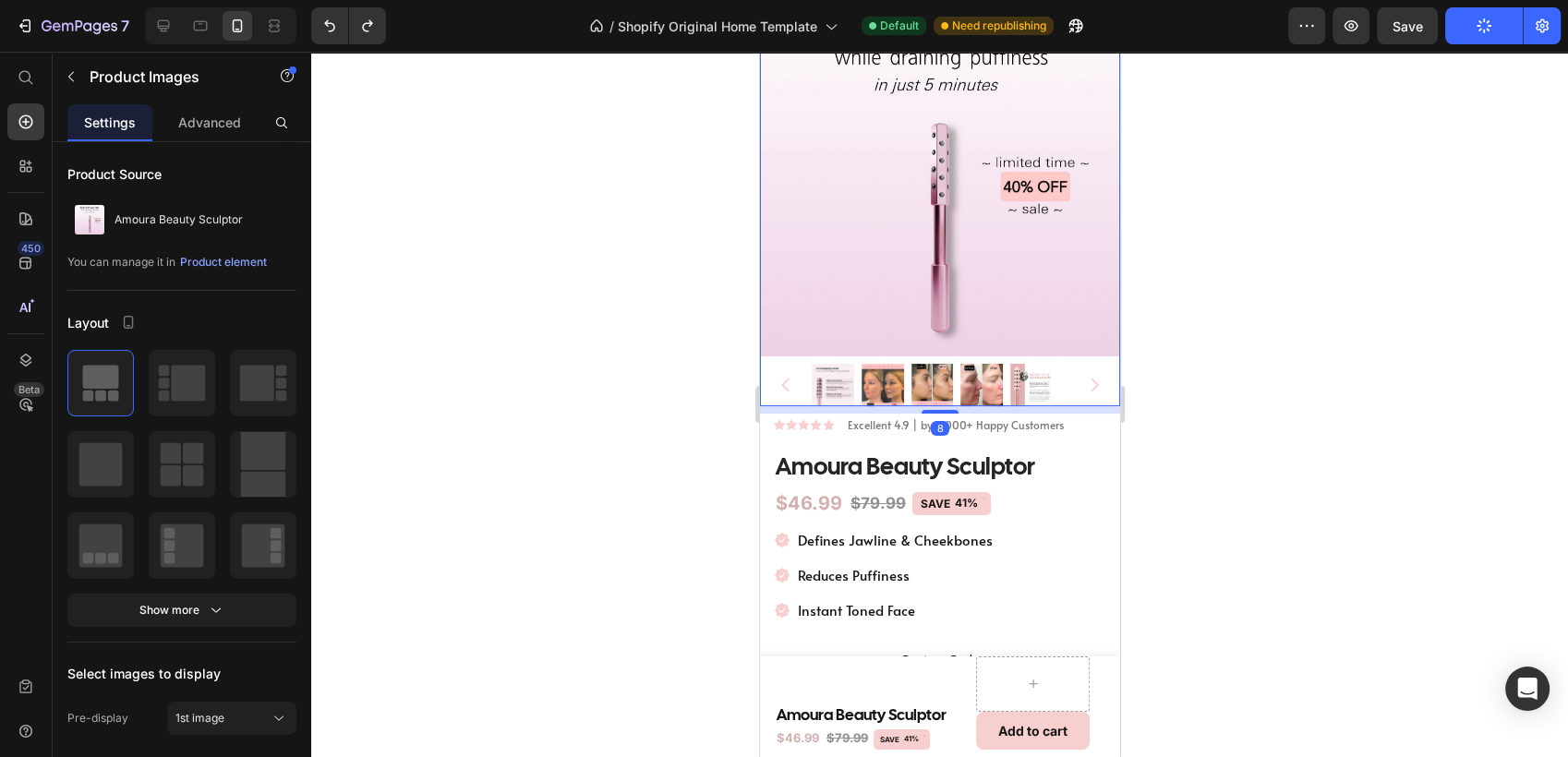 click at bounding box center (1093, 385) 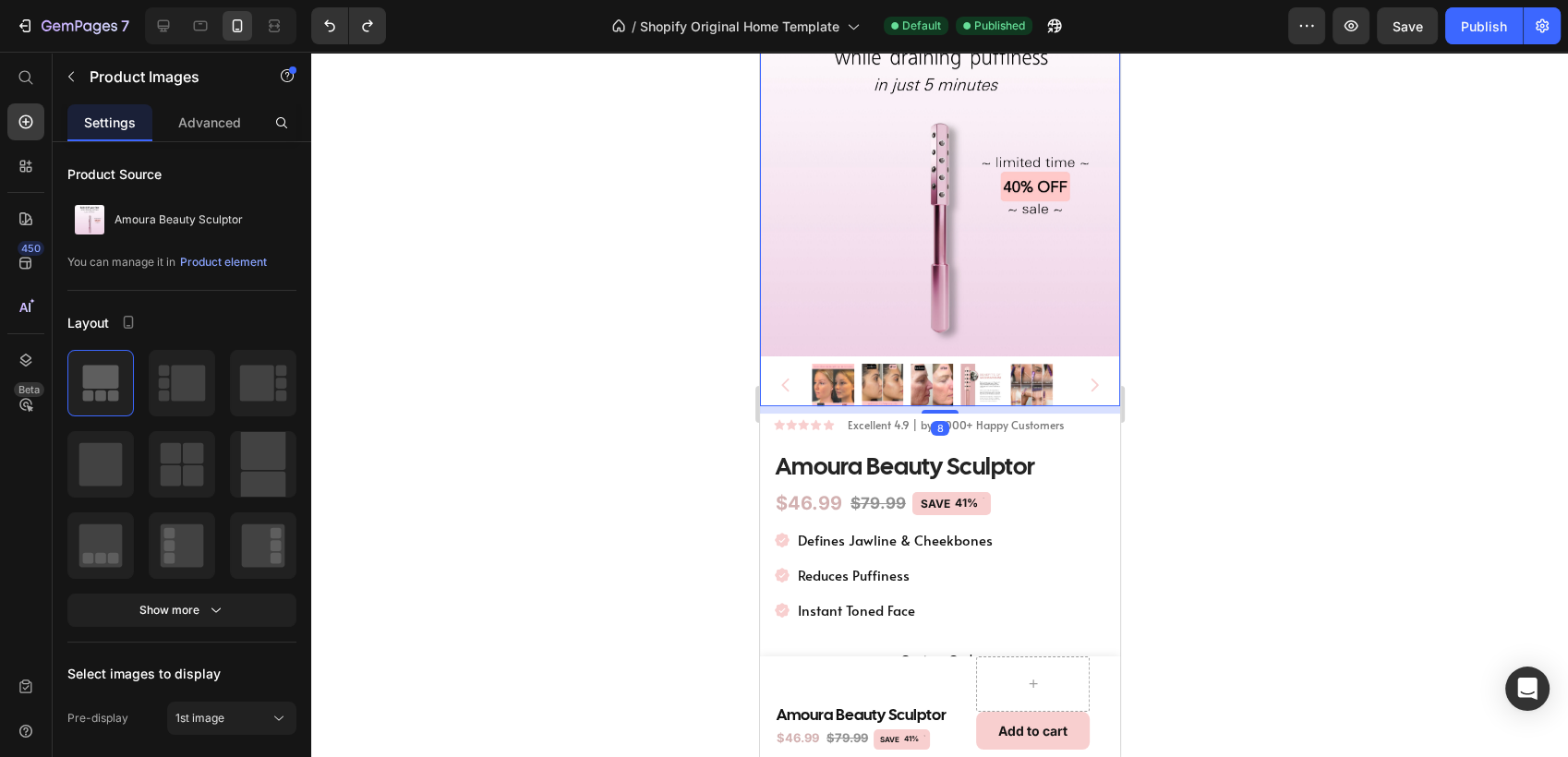 click at bounding box center [1093, 385] 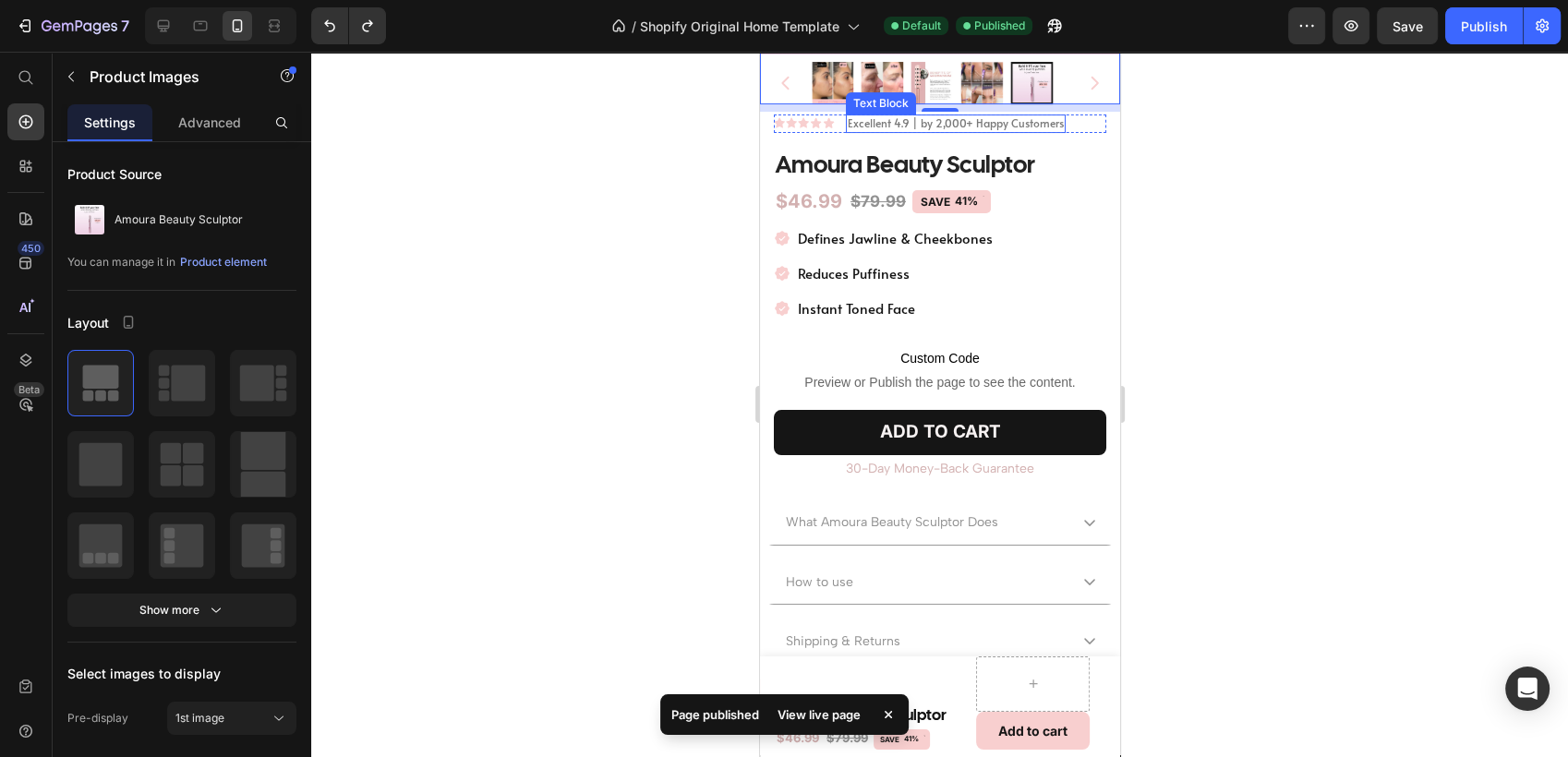 scroll, scrollTop: 438, scrollLeft: 0, axis: vertical 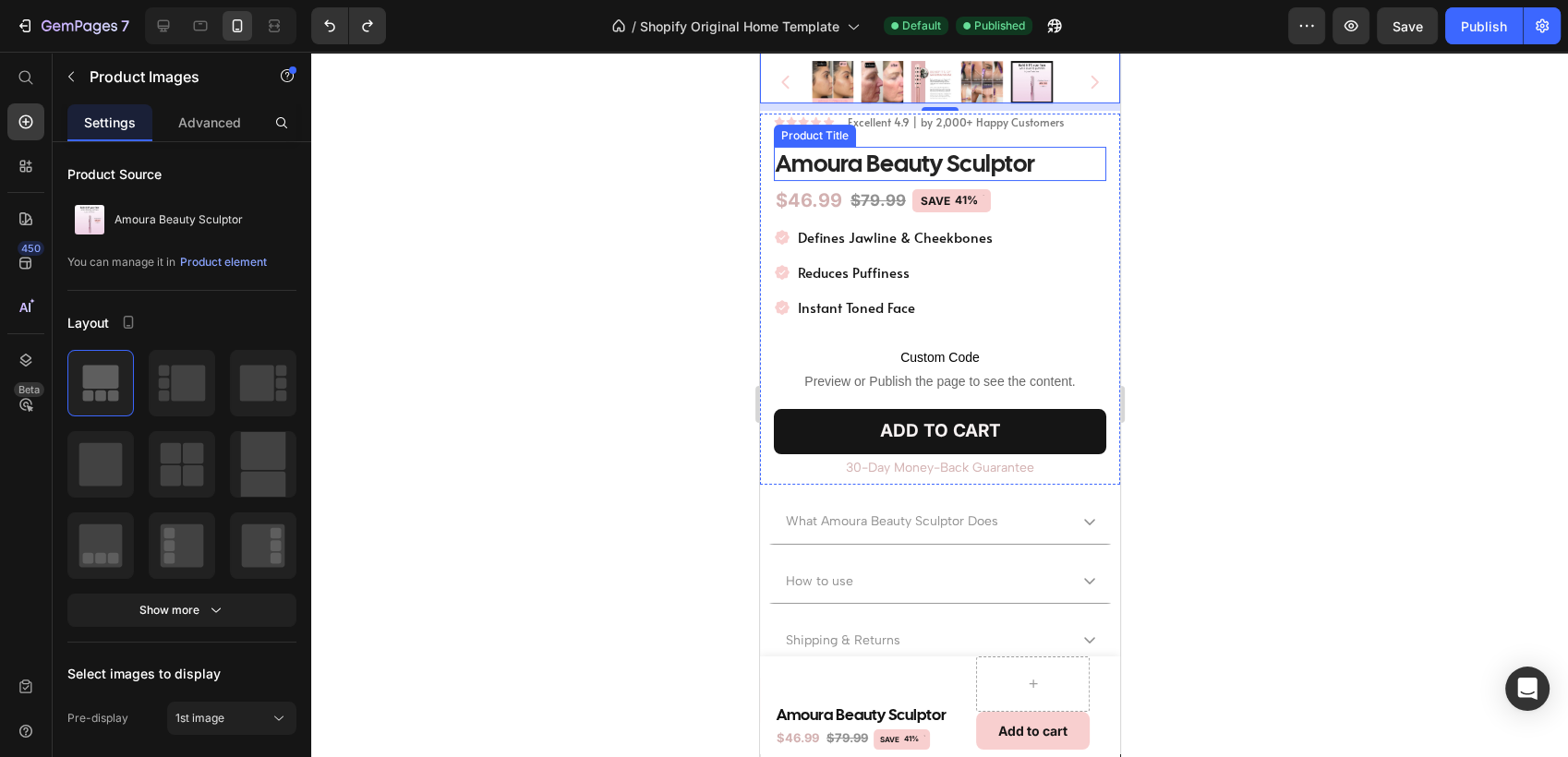 click on "Amoura Beauty Sculptor" at bounding box center [939, 164] 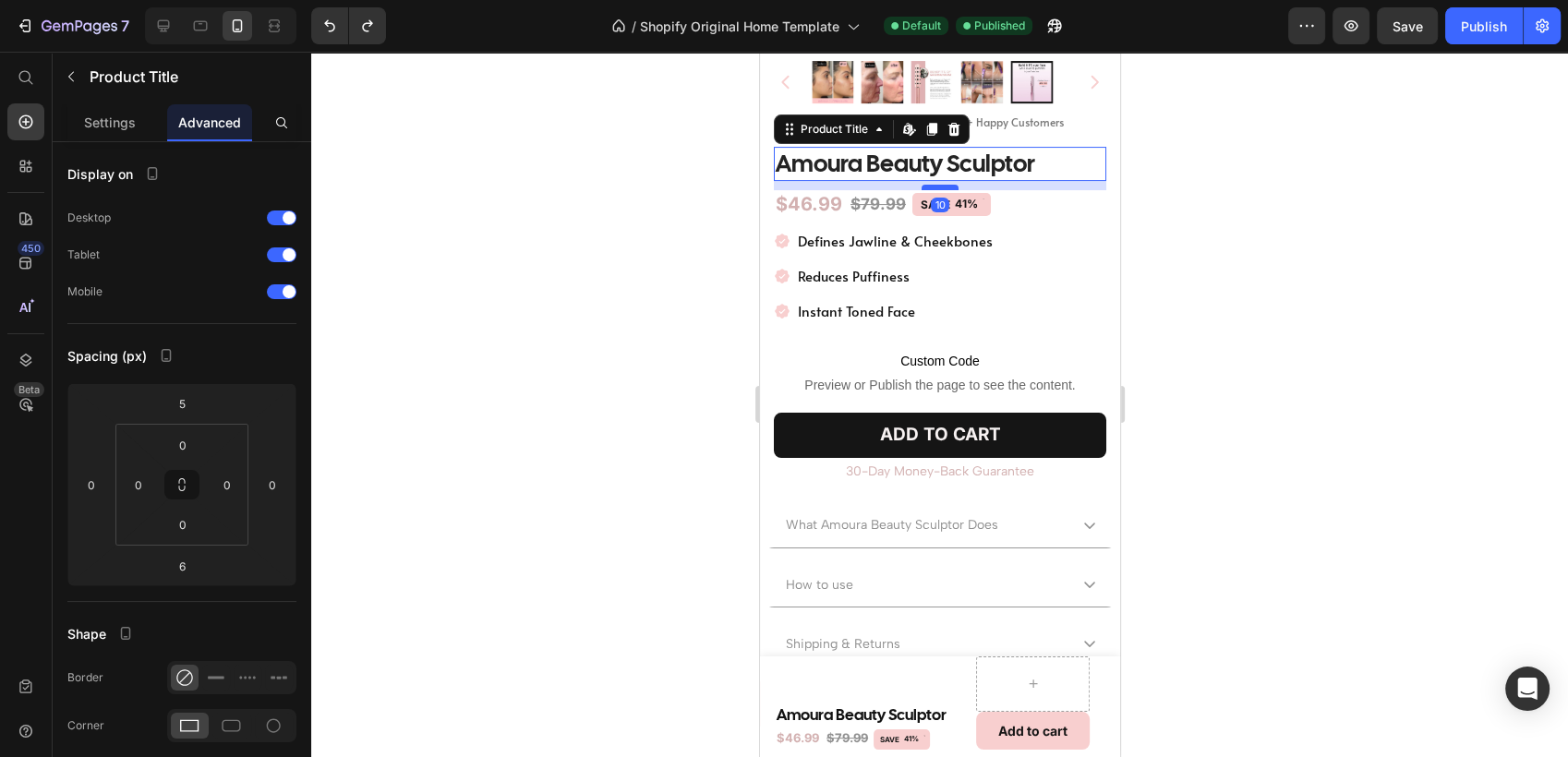 click at bounding box center [939, 187] 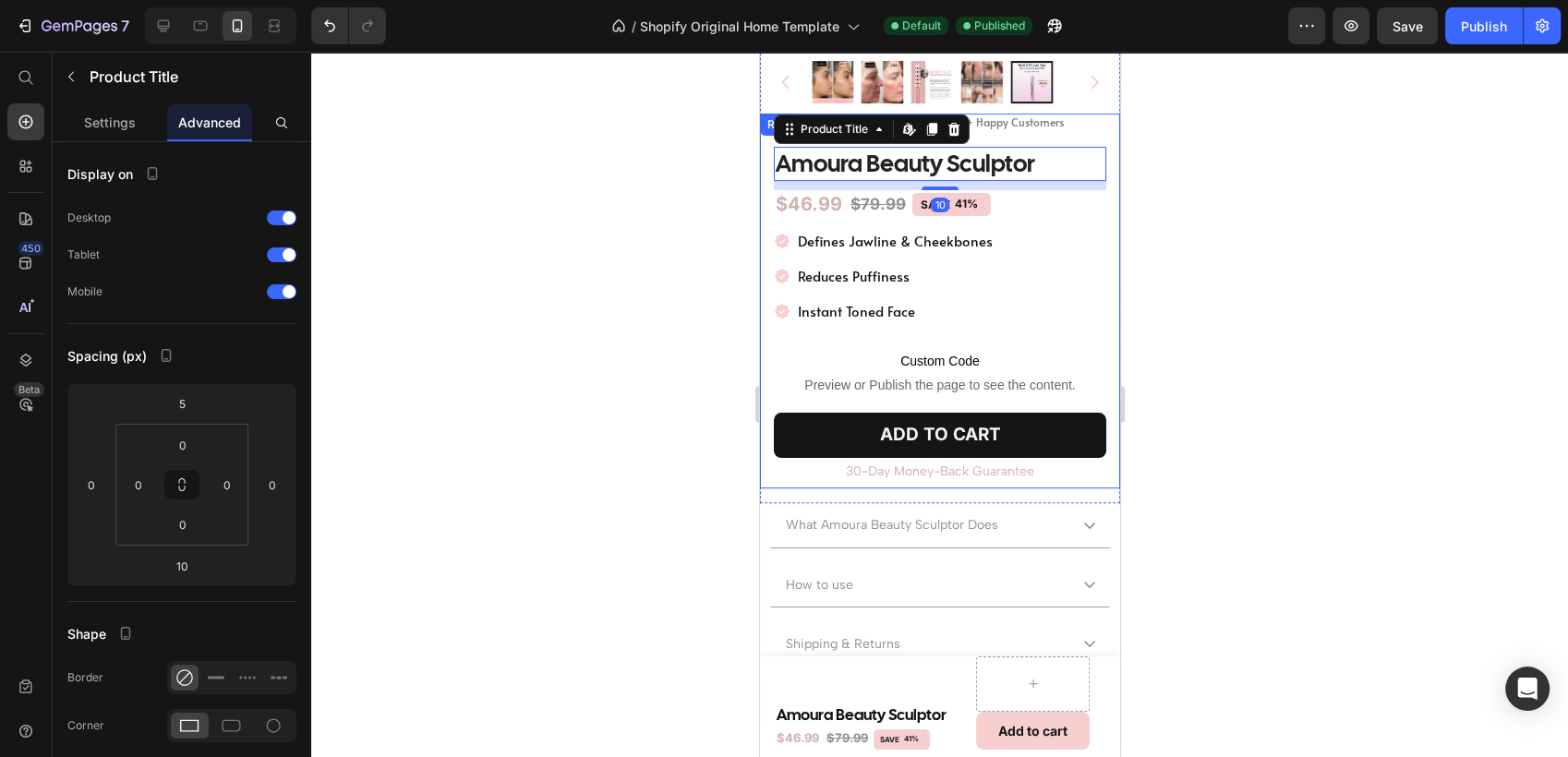 click 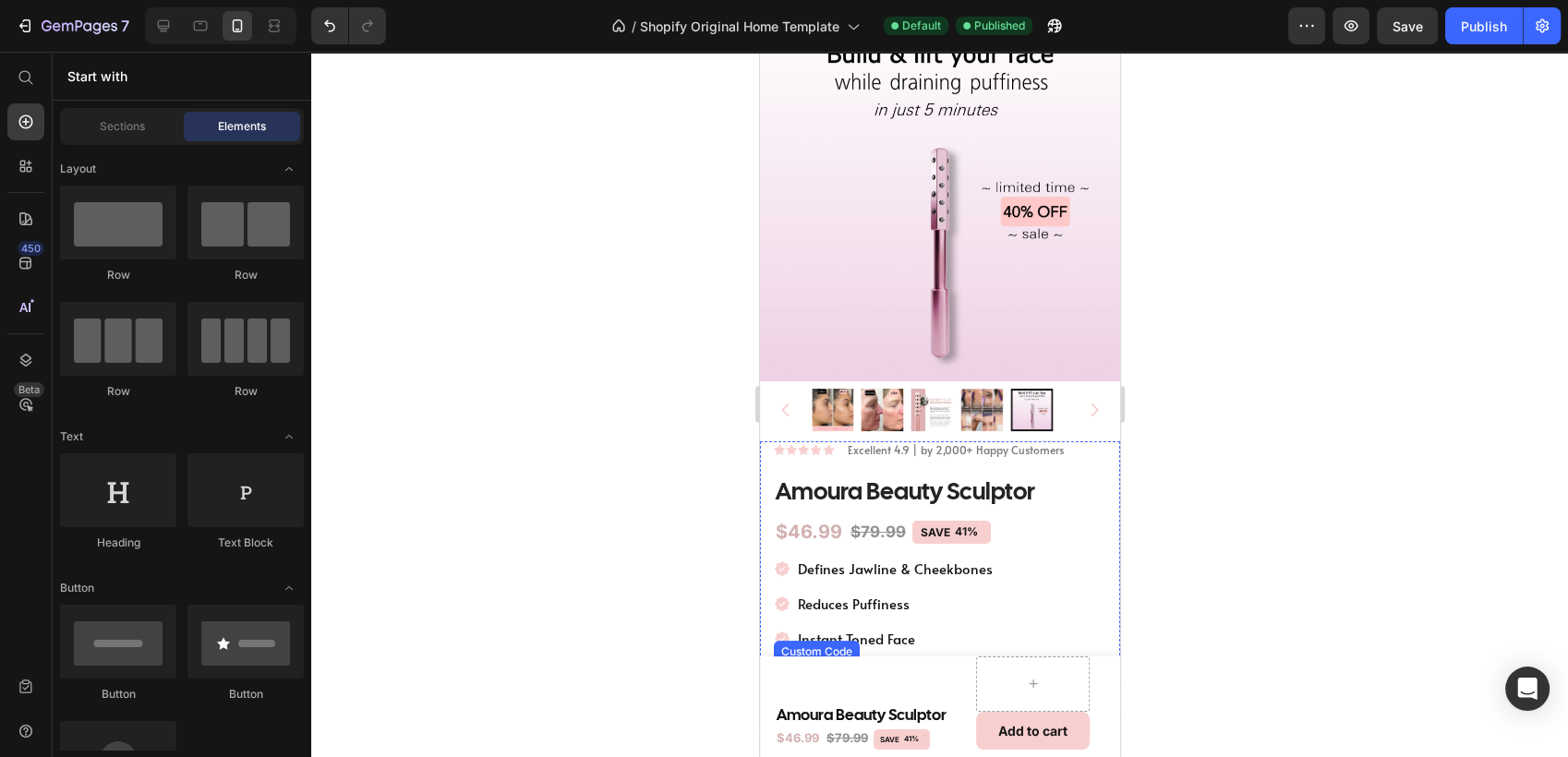 scroll, scrollTop: 0, scrollLeft: 0, axis: both 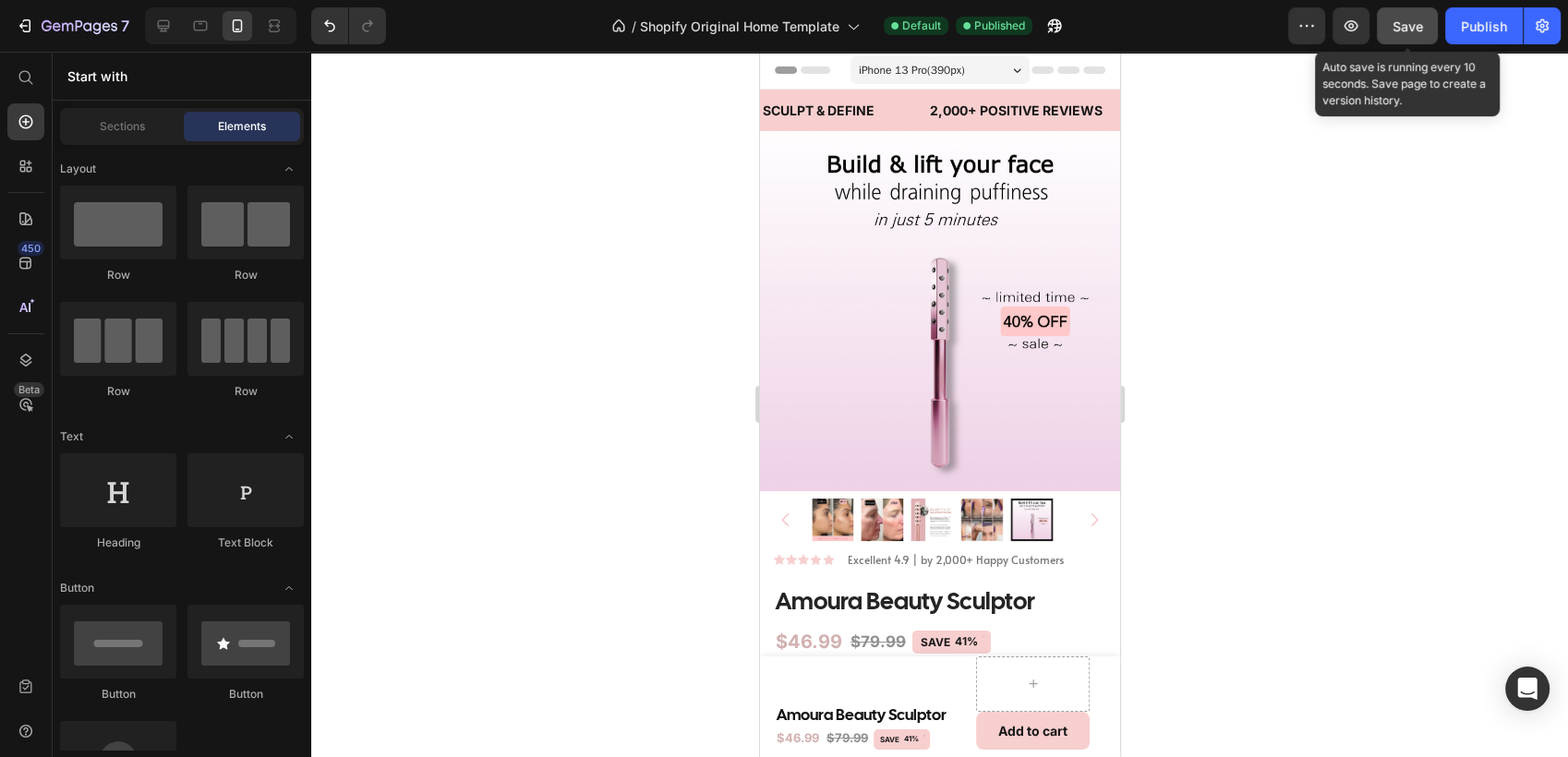 click on "Save" at bounding box center [1407, 26] 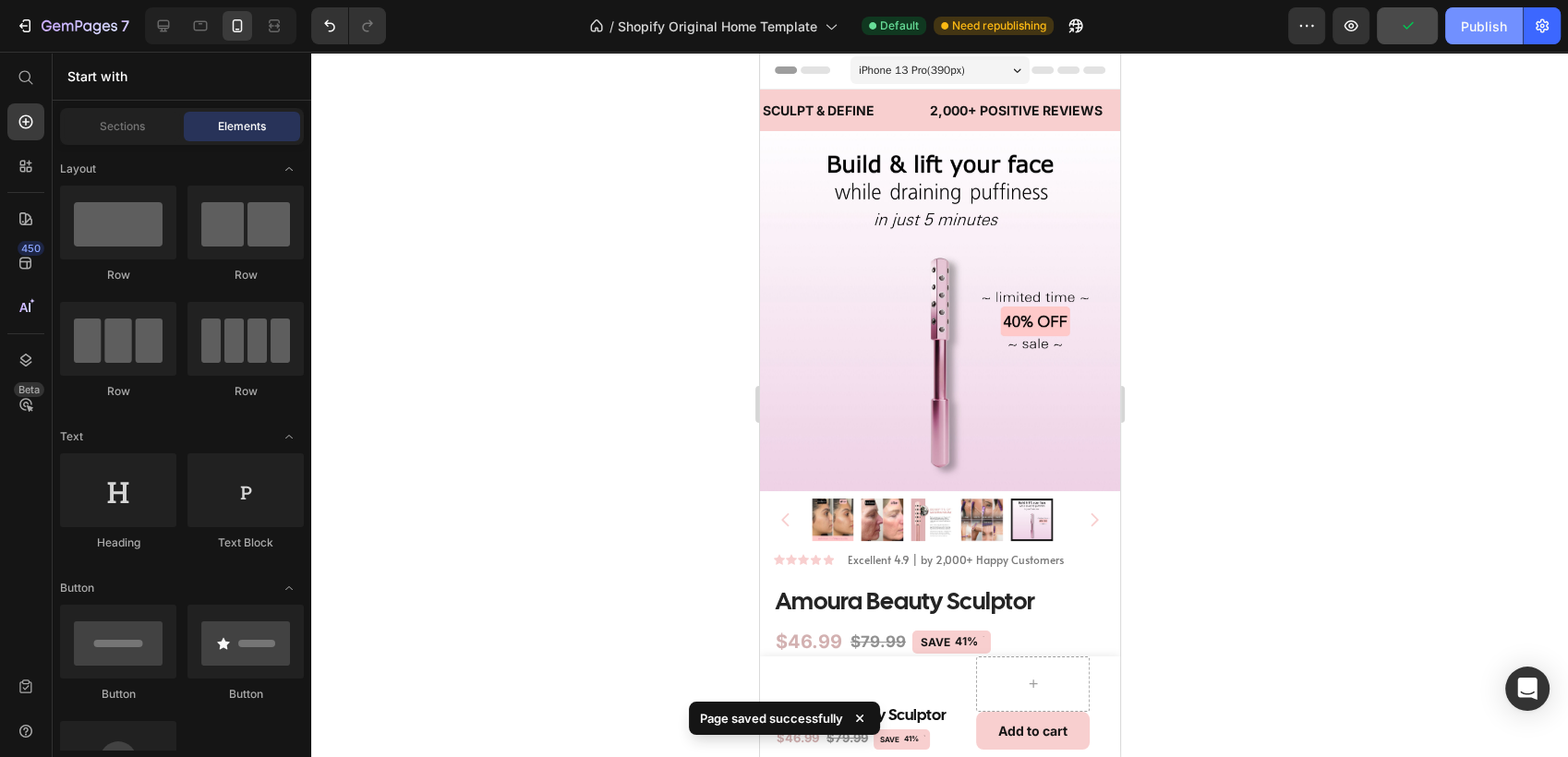 click on "Publish" at bounding box center [1484, 26] 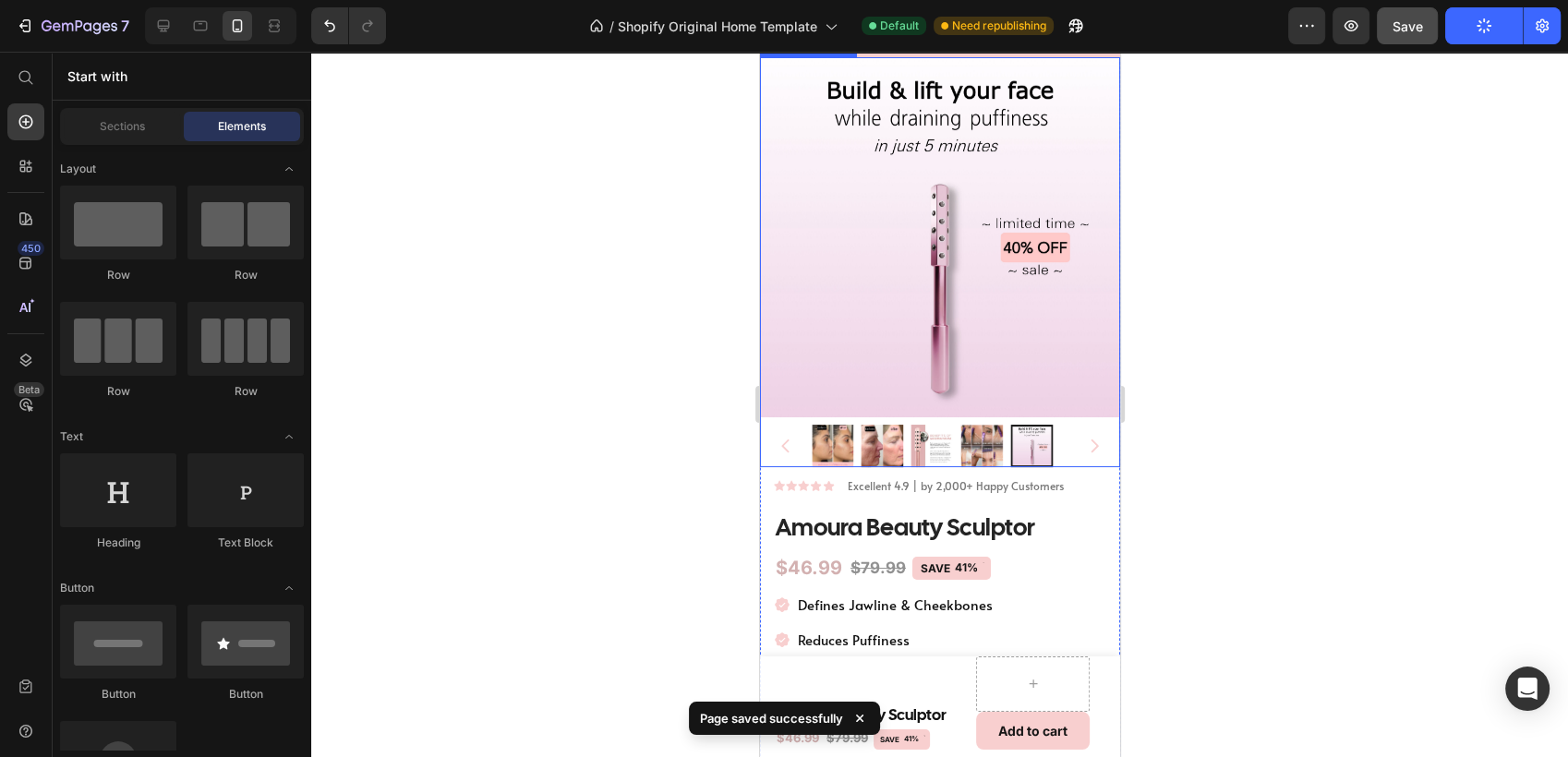 scroll, scrollTop: 73, scrollLeft: 0, axis: vertical 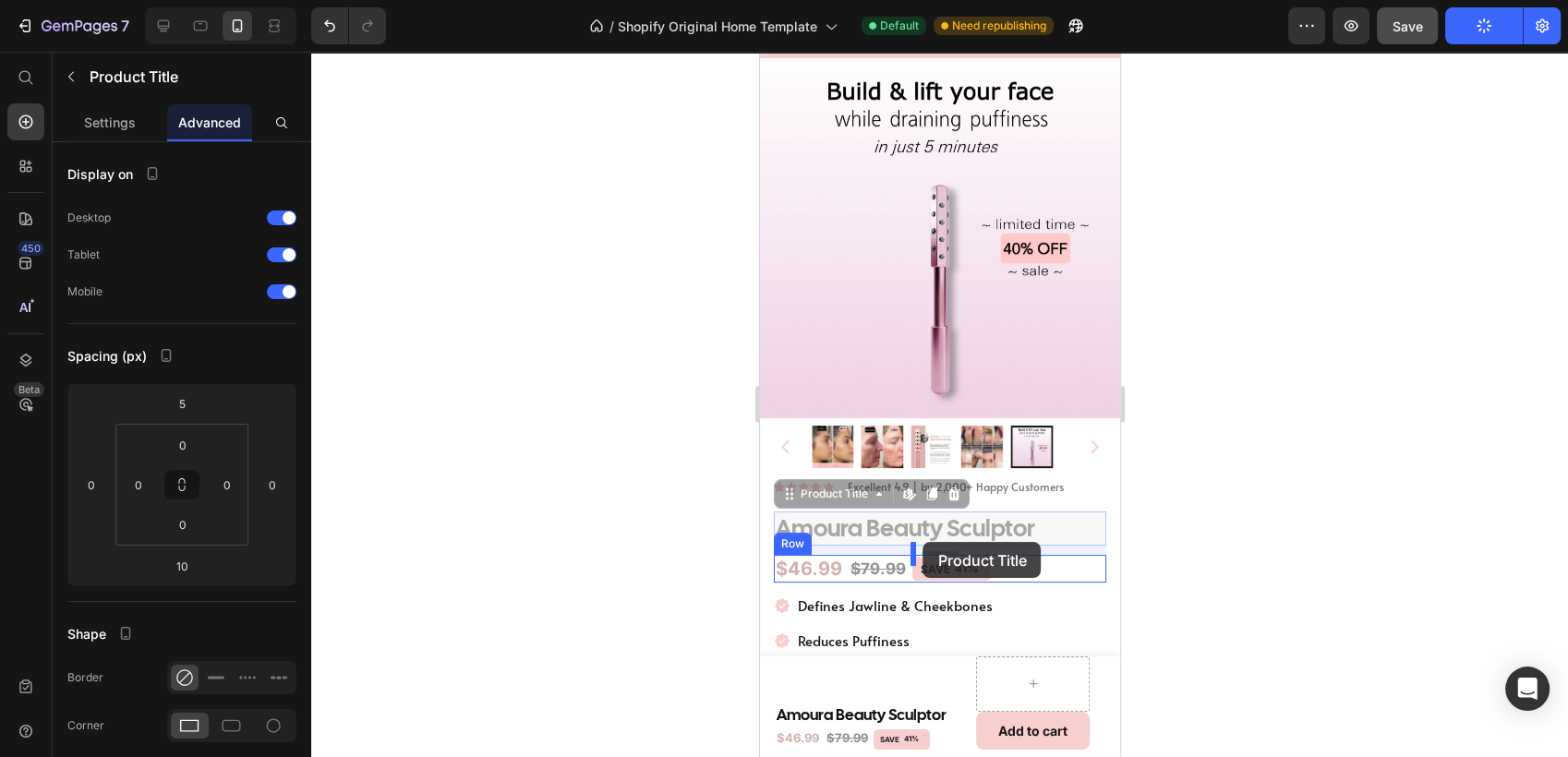 drag, startPoint x: 1043, startPoint y: 516, endPoint x: 930, endPoint y: 538, distance: 115.12167 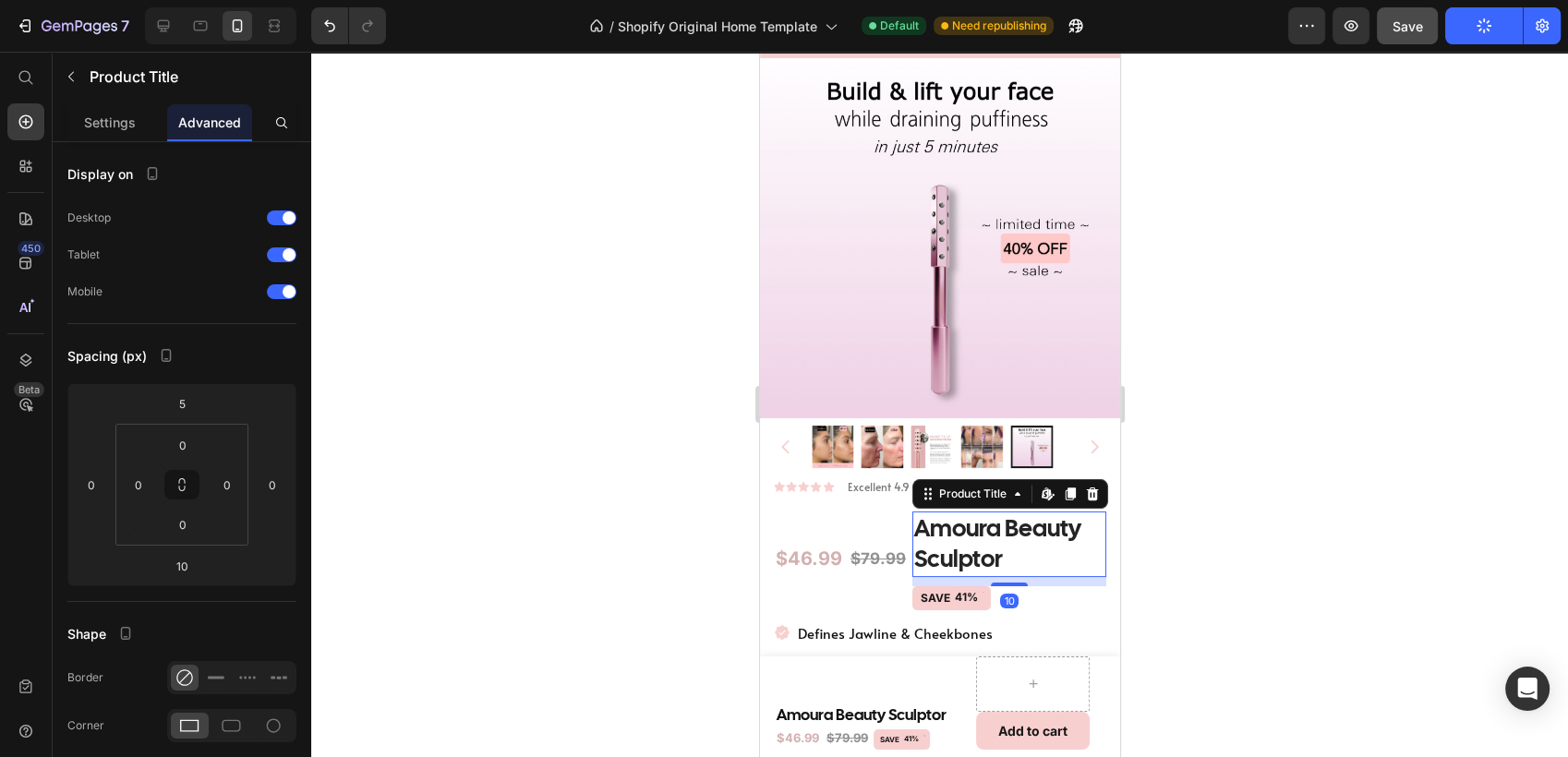 click on "Amoura Beauty Sculptor" at bounding box center (1008, 545) 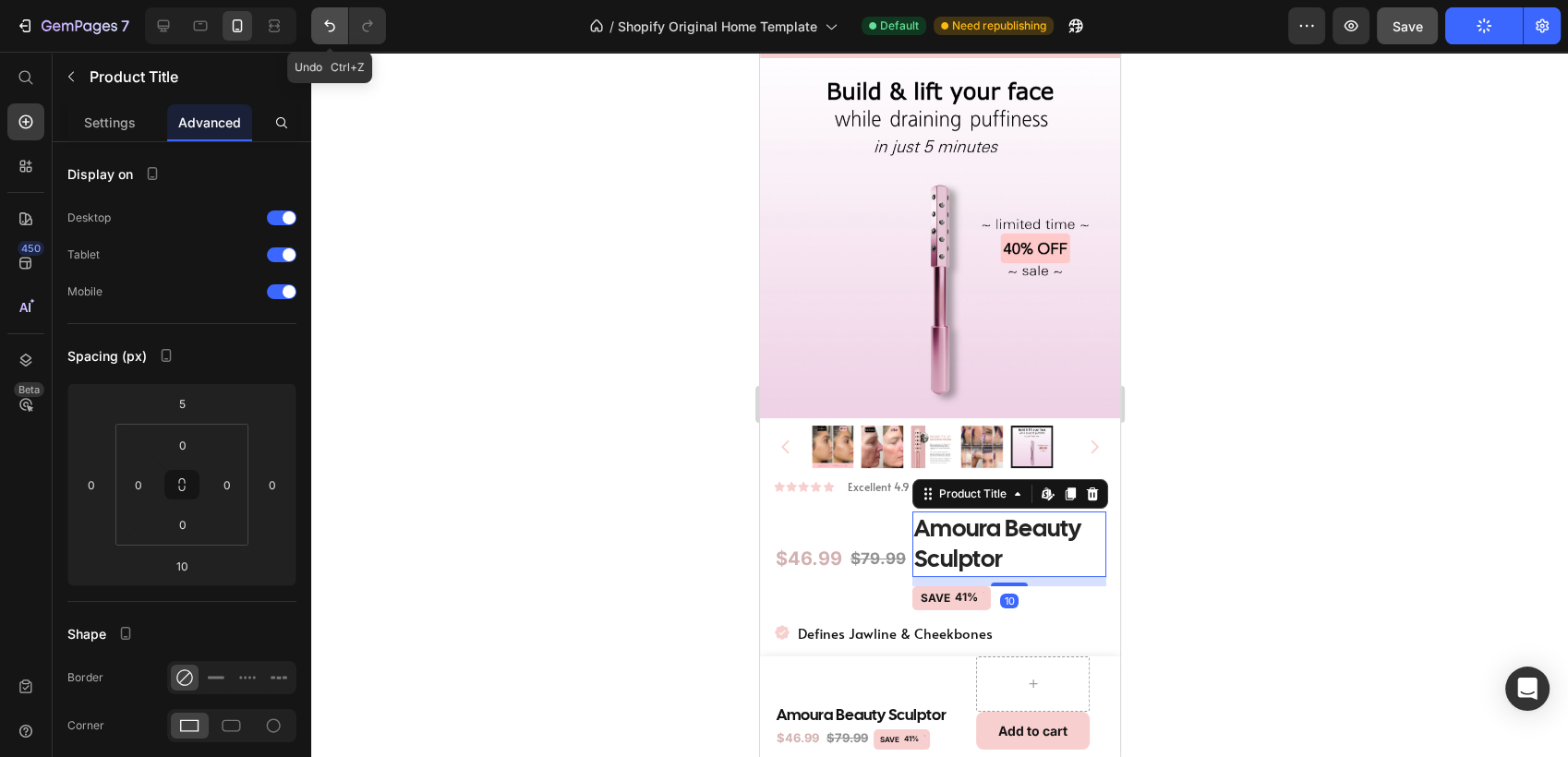 click 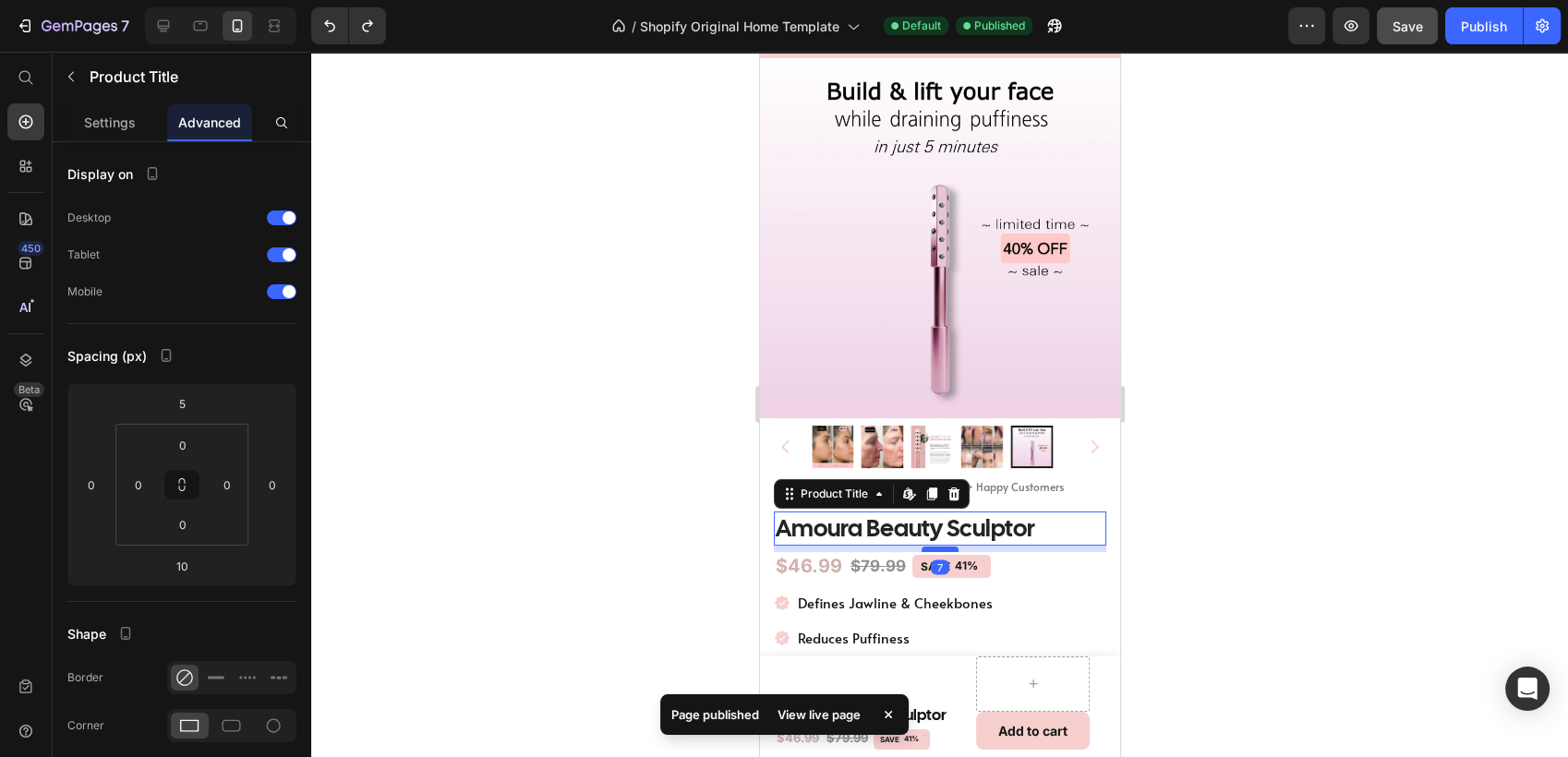 click at bounding box center (939, 549) 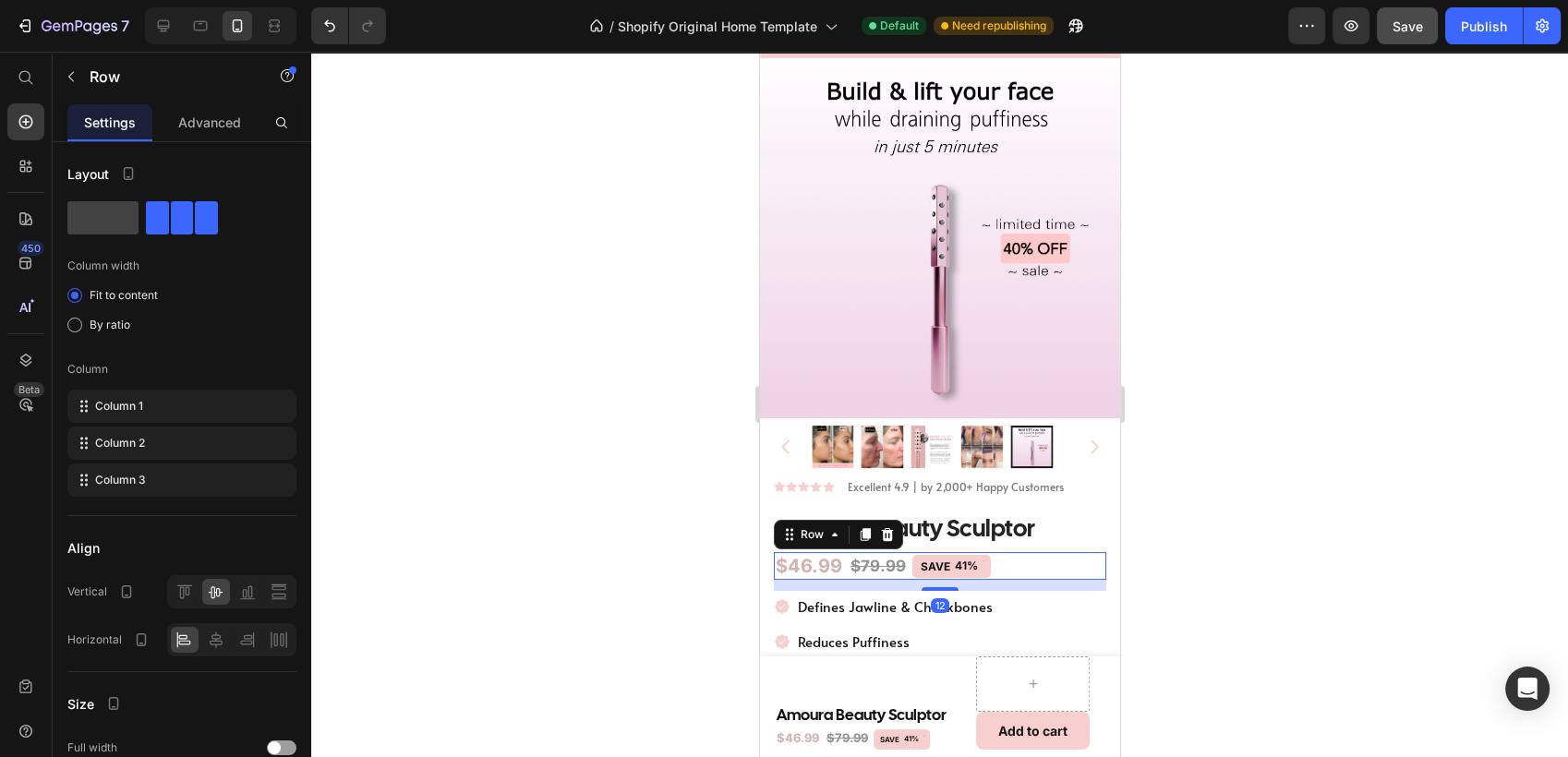 click at bounding box center (939, 589) 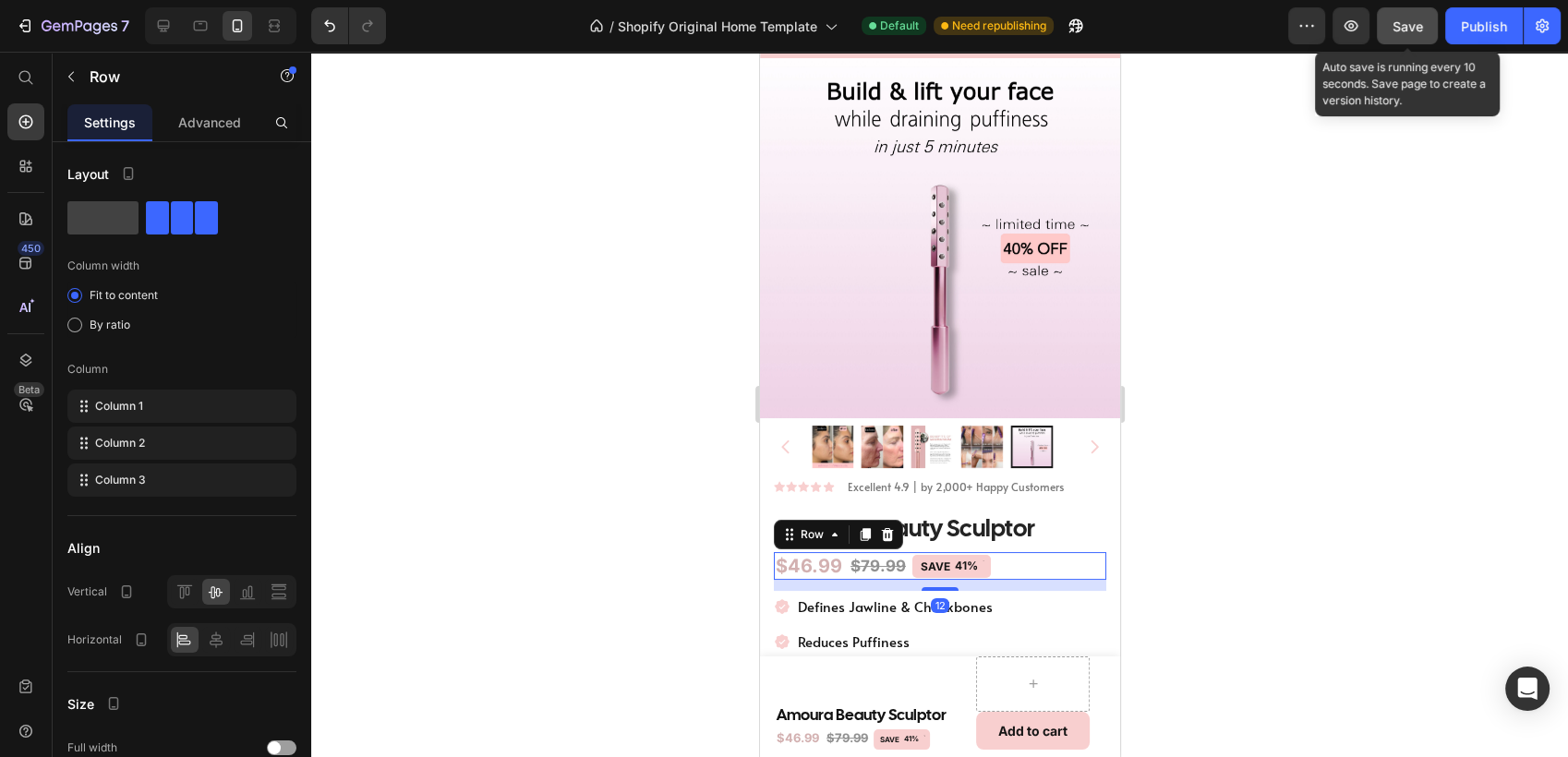 click on "Save" at bounding box center (1407, 26) 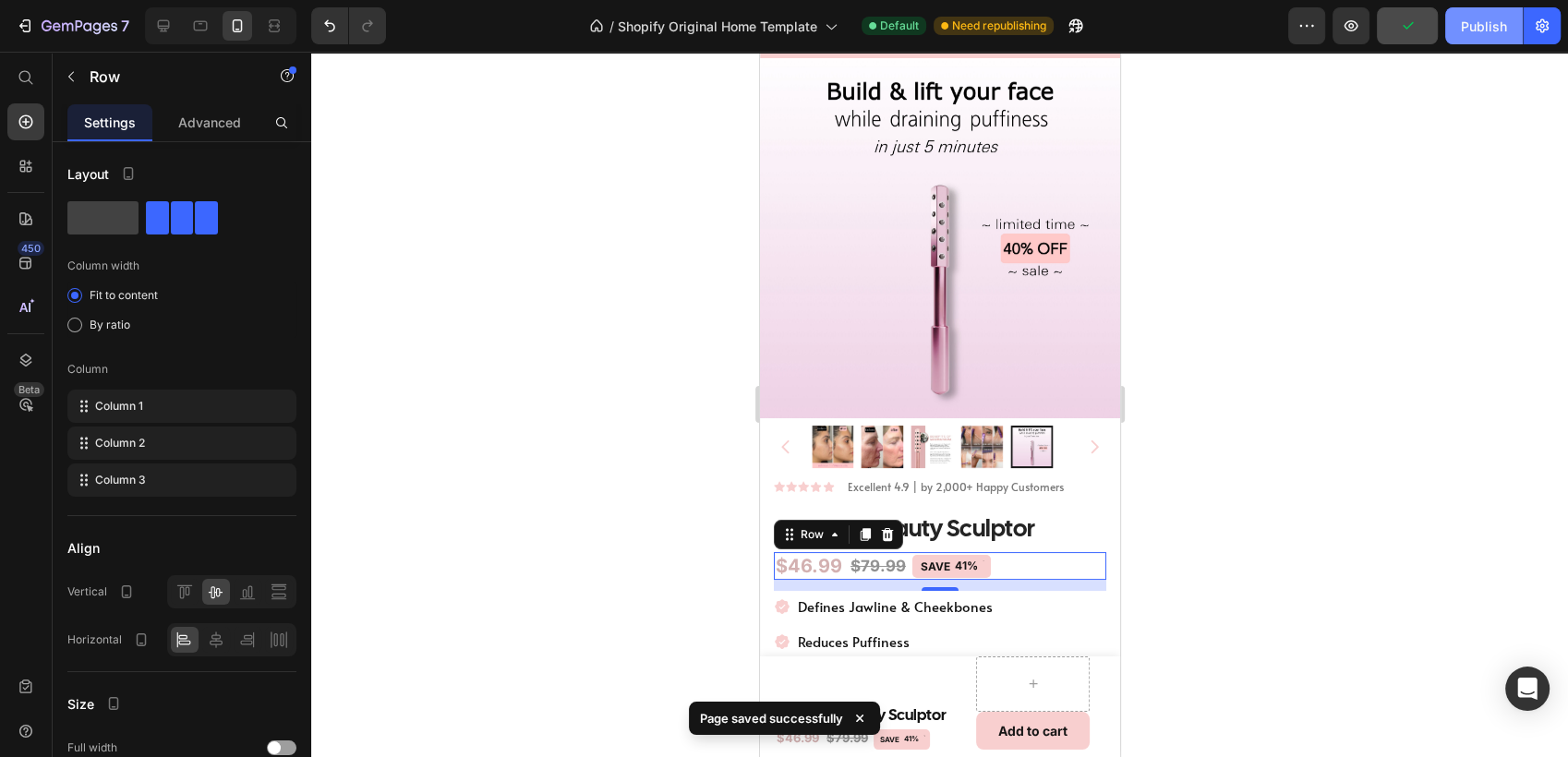 click on "Publish" at bounding box center [1484, 26] 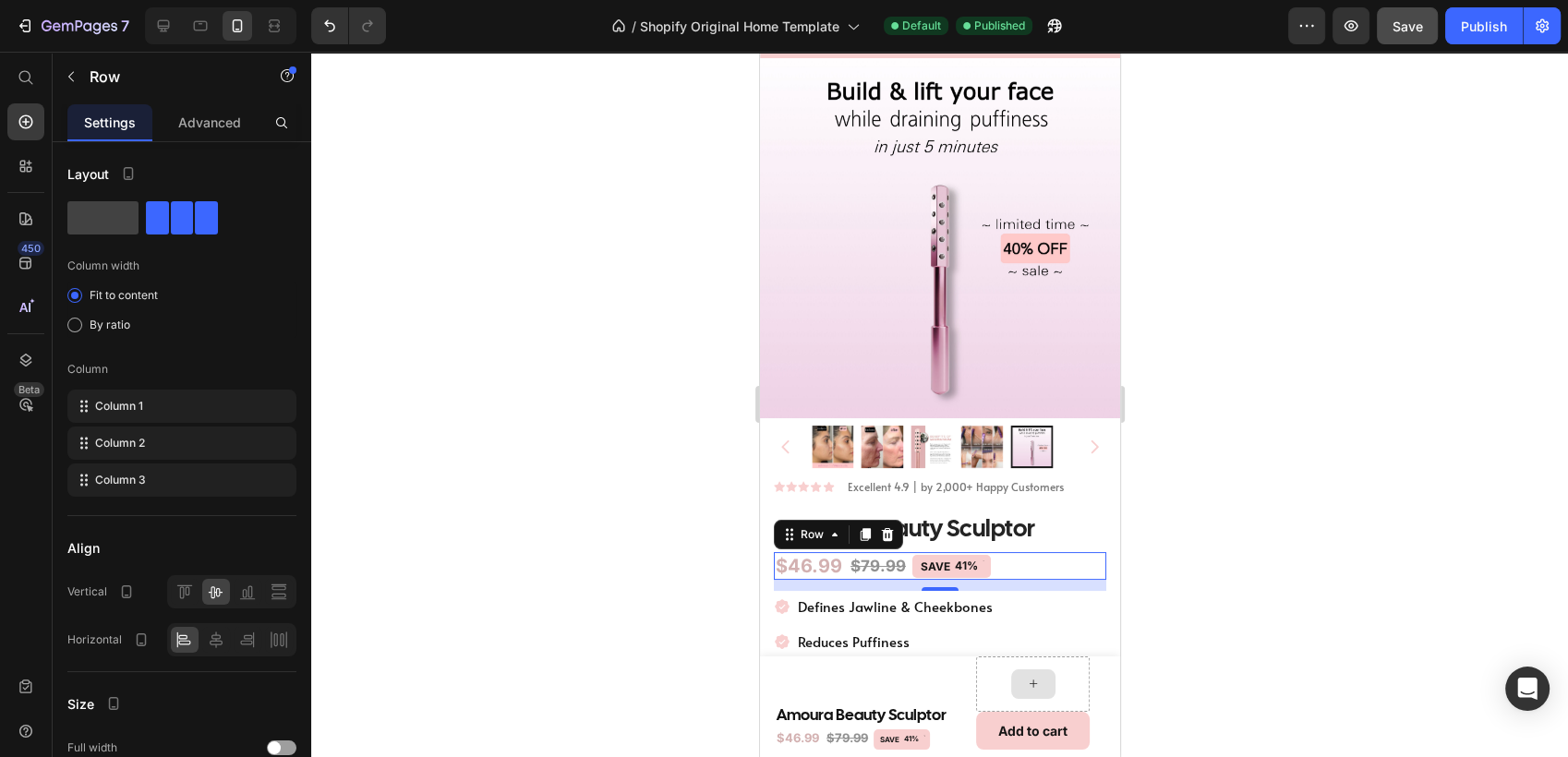 click 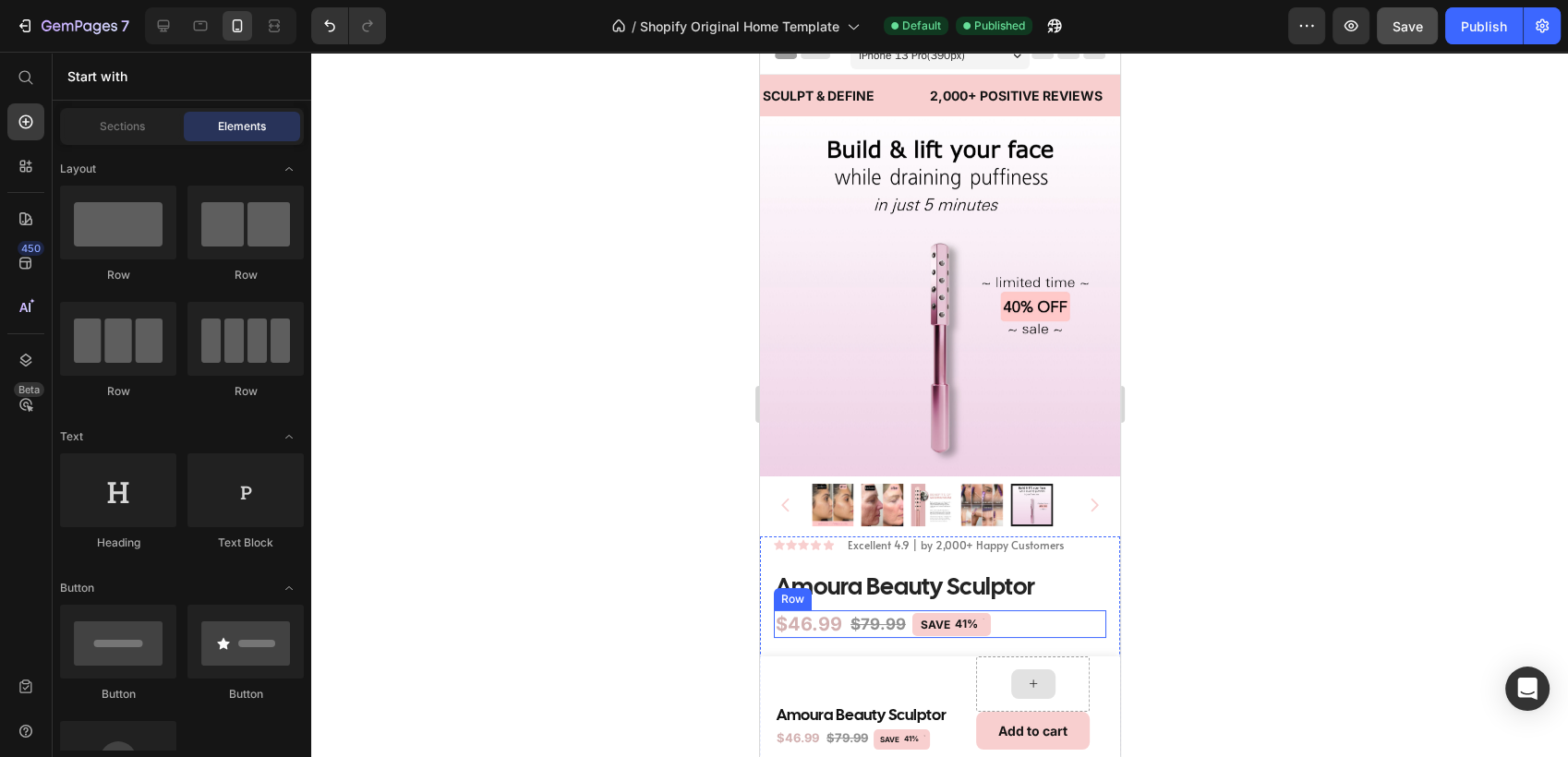 scroll, scrollTop: 0, scrollLeft: 0, axis: both 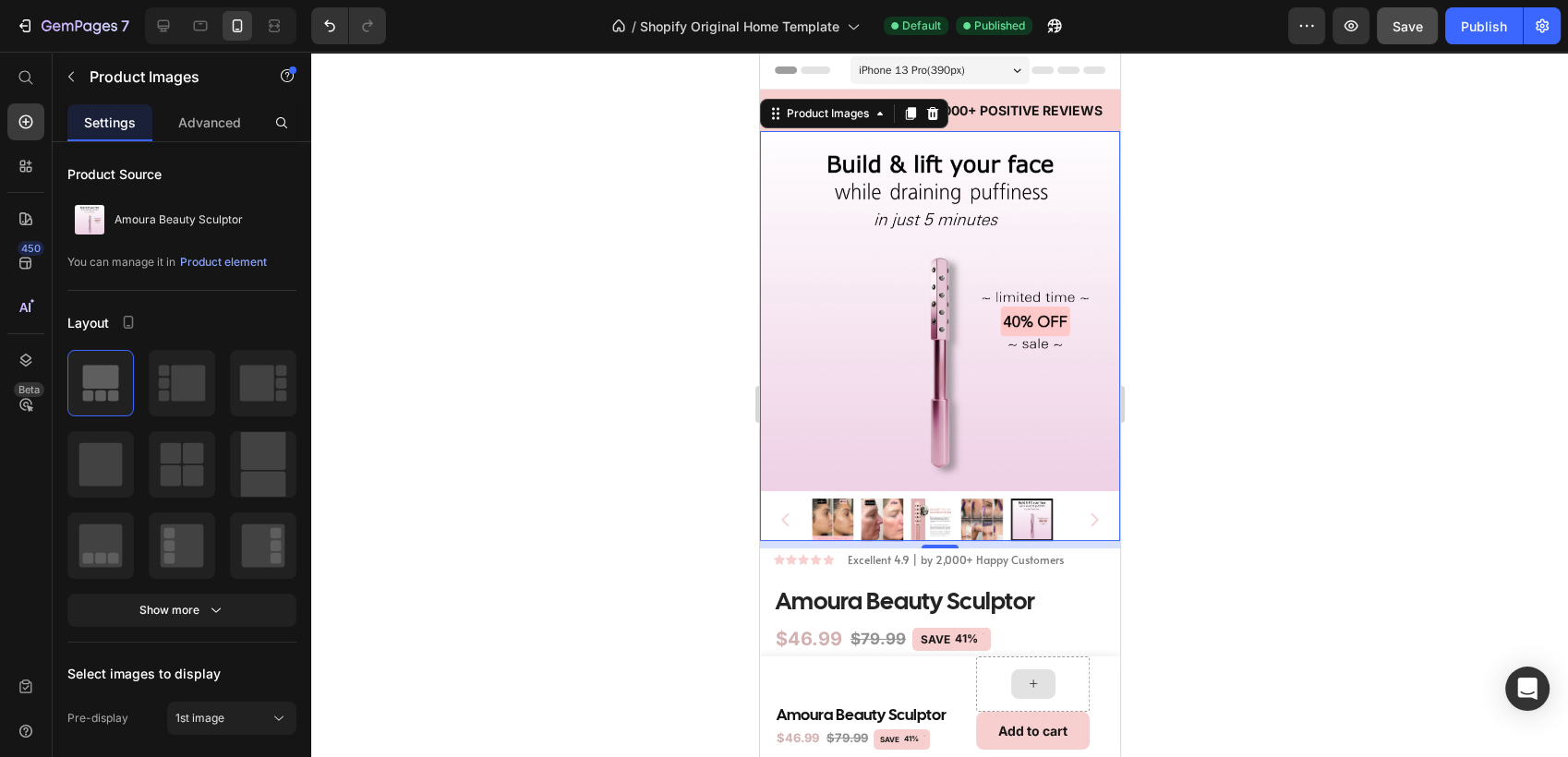 click 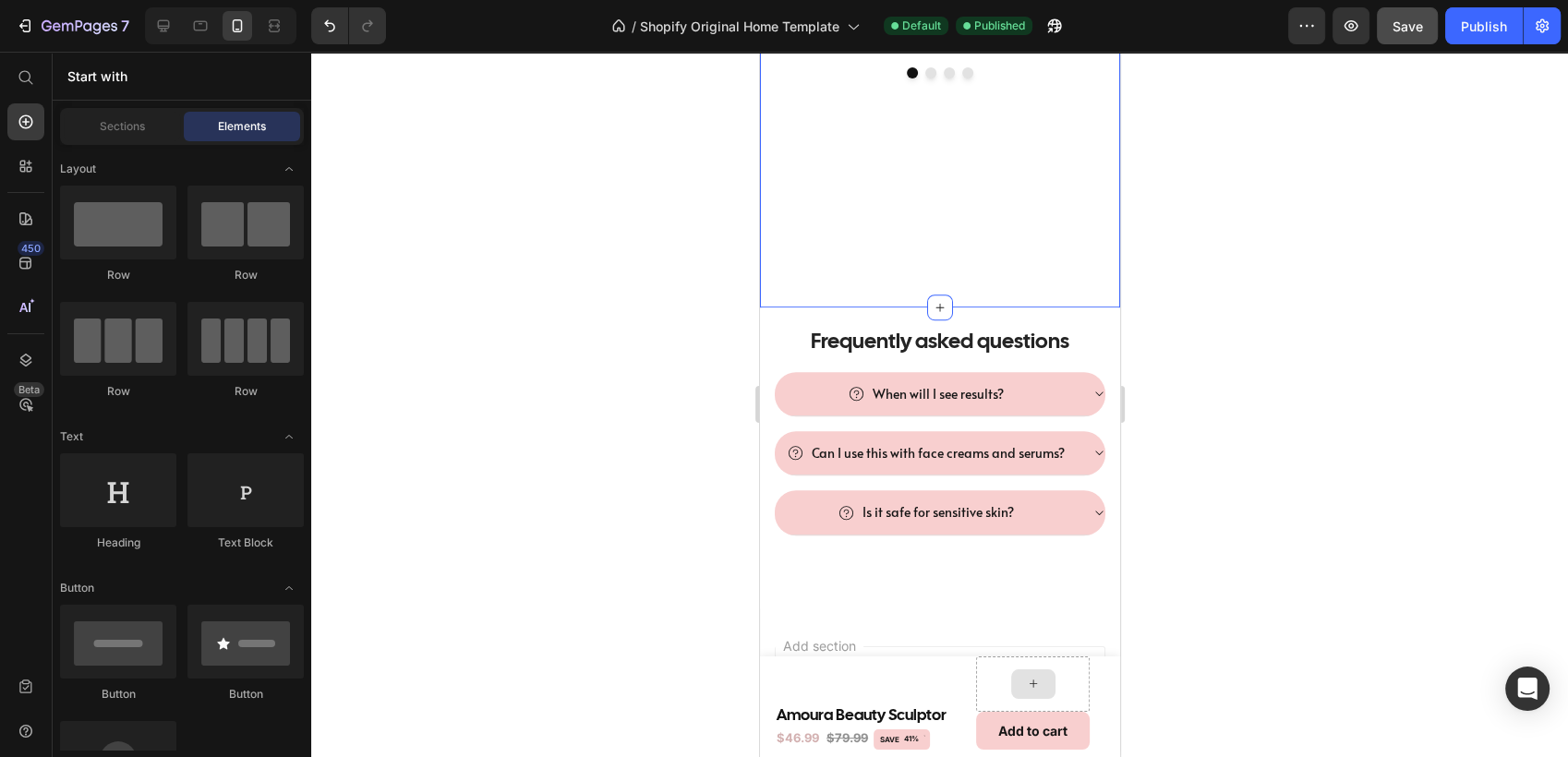 scroll, scrollTop: 1407, scrollLeft: 0, axis: vertical 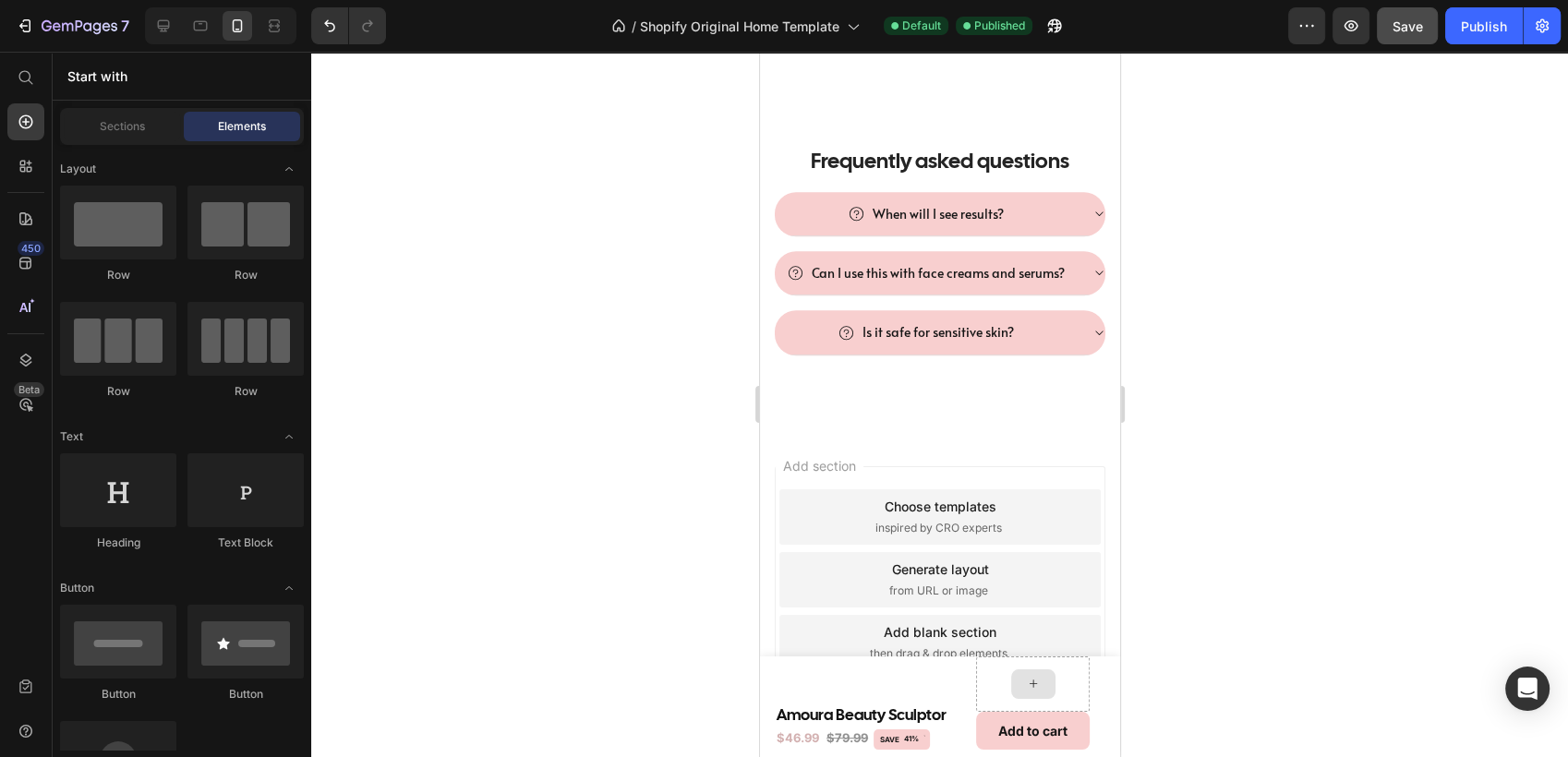 click 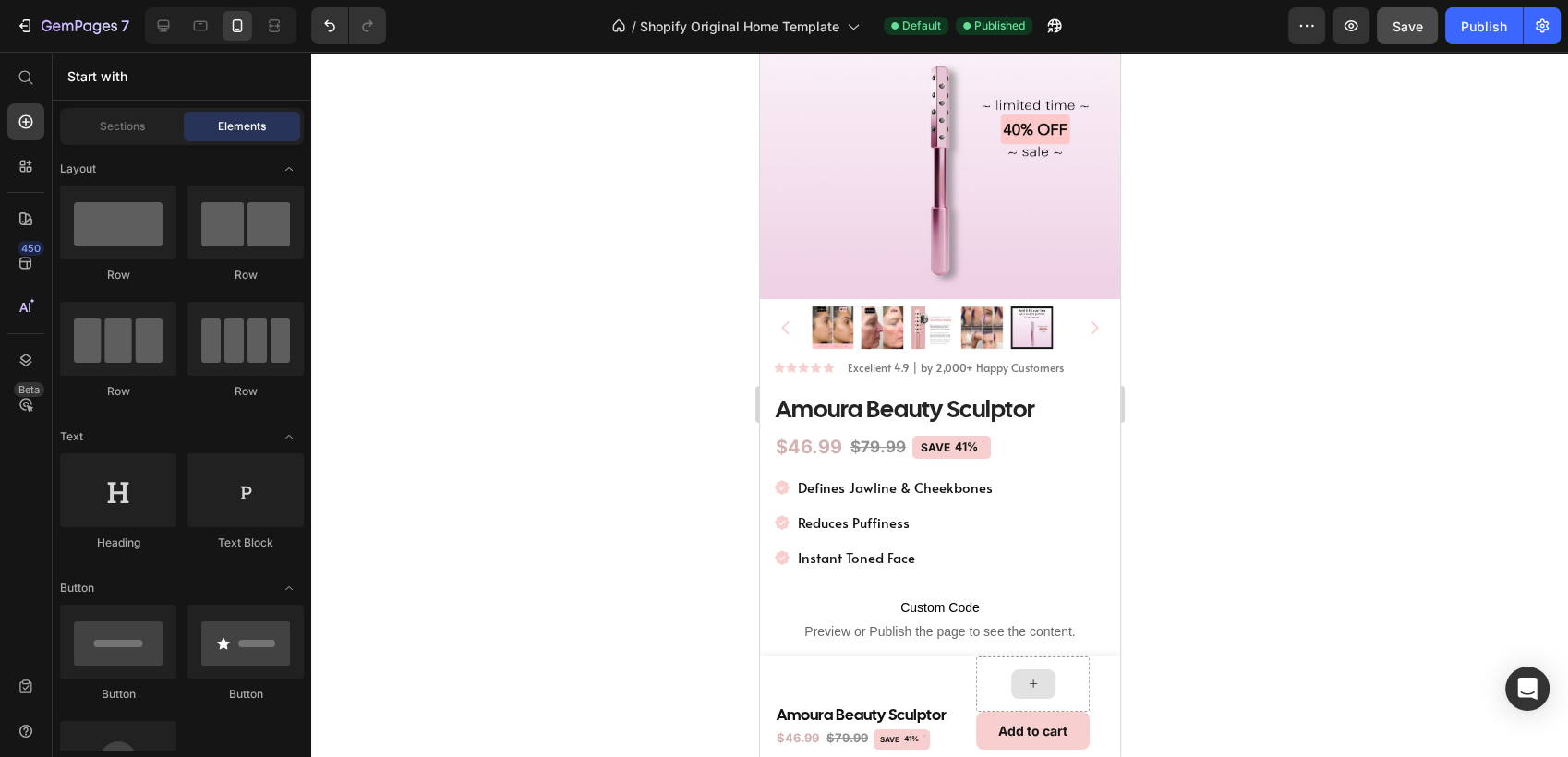 scroll, scrollTop: 193, scrollLeft: 0, axis: vertical 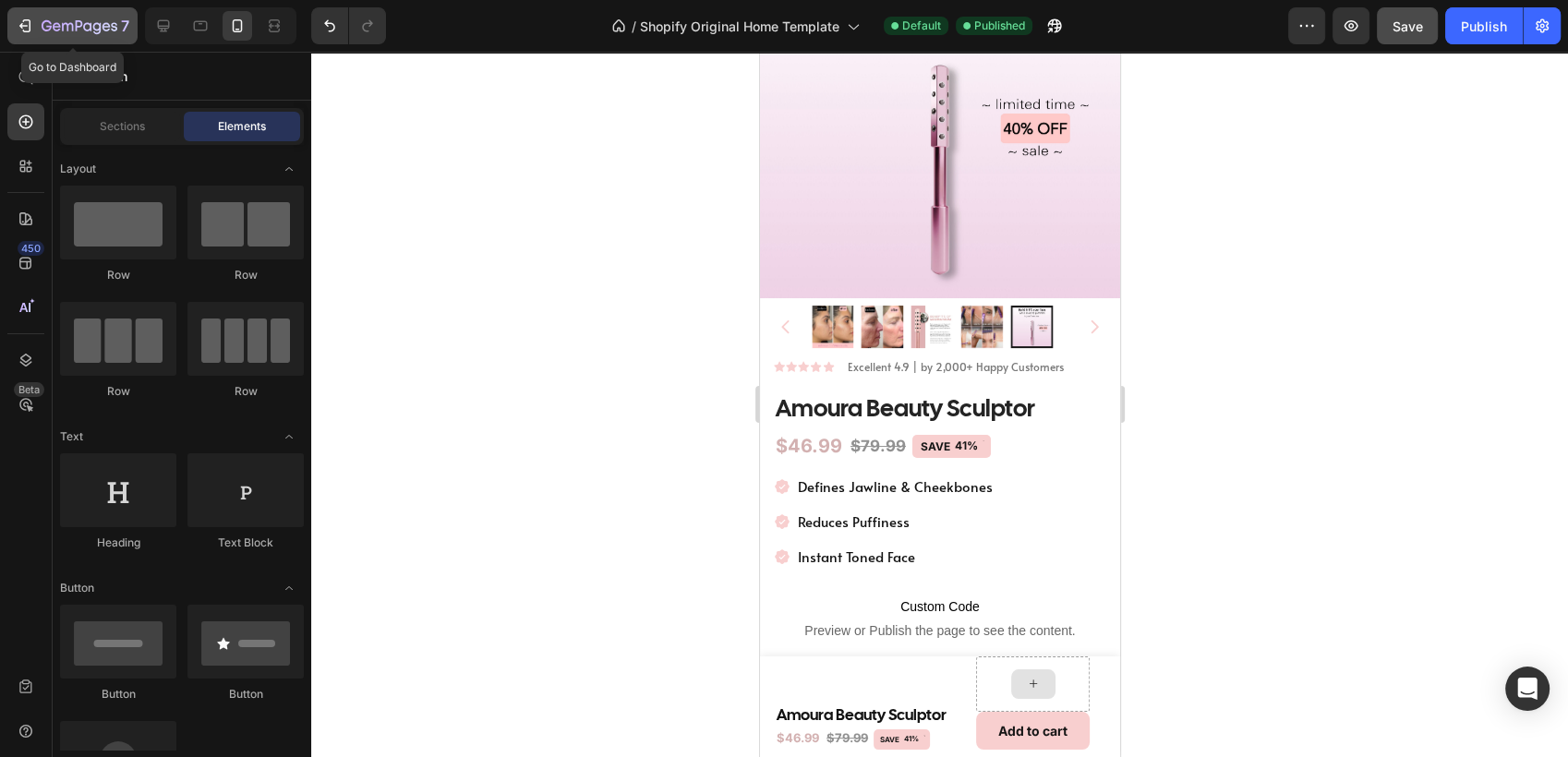 click on "7" 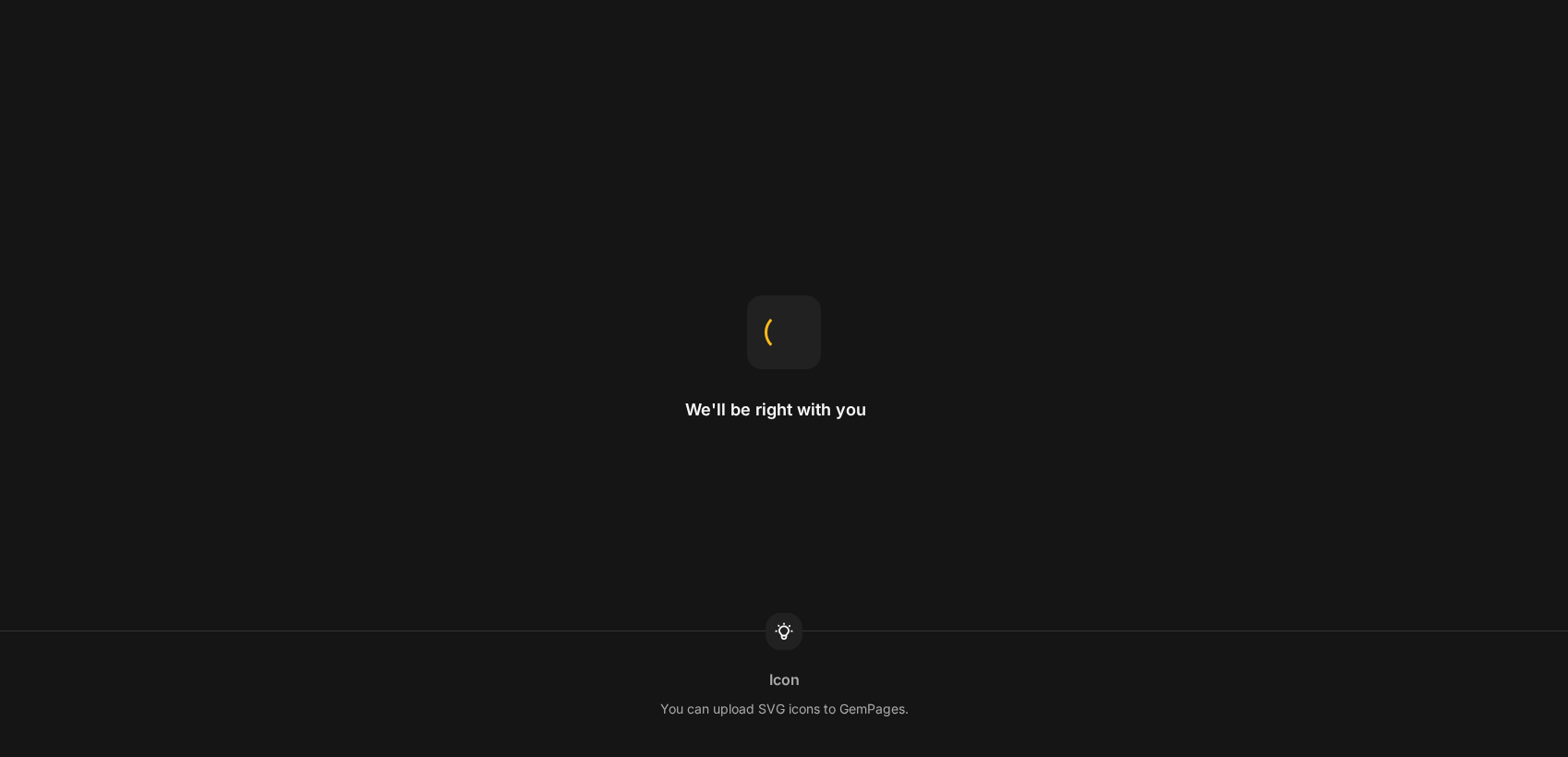 scroll, scrollTop: 0, scrollLeft: 0, axis: both 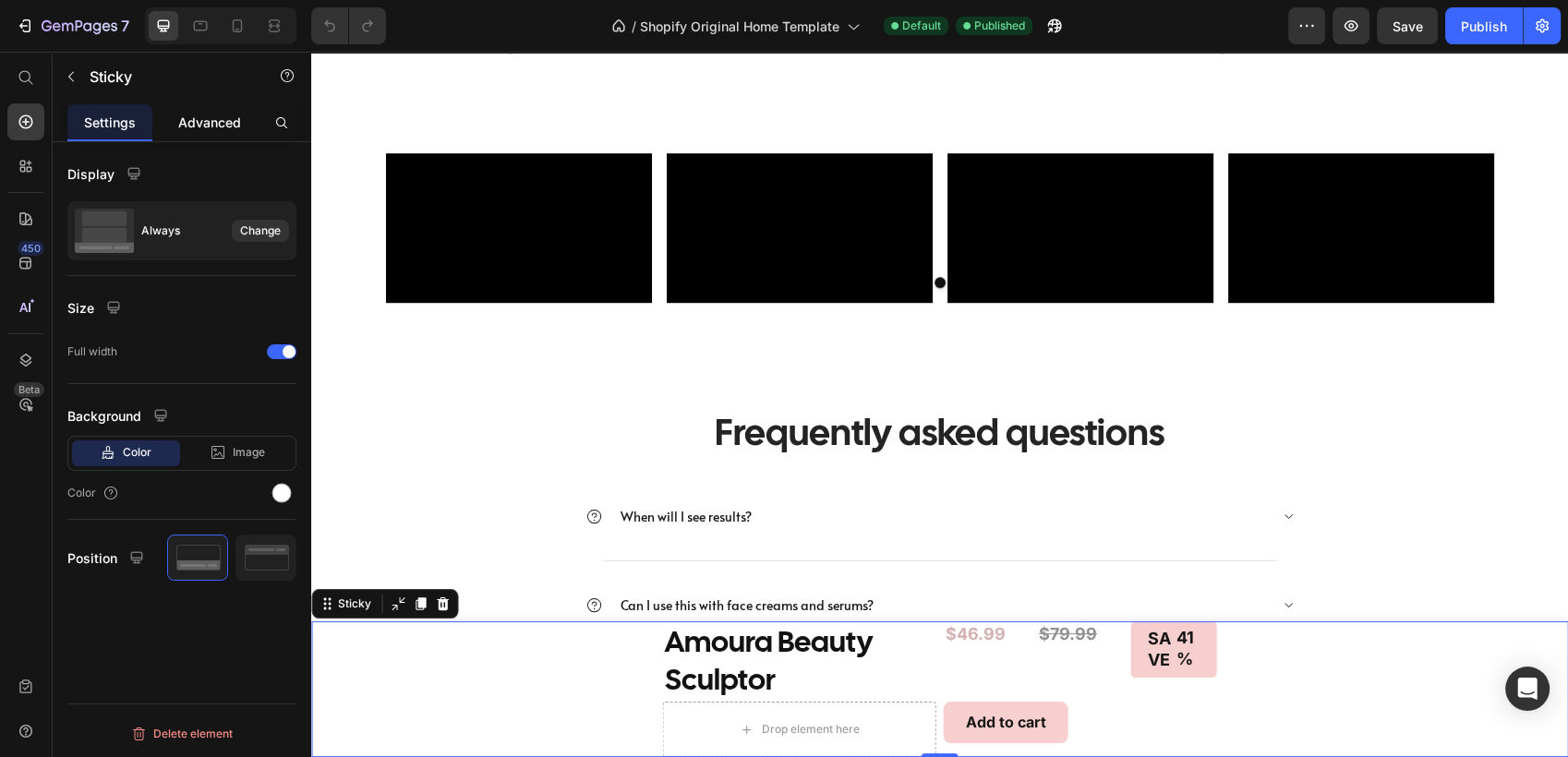 click on "Advanced" 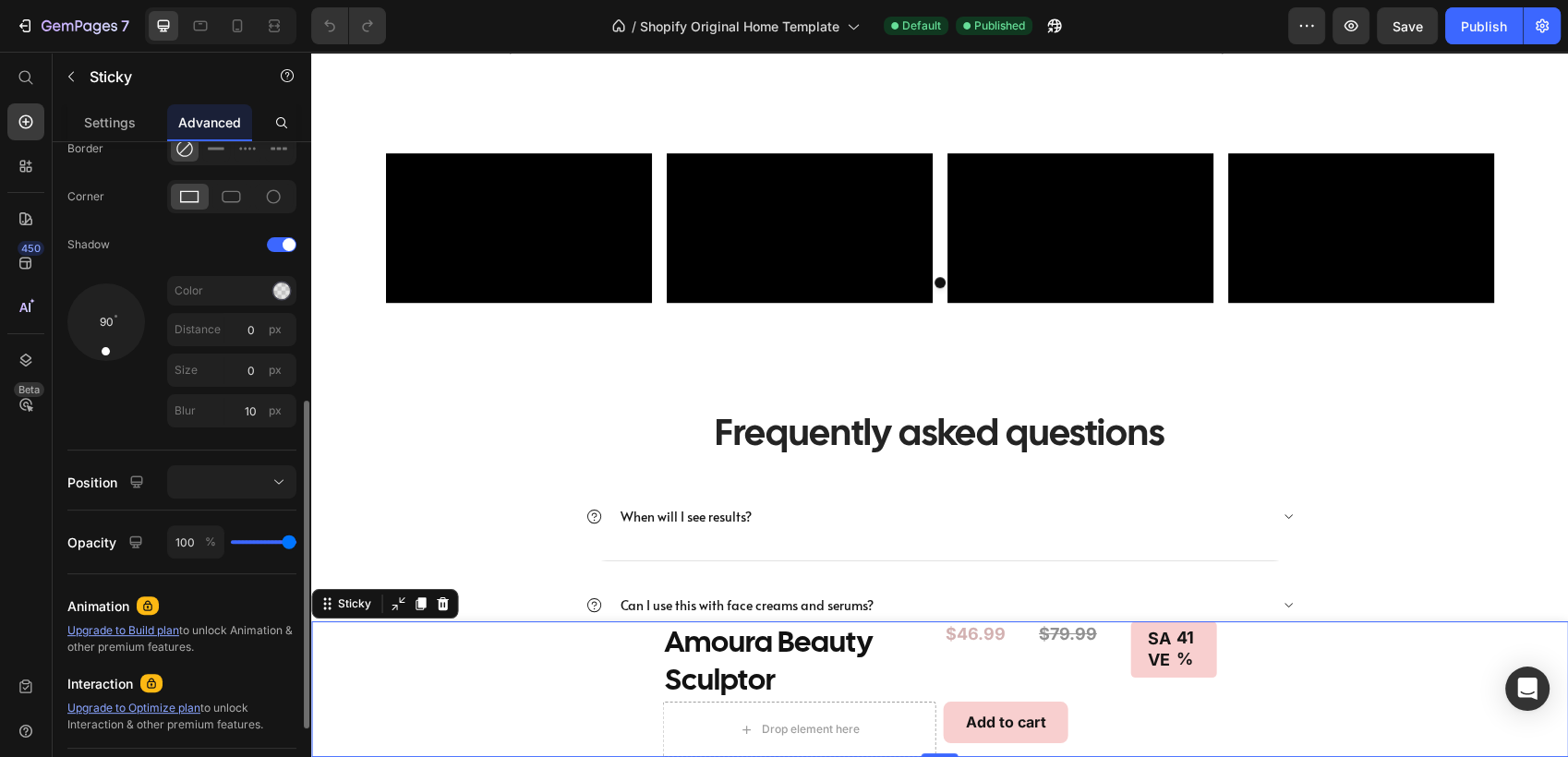 scroll, scrollTop: 530, scrollLeft: 0, axis: vertical 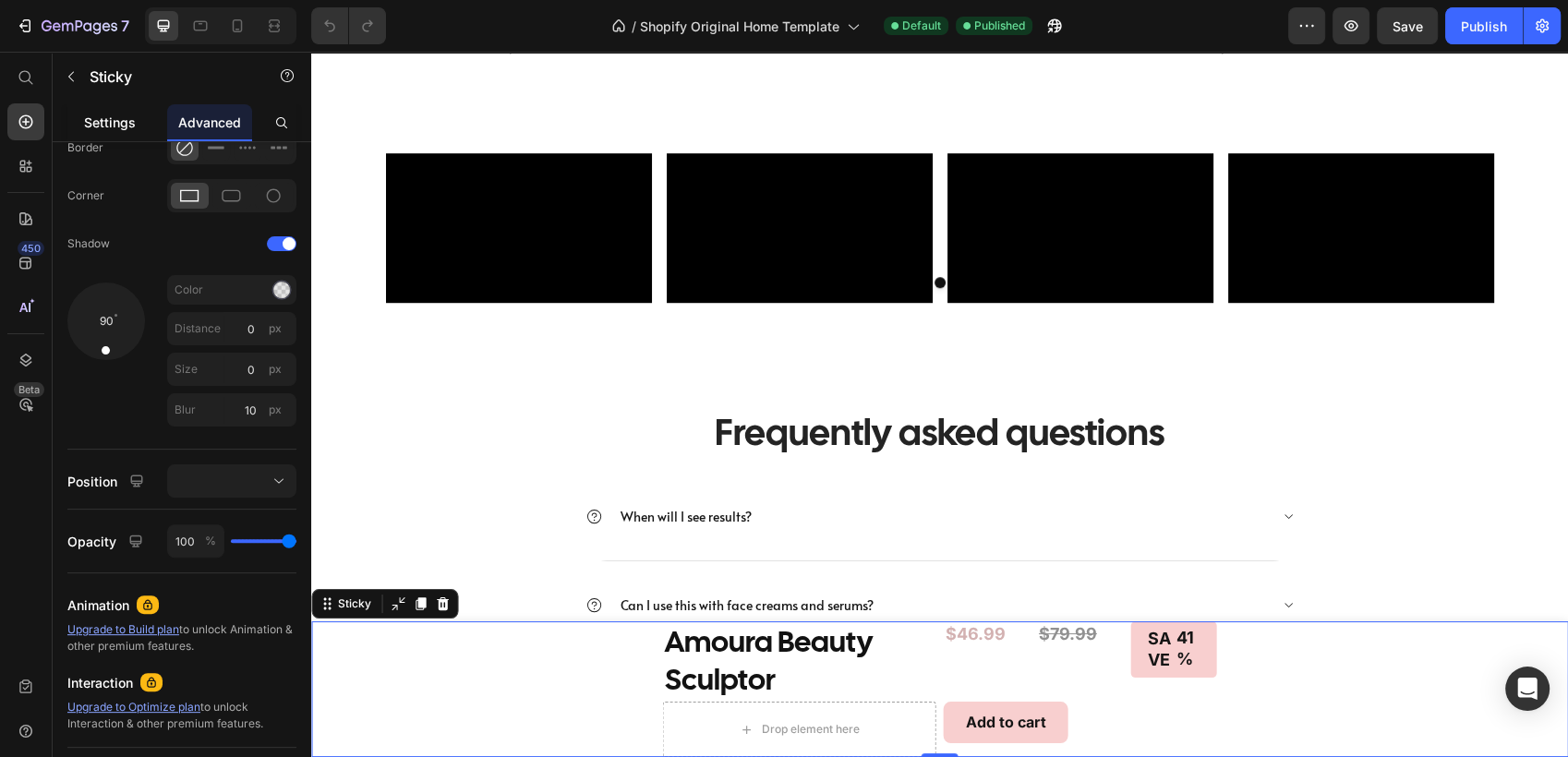 click on "Settings" at bounding box center [110, 122] 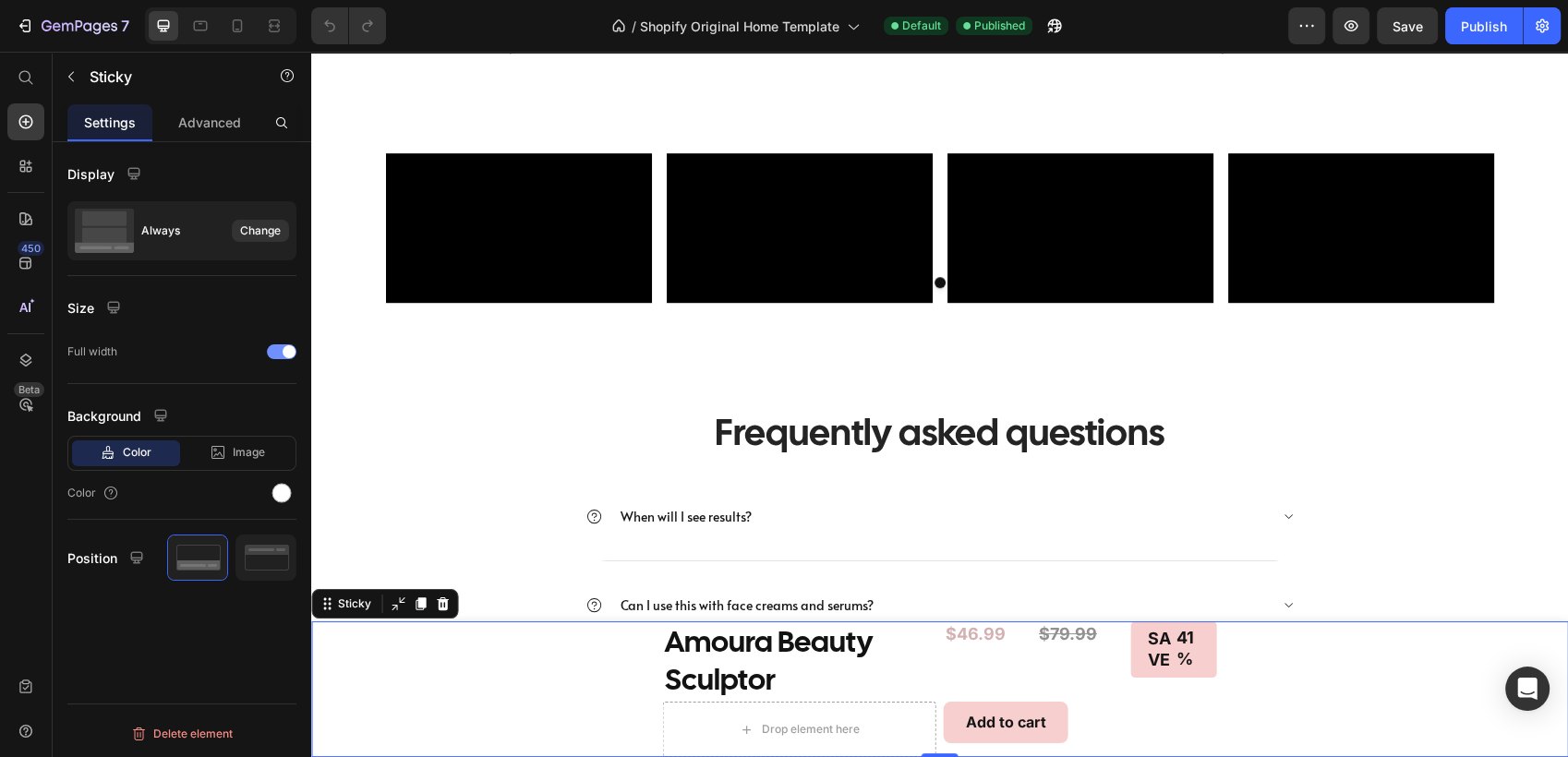 scroll, scrollTop: 0, scrollLeft: 0, axis: both 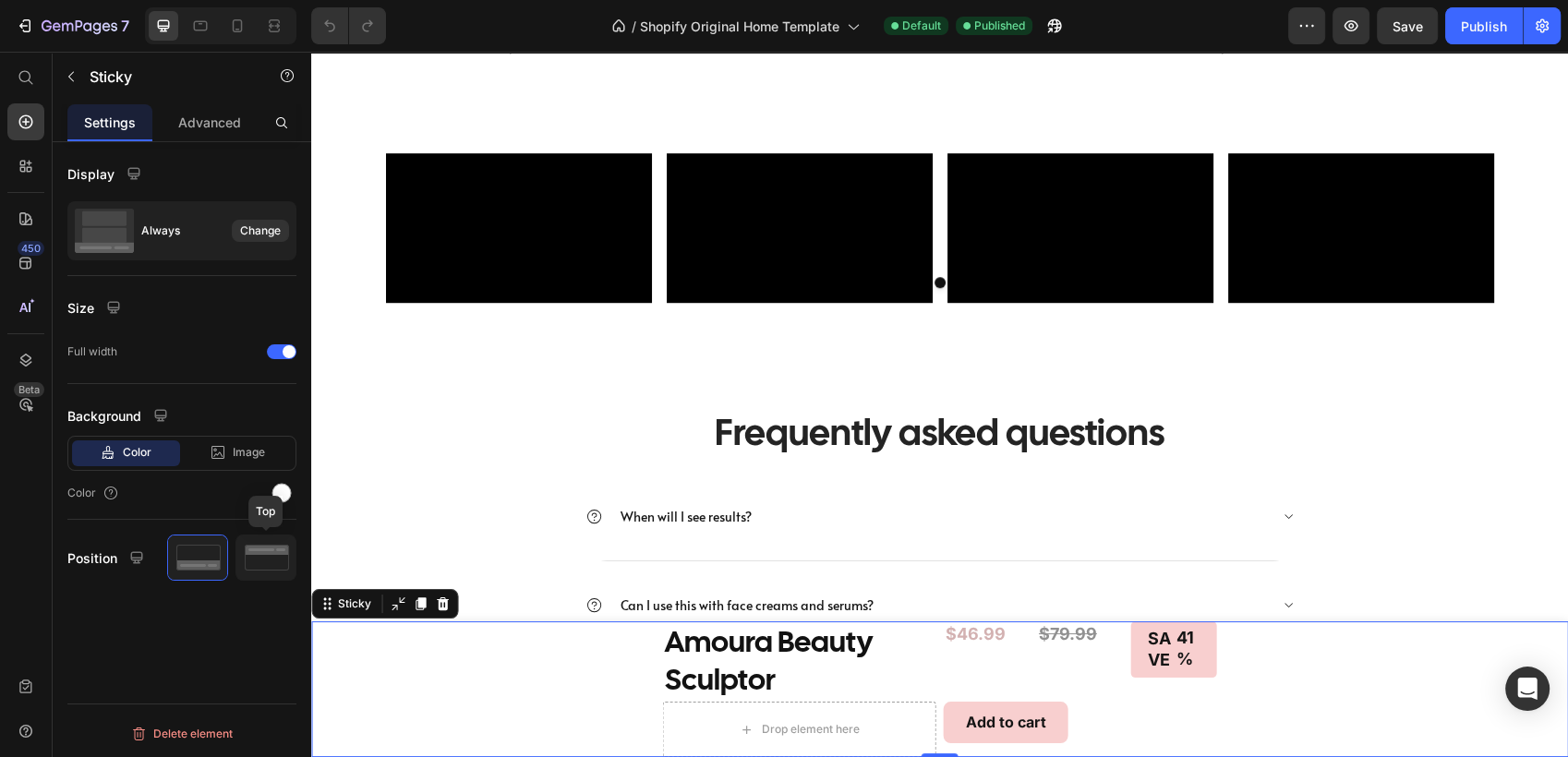 click 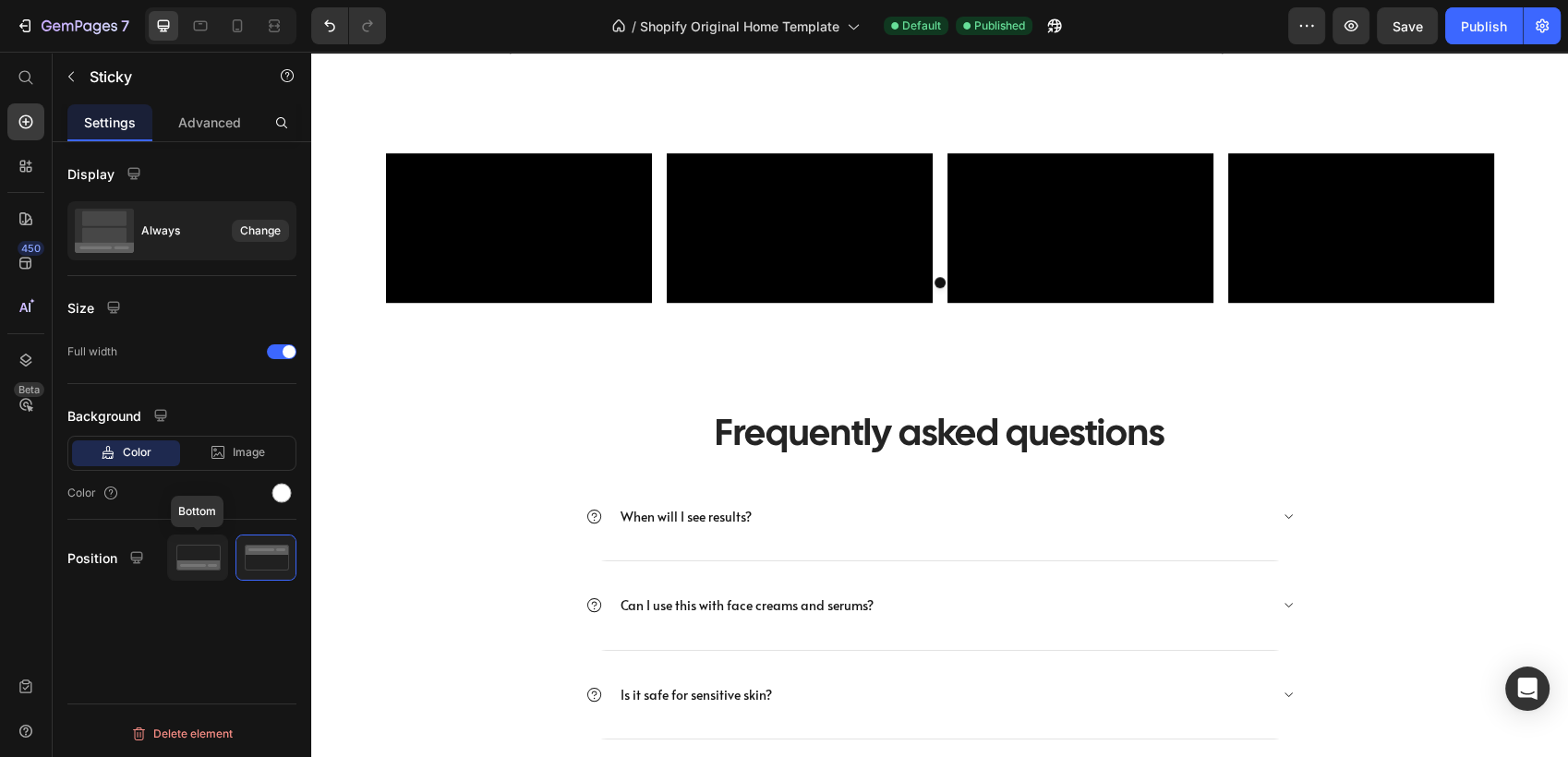 click 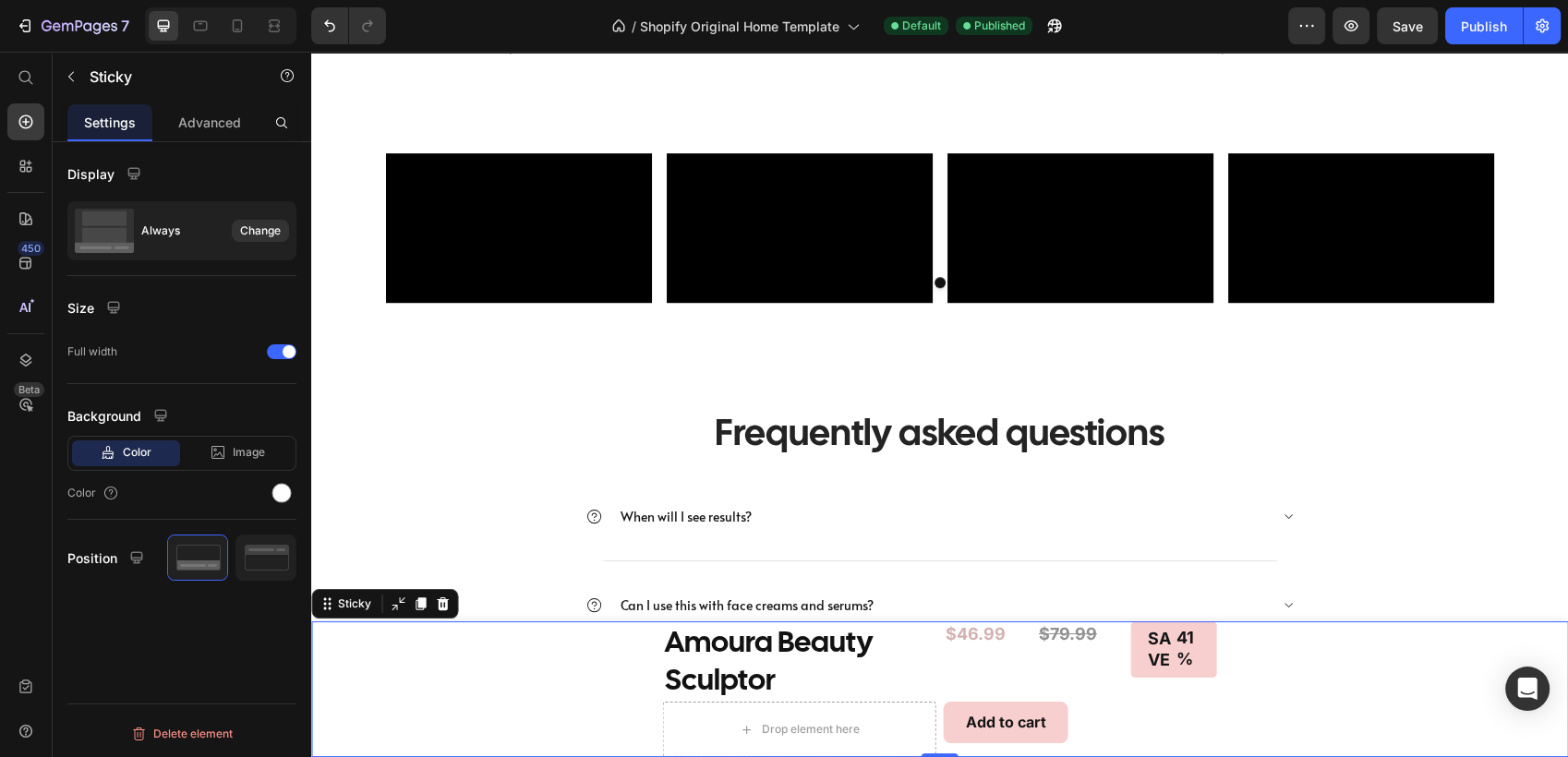 click on "Display Always Change Size Full width Background Color Image Video  Color  Position  Delete element" at bounding box center [182, 475] 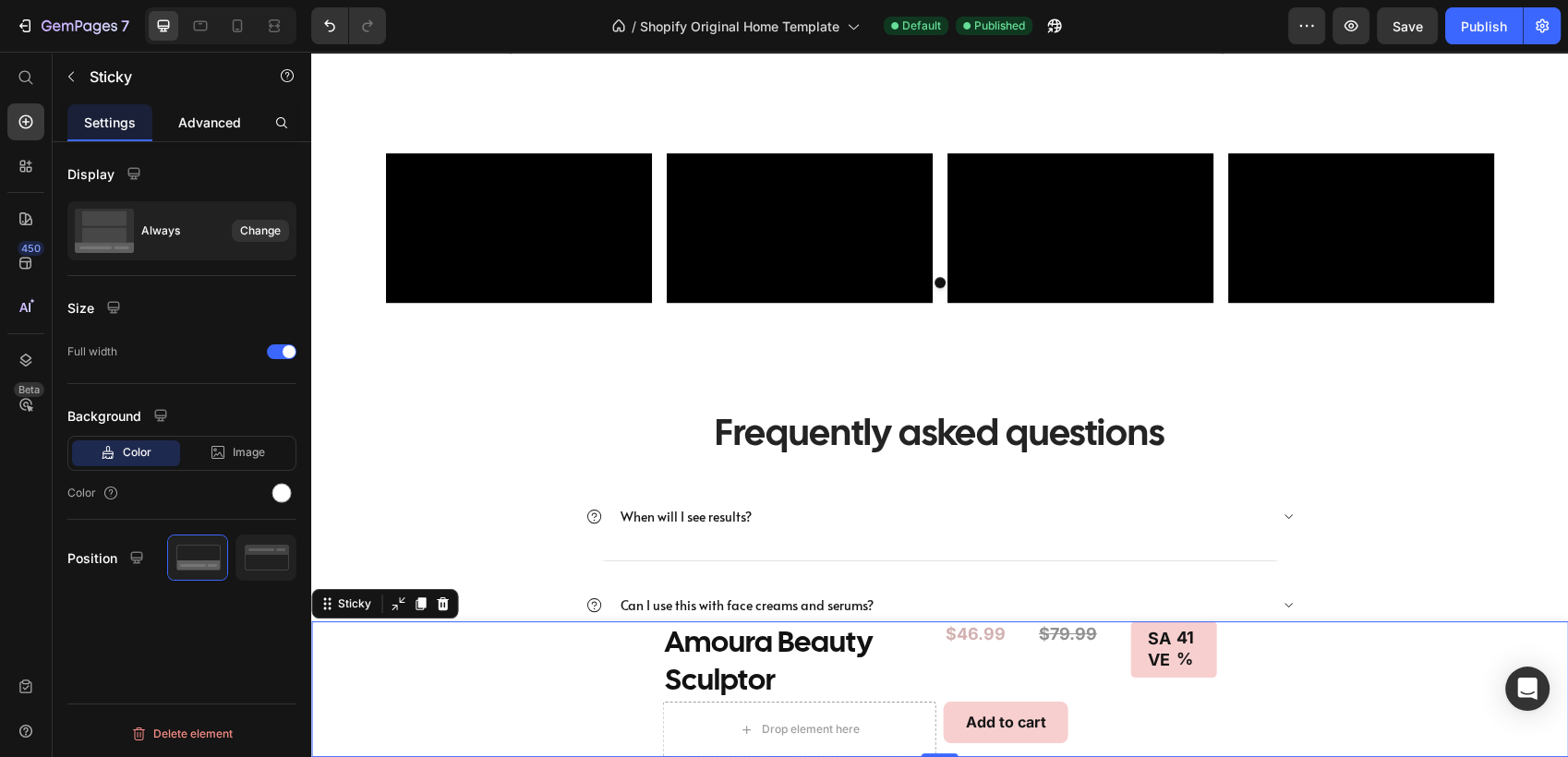 click on "Advanced" at bounding box center (210, 122) 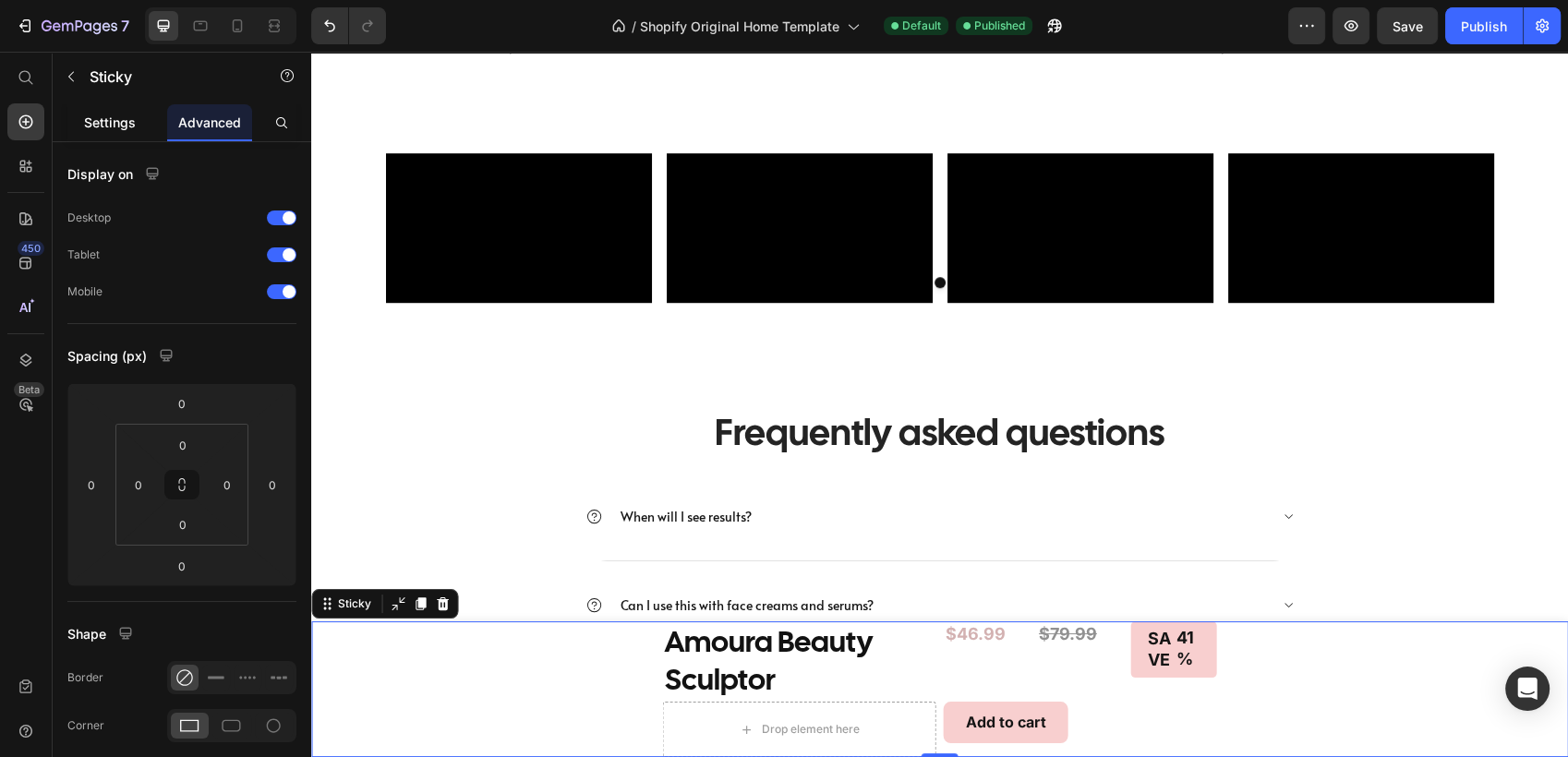 click on "Settings" 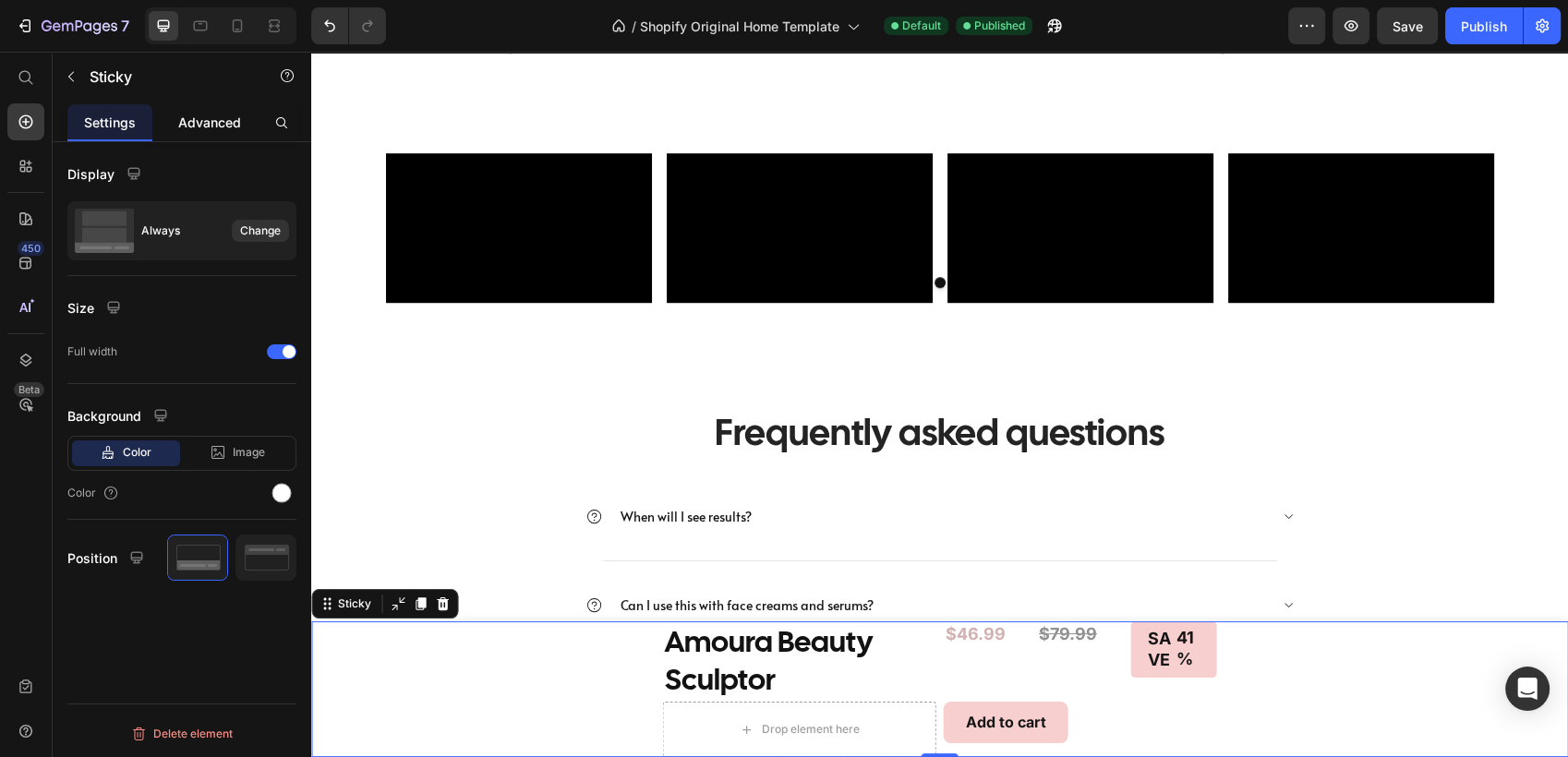click on "Advanced" at bounding box center [210, 122] 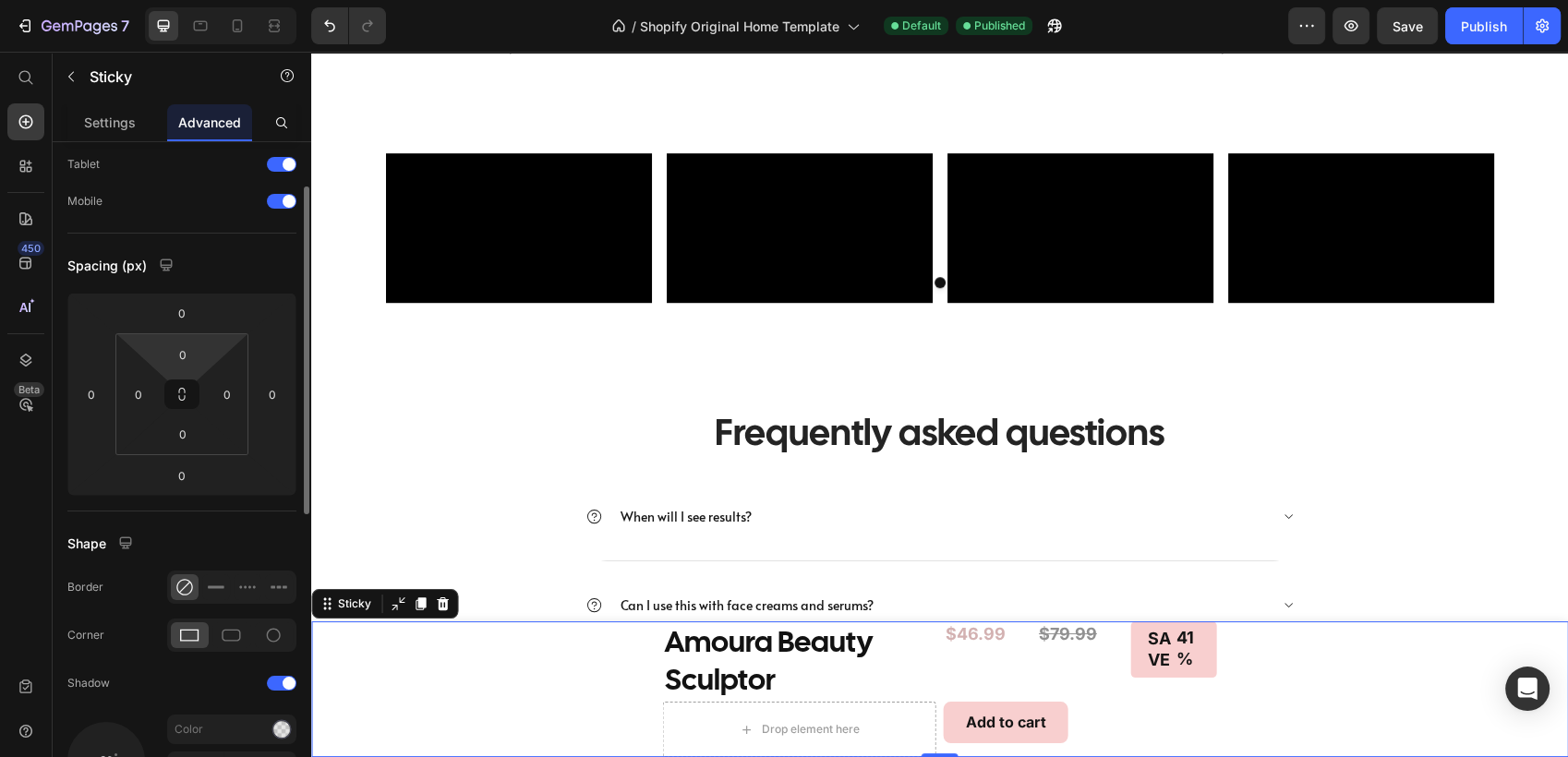 scroll, scrollTop: 0, scrollLeft: 0, axis: both 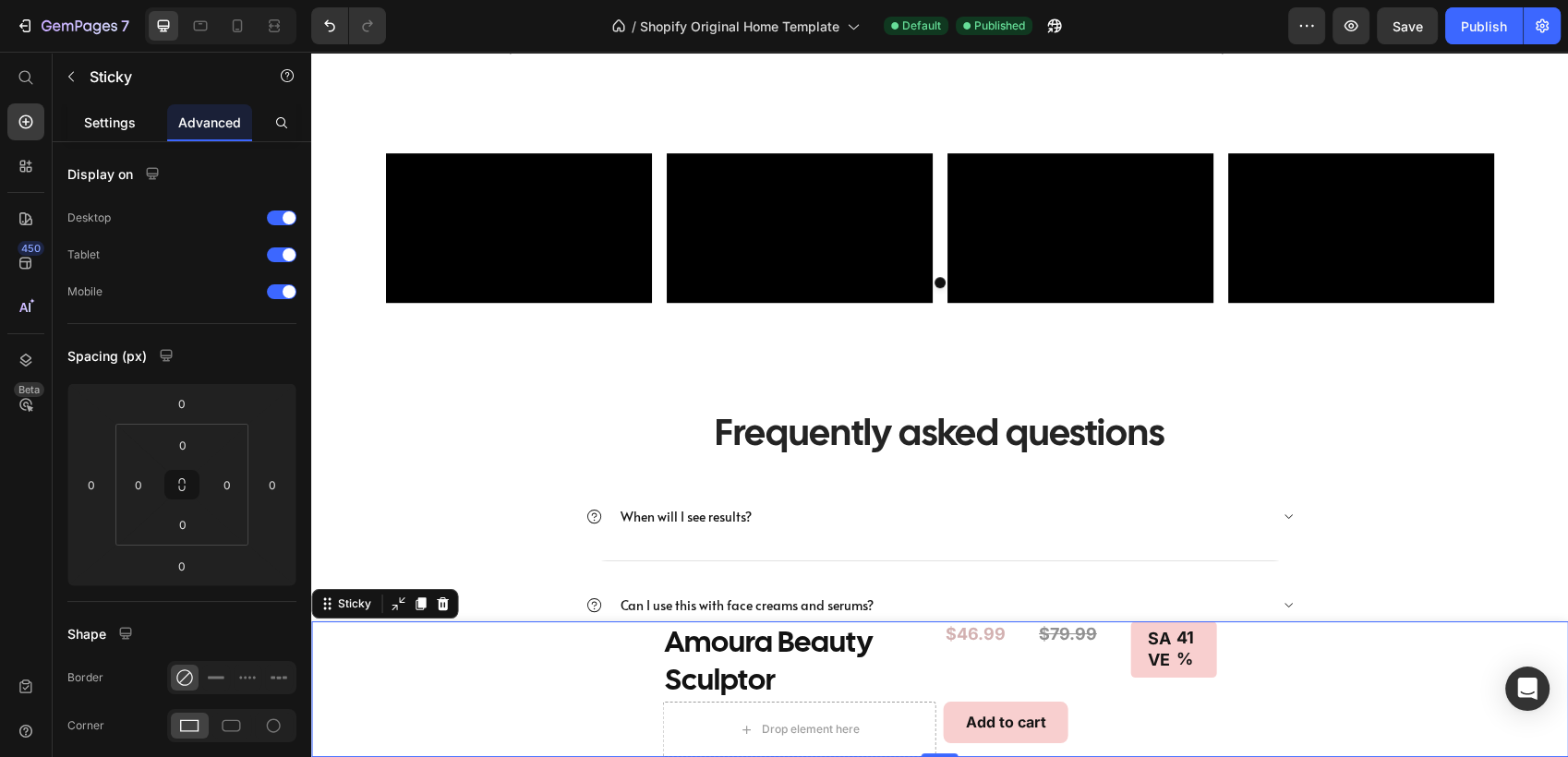 click on "Settings" at bounding box center (110, 122) 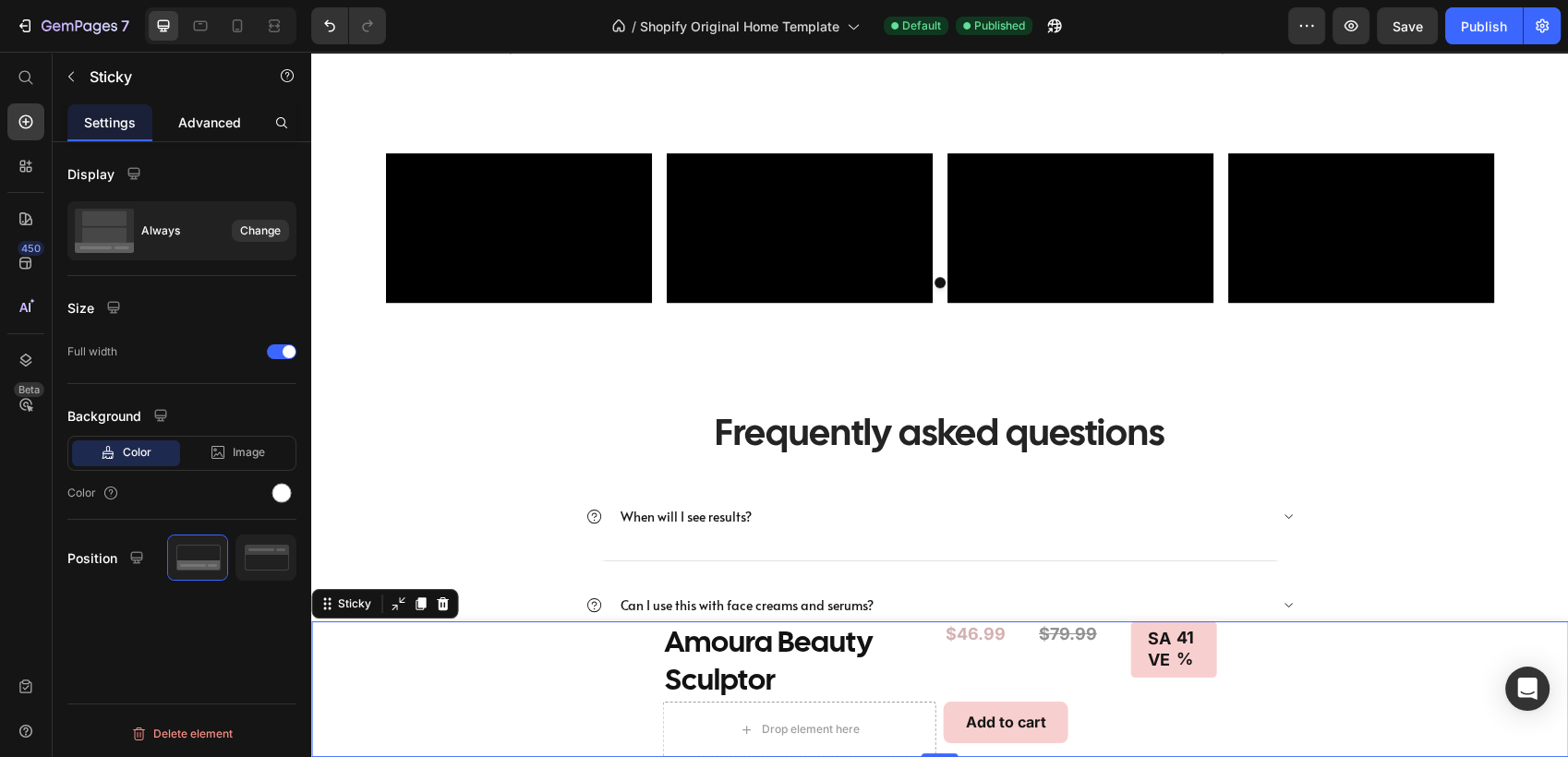 click on "Advanced" 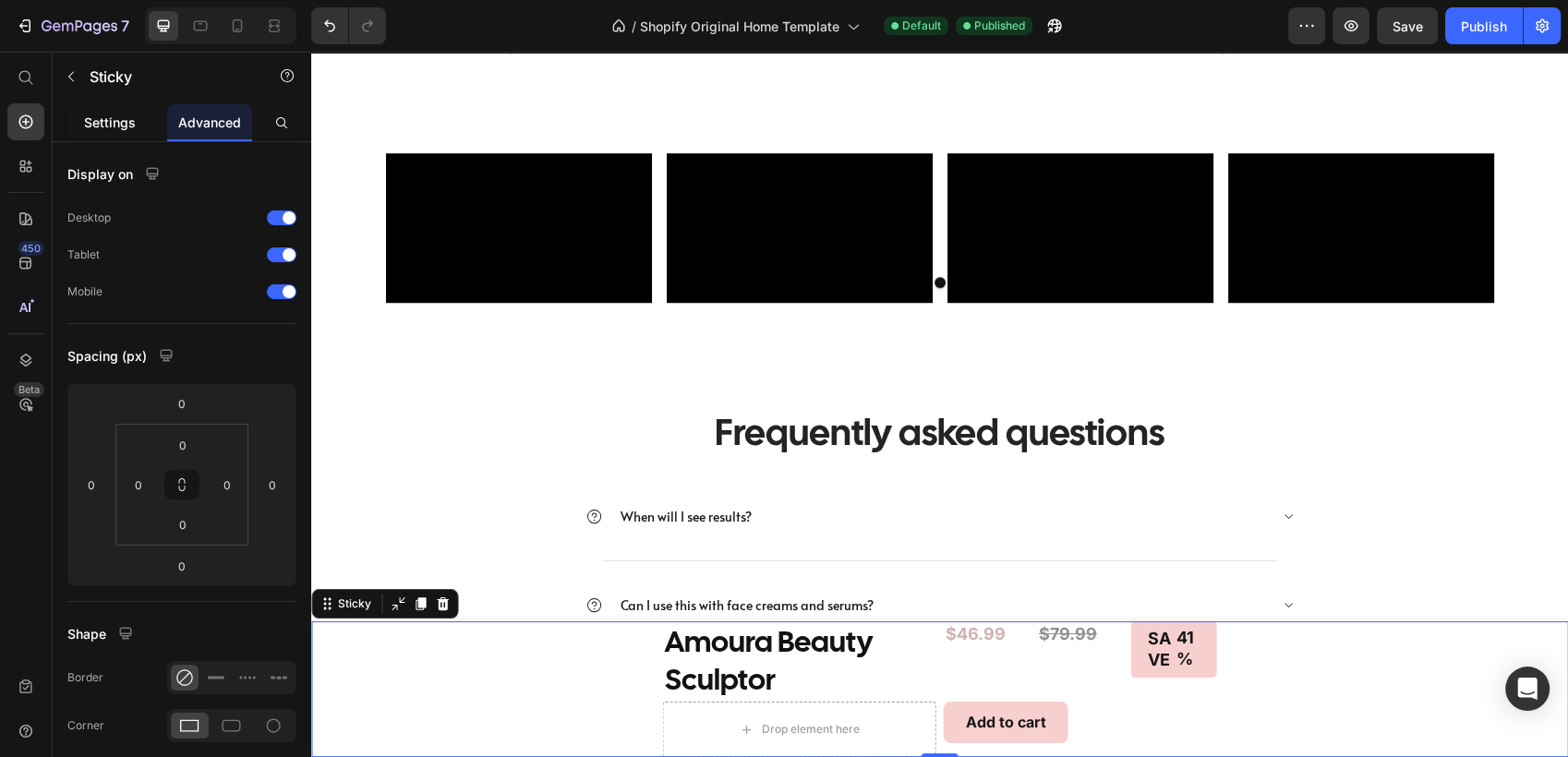 click on "Settings" 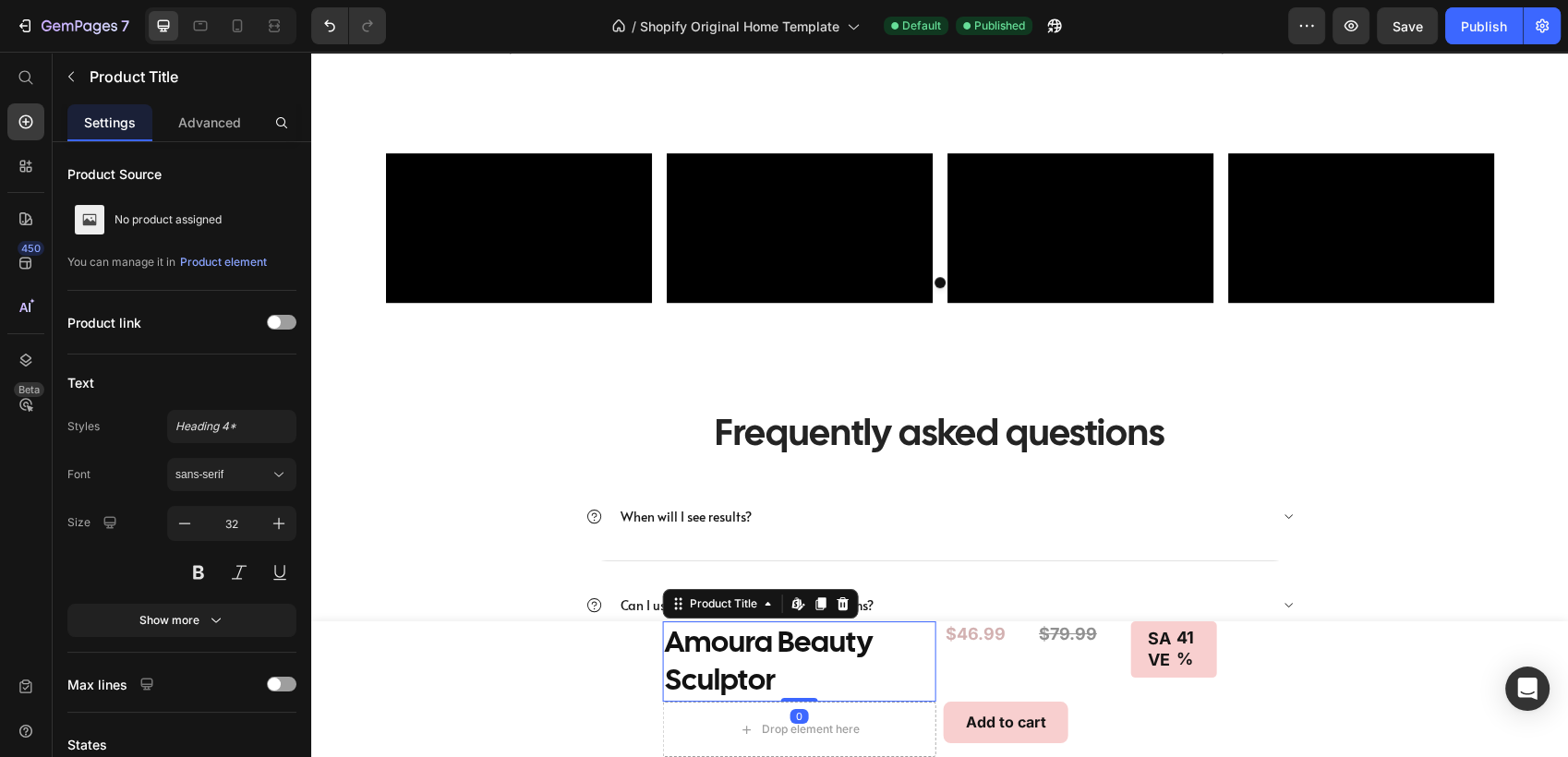 click on "Amoura Beauty Sculptor" at bounding box center (800, 661) 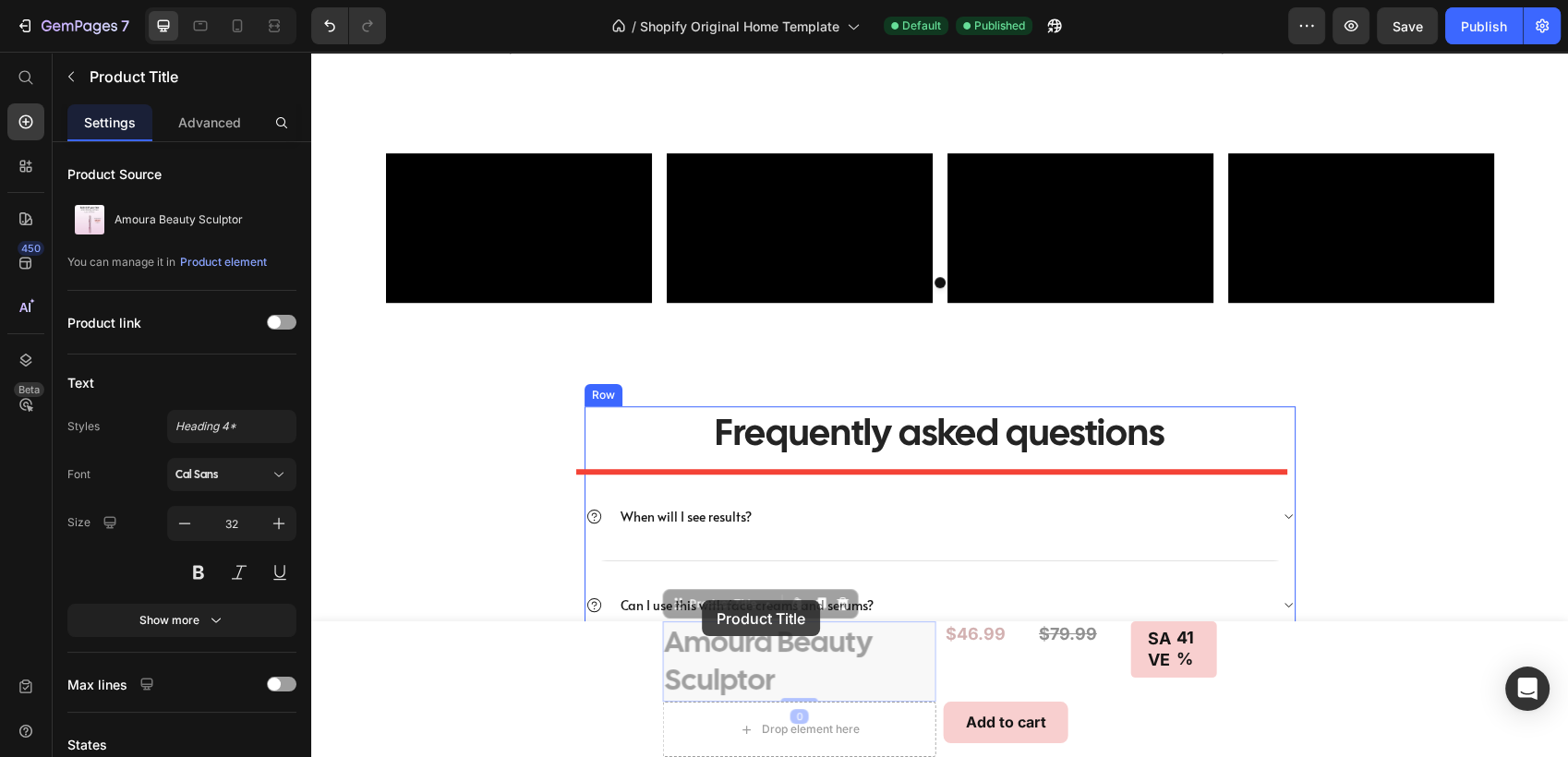 drag, startPoint x: 674, startPoint y: 643, endPoint x: 703, endPoint y: 598, distance: 53.535035 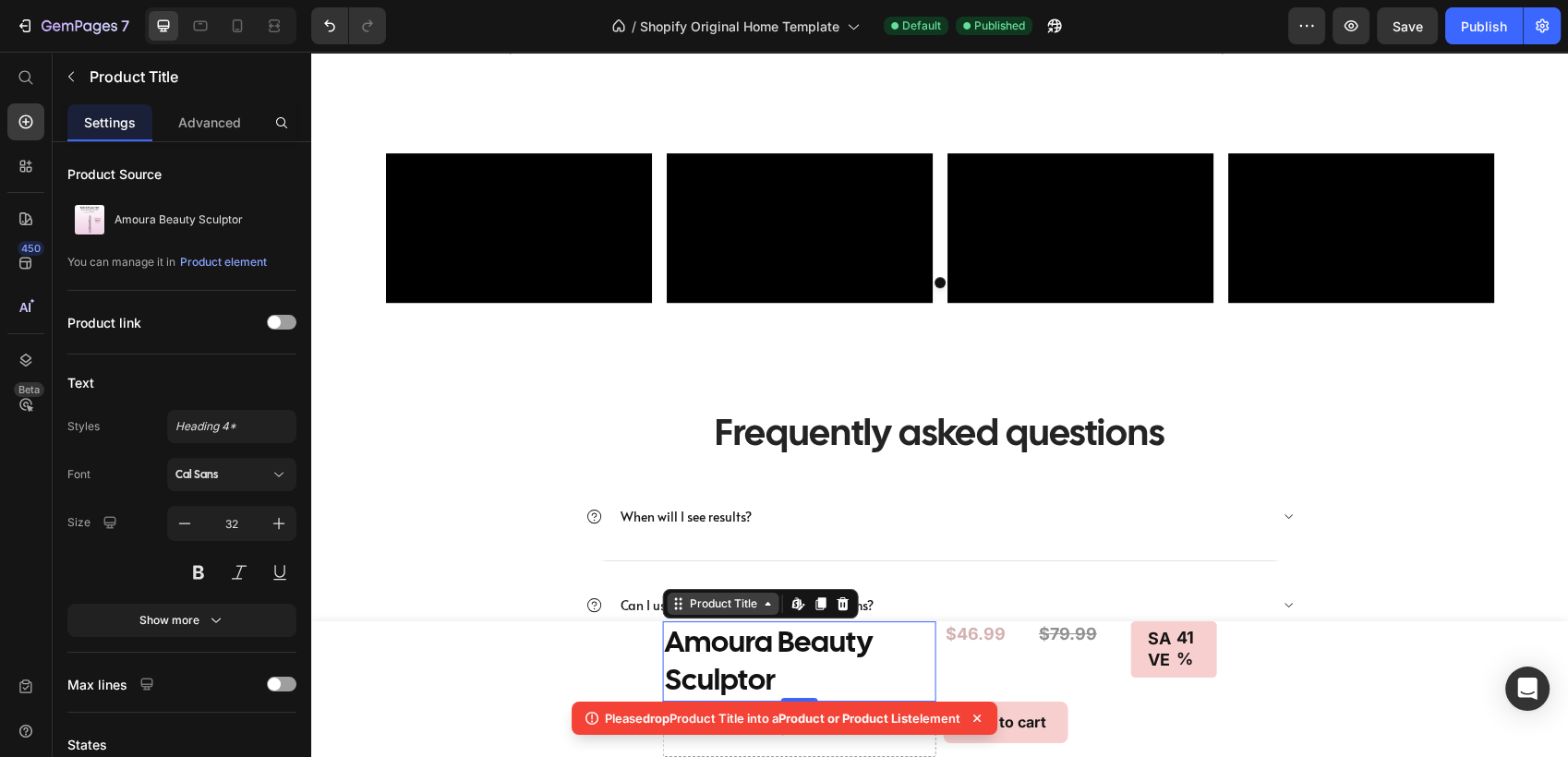 click on "Product Title" at bounding box center (723, 604) 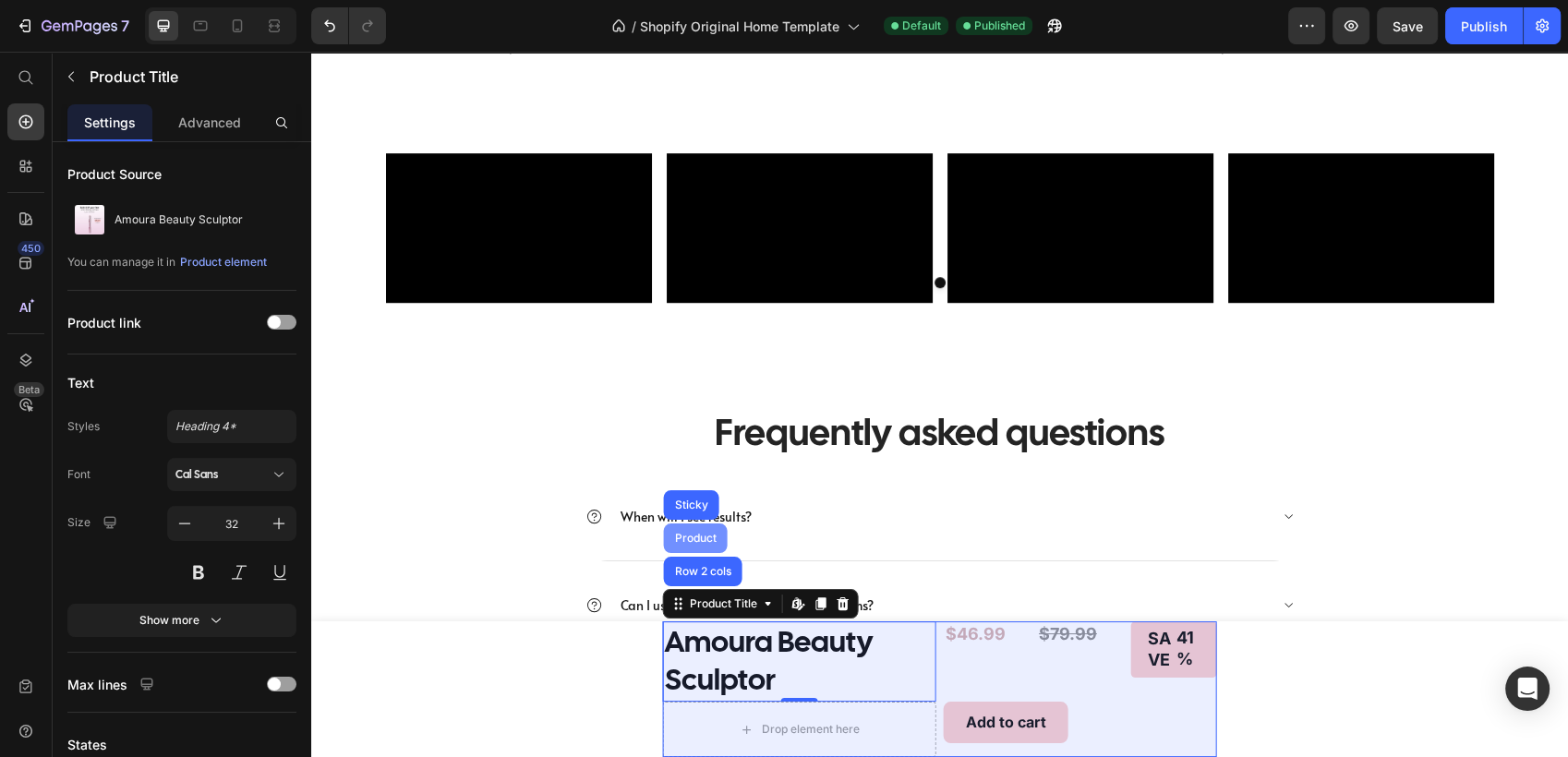 click on "Product" at bounding box center [695, 538] 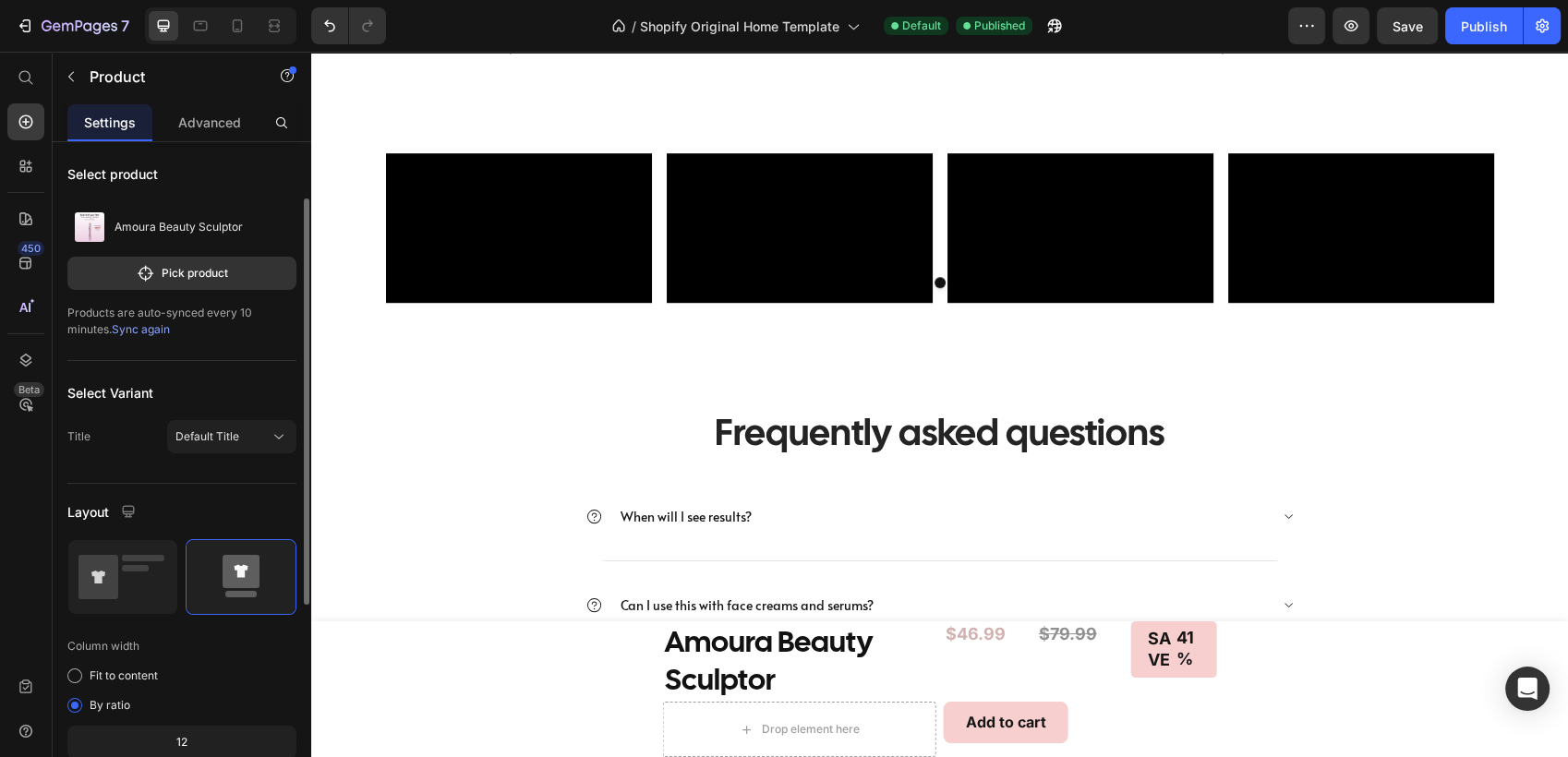 scroll, scrollTop: 35, scrollLeft: 0, axis: vertical 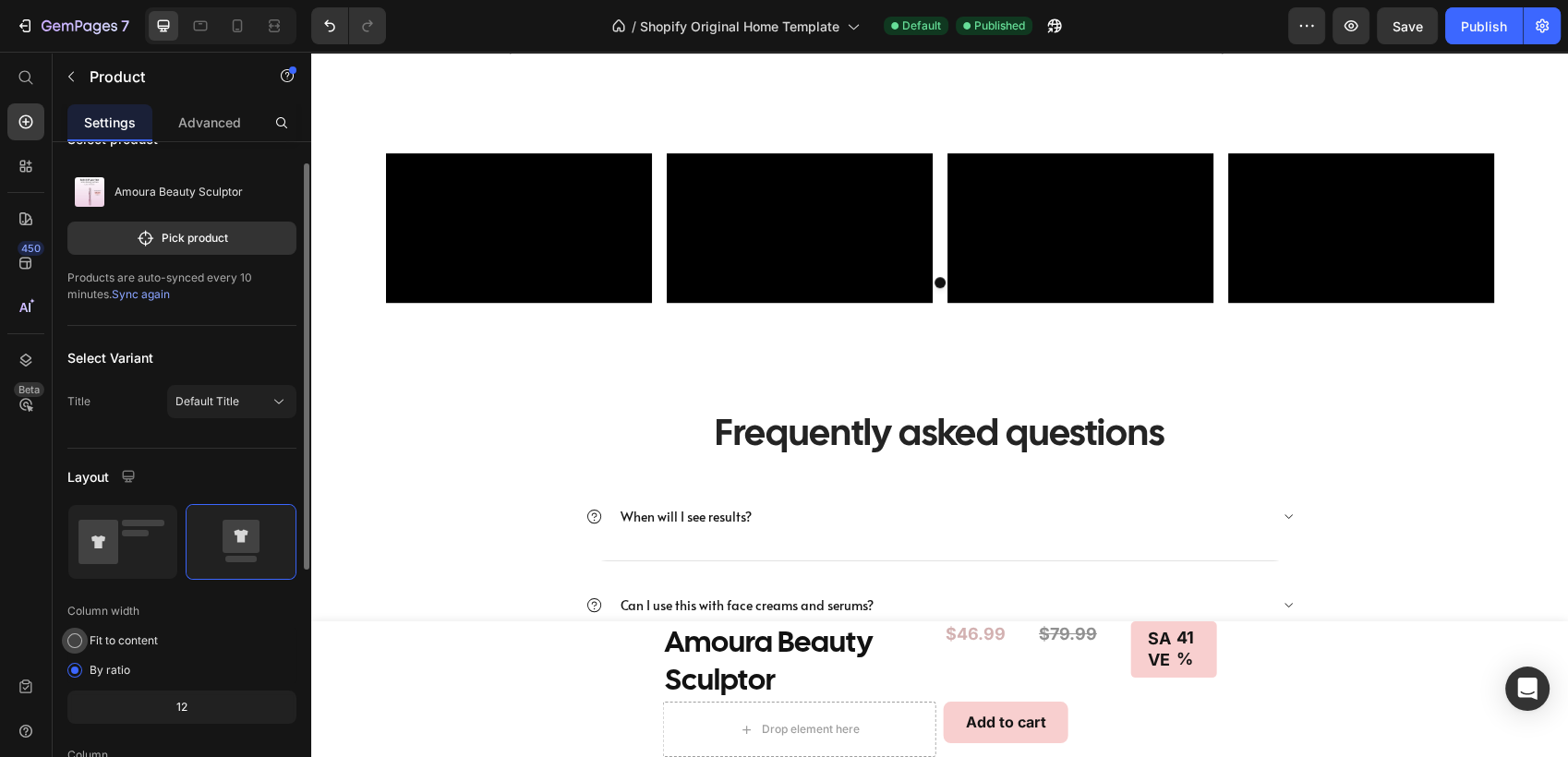 click on "Fit to content" 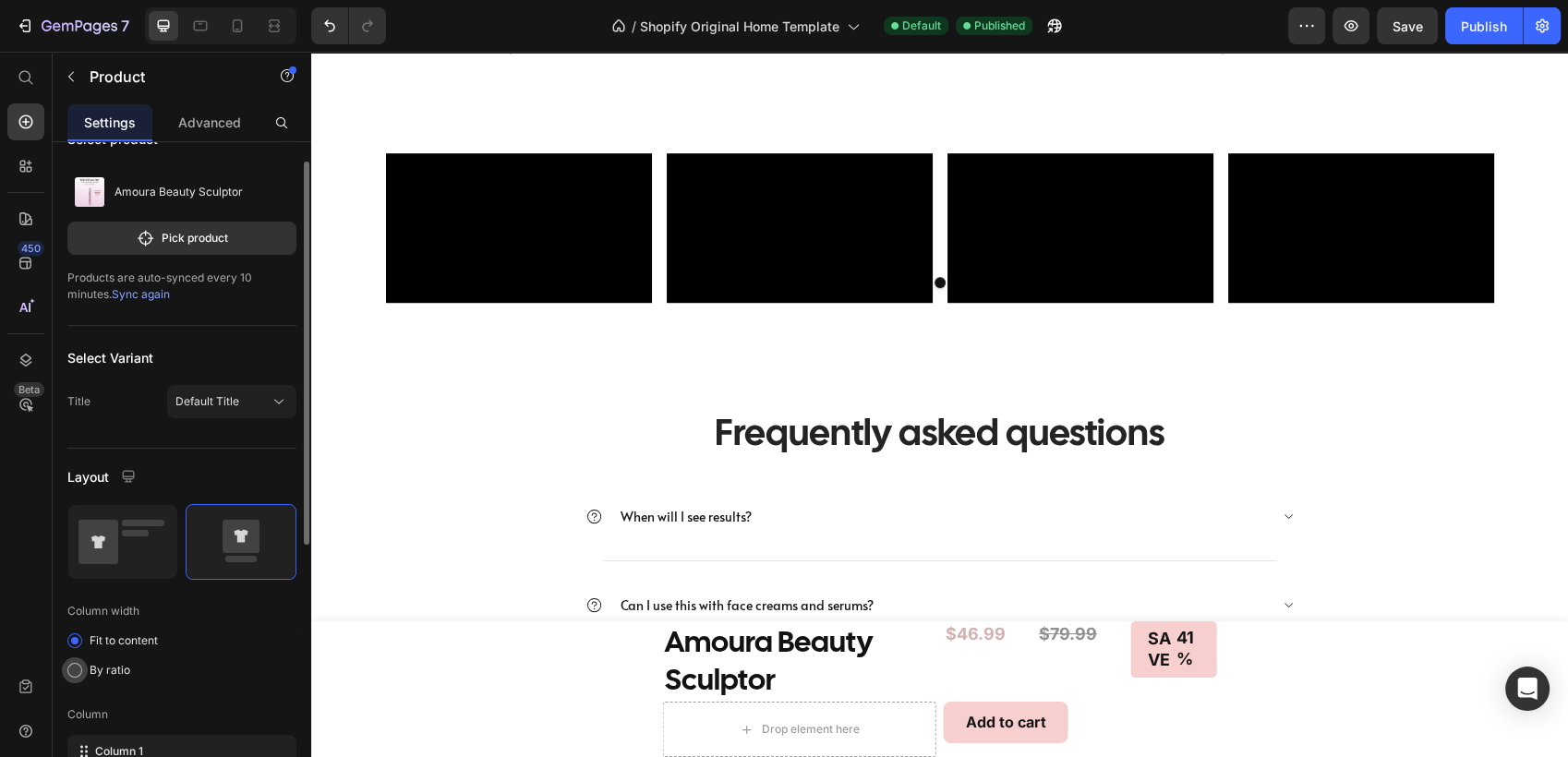 drag, startPoint x: 148, startPoint y: 689, endPoint x: 163, endPoint y: 672, distance: 22.671568 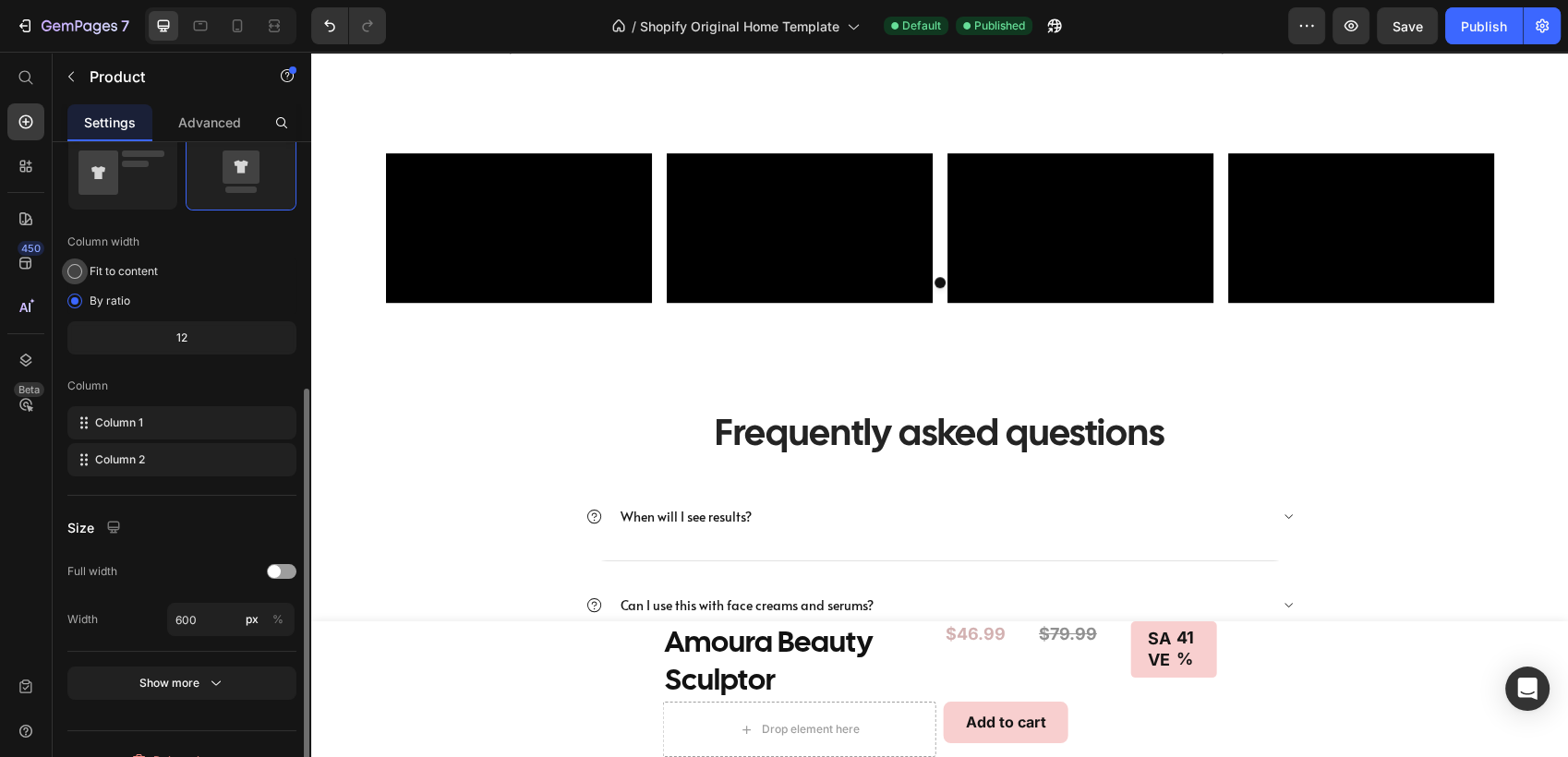 scroll, scrollTop: 429, scrollLeft: 0, axis: vertical 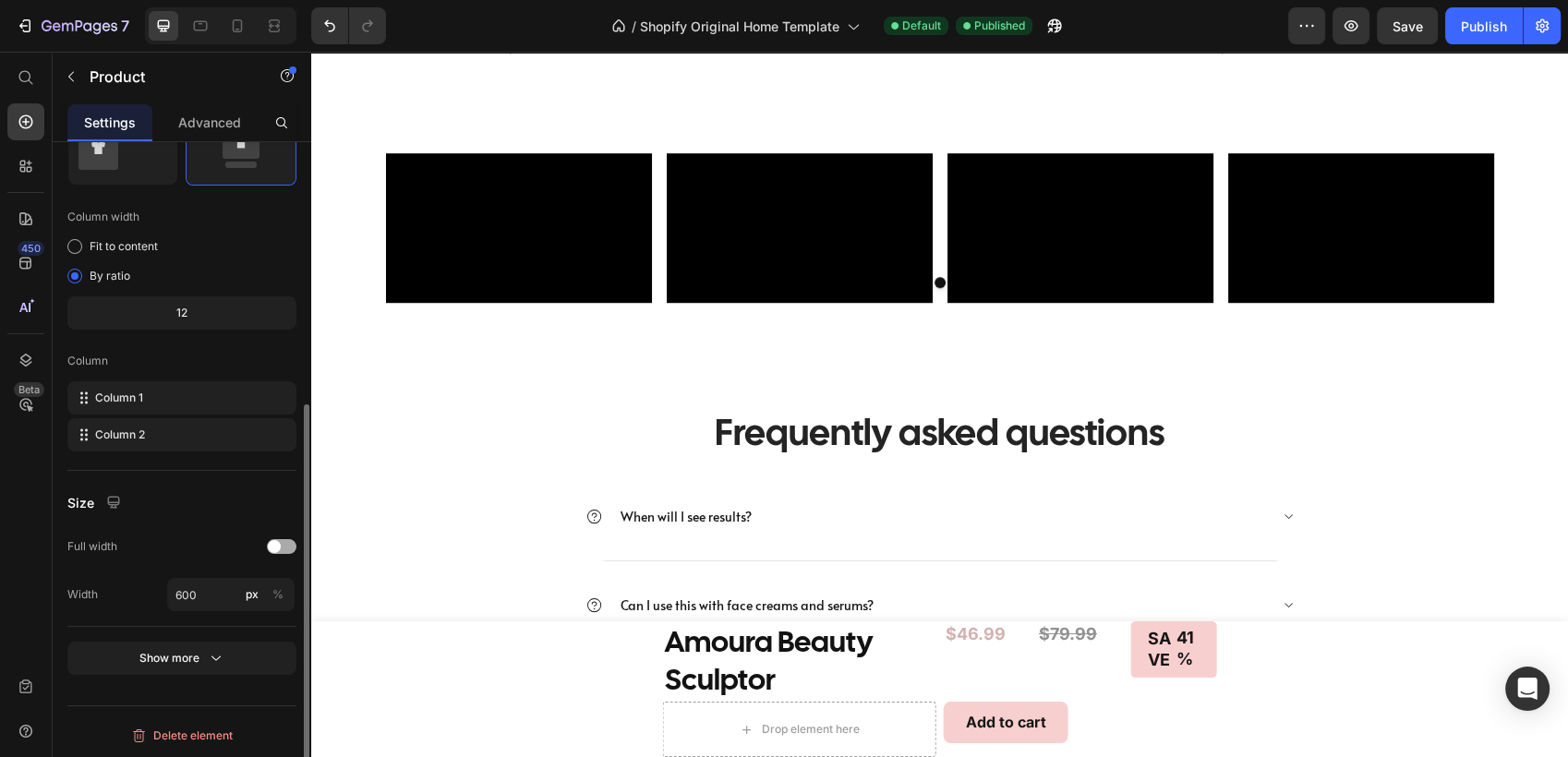 click at bounding box center [282, 547] 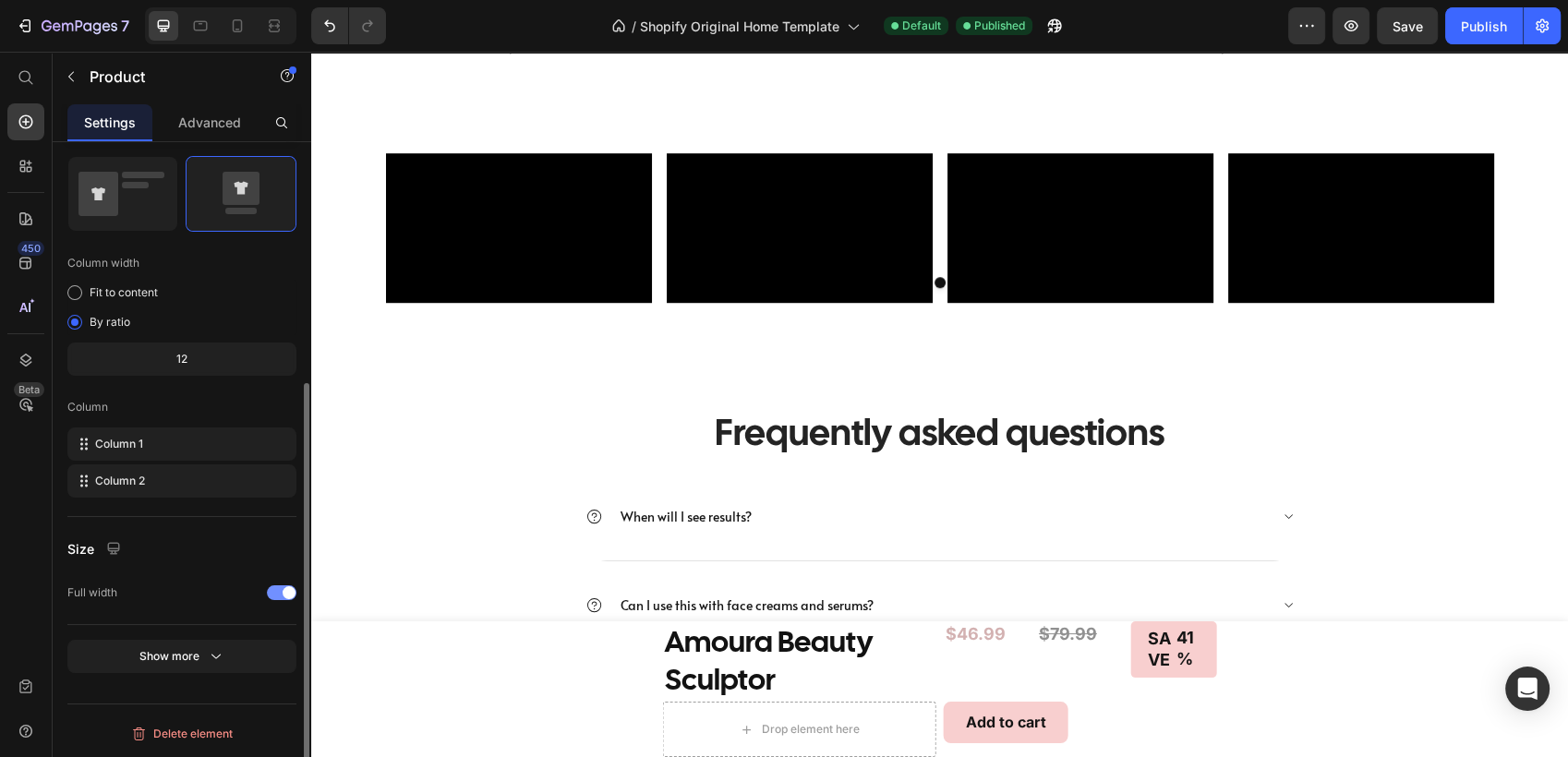 scroll, scrollTop: 381, scrollLeft: 0, axis: vertical 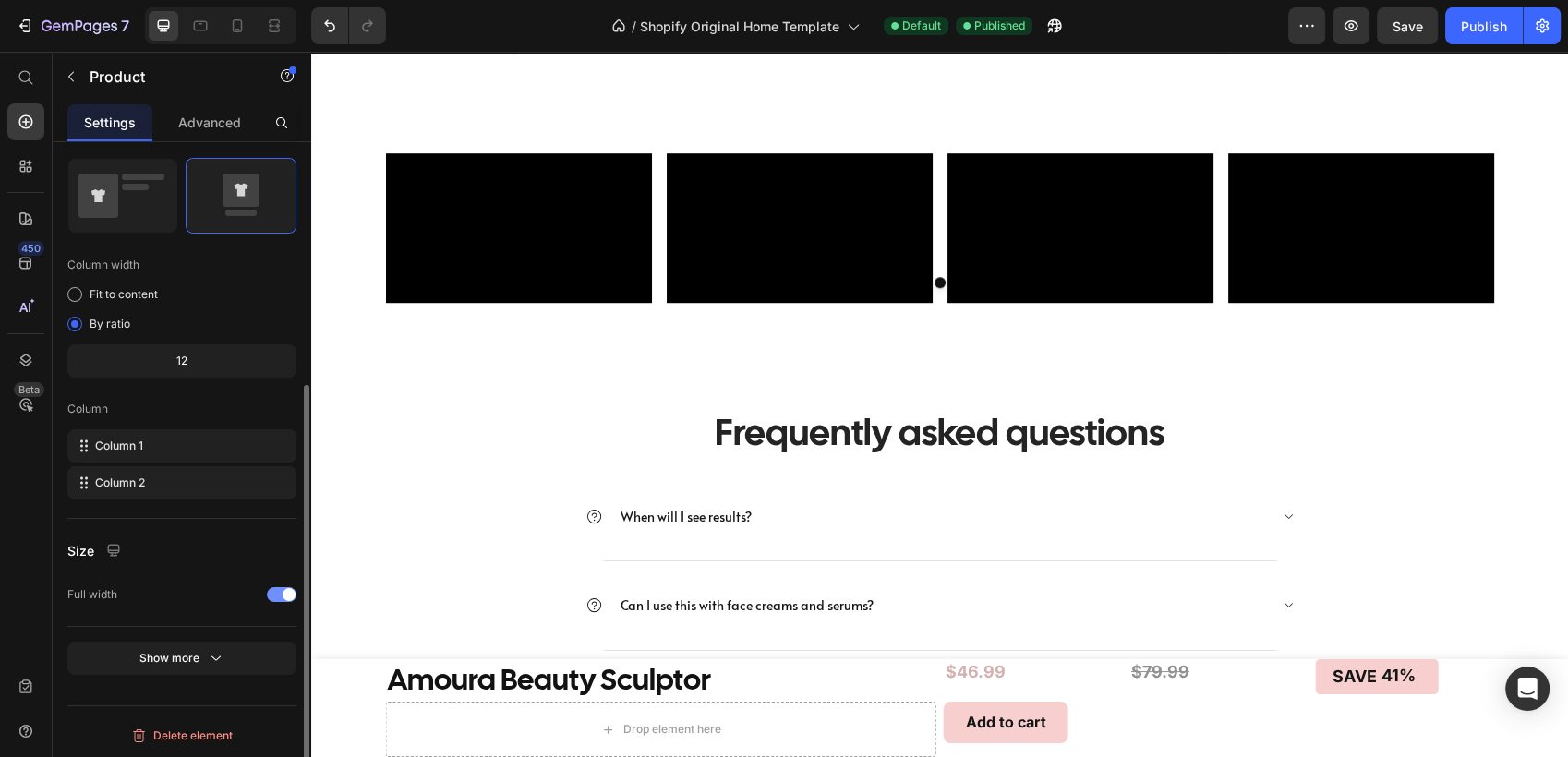 click on "Size" at bounding box center (182, 550) 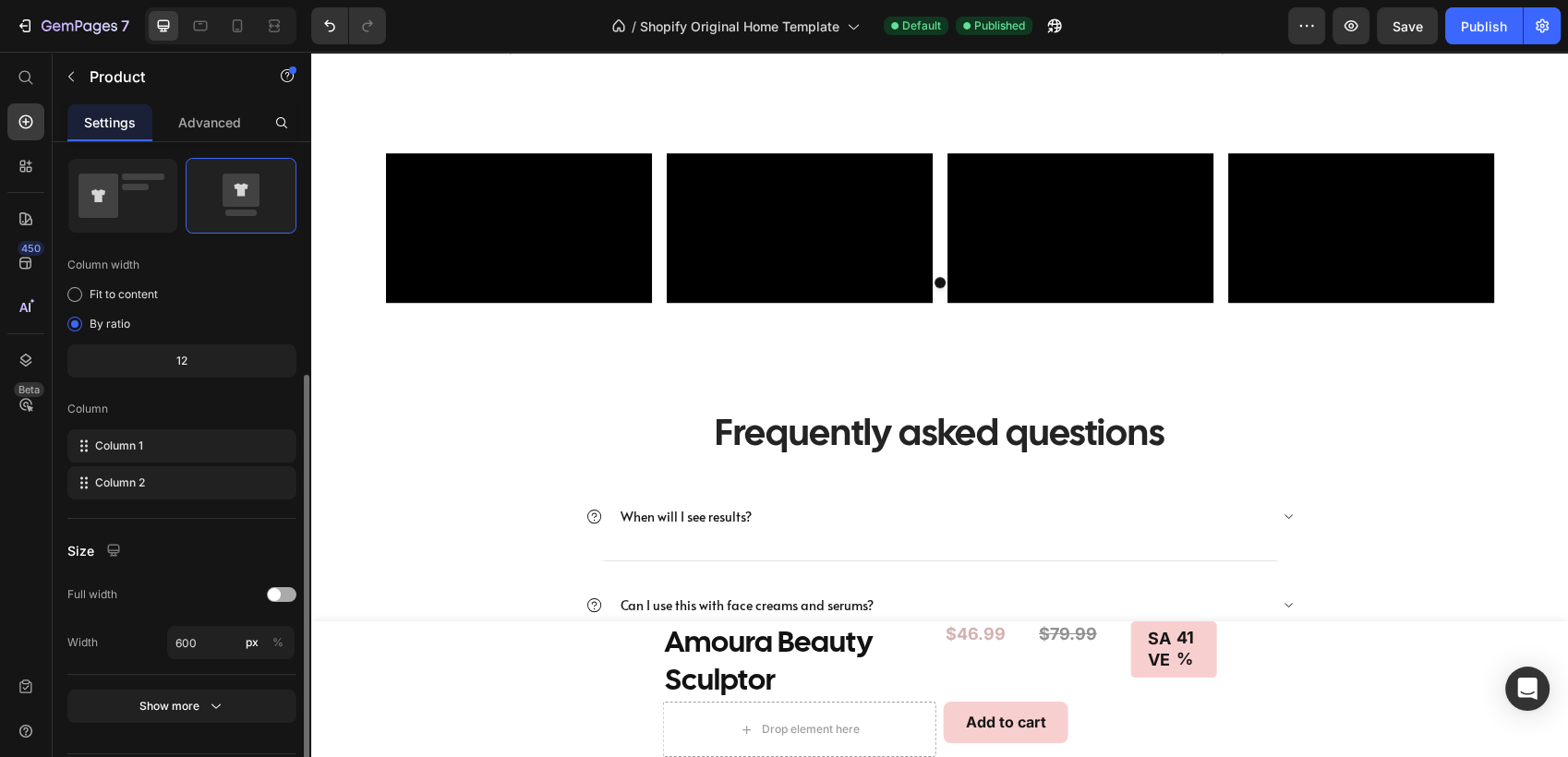 click at bounding box center (274, 595) 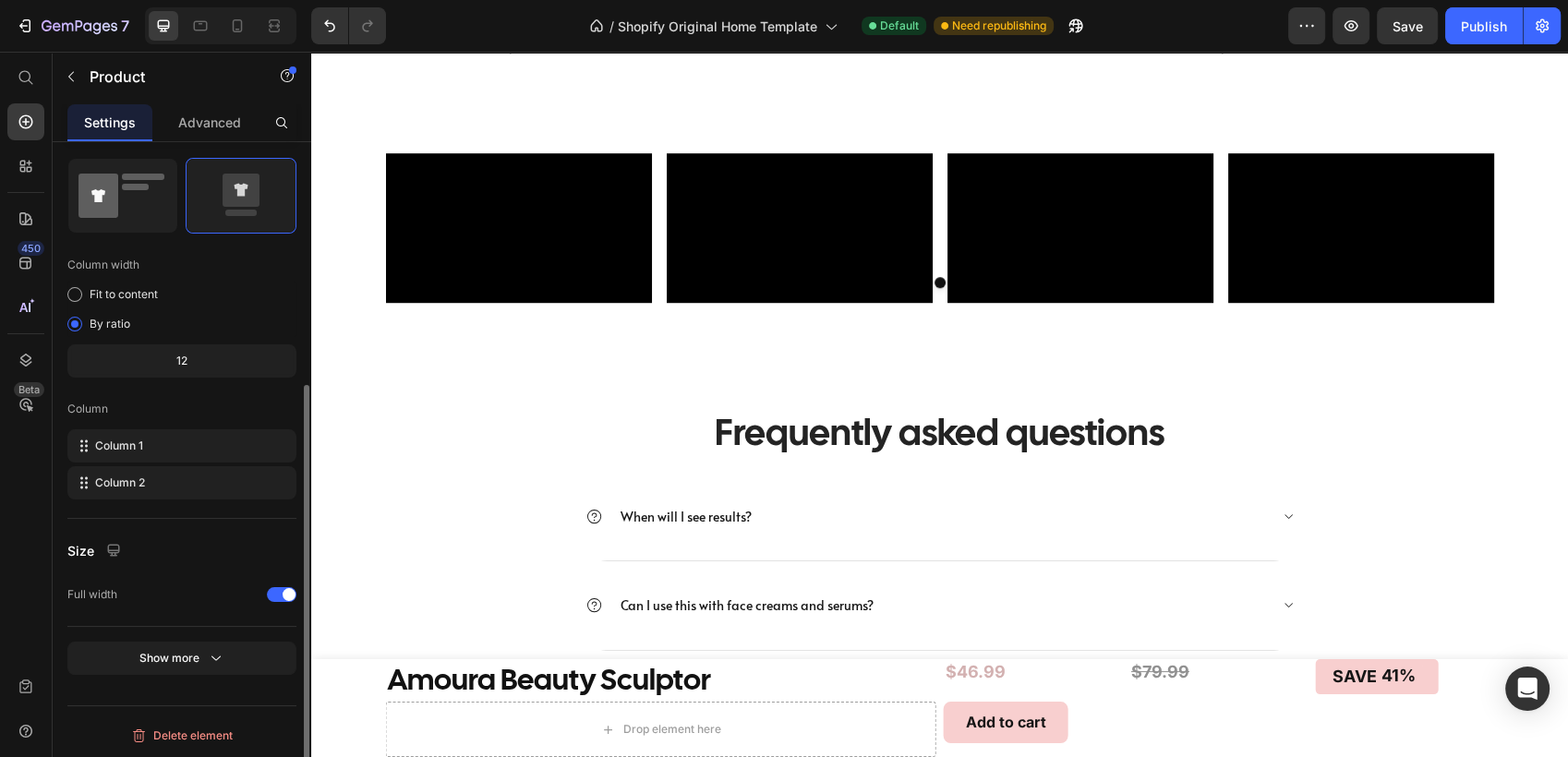 click 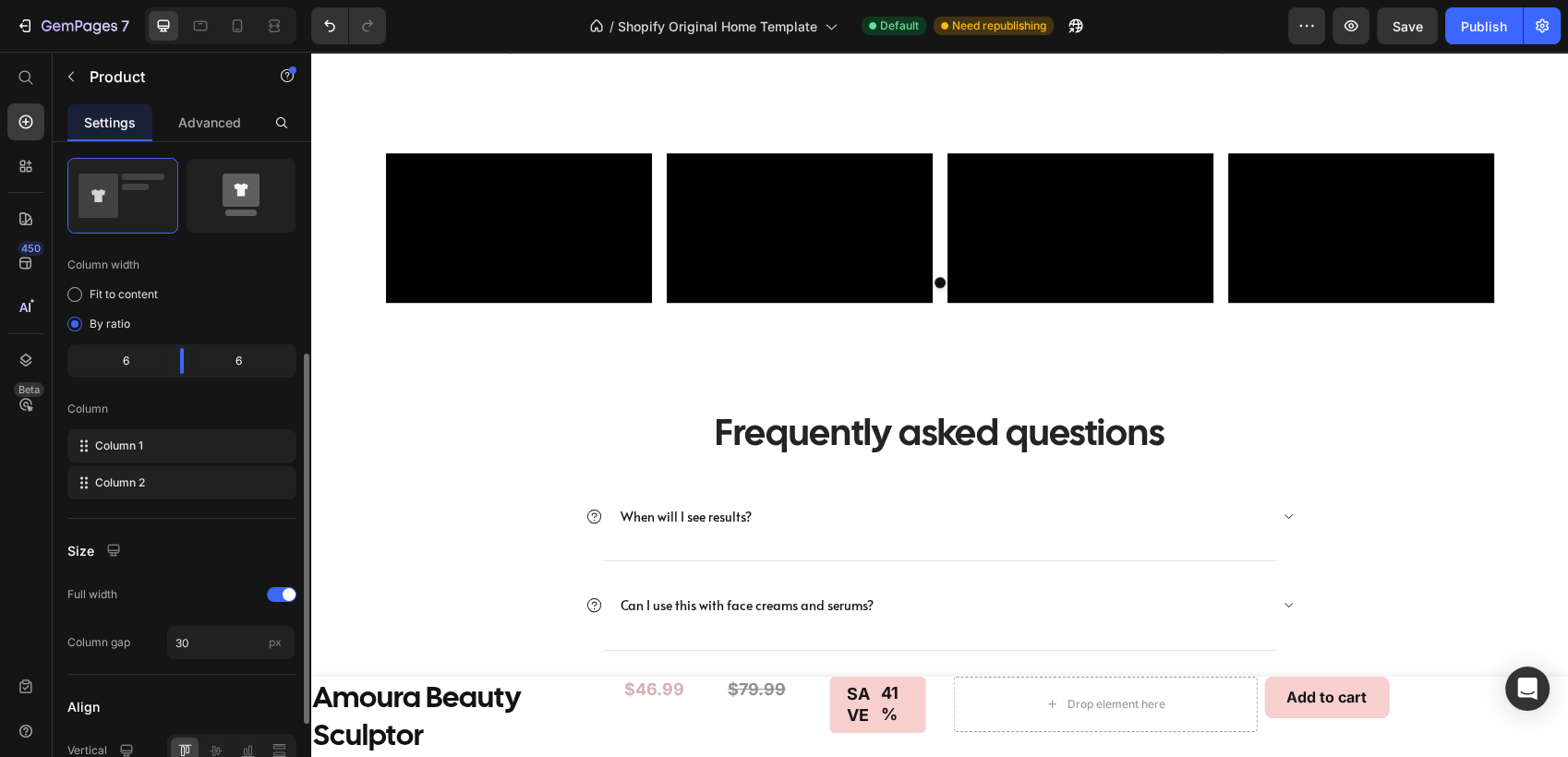 click 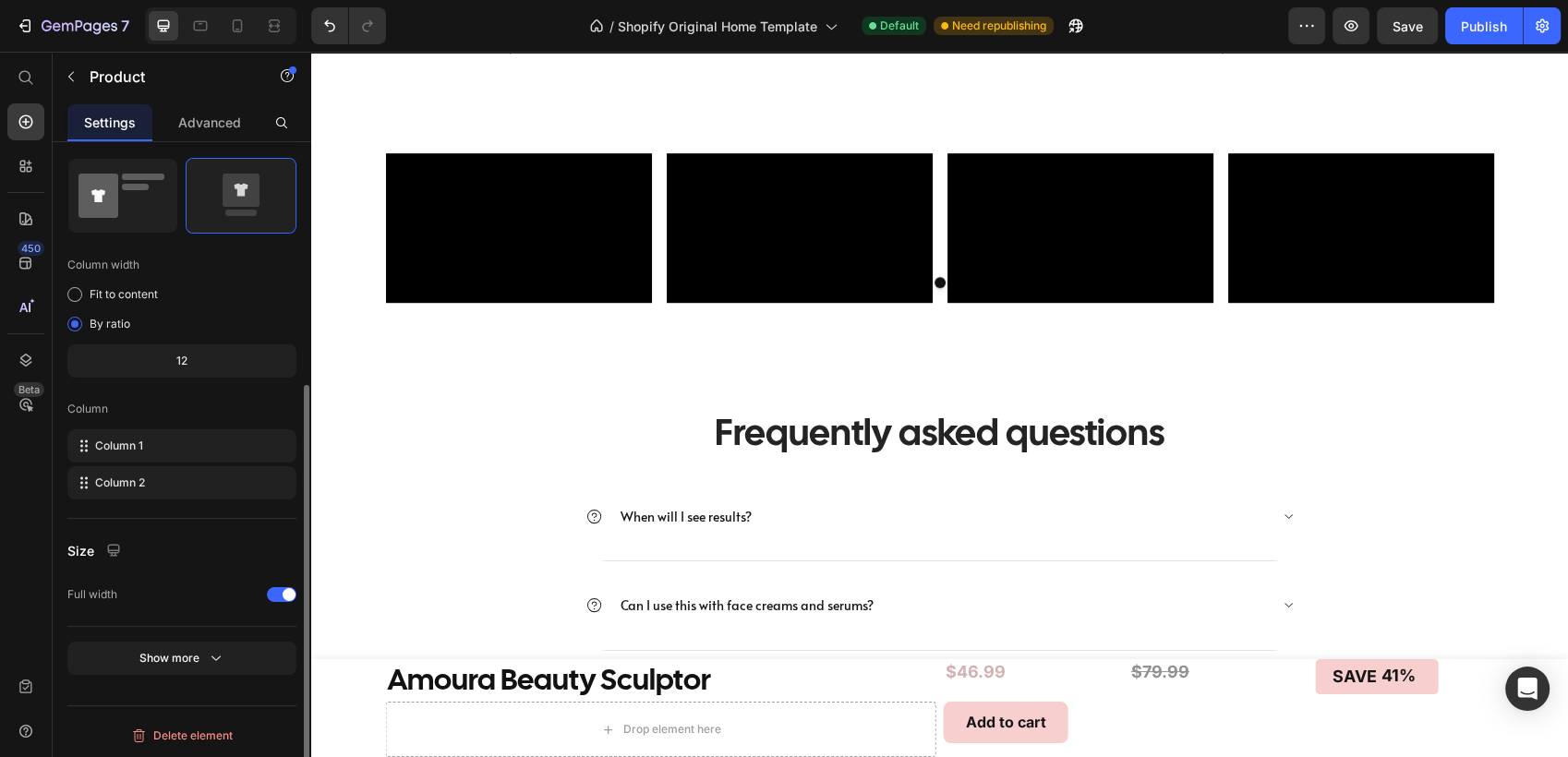 click 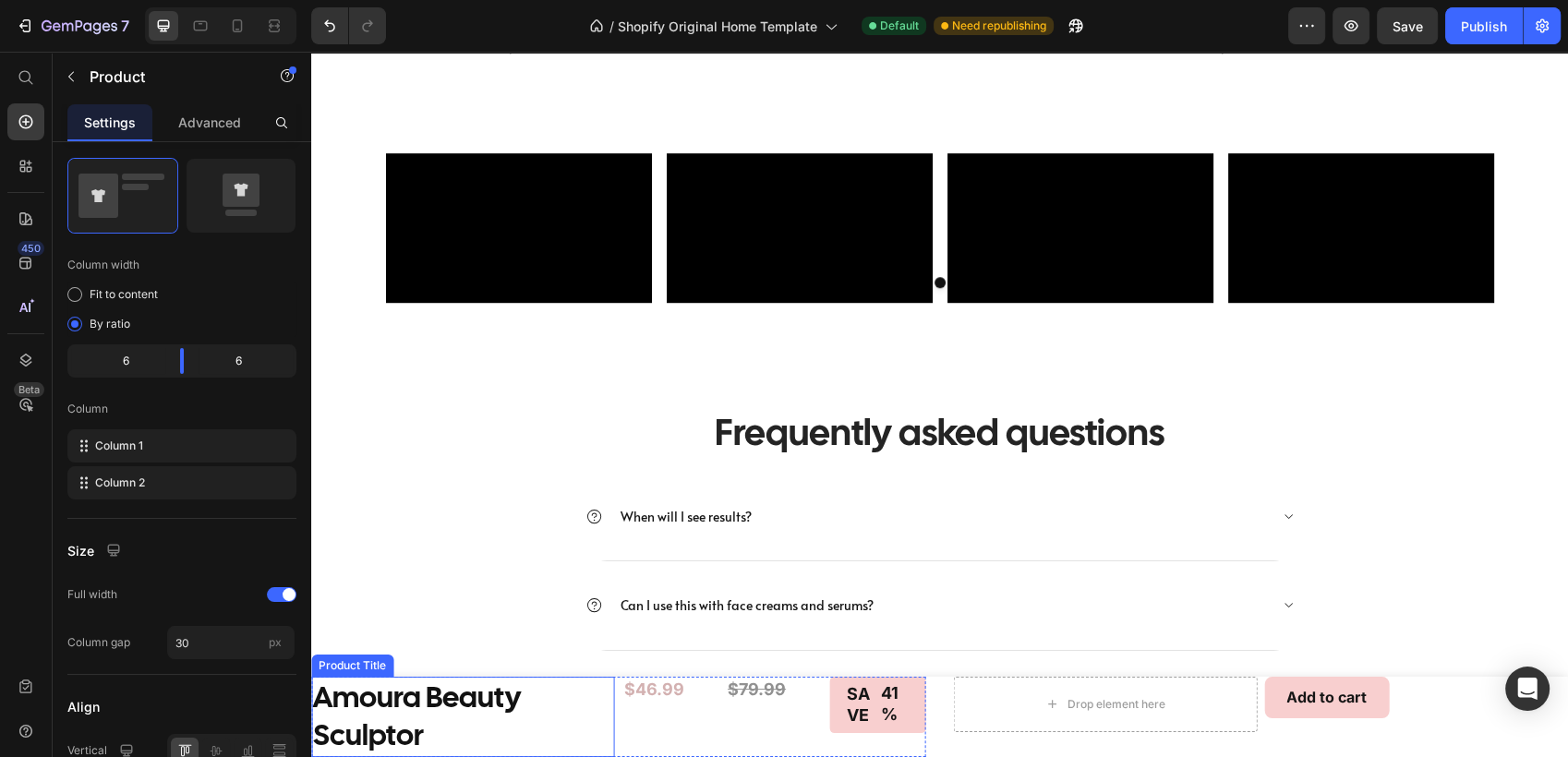 click on "Amoura Beauty Sculptor" at bounding box center [463, 716] 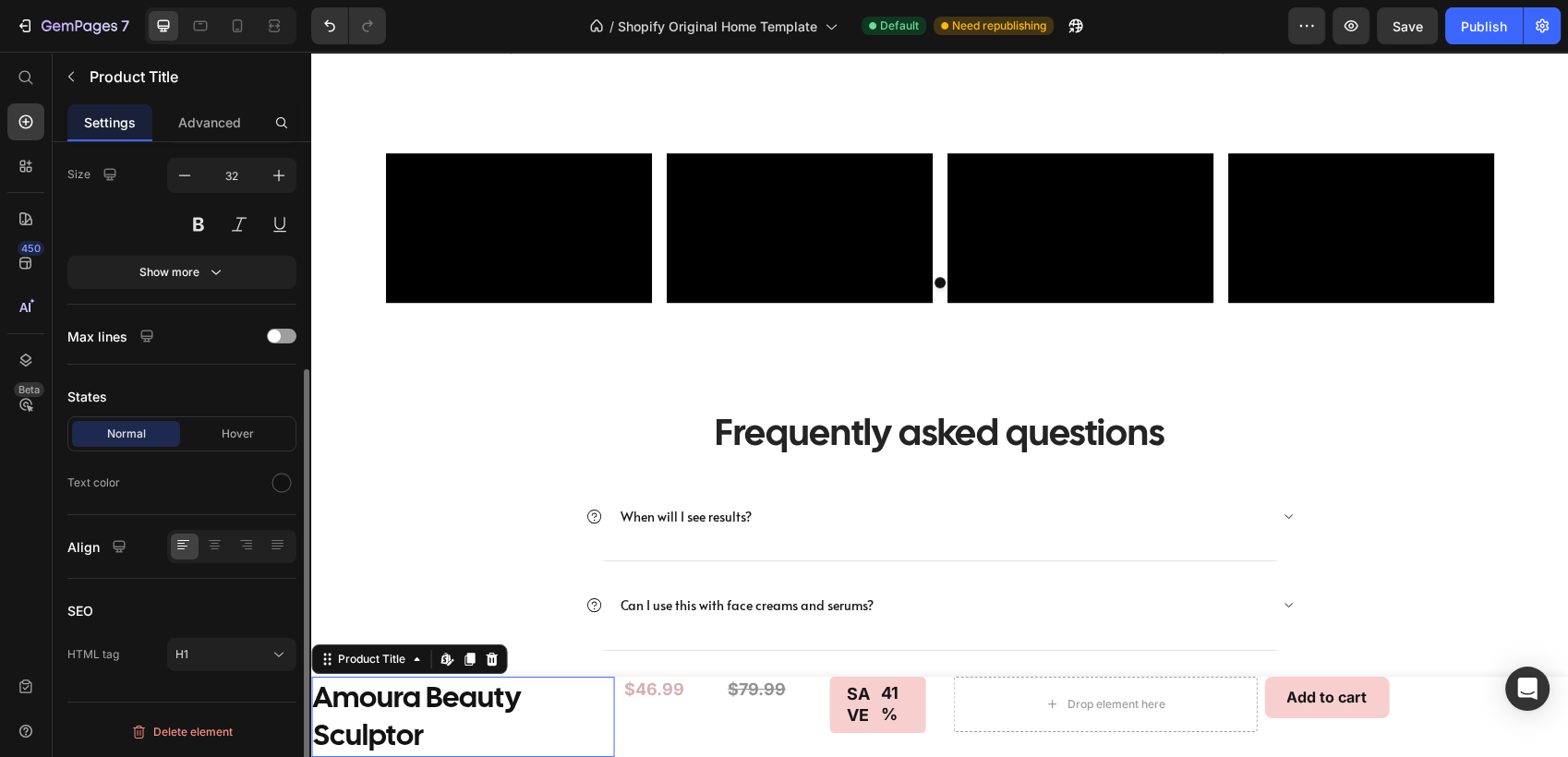 scroll, scrollTop: 0, scrollLeft: 0, axis: both 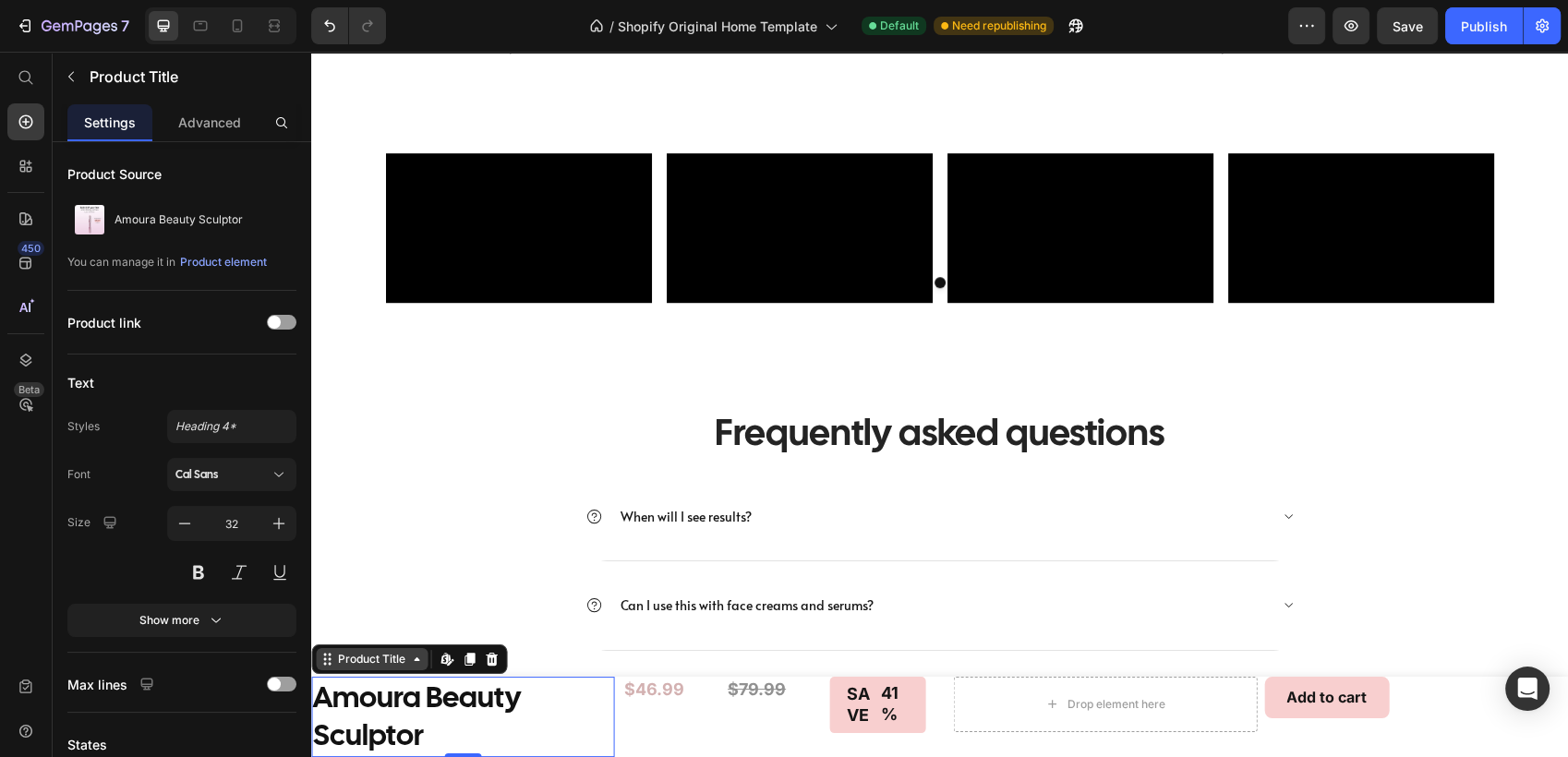 click on "Product Title" at bounding box center (371, 659) 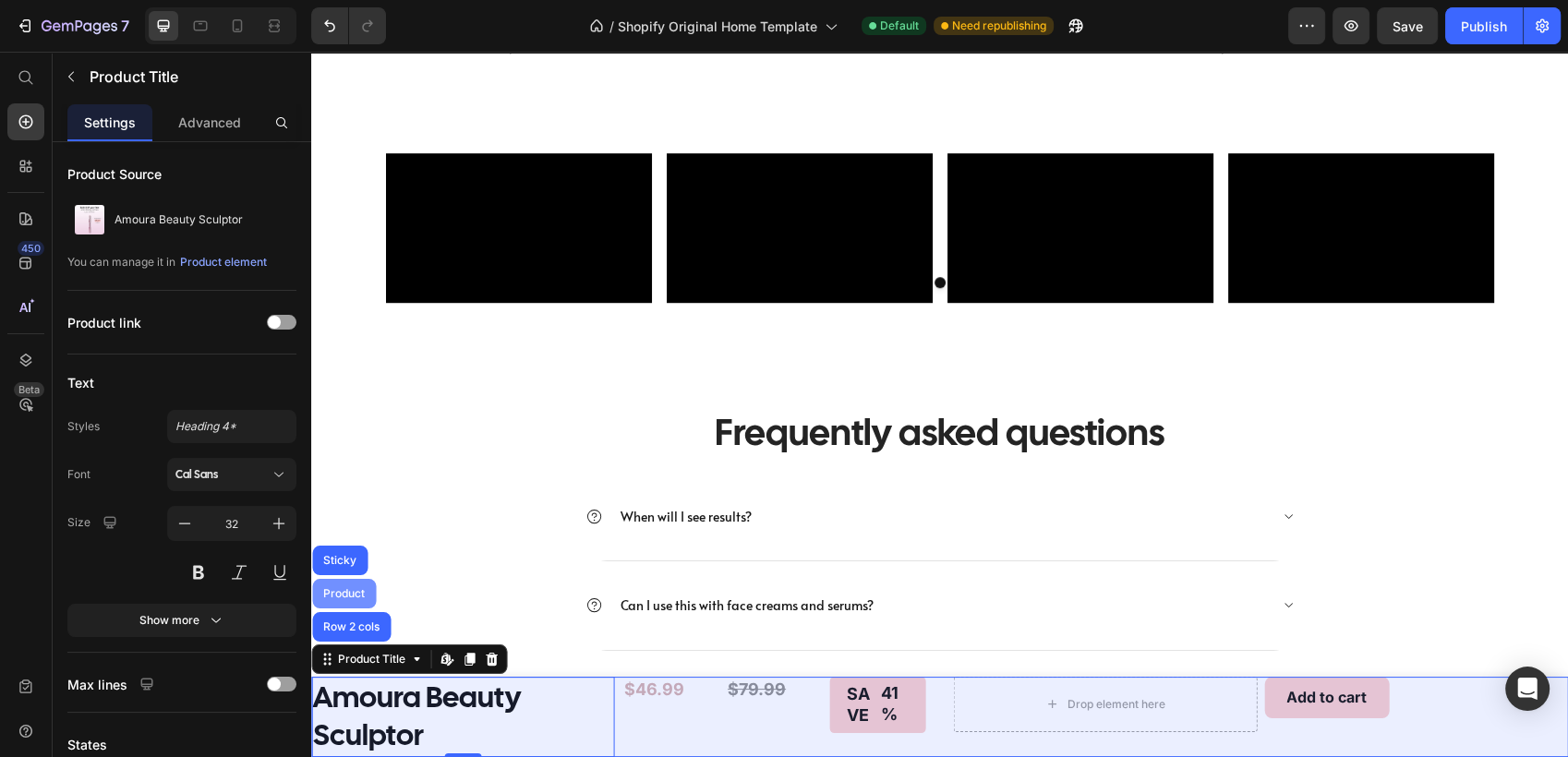 click on "Product" at bounding box center (344, 594) 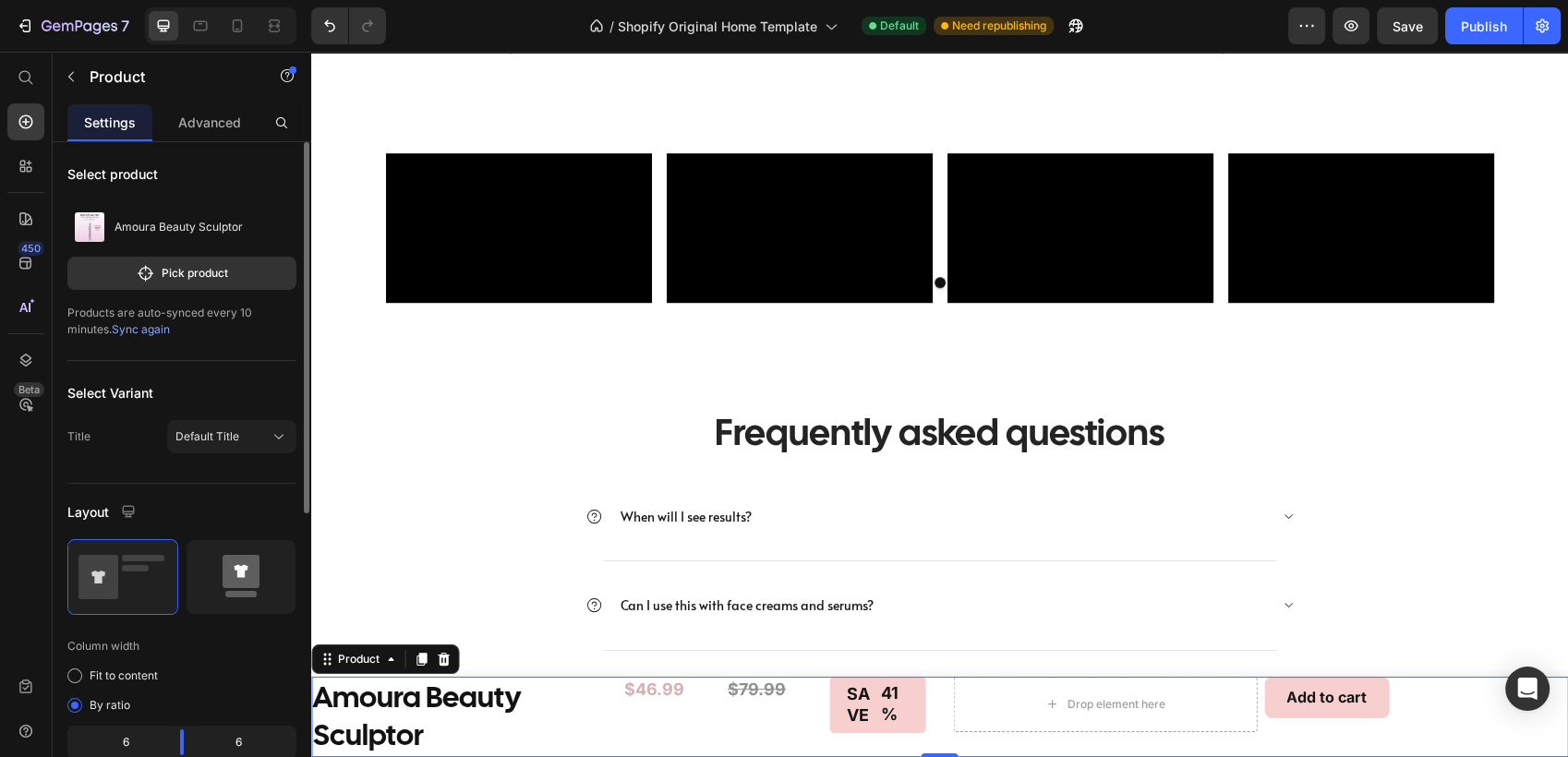 click 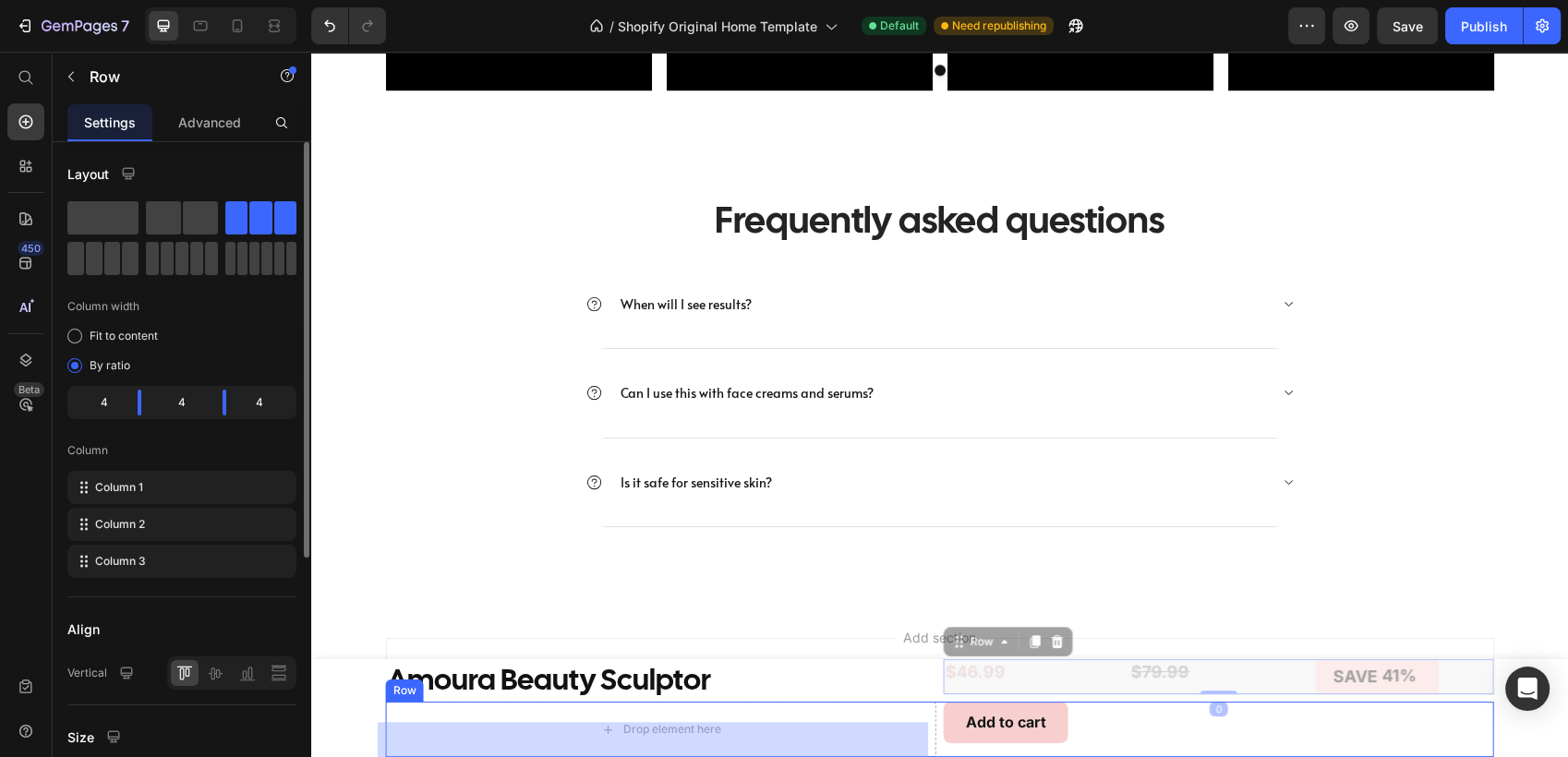scroll, scrollTop: 1517, scrollLeft: 0, axis: vertical 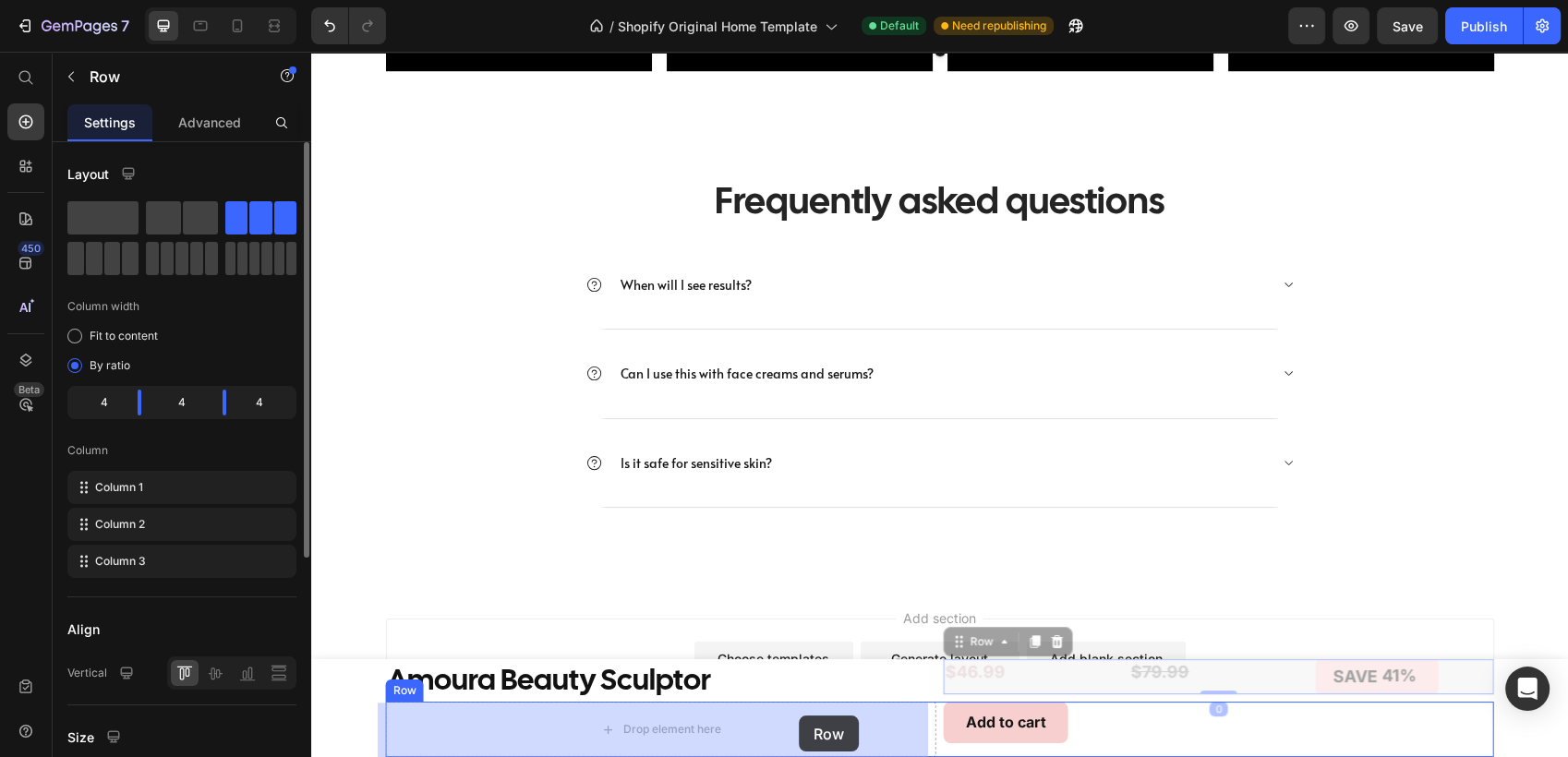 drag, startPoint x: 1073, startPoint y: 689, endPoint x: 800, endPoint y: 715, distance: 274.2353 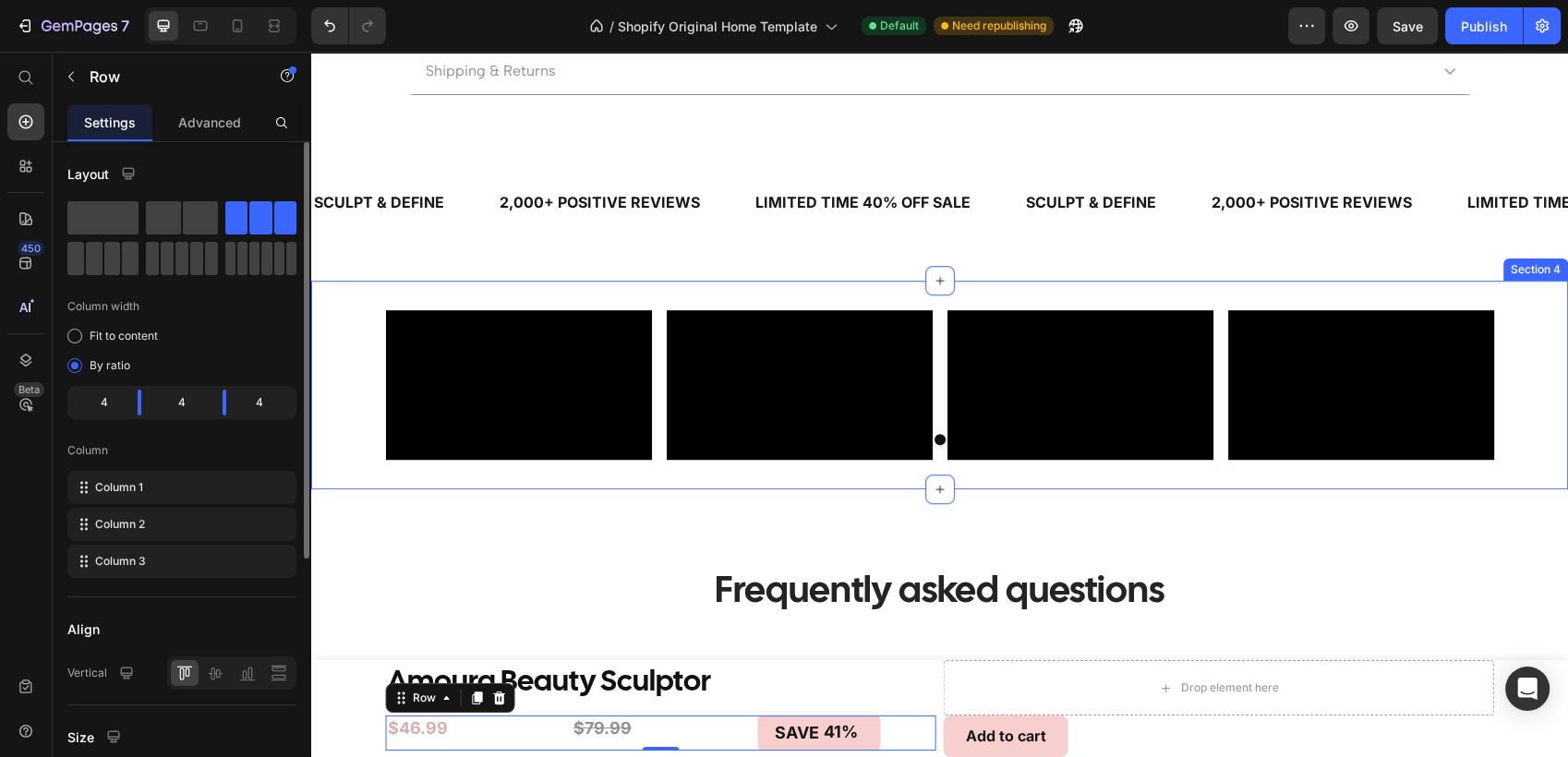 scroll, scrollTop: 1129, scrollLeft: 0, axis: vertical 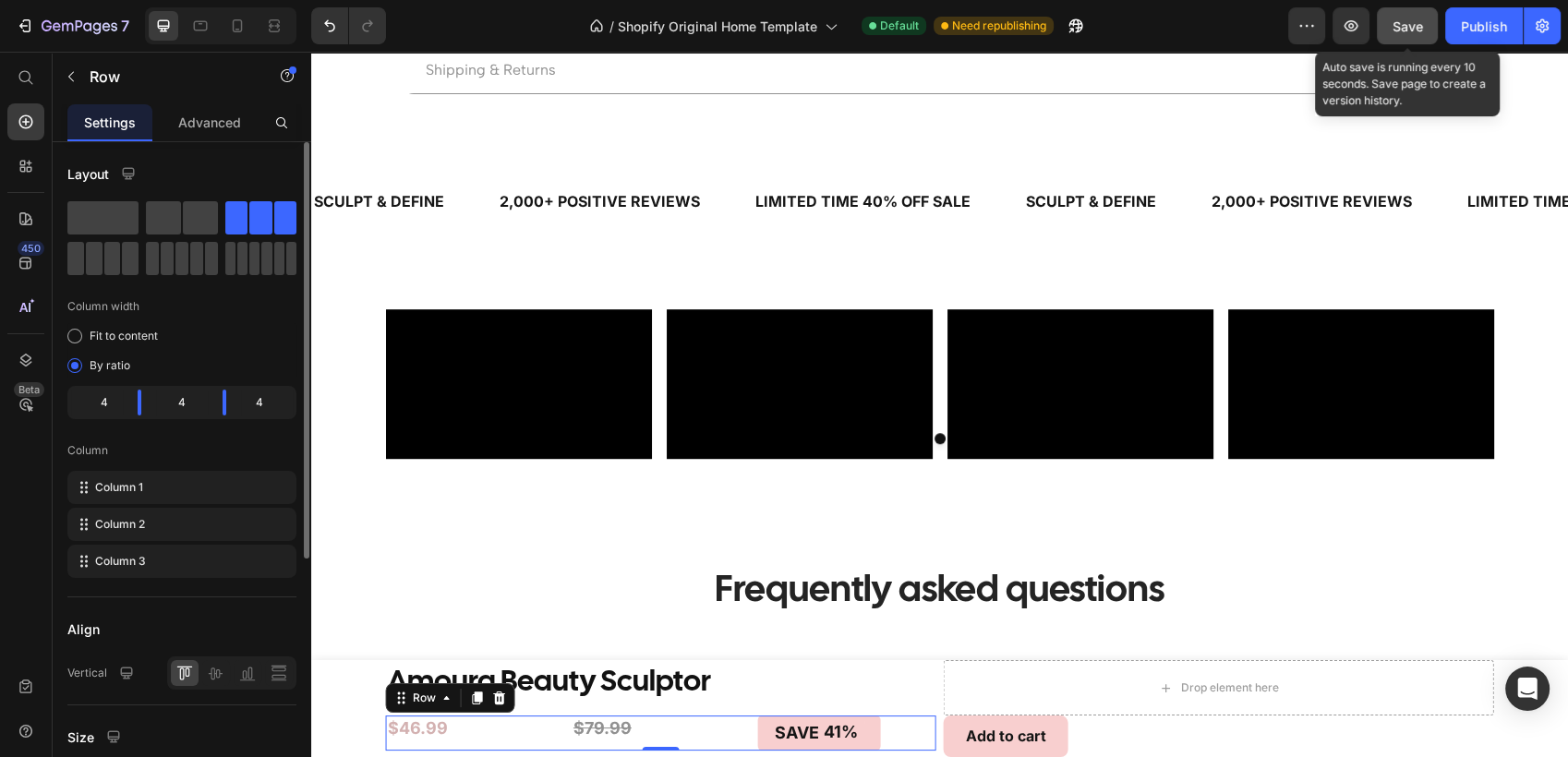 drag, startPoint x: 1388, startPoint y: 22, endPoint x: 1400, endPoint y: 11, distance: 16.278821 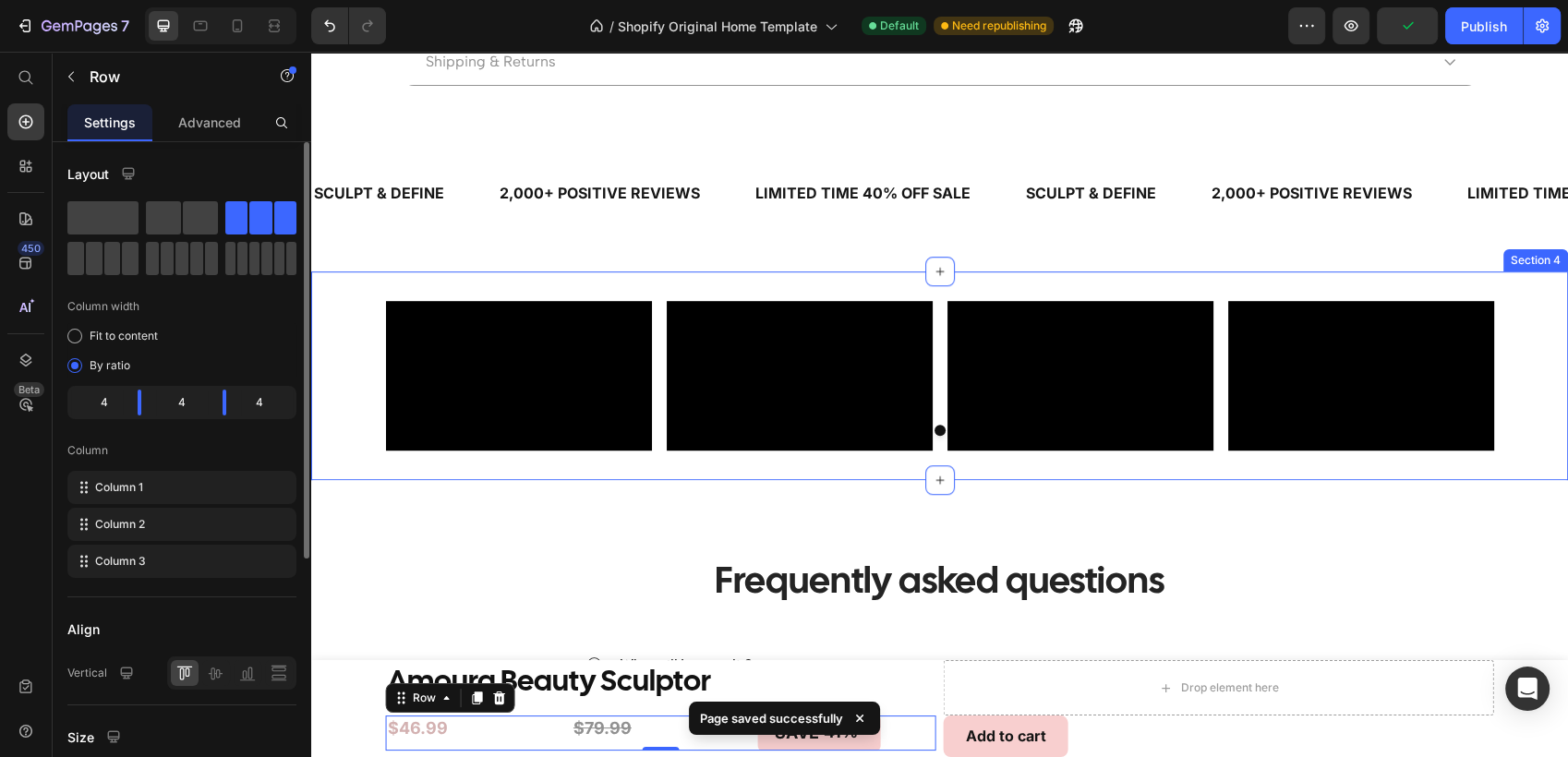 scroll, scrollTop: 1133, scrollLeft: 0, axis: vertical 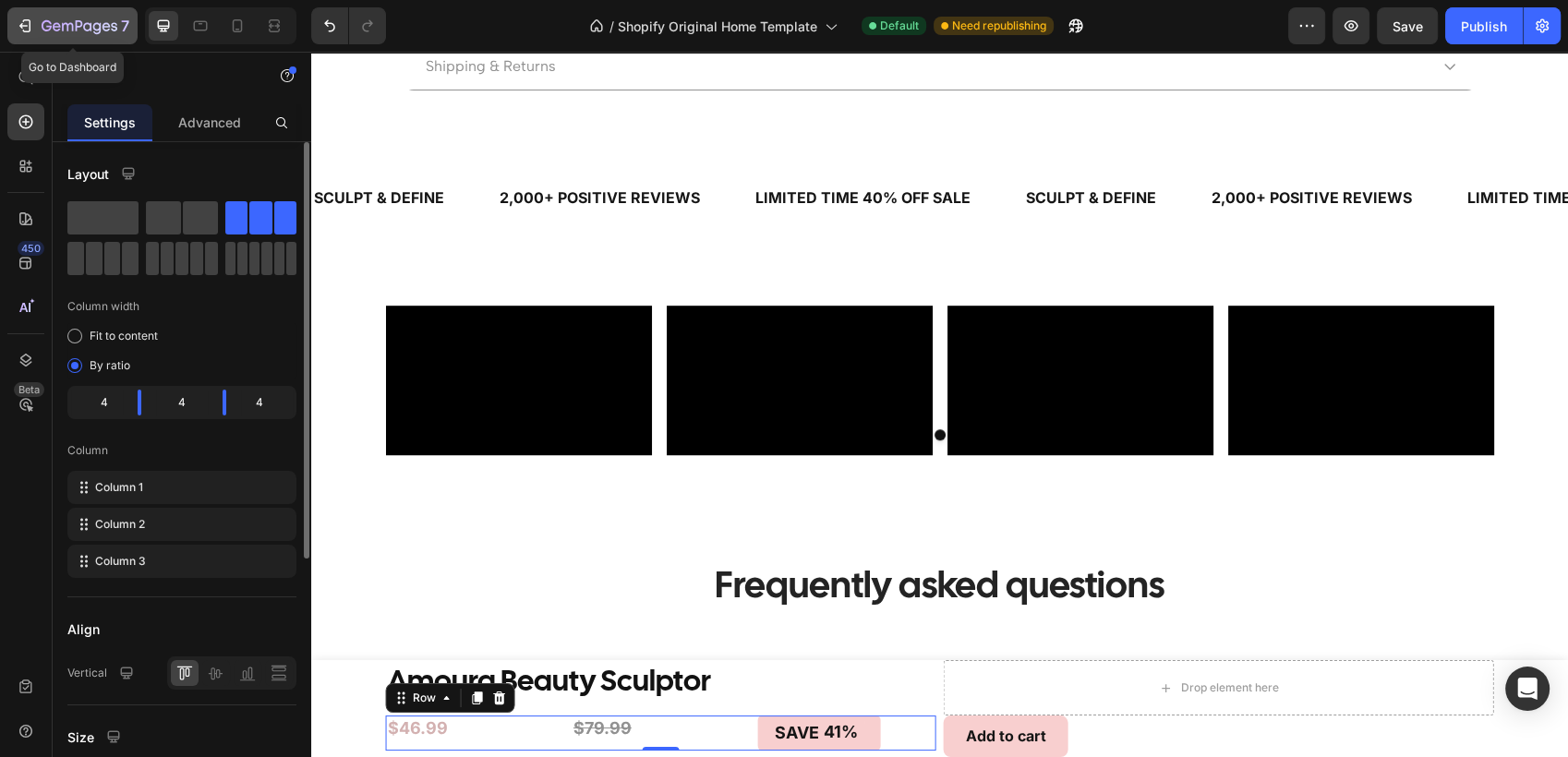click on "7" 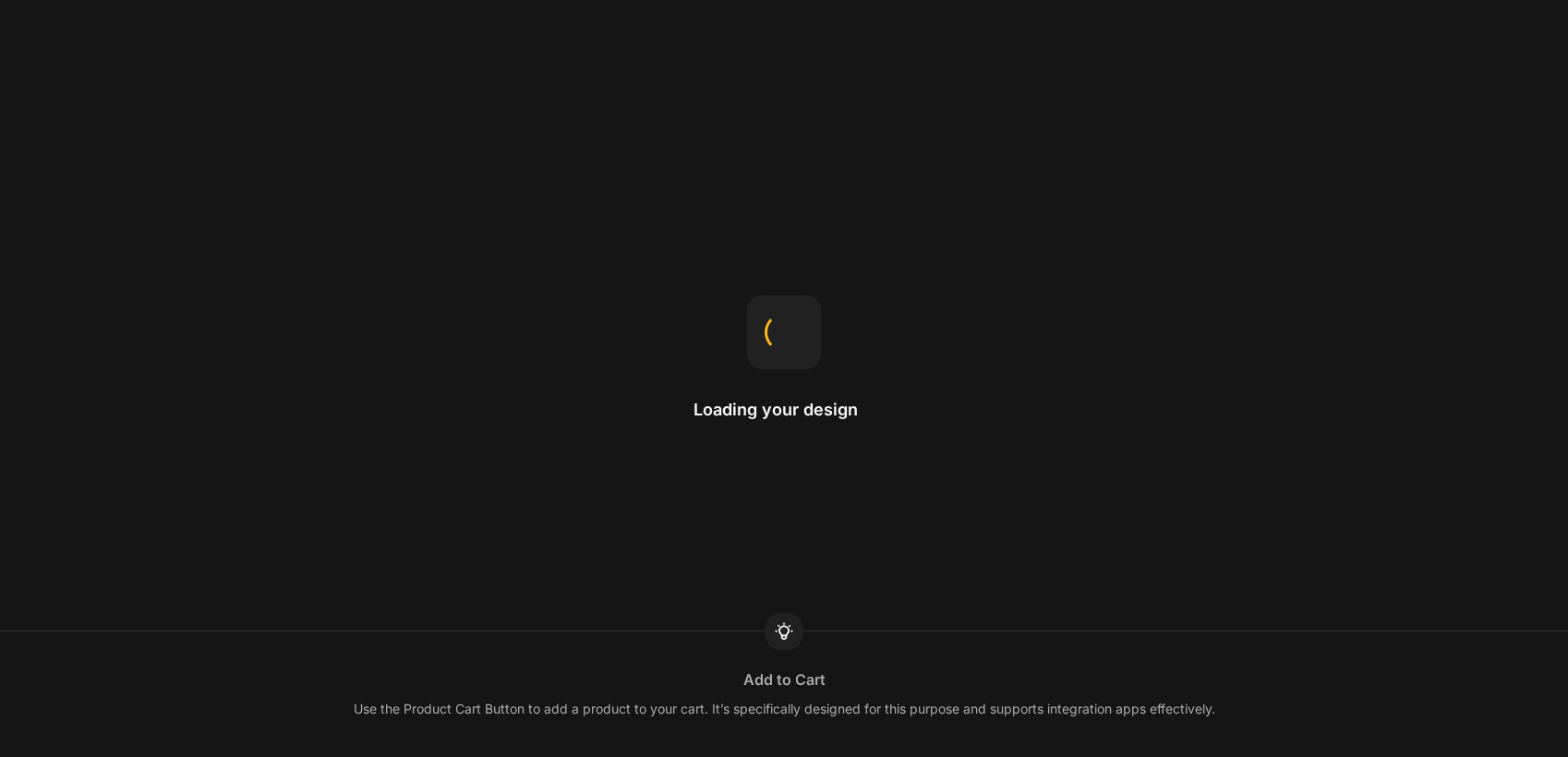 scroll, scrollTop: 0, scrollLeft: 0, axis: both 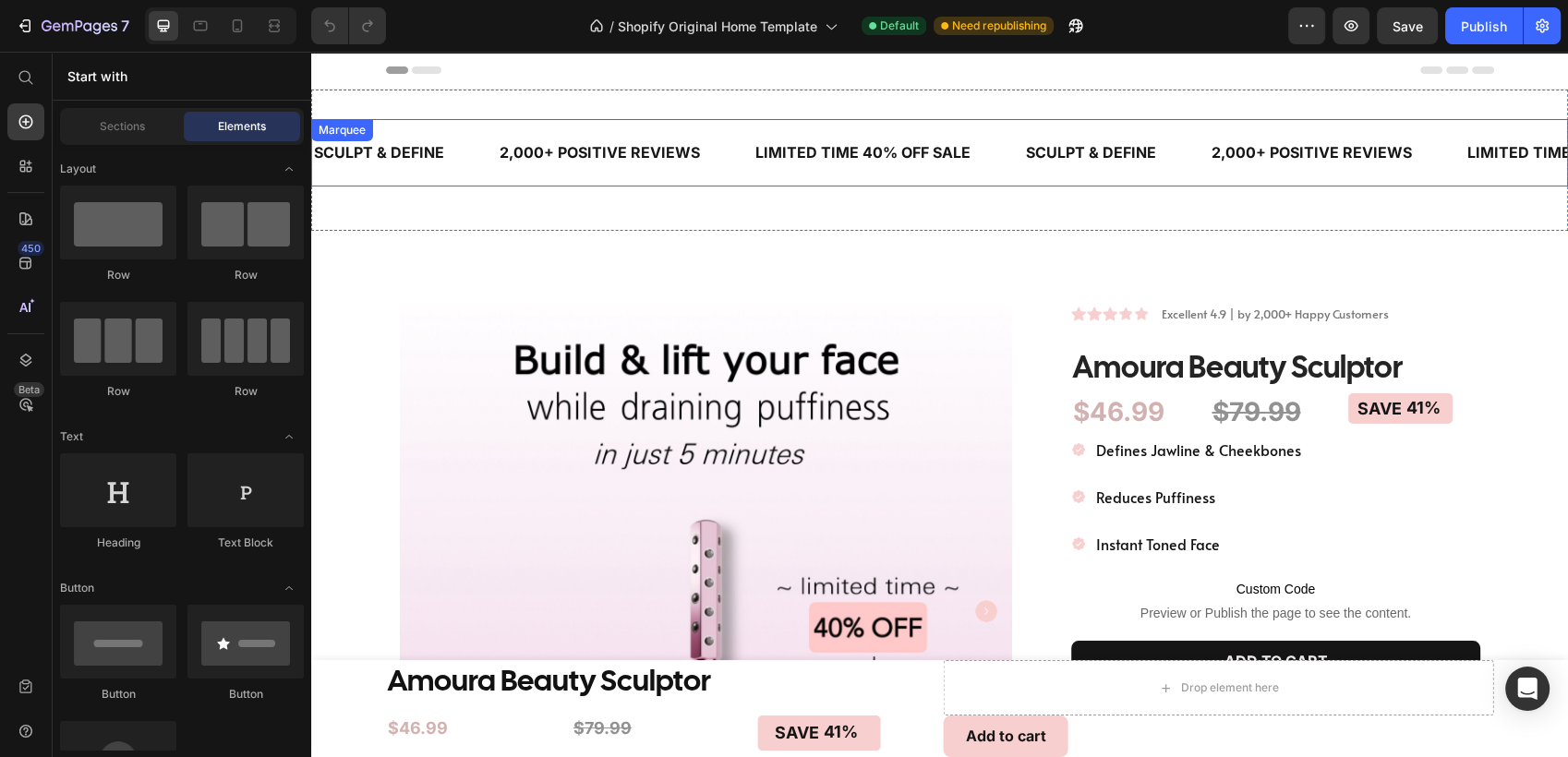 click on "LIMITED TIME 40% OFF SALE Text" at bounding box center [888, 152] 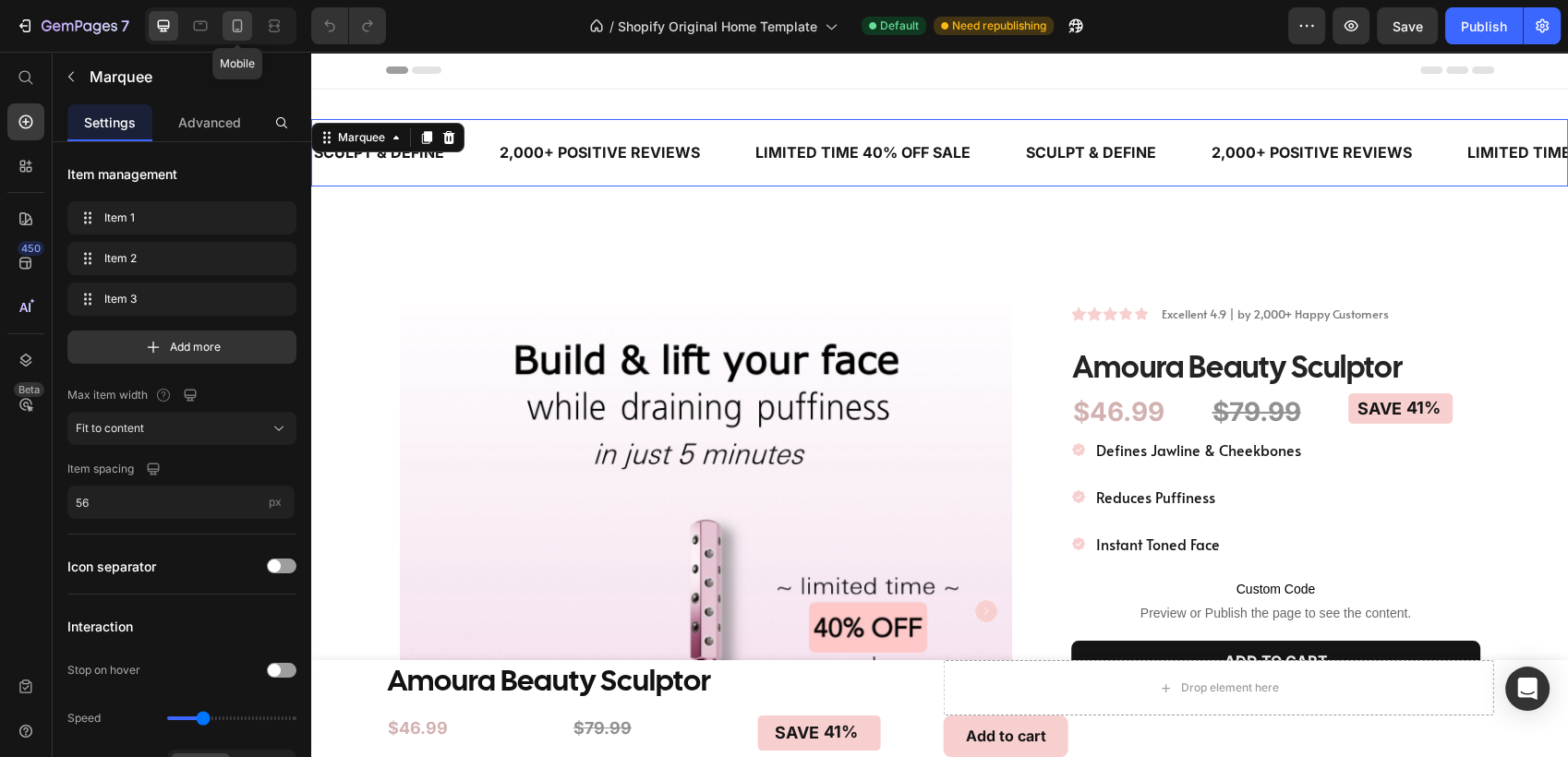 click 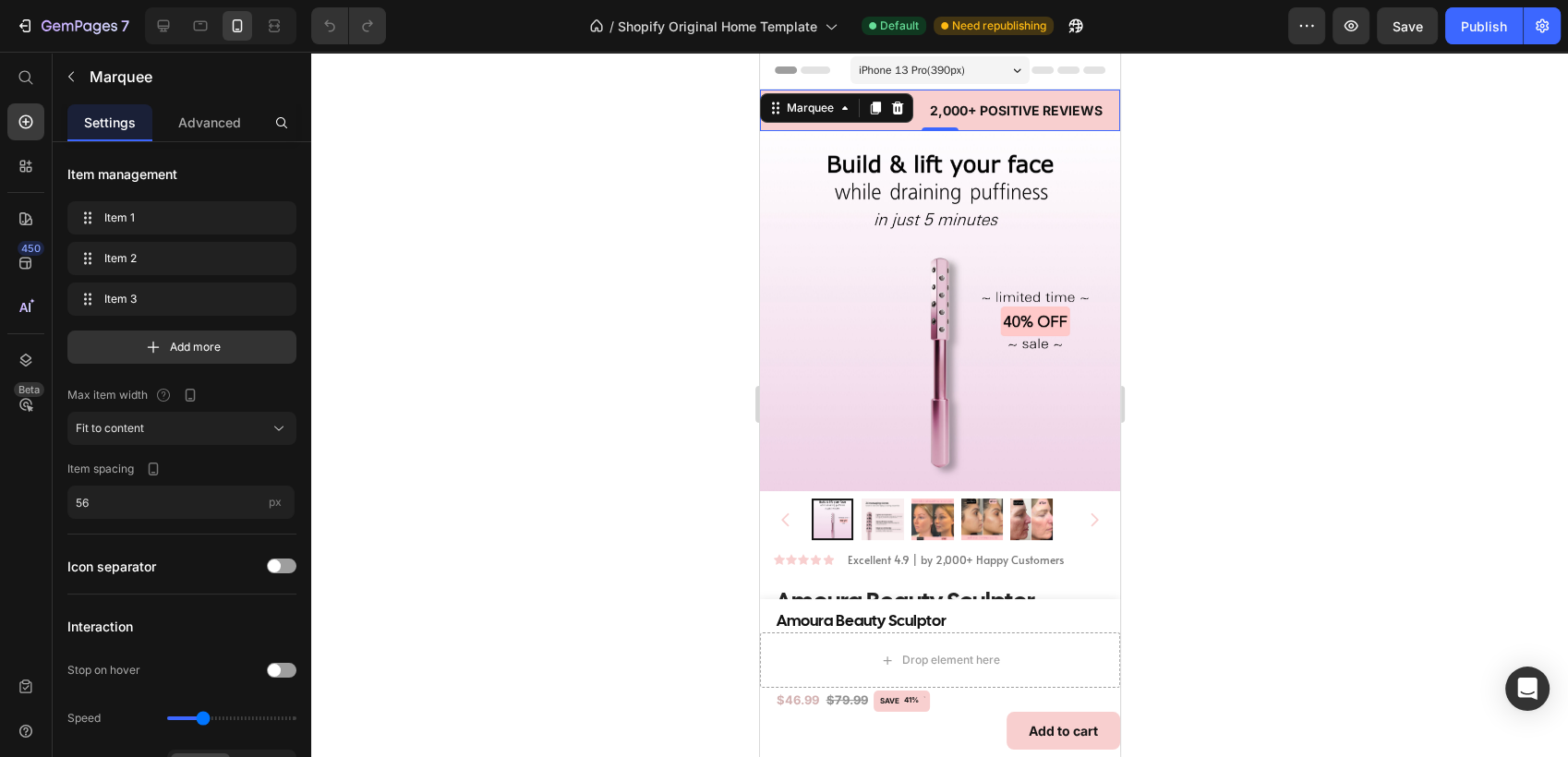 click 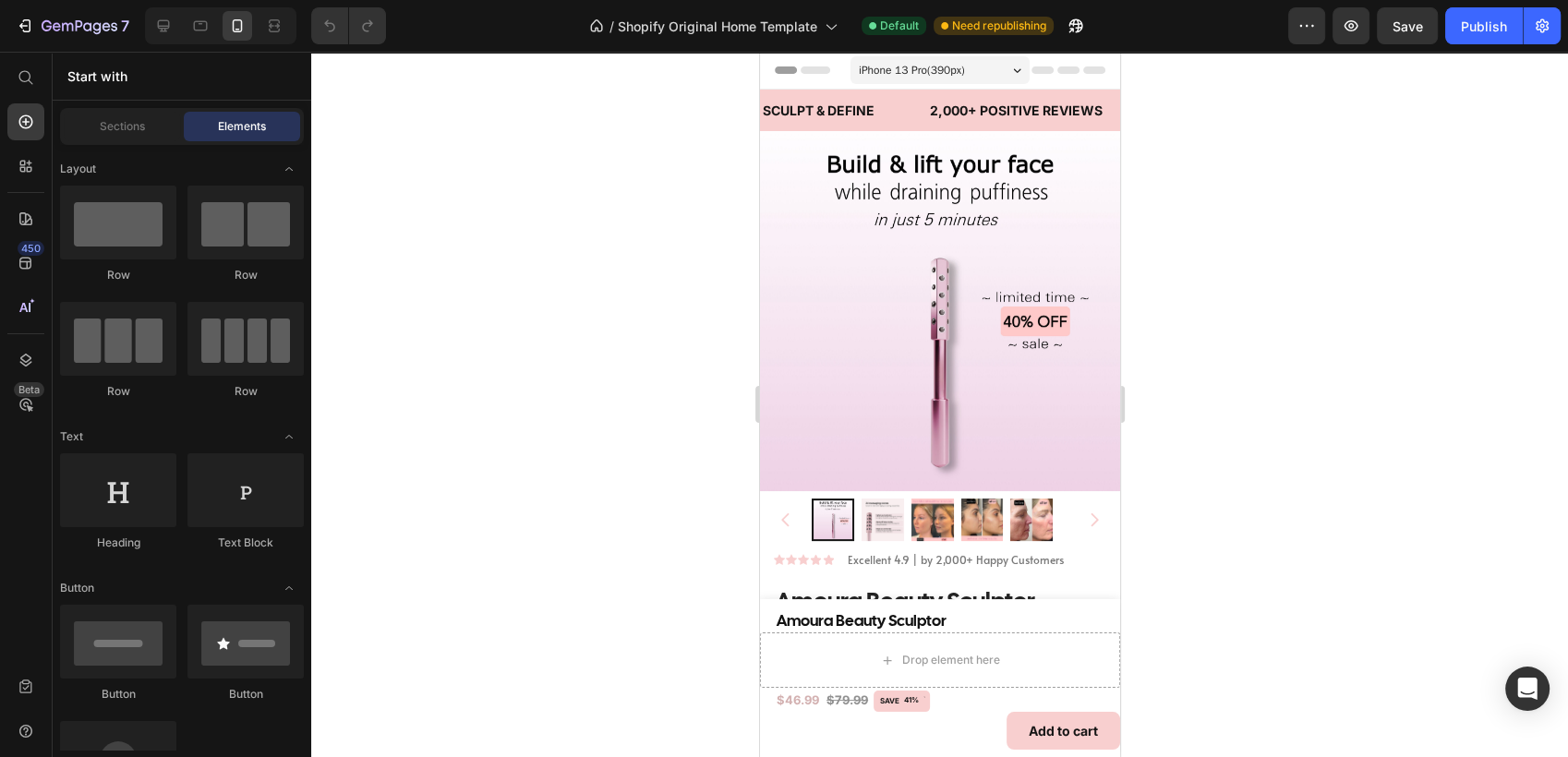 click 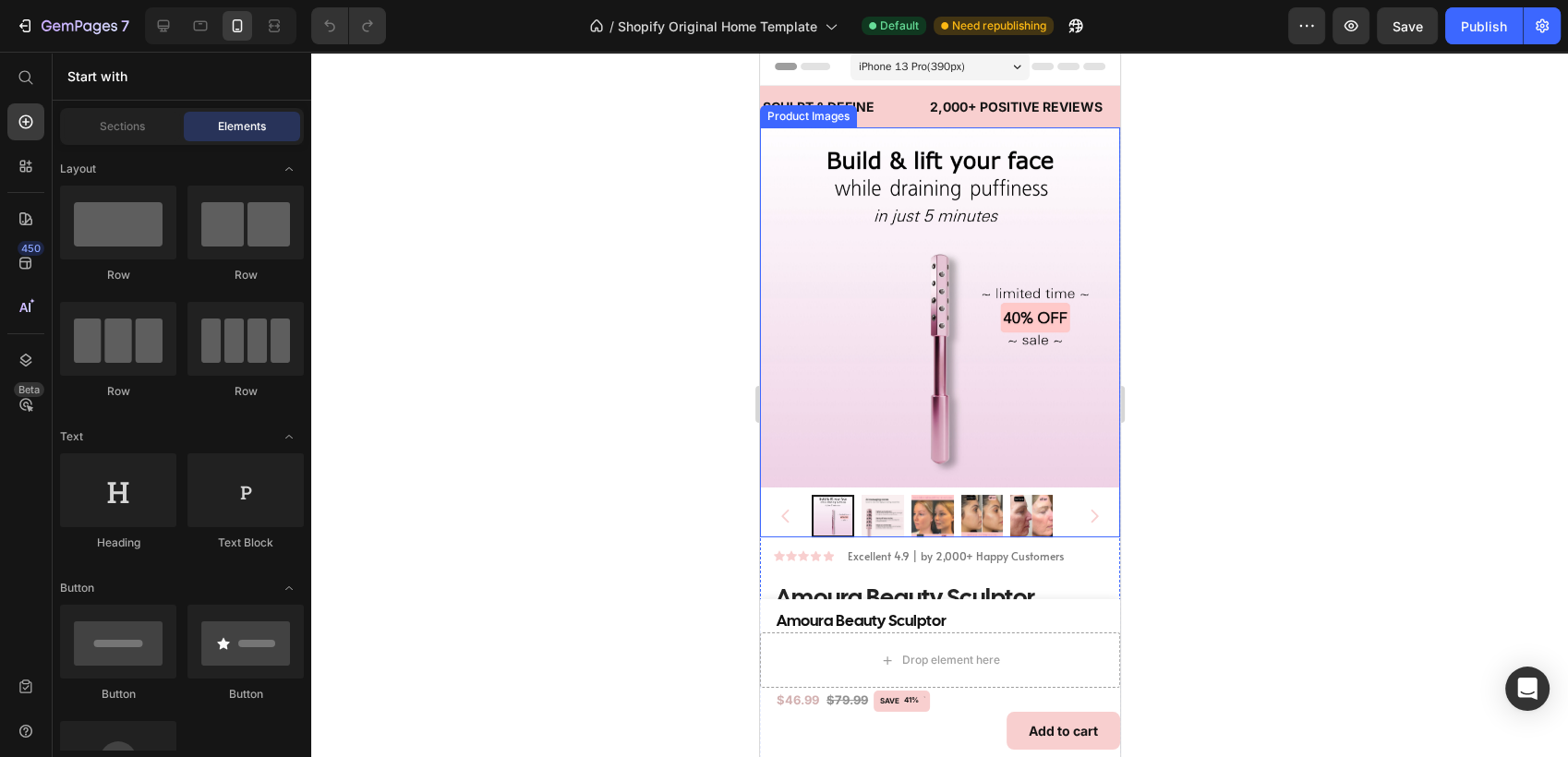 scroll, scrollTop: 0, scrollLeft: 0, axis: both 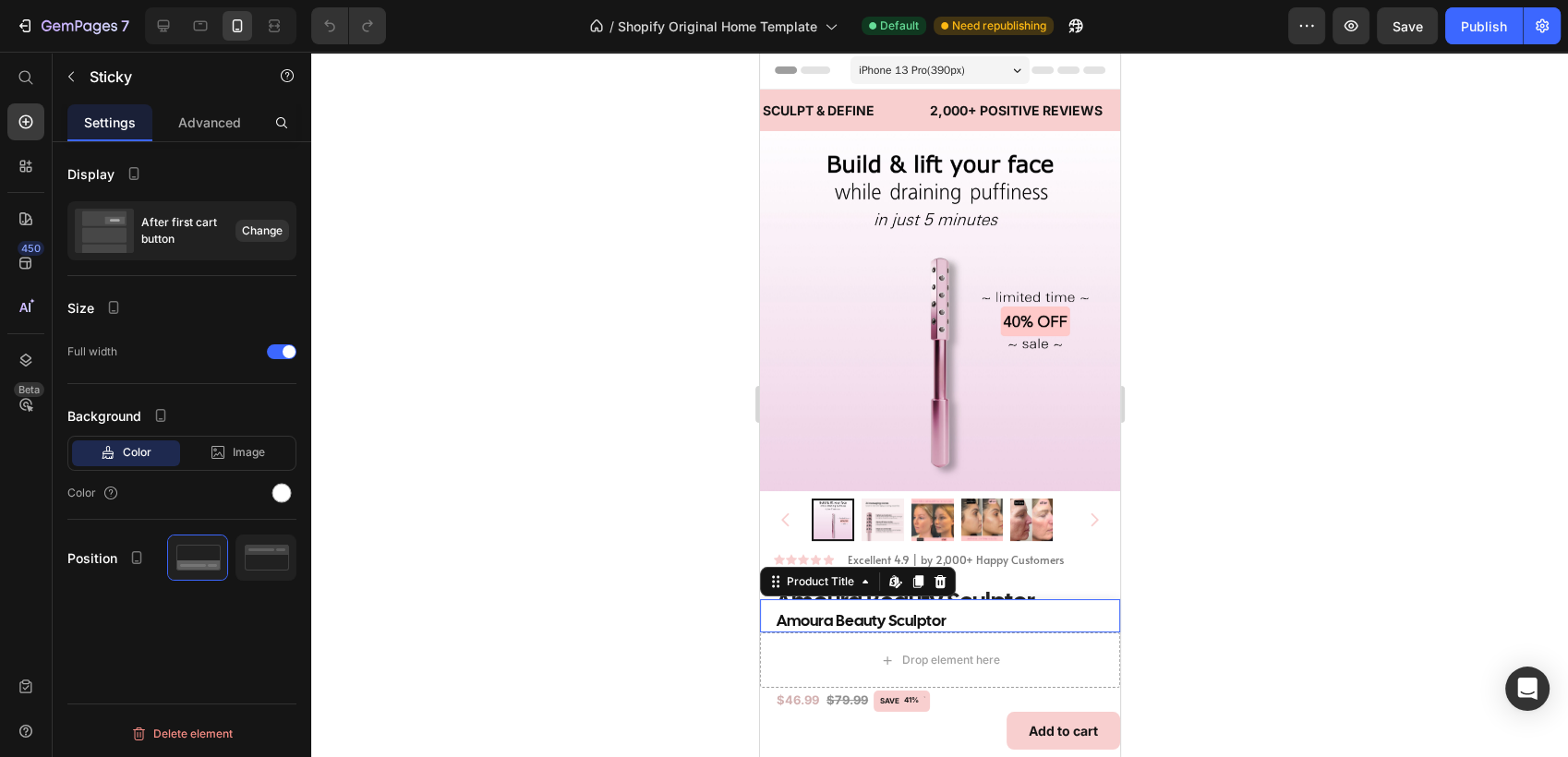 click on "Amoura Beauty Sculptor Product Title   Edit content in Shopify 0" at bounding box center (939, 616) 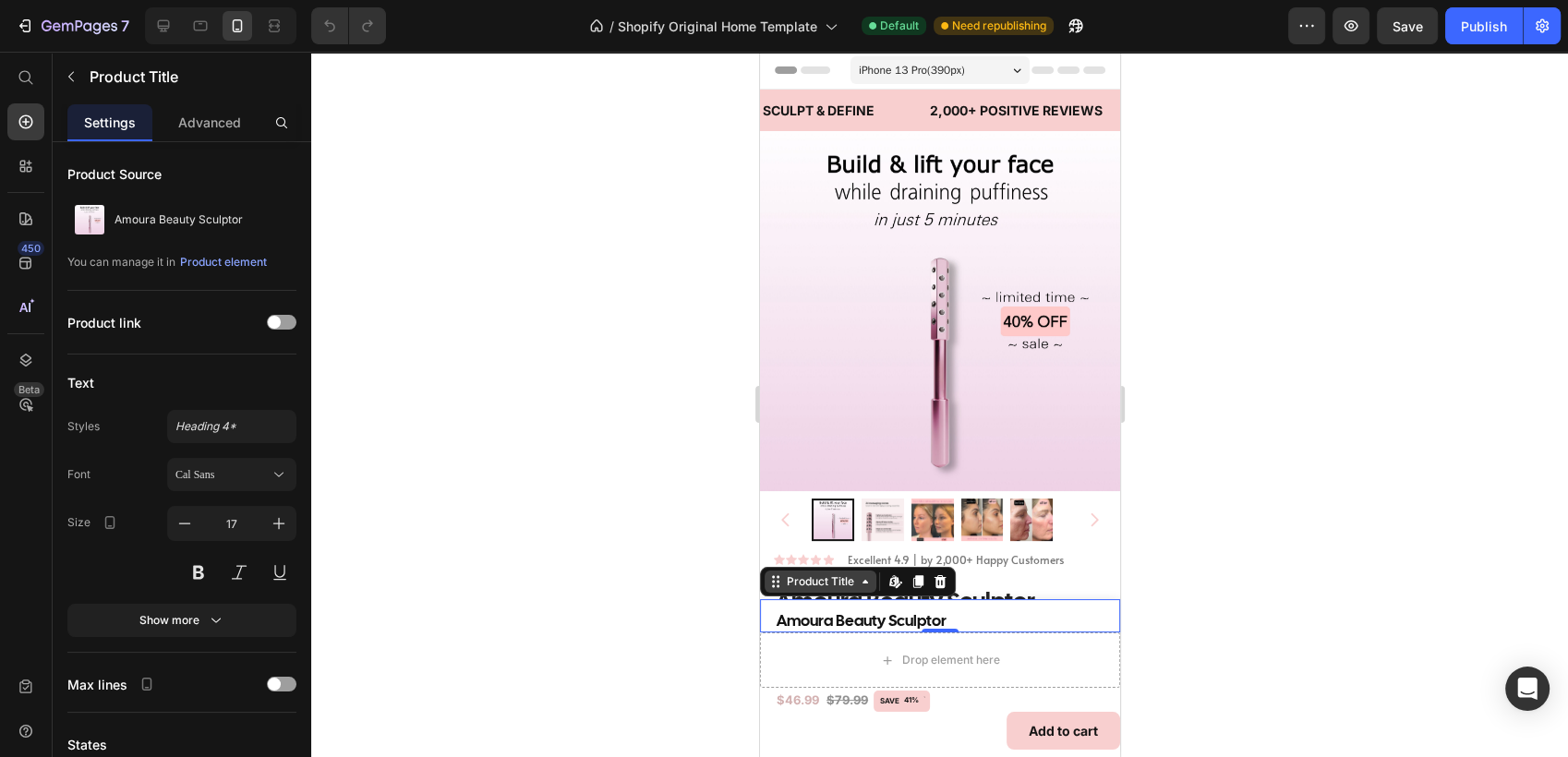 click on "Product Title" at bounding box center (819, 582) 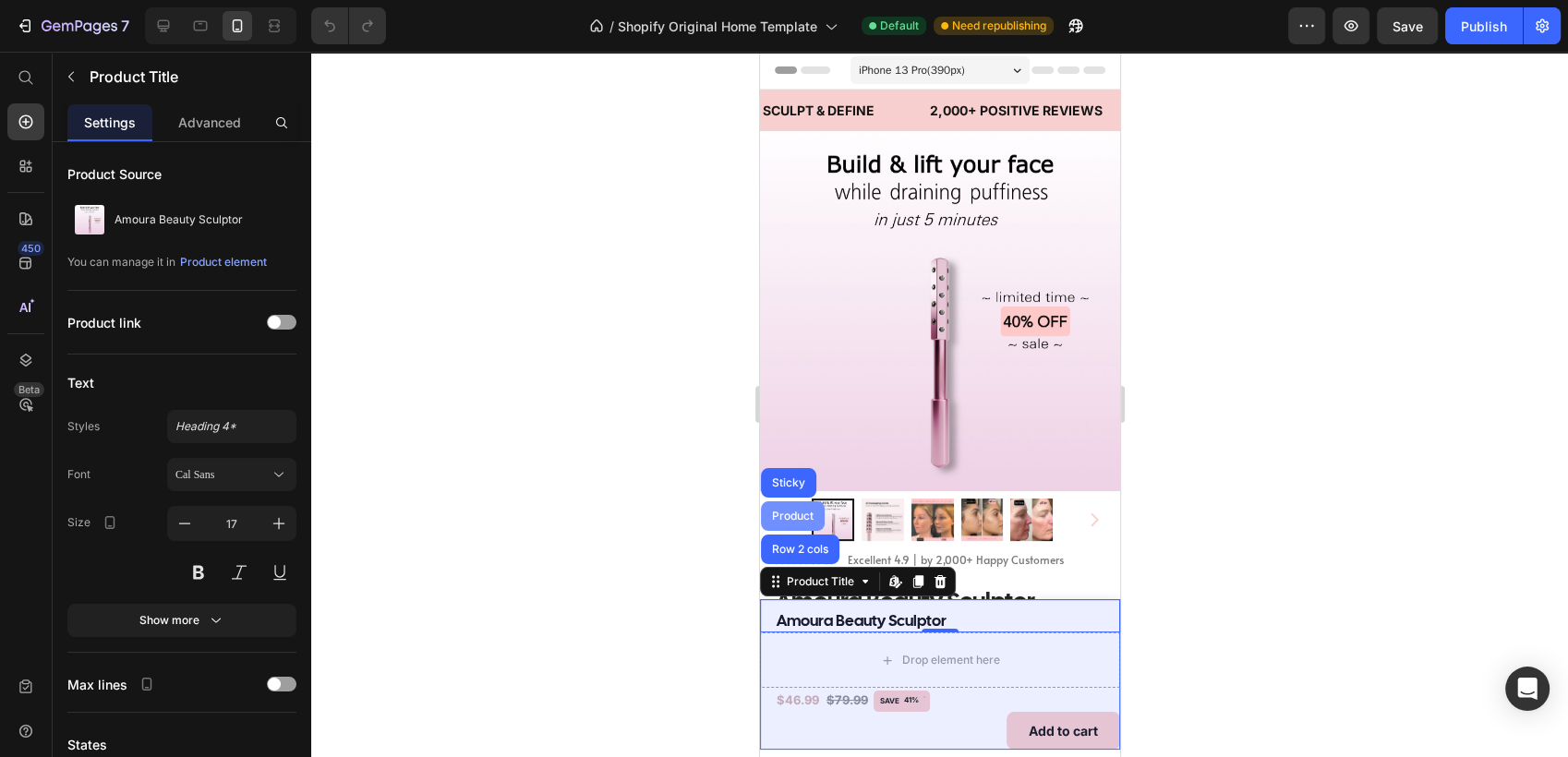 click on "Product" at bounding box center (791, 516) 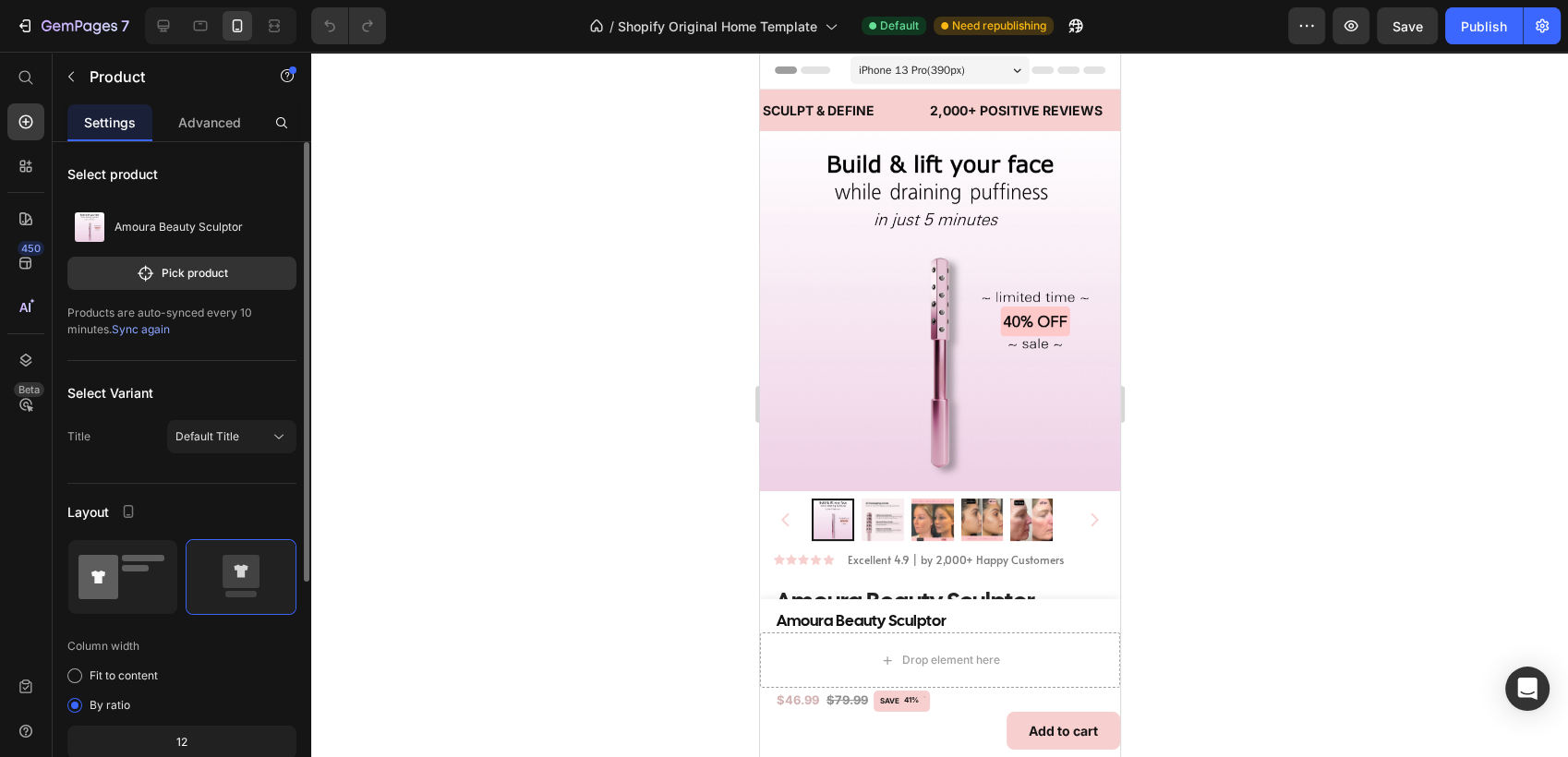 click 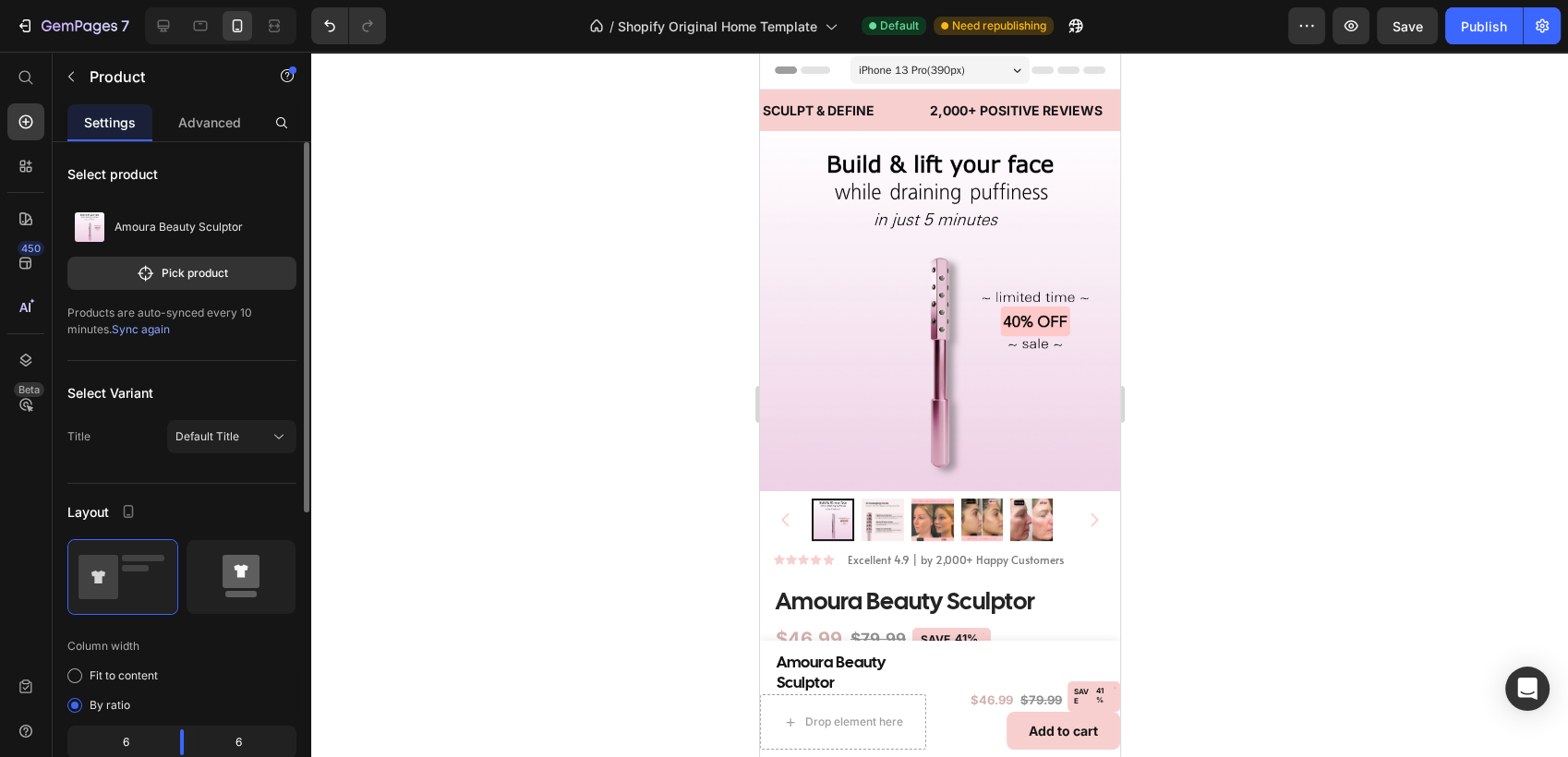 click 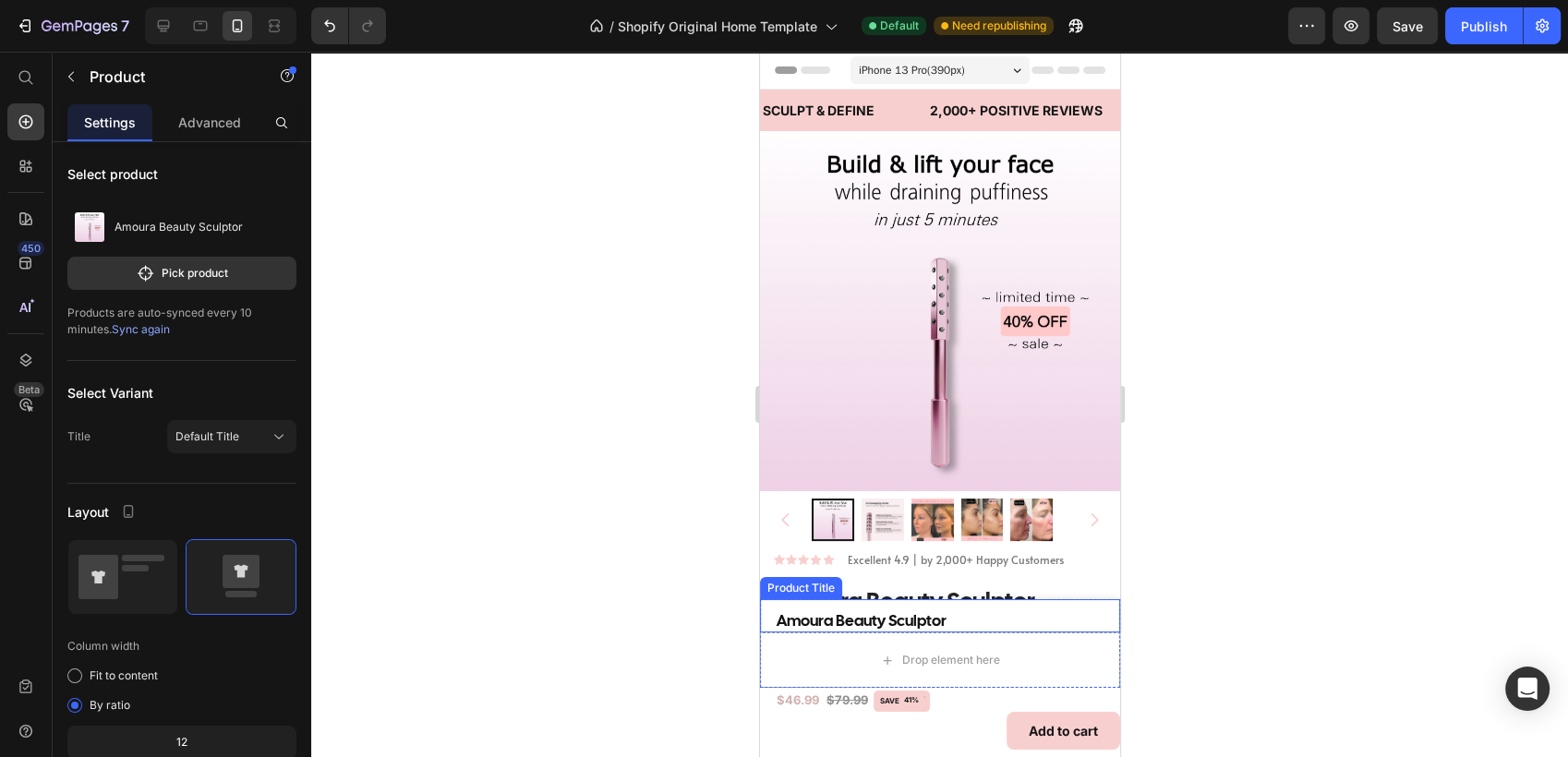 click on "Product Title" at bounding box center (800, 588) 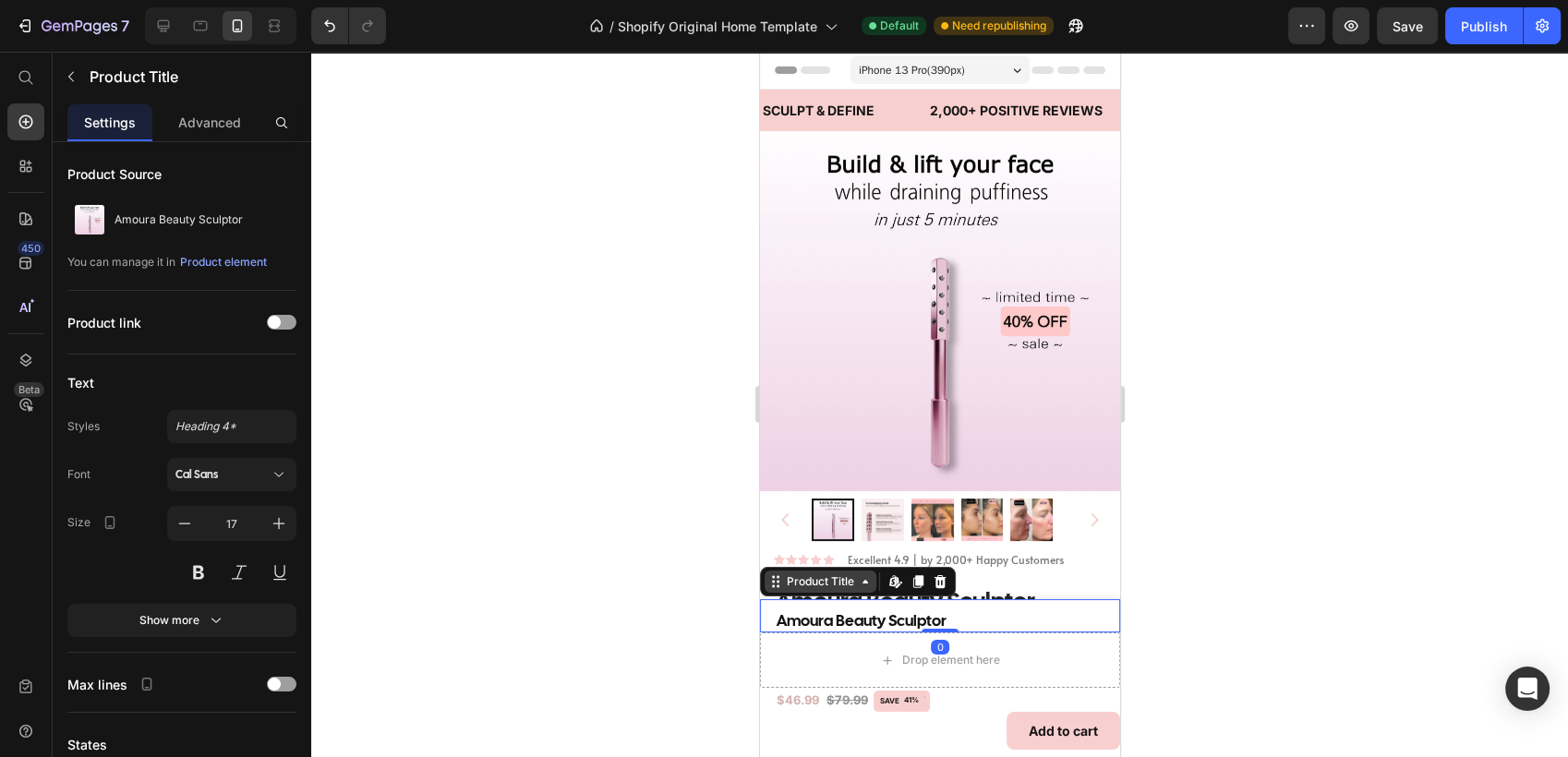 click on "Product Title" at bounding box center [819, 582] 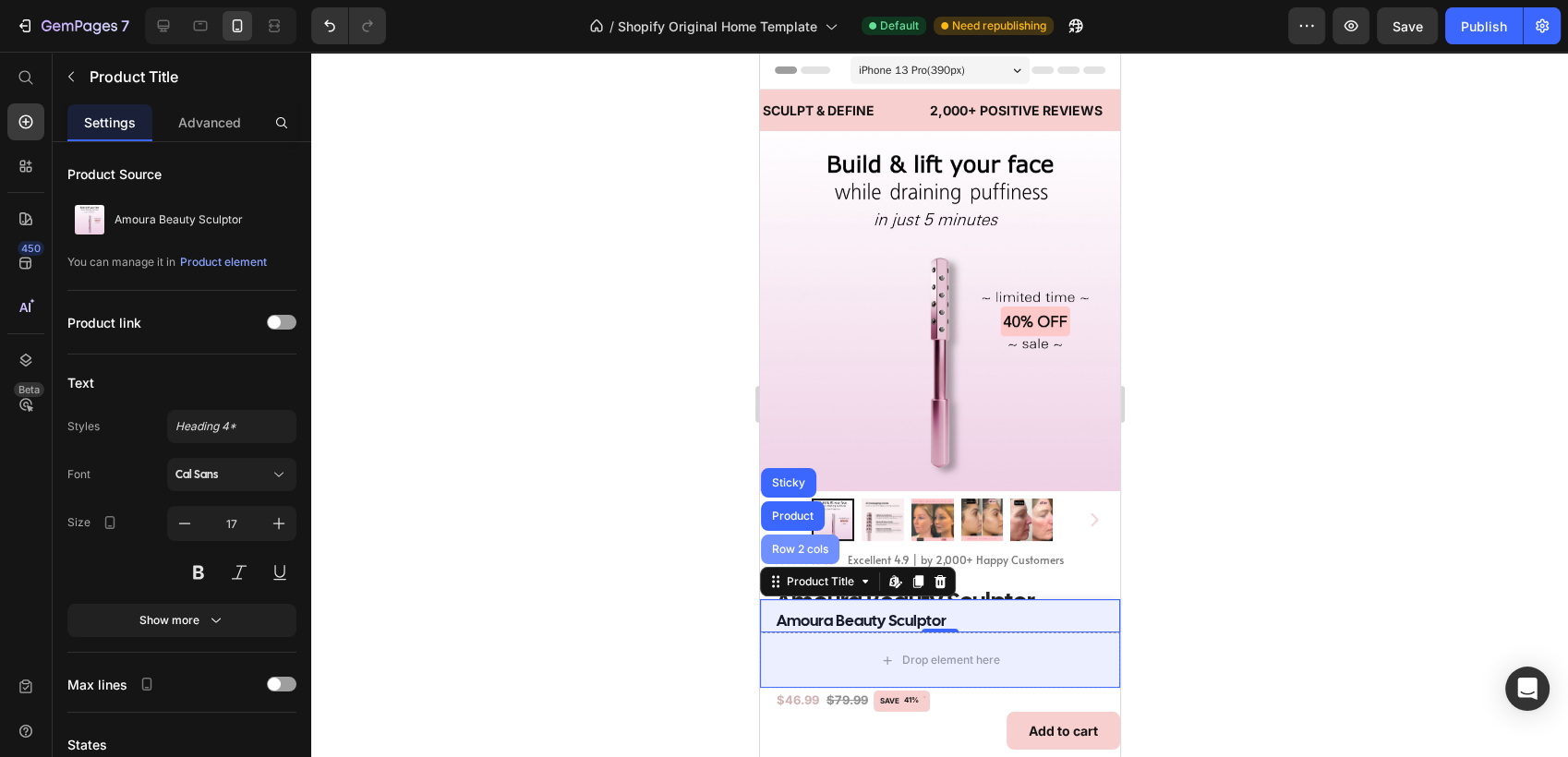 click on "Row 2 cols" at bounding box center (799, 549) 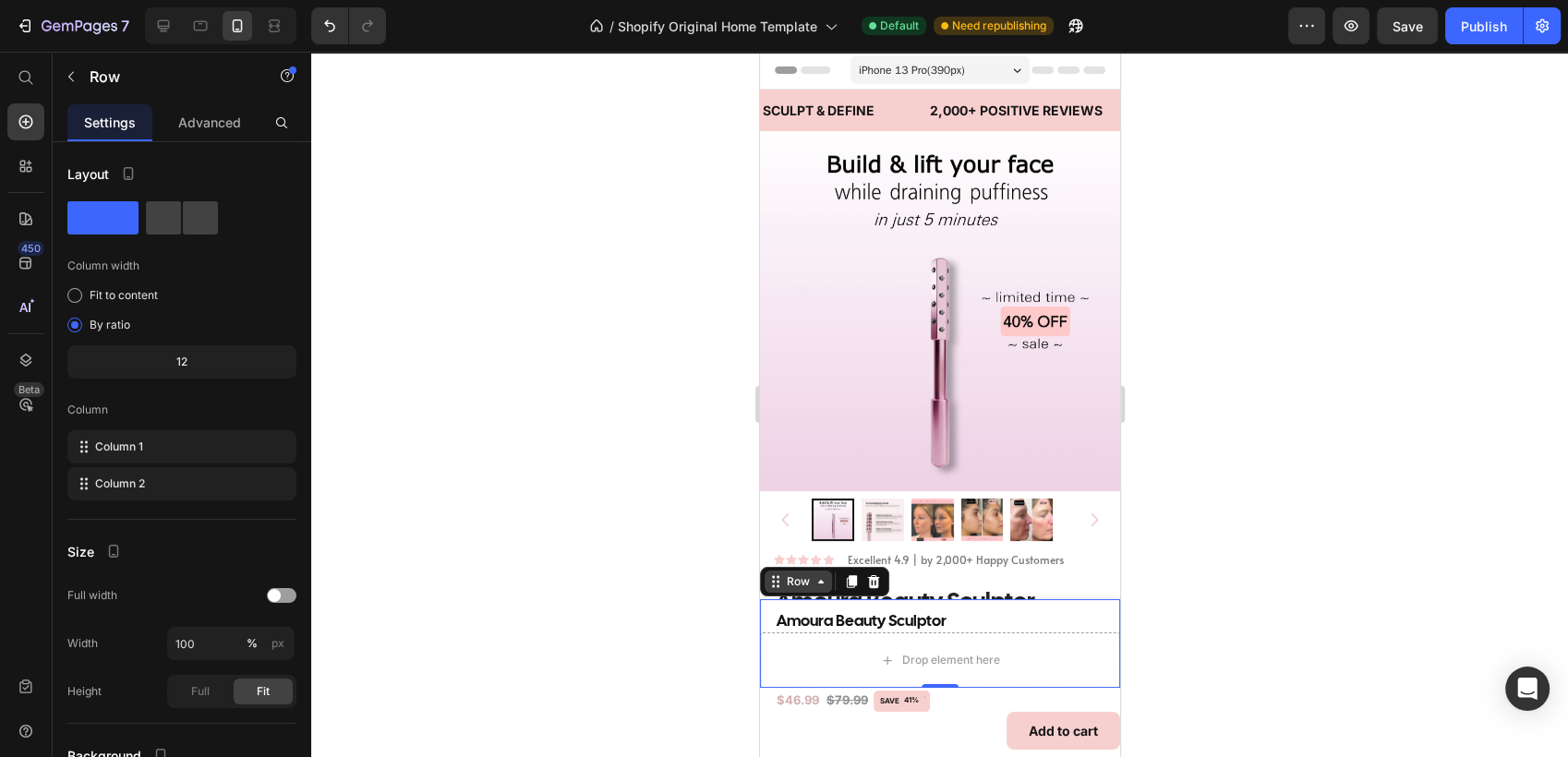 click on "Row" at bounding box center (797, 582) 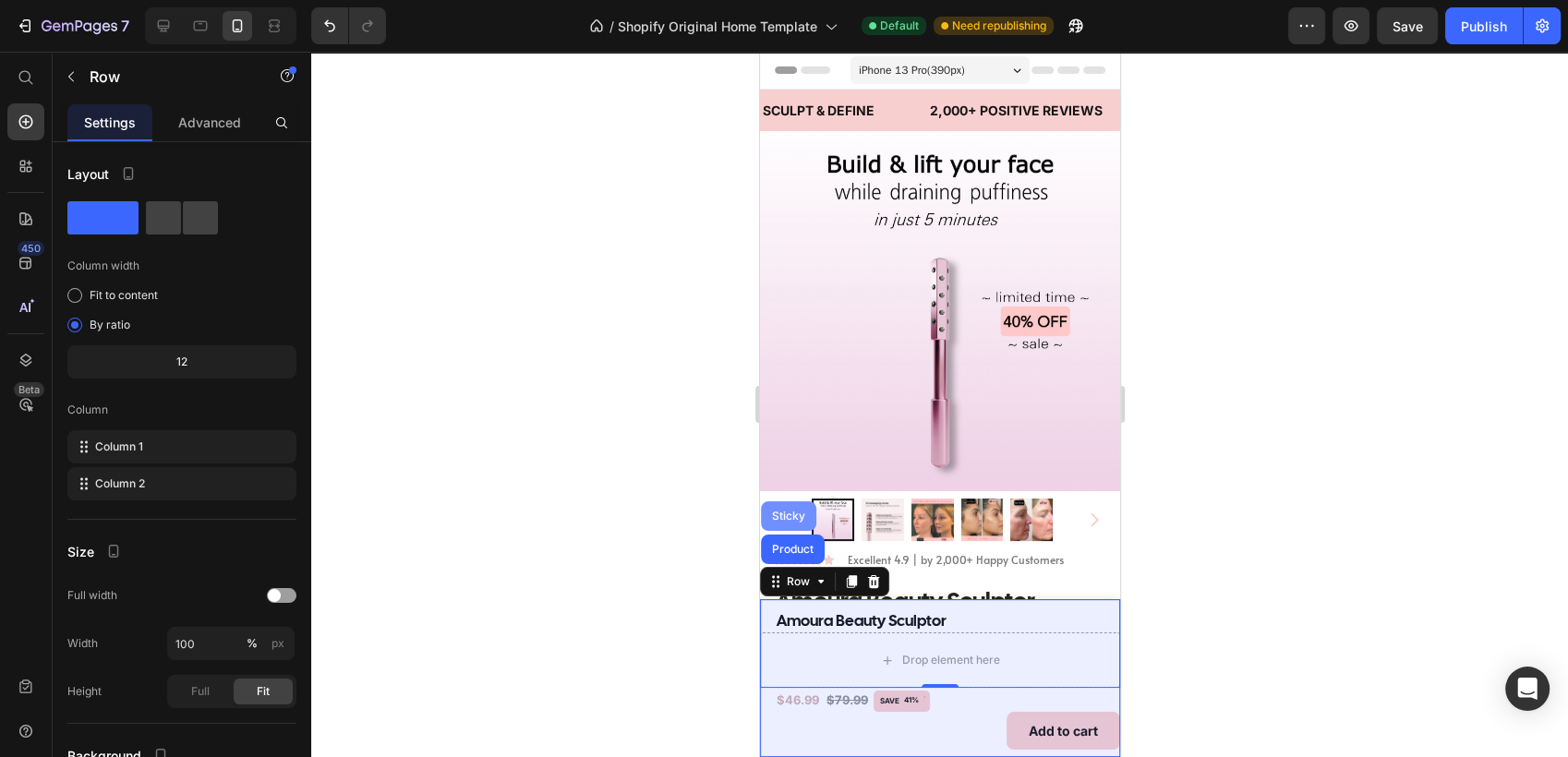 click on "Sticky" at bounding box center [788, 516] 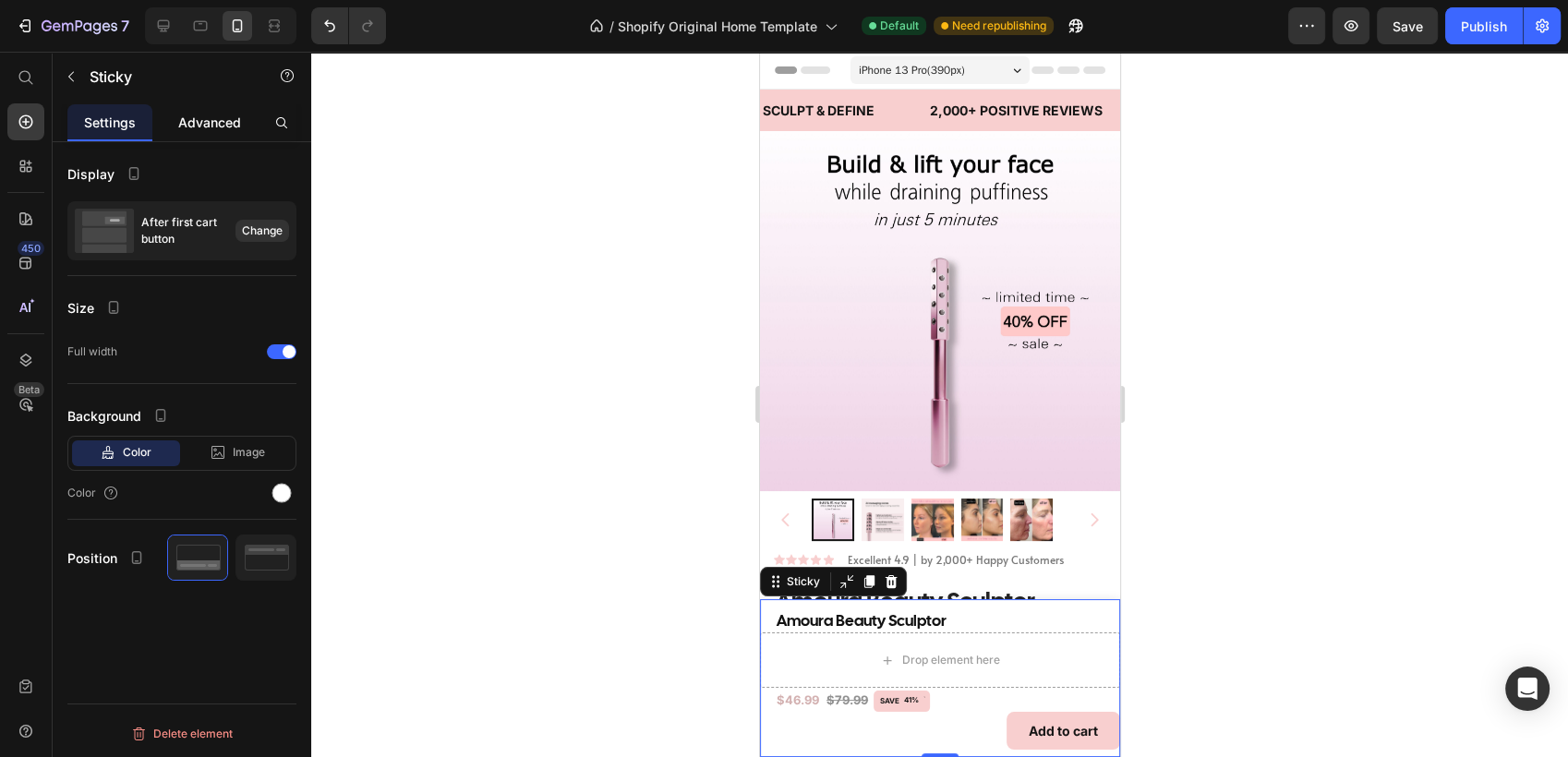 click on "Advanced" at bounding box center (210, 122) 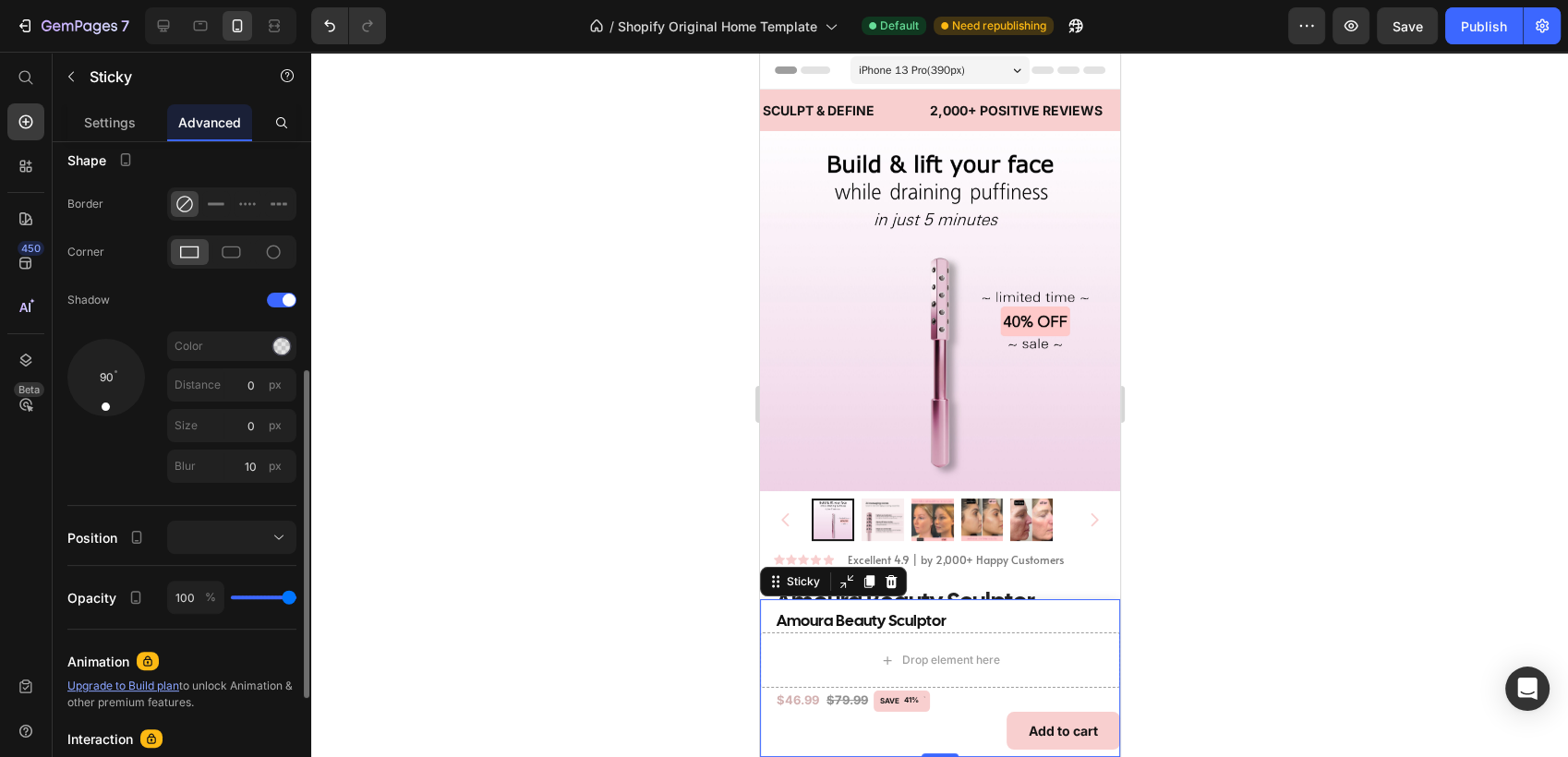 scroll, scrollTop: 475, scrollLeft: 0, axis: vertical 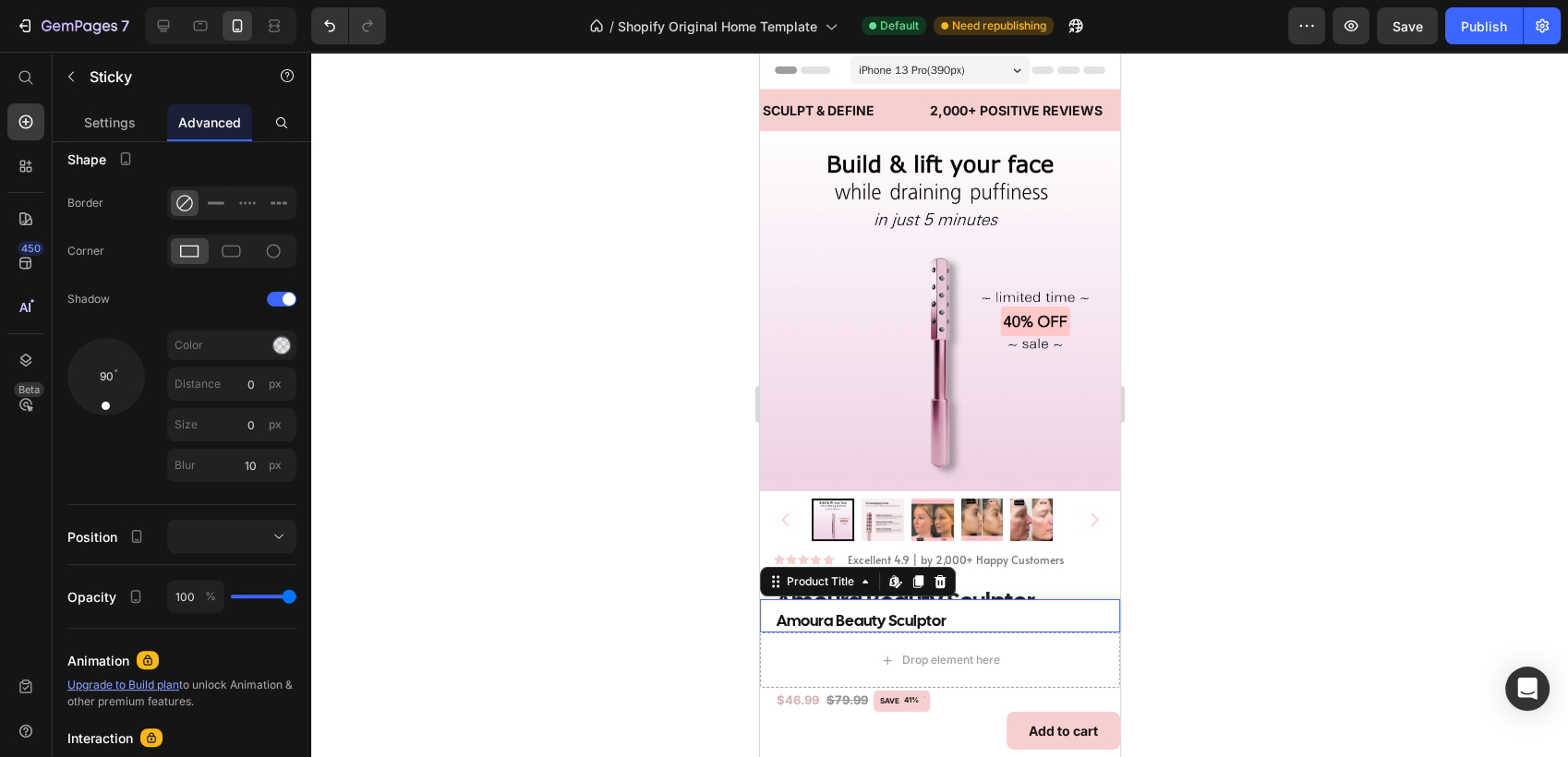 click on "Amoura Beauty Sculptor" at bounding box center (947, 620) 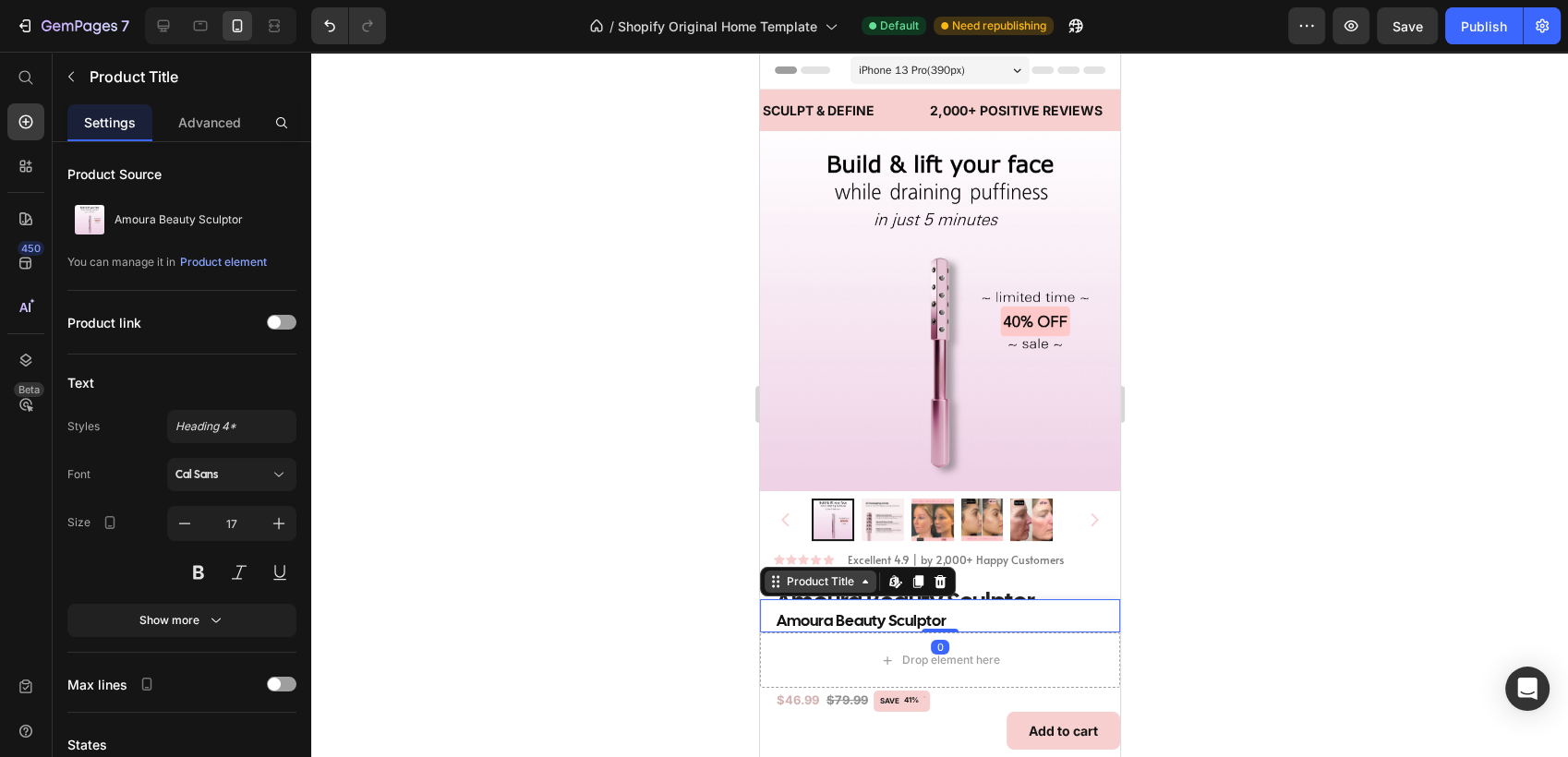 click on "Product Title" at bounding box center (819, 582) 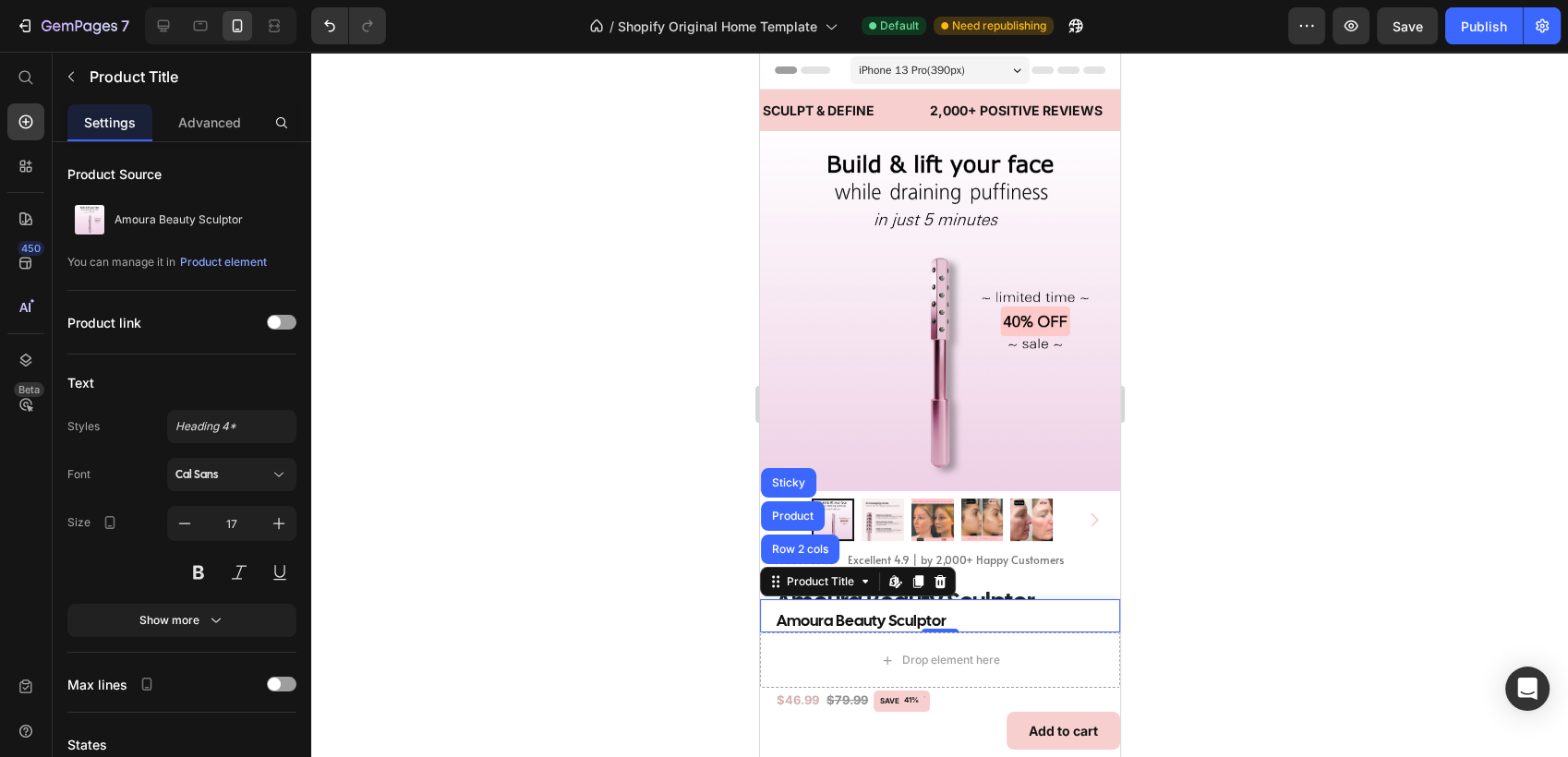 click 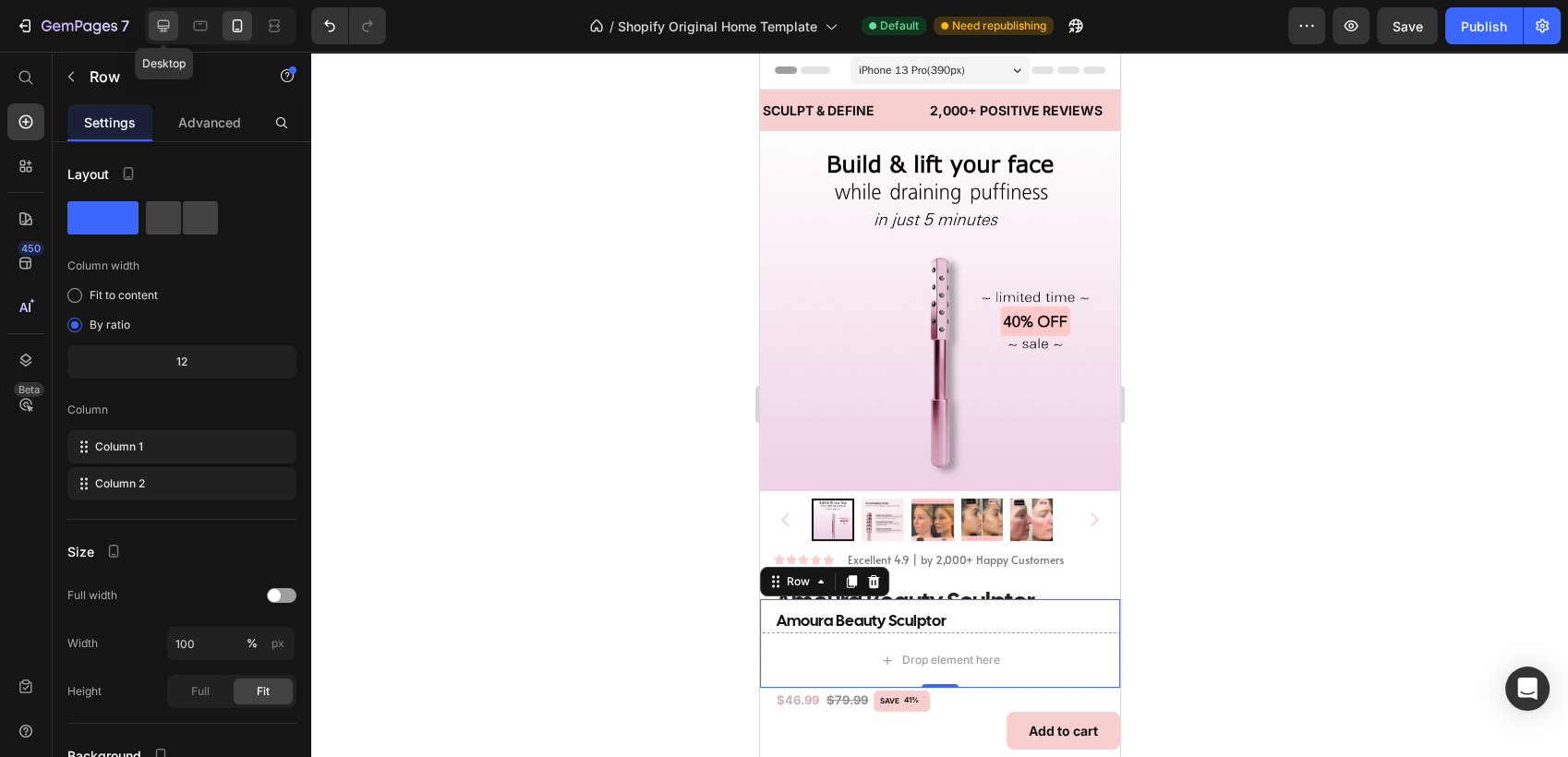 click 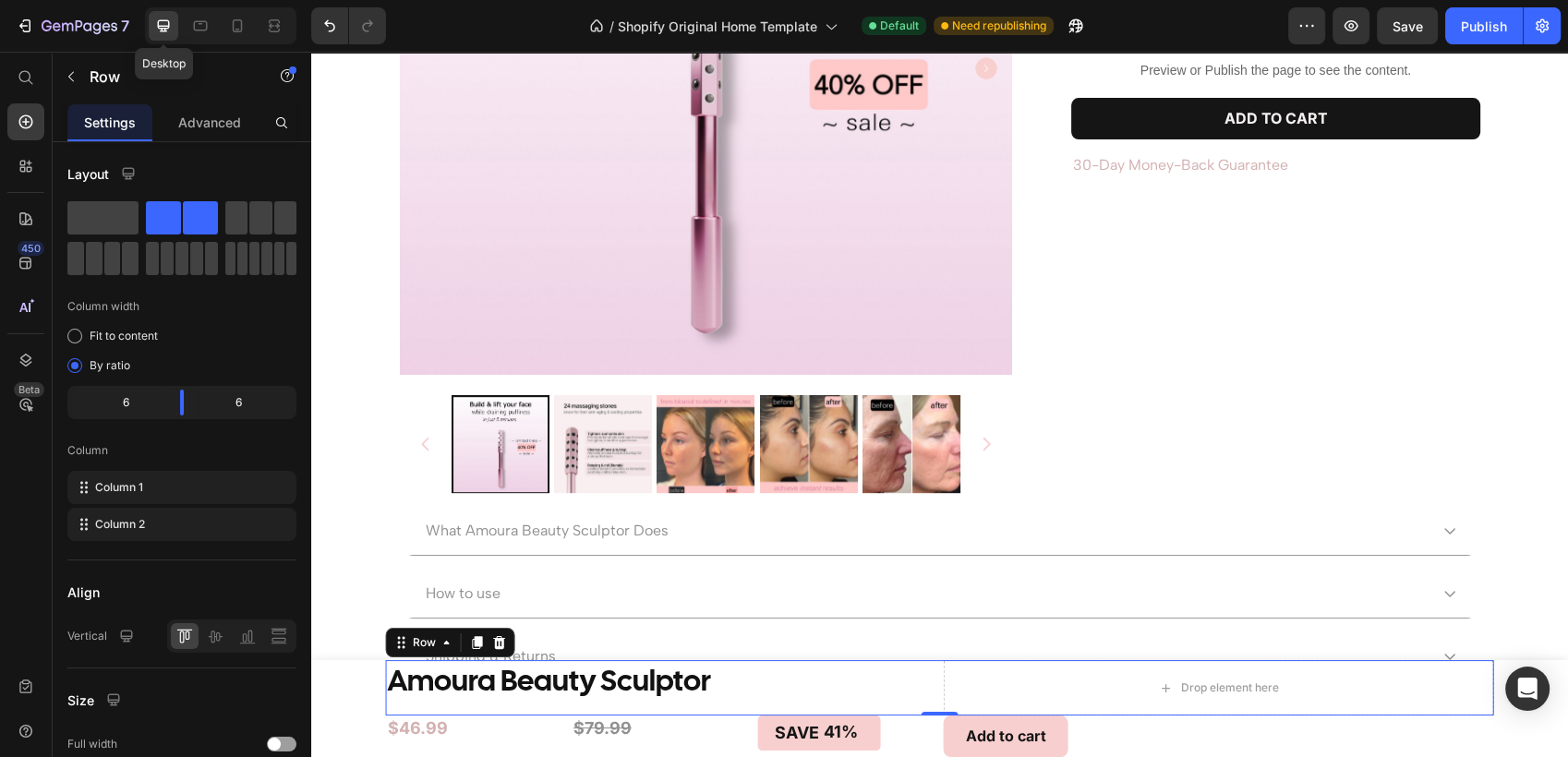 scroll, scrollTop: 544, scrollLeft: 0, axis: vertical 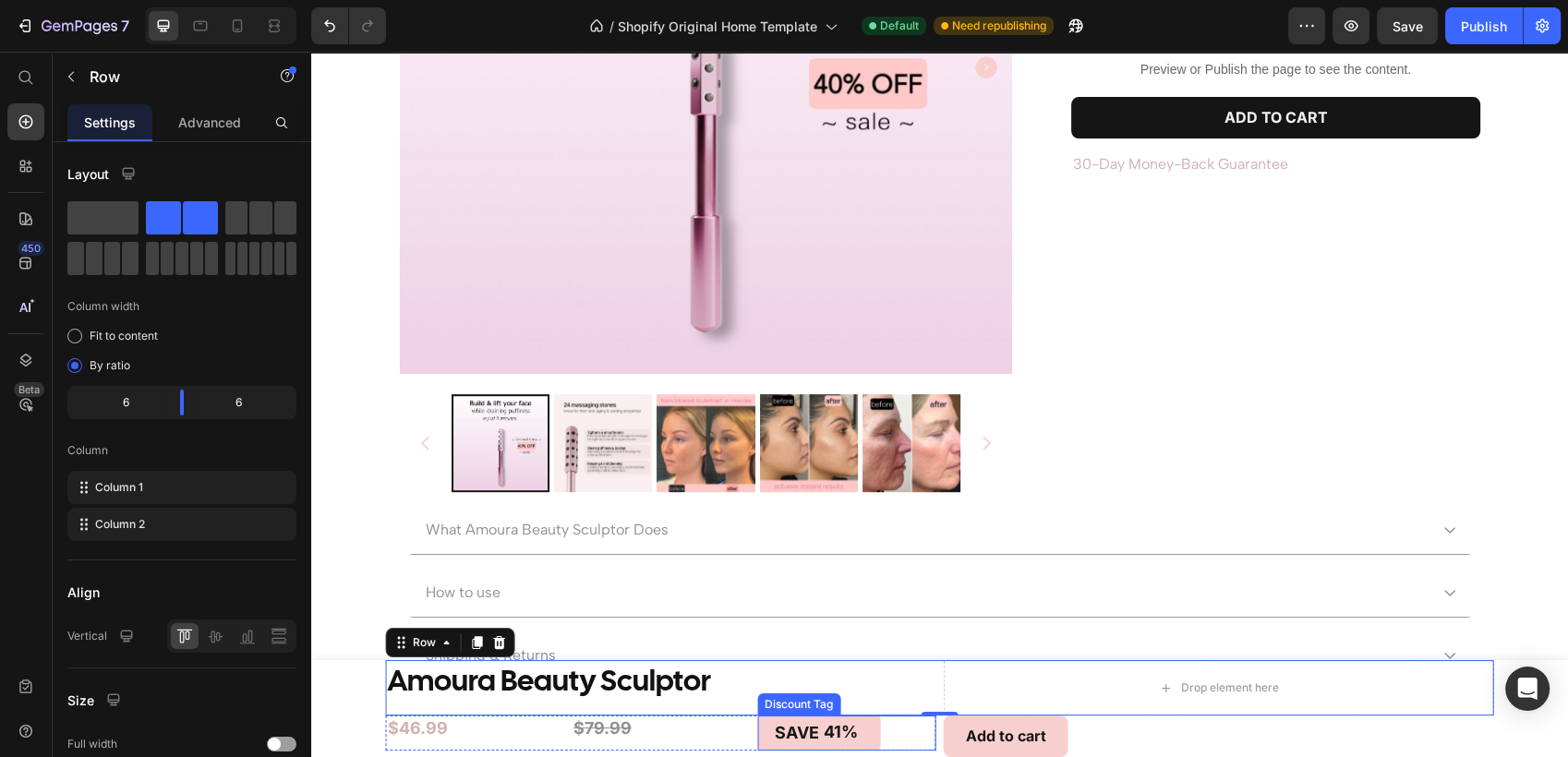 click on "SAVE 41%" at bounding box center (846, 732) 